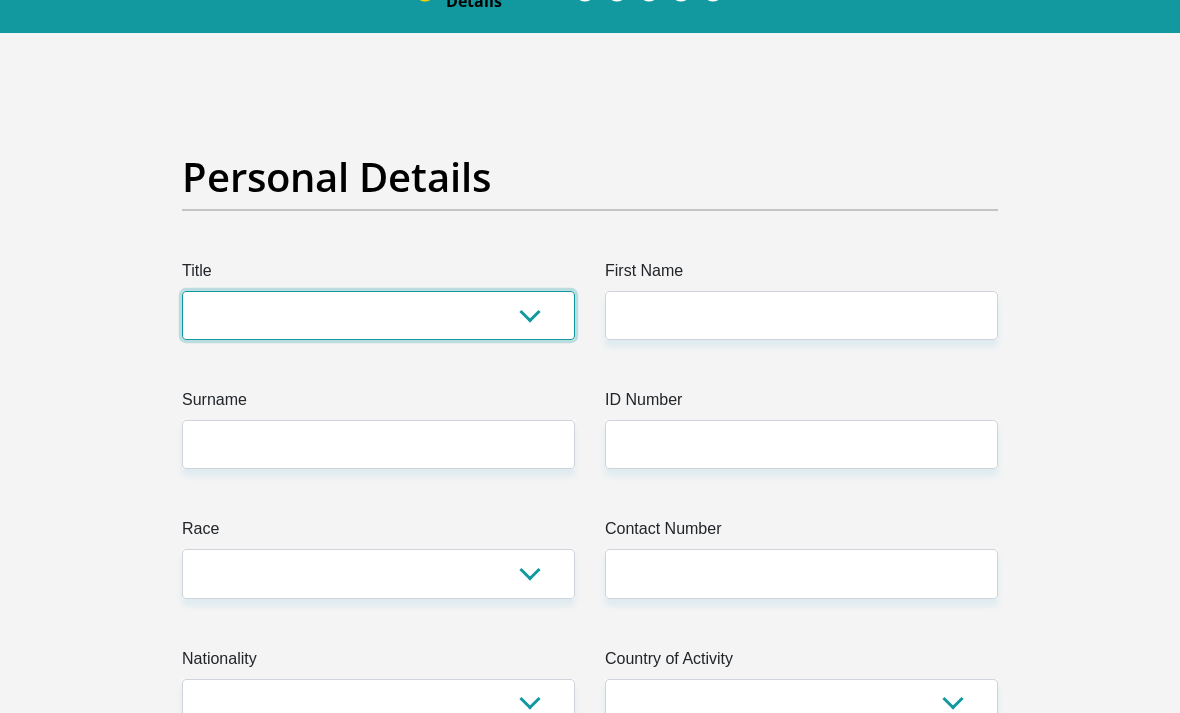 click on "Mr
Ms
Mrs
Dr
Other" at bounding box center [378, 315] 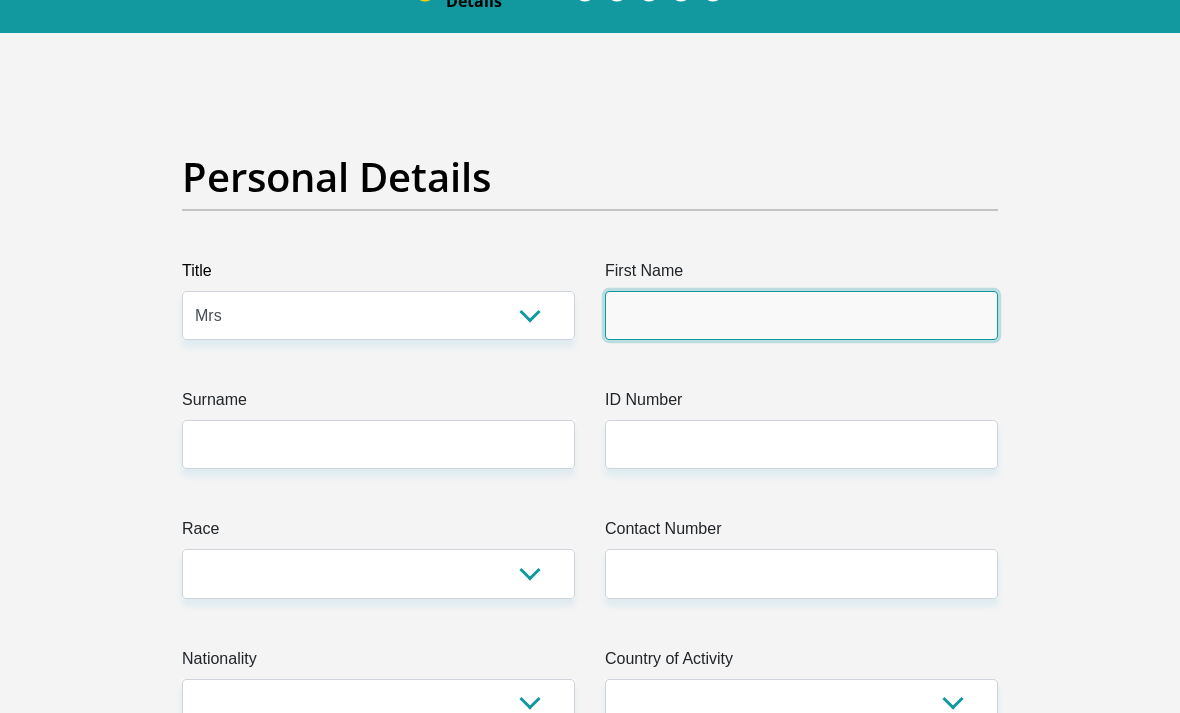 click on "First Name" at bounding box center [801, 315] 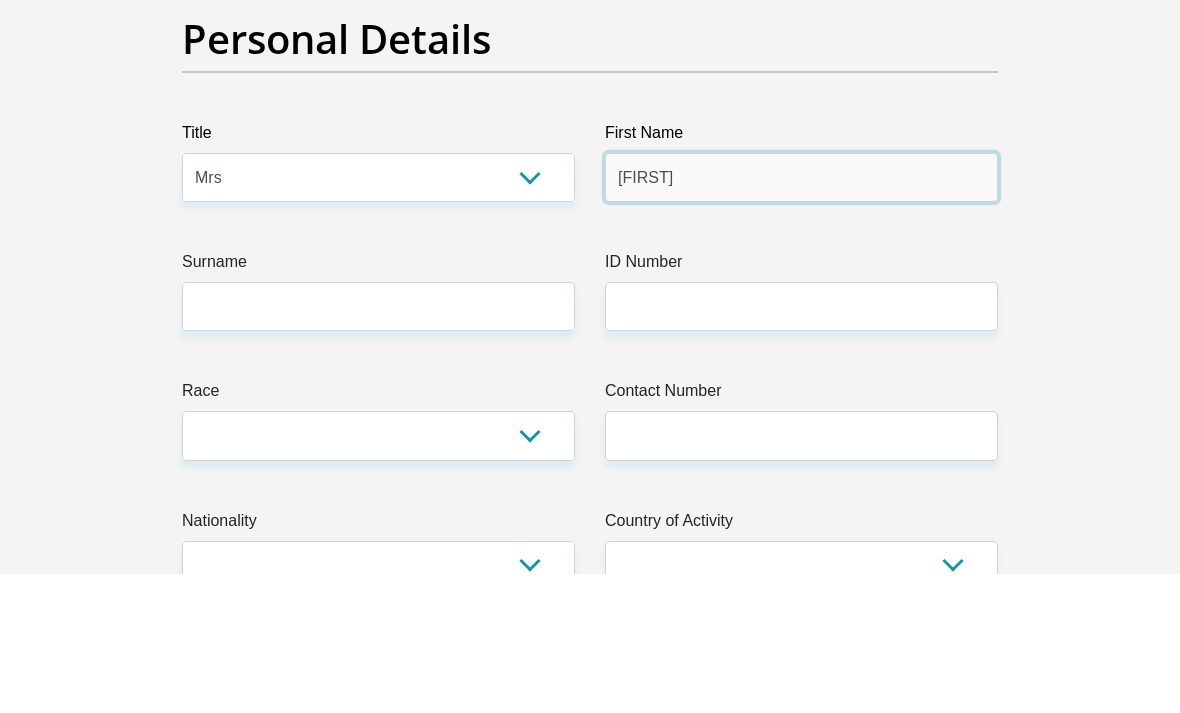 type on "Regina" 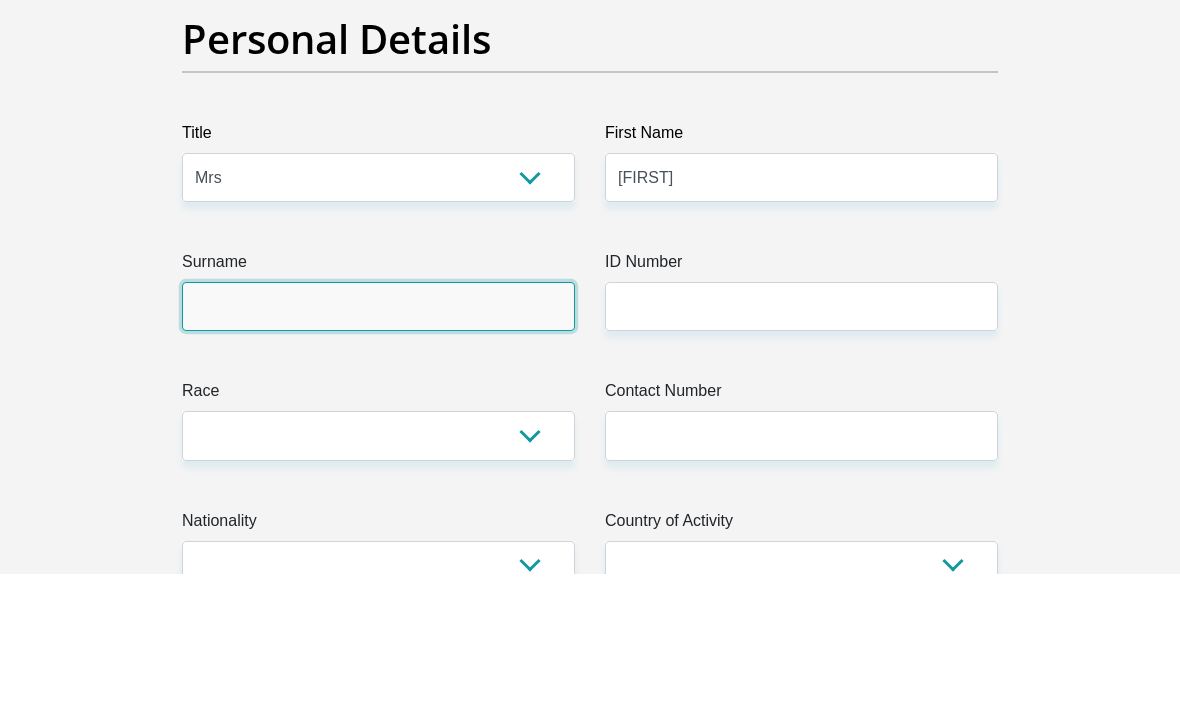 click on "Surname" at bounding box center (378, 445) 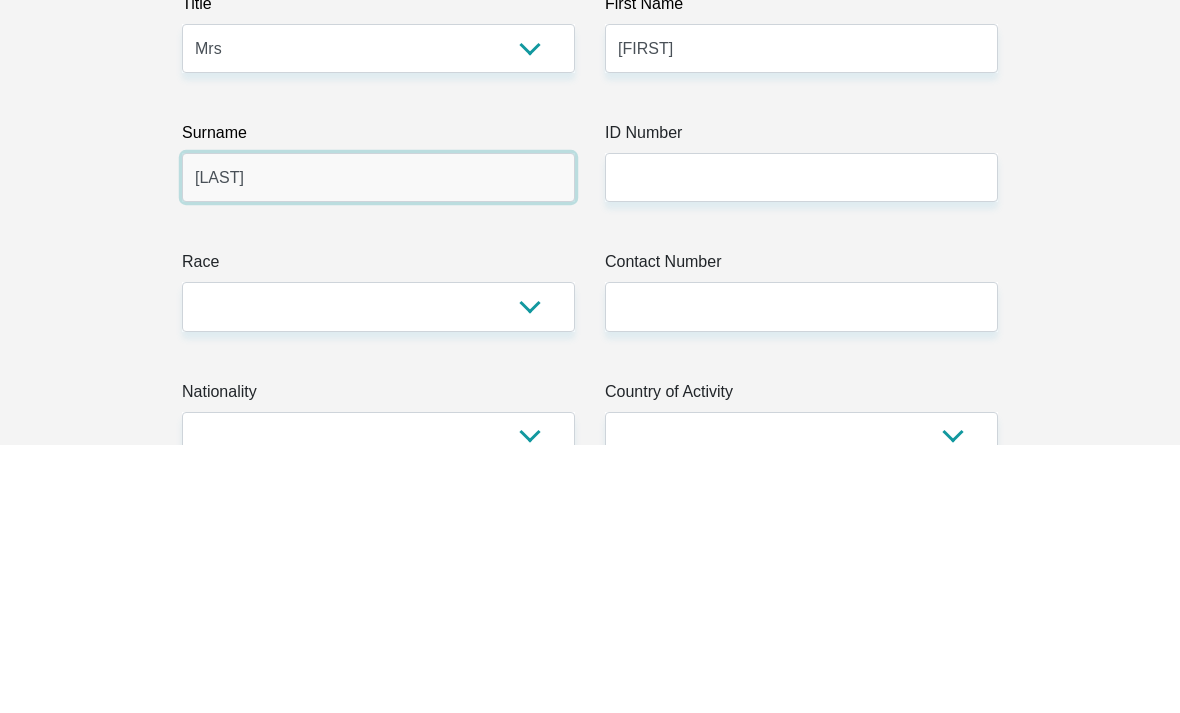 type on "FariaMoniz" 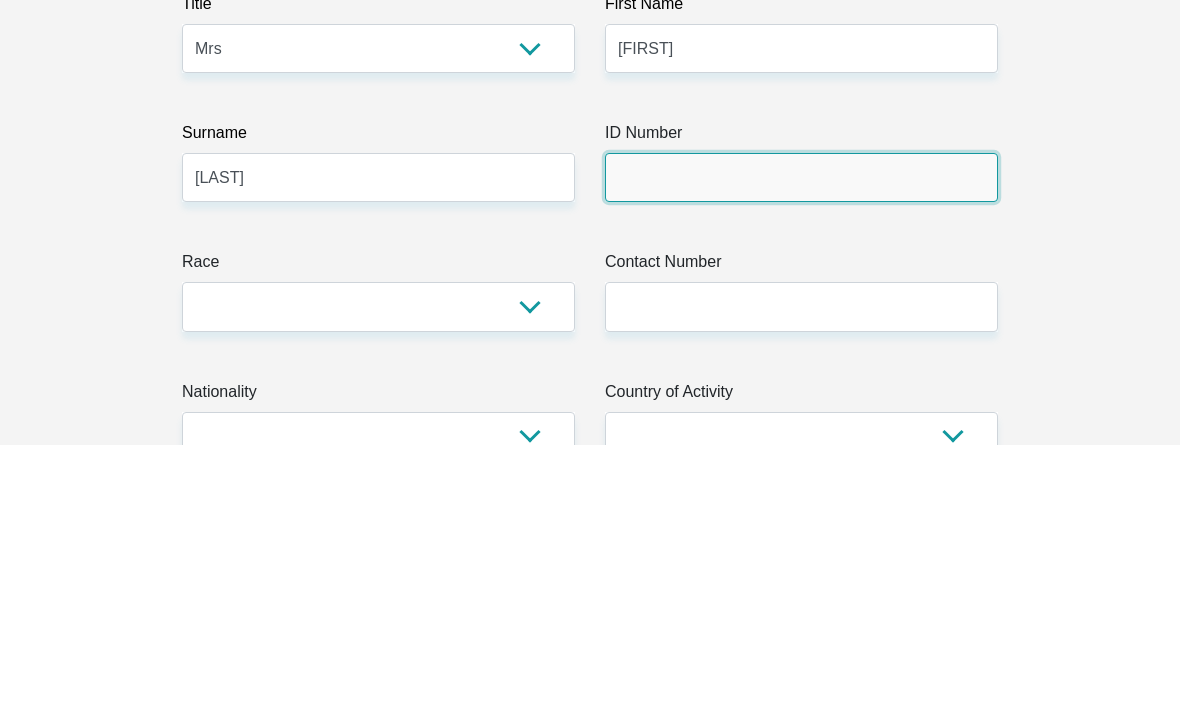 click on "ID Number" at bounding box center [801, 445] 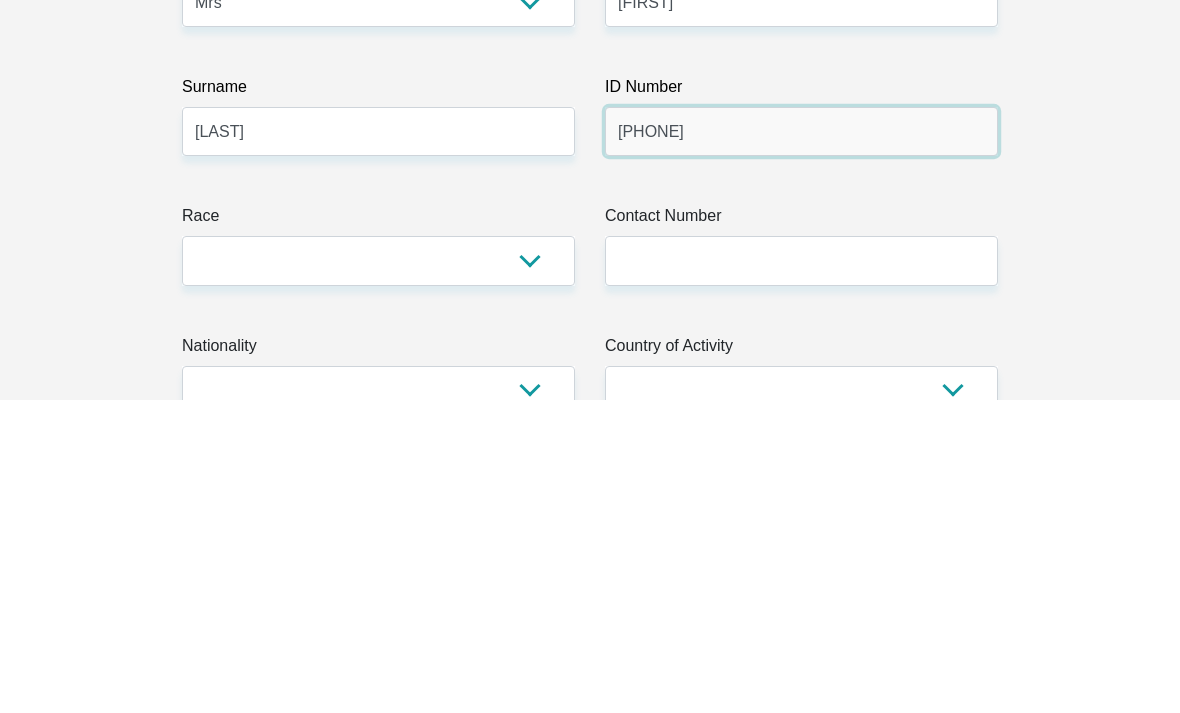 type on "6811190059083" 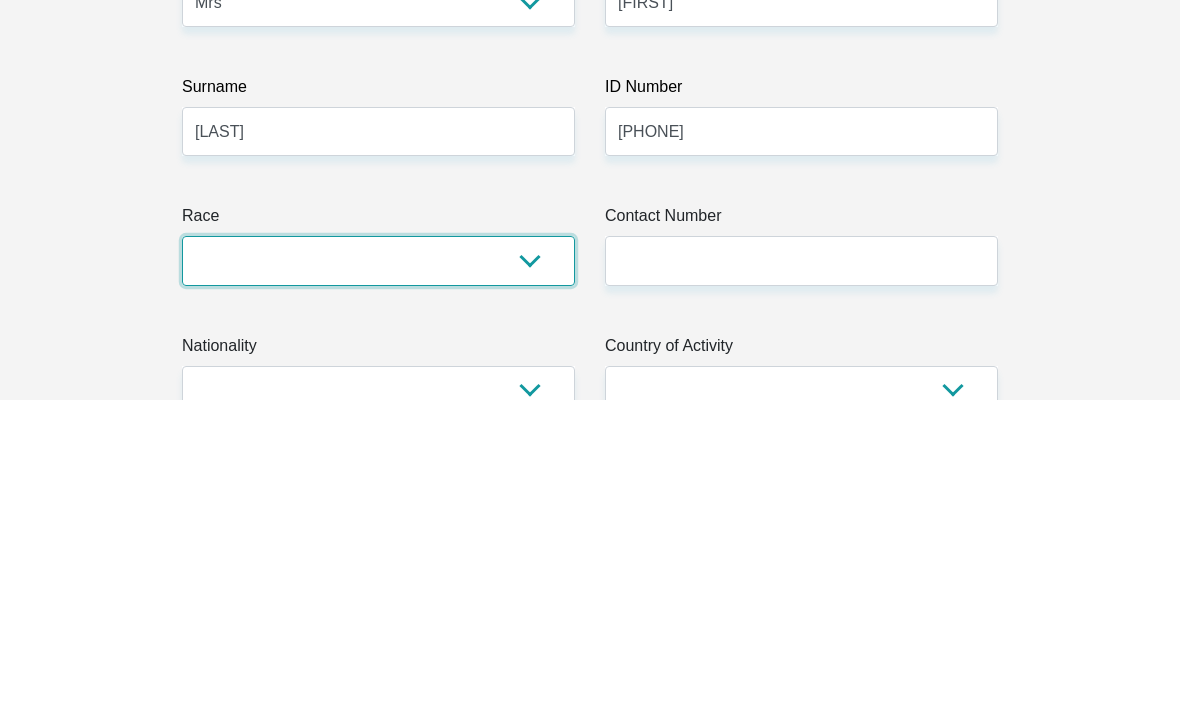 click on "Black
Coloured
Indian
White
Other" at bounding box center (378, 574) 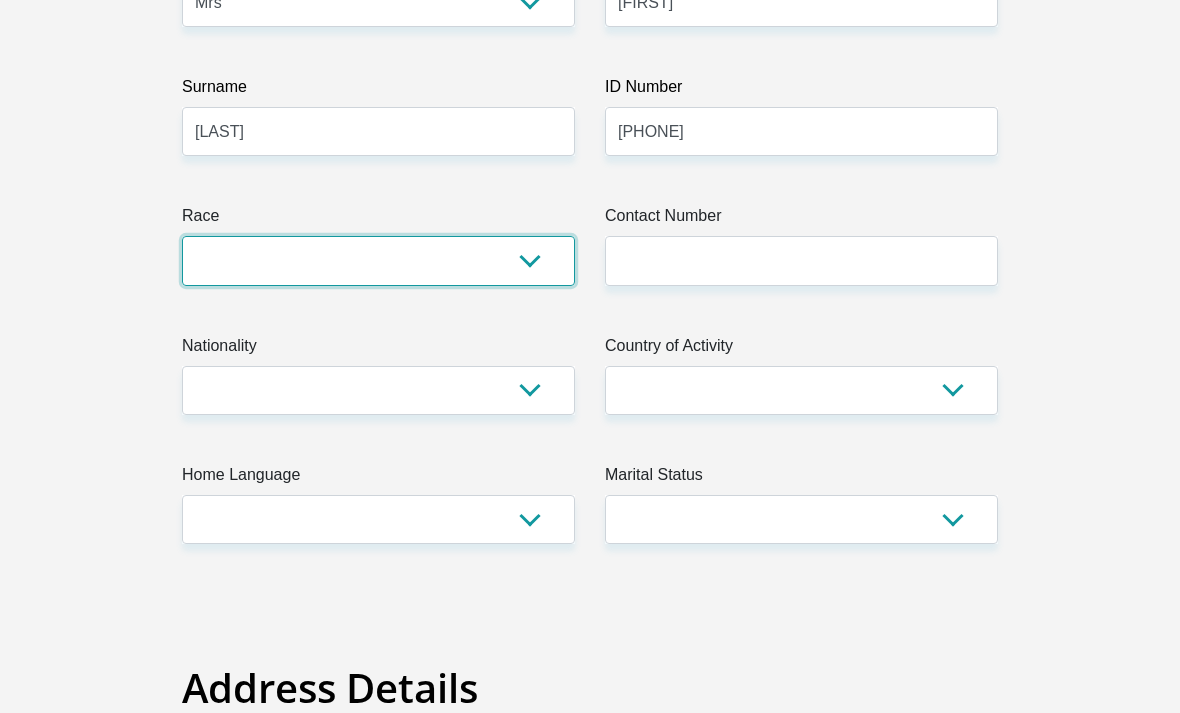 select on "4" 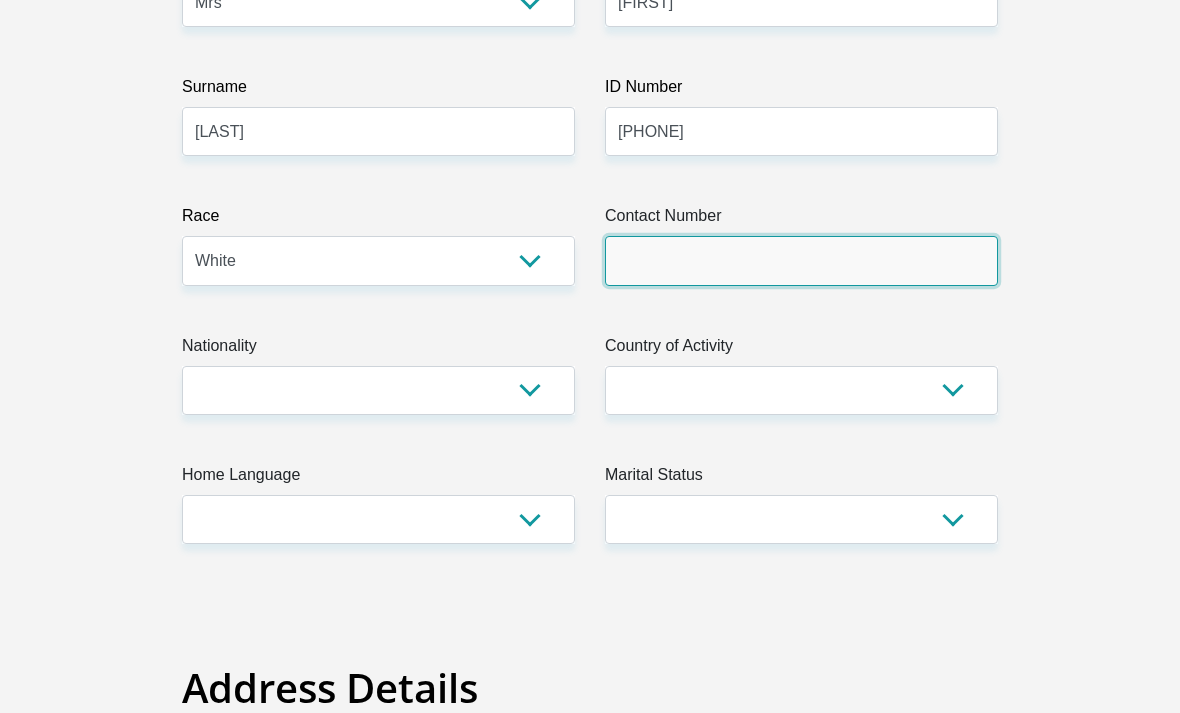 click on "Contact Number" at bounding box center [801, 260] 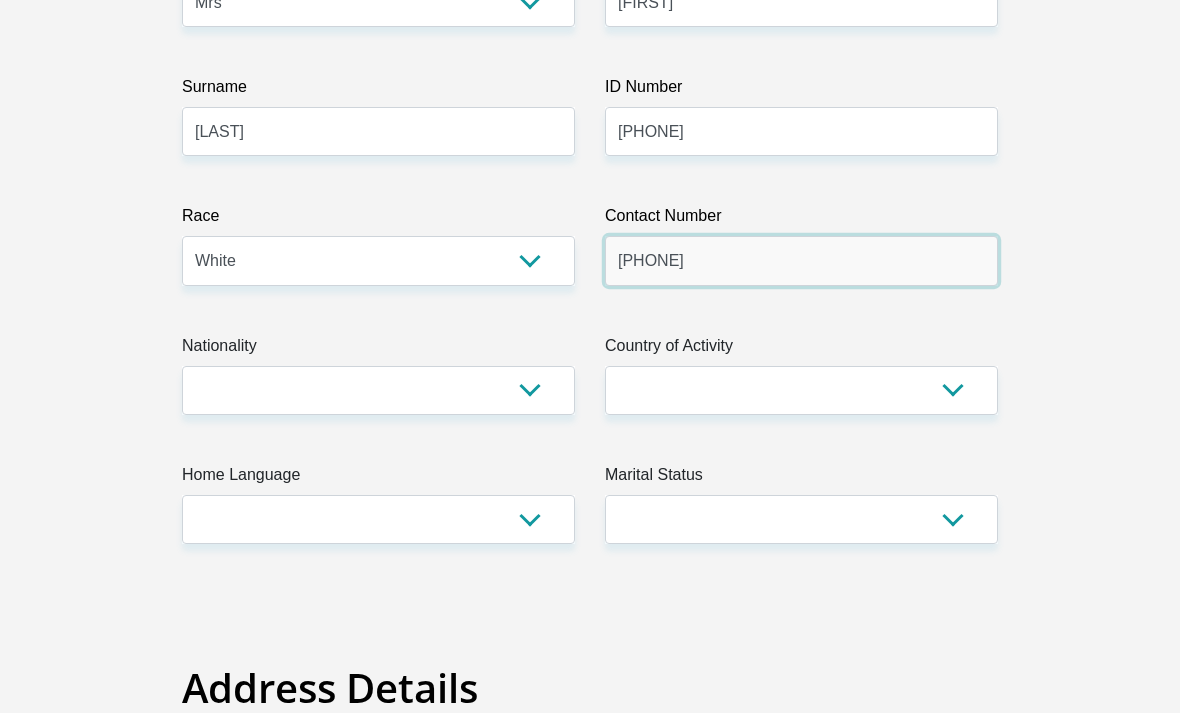 type on "0827077613" 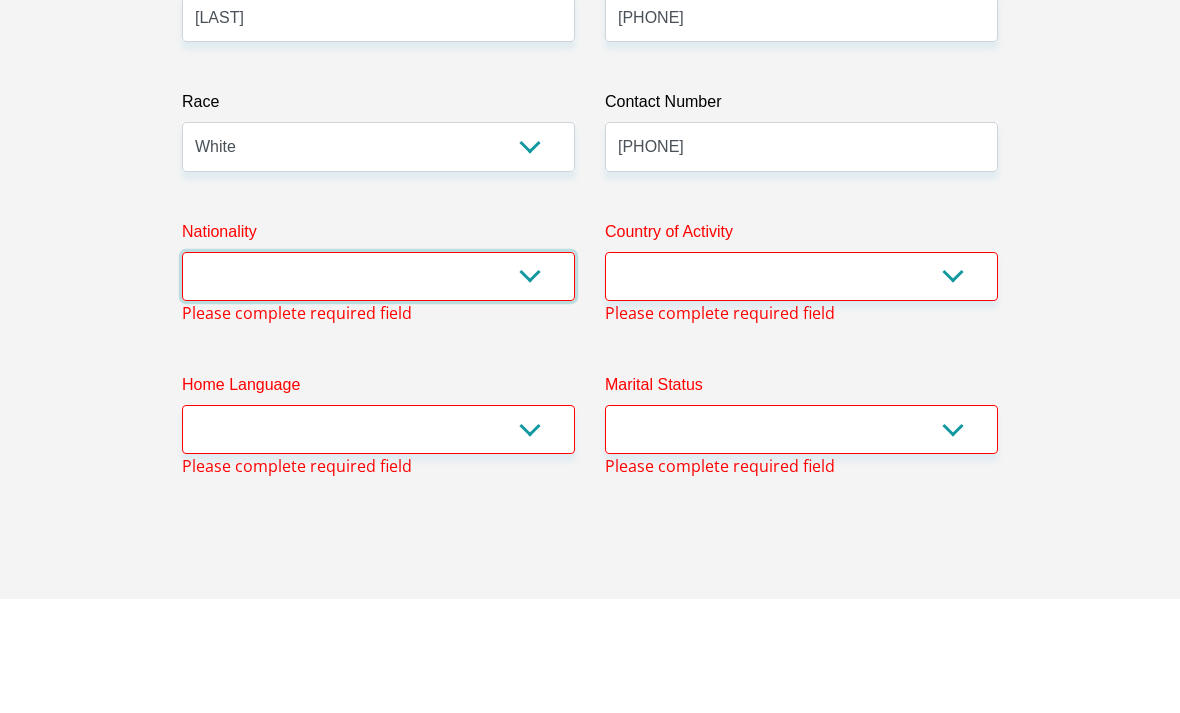 click on "South Africa
Afghanistan
Aland Islands
Albania
Algeria
America Samoa
American Virgin Islands
Andorra
Angola
Anguilla
Antarctica
Antigua and Barbuda
Argentina
Armenia
Aruba
Ascension Island
Australia
Austria
Azerbaijan
Bahamas
Bahrain
Bangladesh
Barbados
Chad" at bounding box center (378, 390) 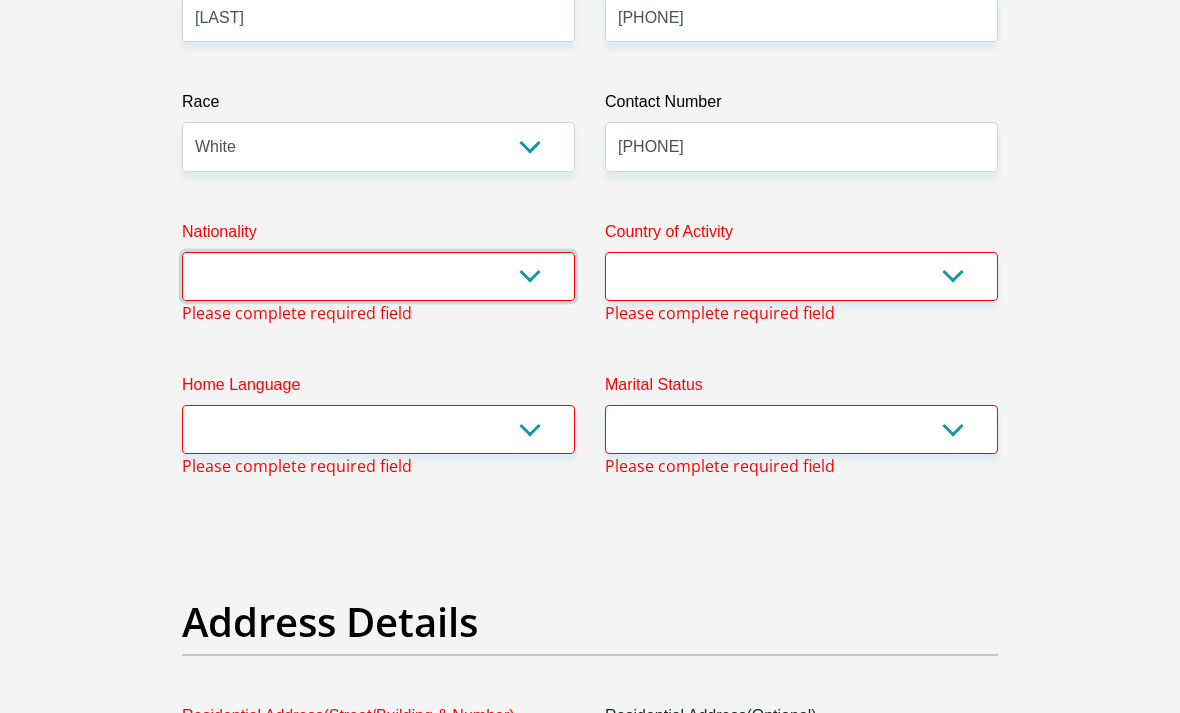 select on "ZAF" 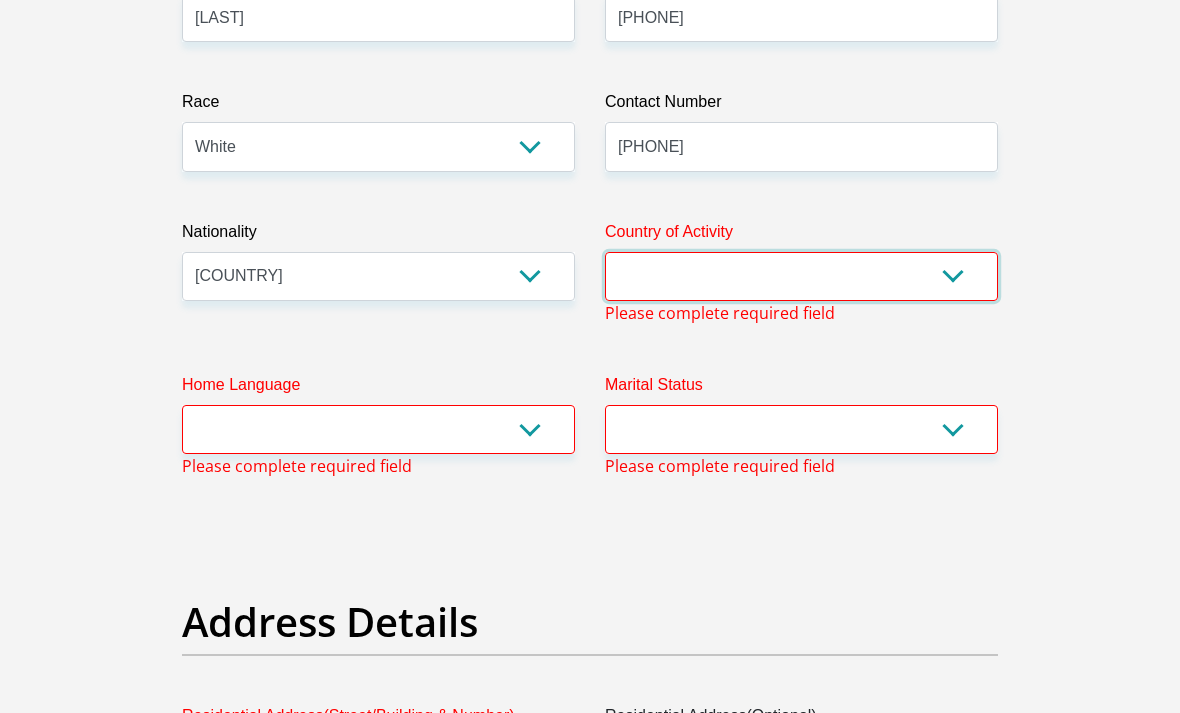 click on "South Africa
Afghanistan
Aland Islands
Albania
Algeria
America Samoa
American Virgin Islands
Andorra
Angola
Anguilla
Antarctica
Antigua and Barbuda
Argentina
Armenia
Aruba
Ascension Island
Australia
Austria
Azerbaijan
Chad" at bounding box center (801, 276) 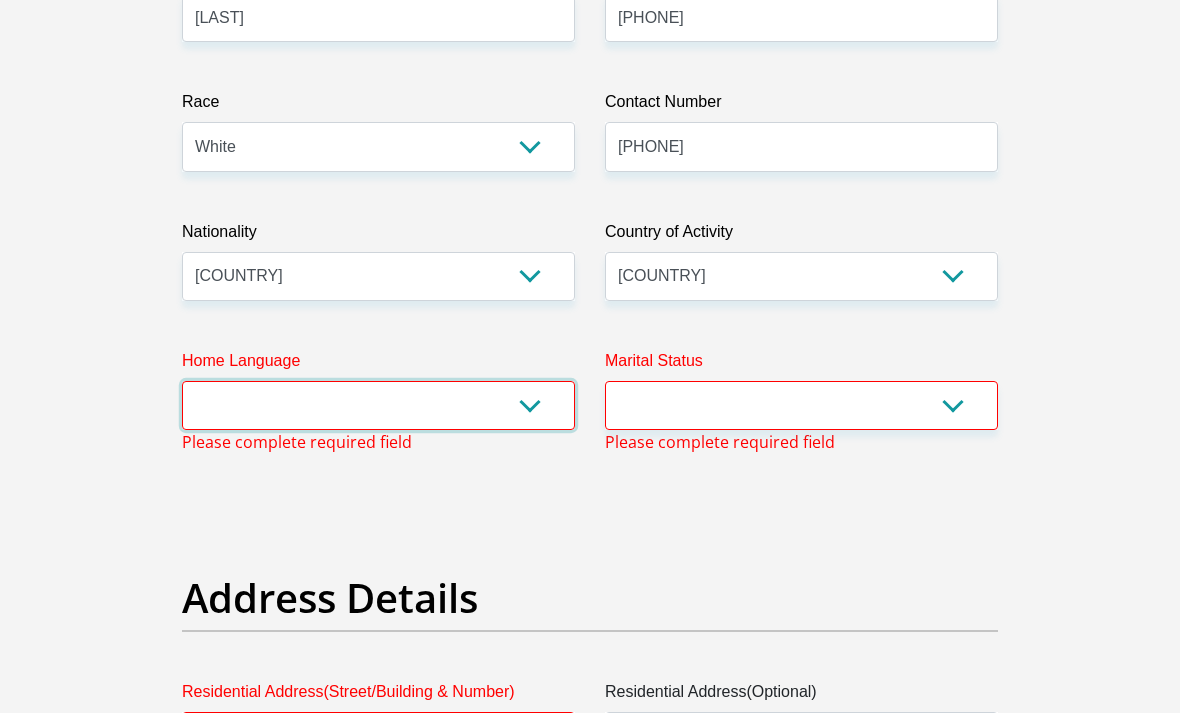 click on "Afrikaans
English
Sepedi
South Ndebele
Southern Sotho
Swati
Tsonga
Tswana
Venda
Xhosa
Zulu
Other" at bounding box center (378, 405) 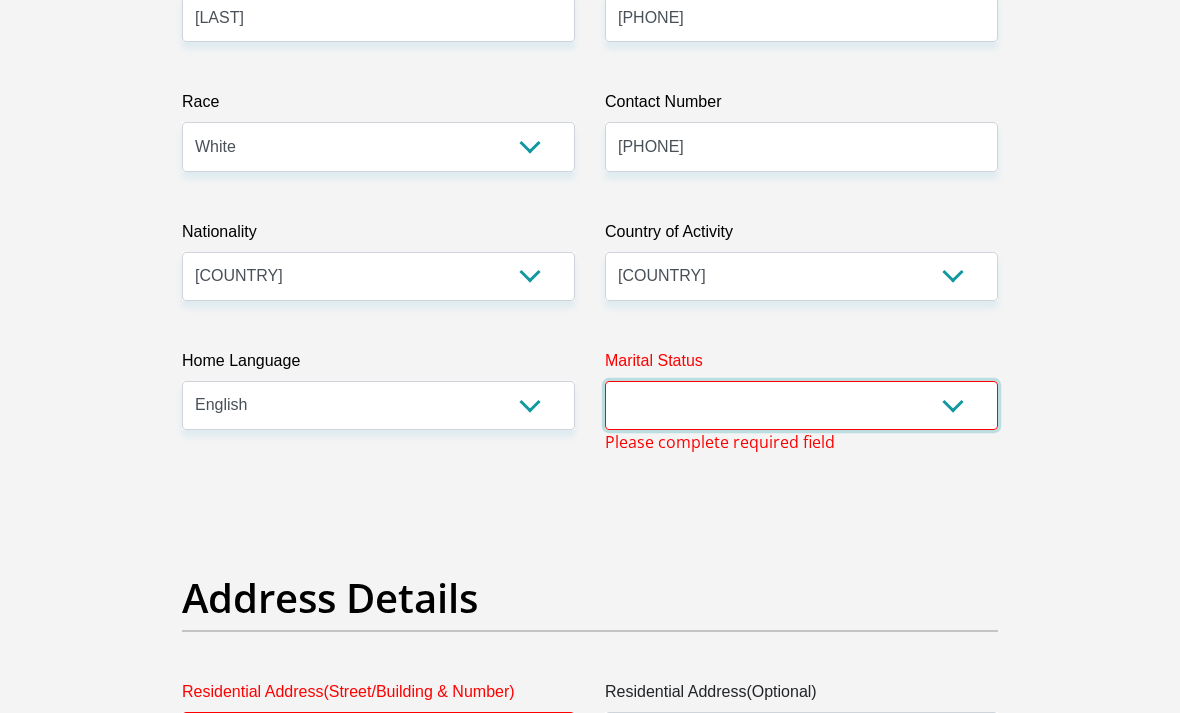 click on "Married ANC
Single
Divorced
Widowed
Married COP or Customary Law" at bounding box center (801, 405) 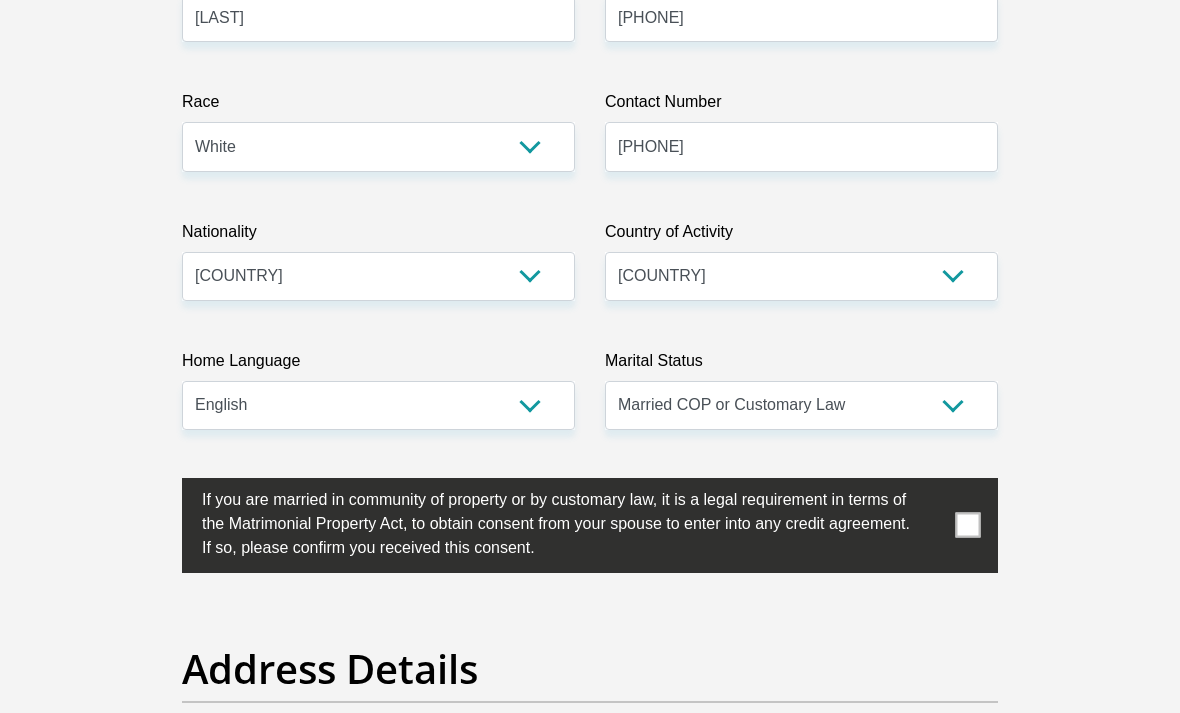 click at bounding box center (968, 525) 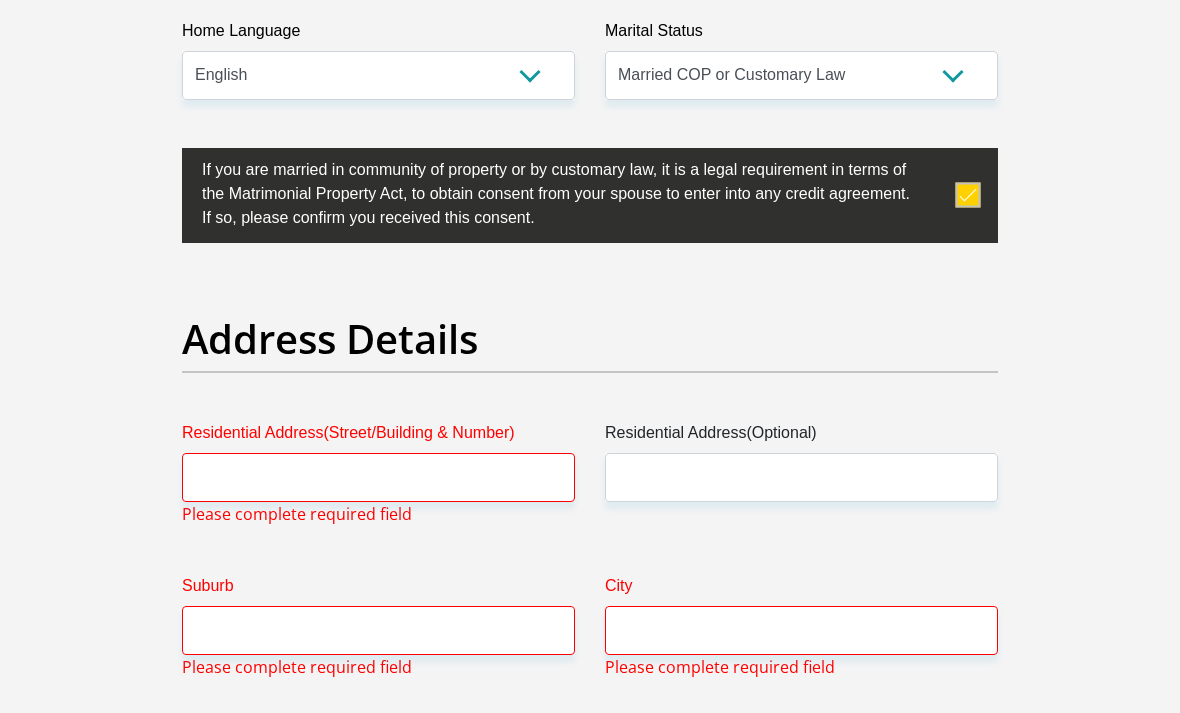 scroll, scrollTop: 886, scrollLeft: 0, axis: vertical 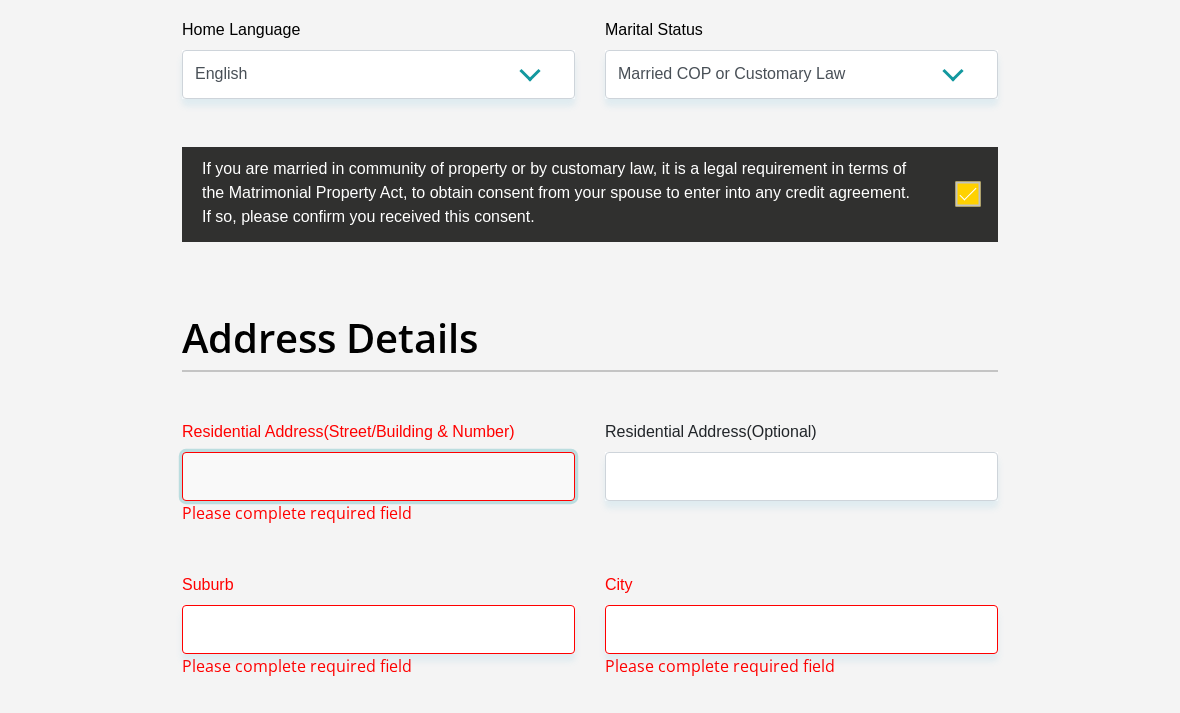 click on "Residential Address(Street/Building & Number)" at bounding box center [378, 477] 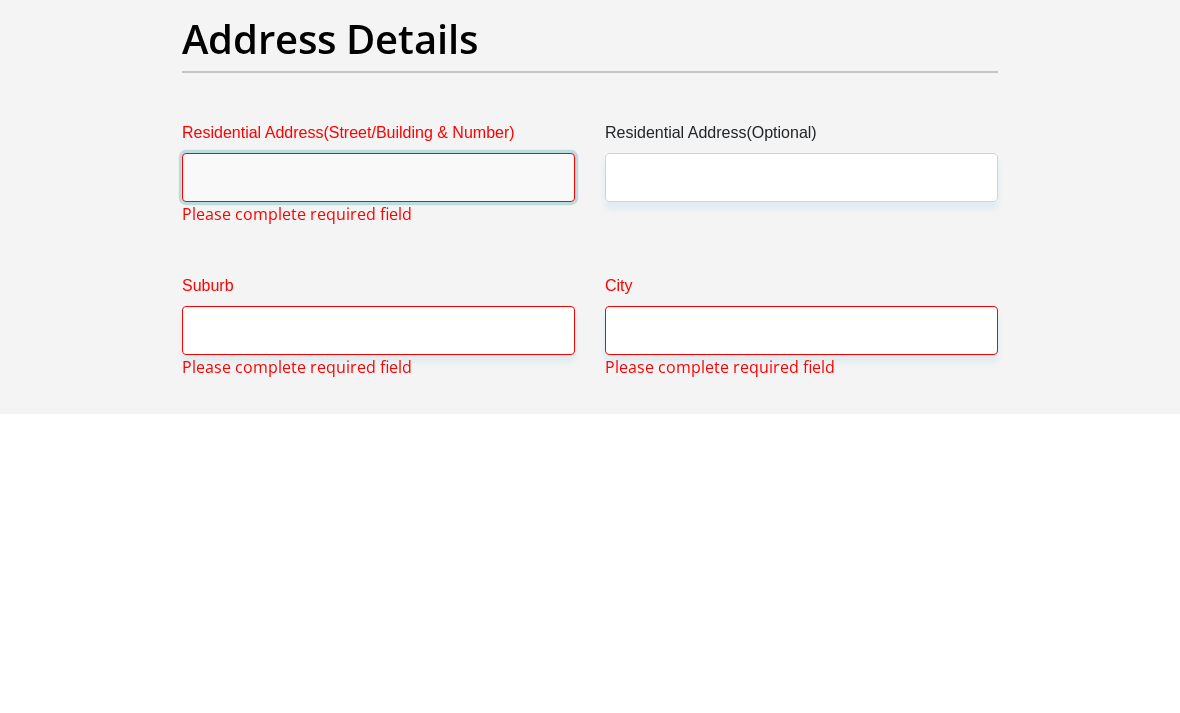 type on "113" 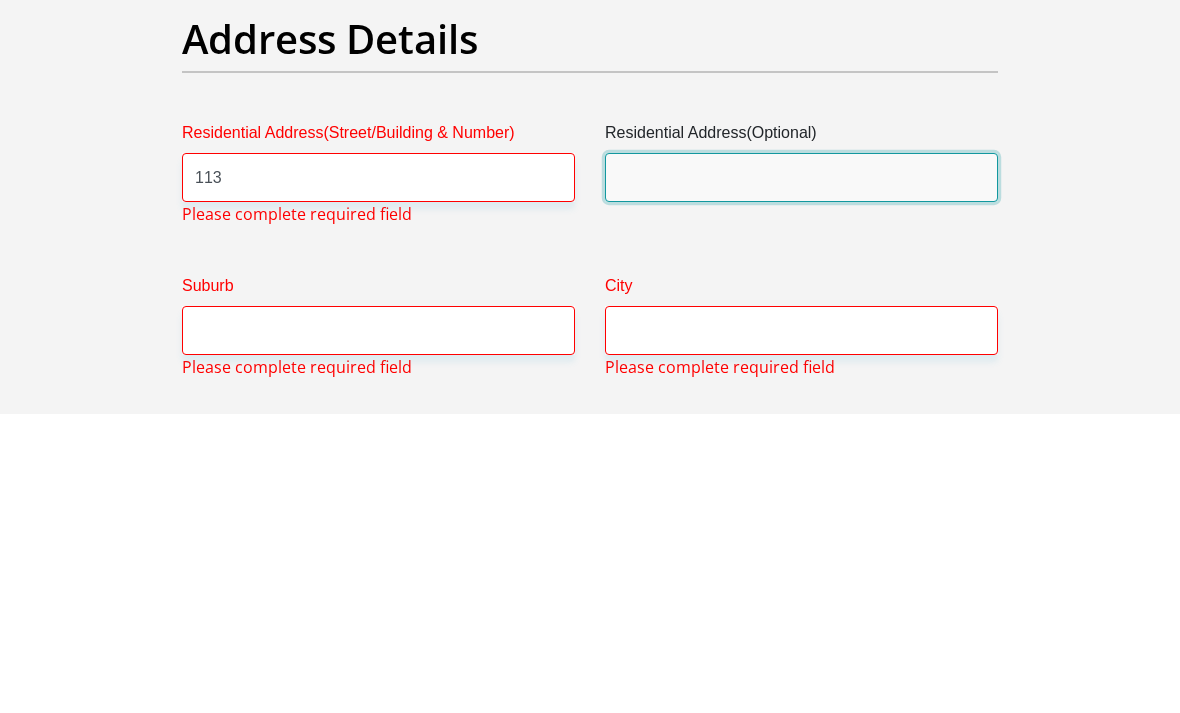 type on "Gie Road" 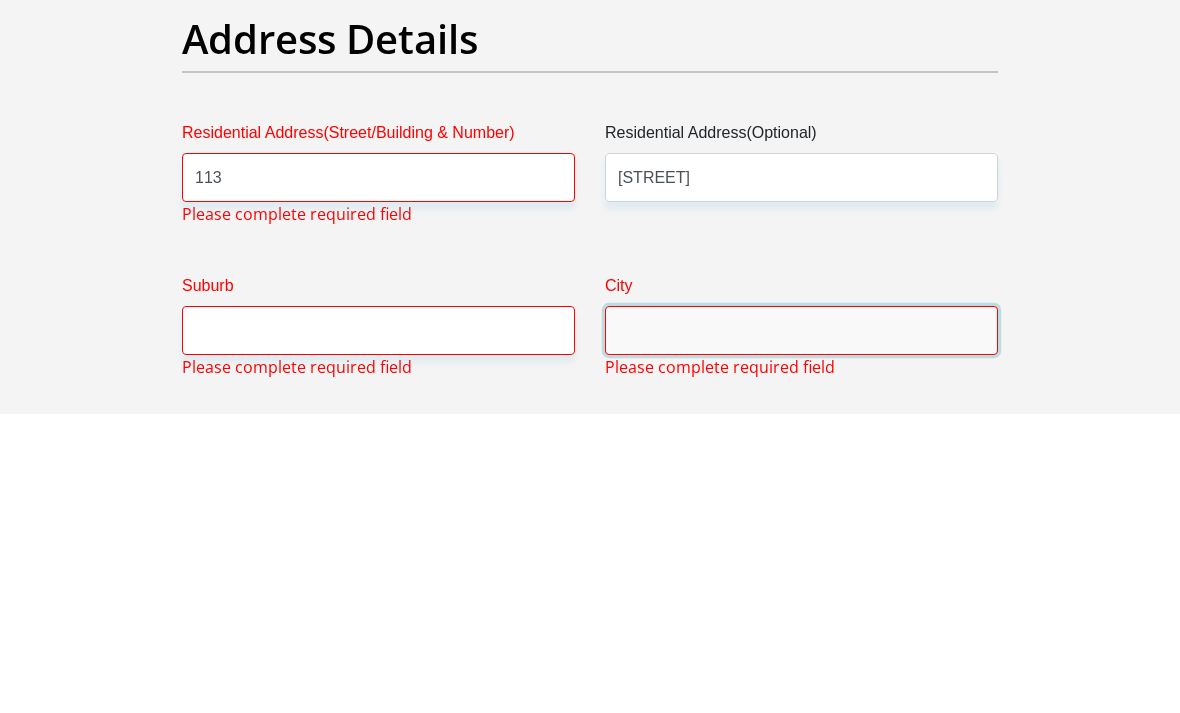 type on "Parklands" 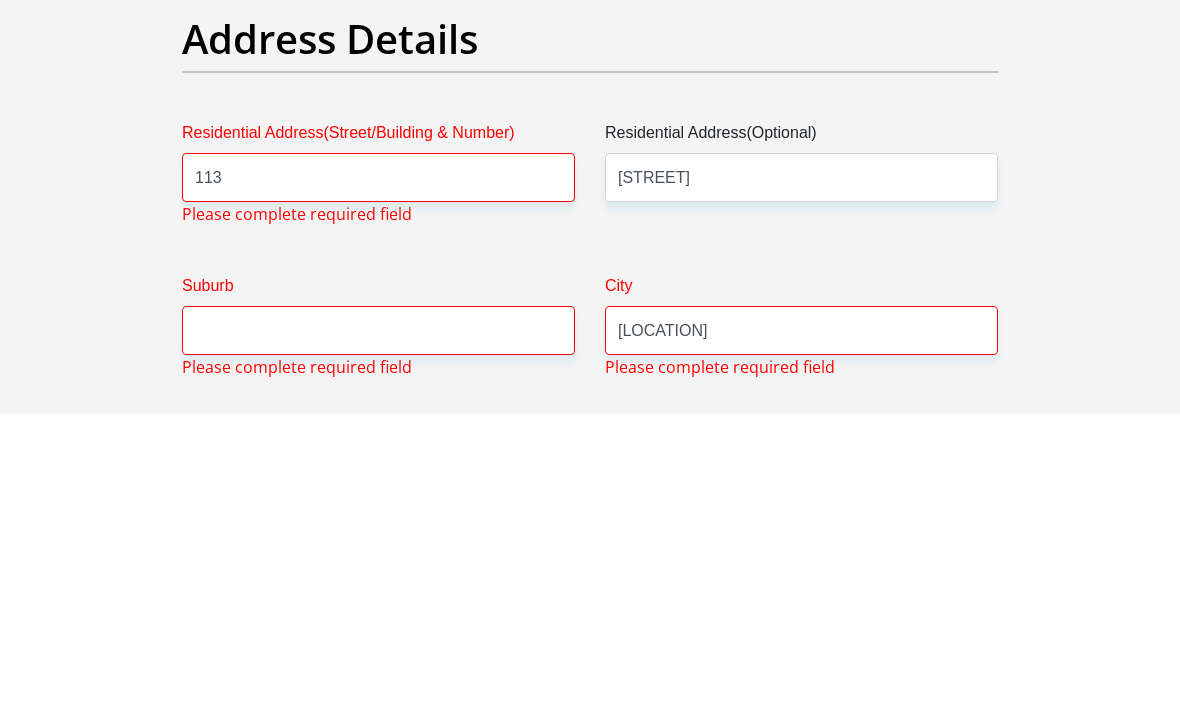 type on "7441" 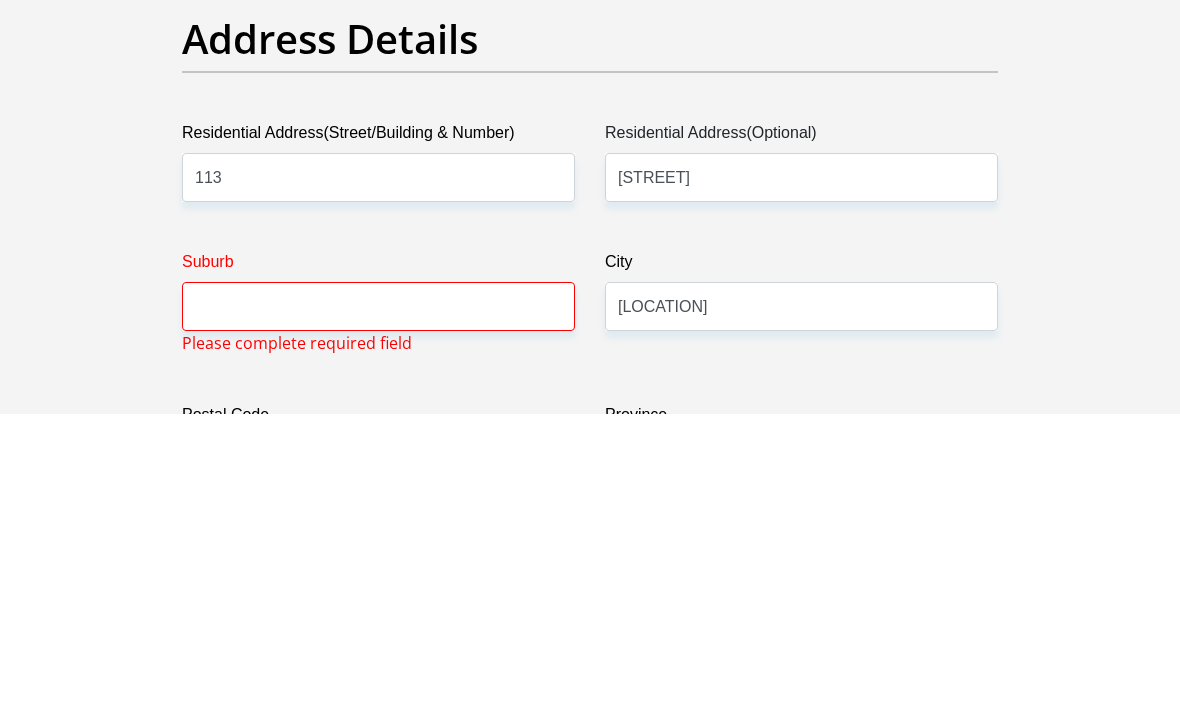 scroll, scrollTop: 1186, scrollLeft: 0, axis: vertical 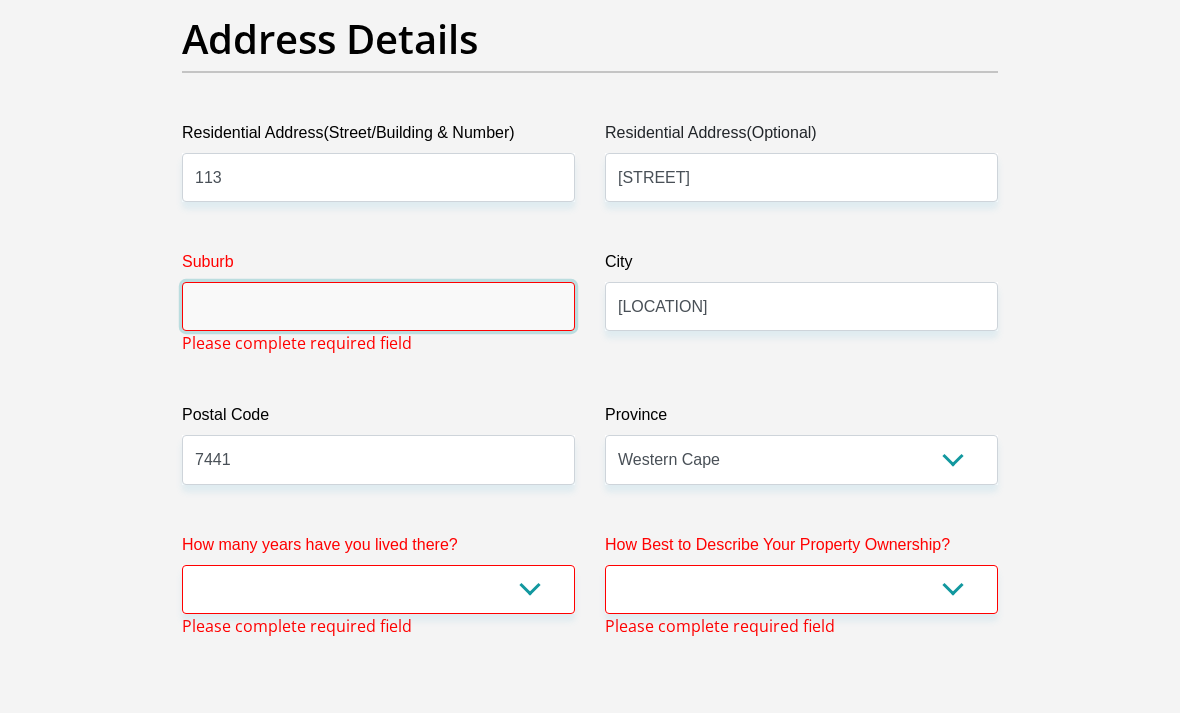 click on "Suburb" at bounding box center [378, 306] 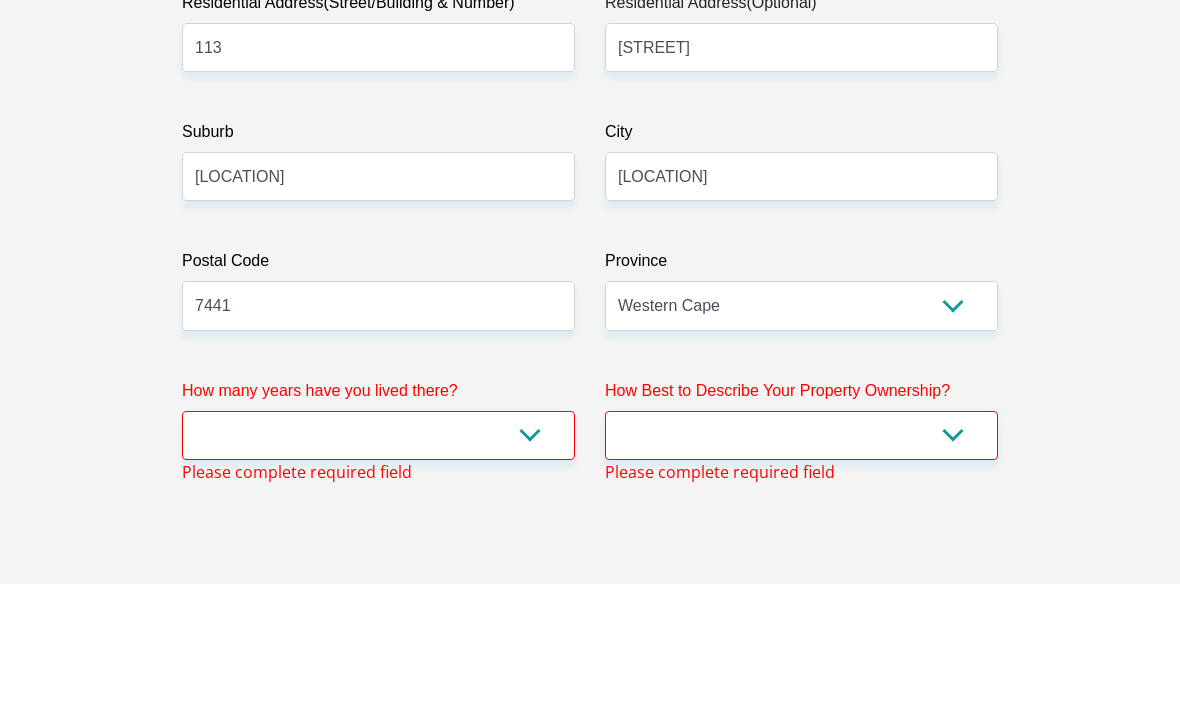 scroll, scrollTop: 1316, scrollLeft: 0, axis: vertical 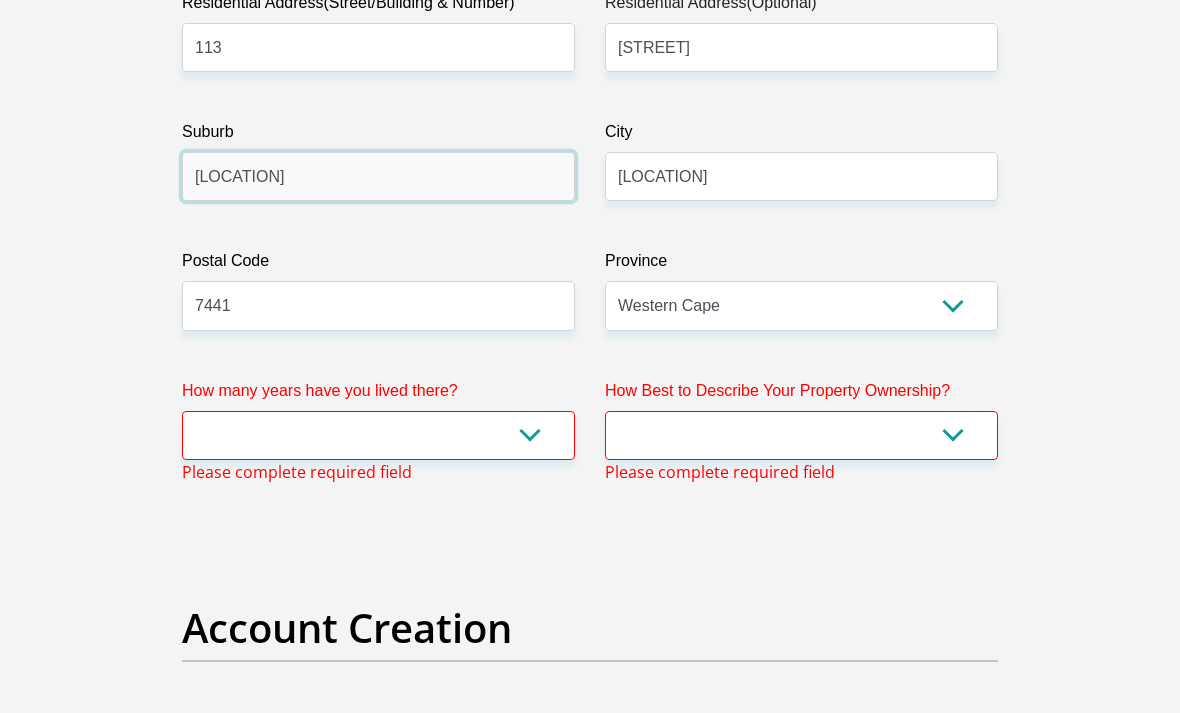 type on "Parklands" 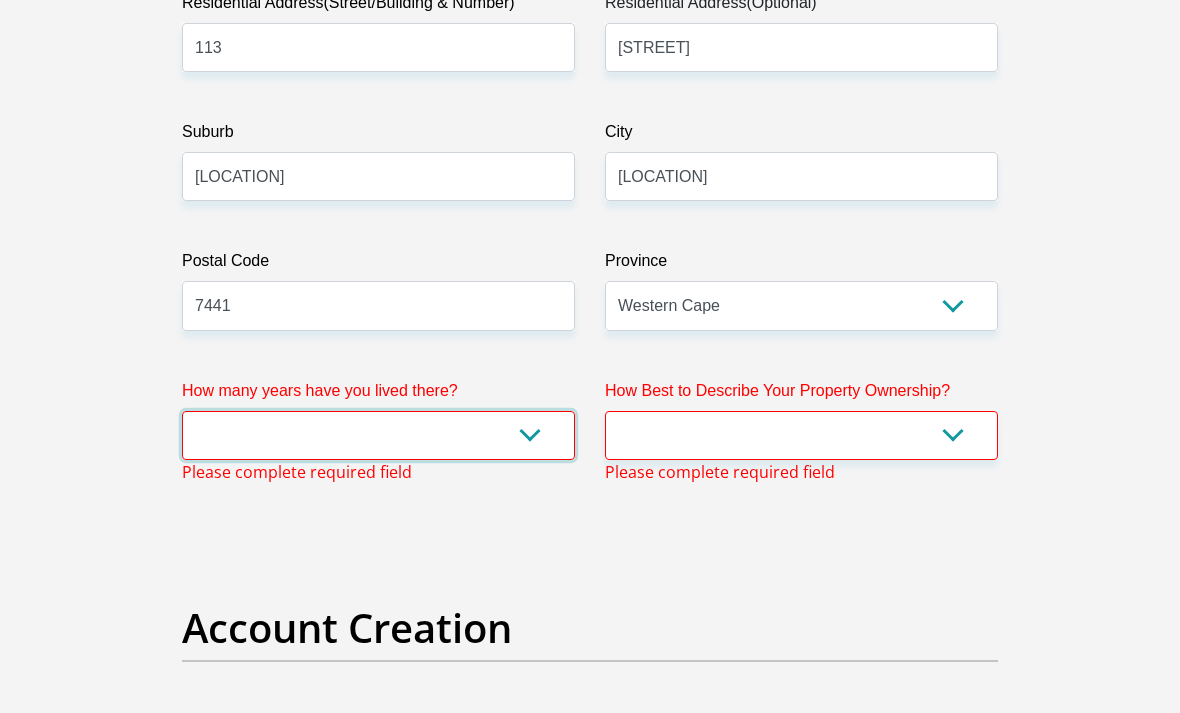 click on "less than 1 year
1-3 years
3-5 years
5+ years" at bounding box center (378, 435) 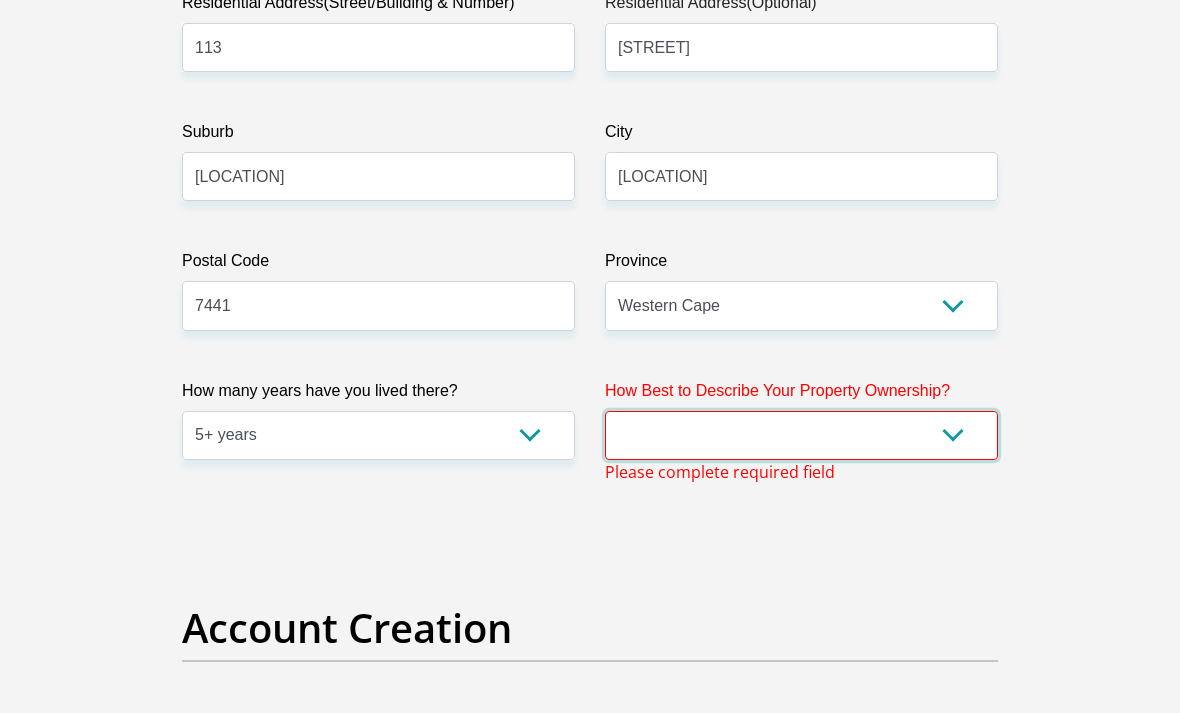 click on "Owned
Rented
Family Owned
Company Dwelling" at bounding box center [801, 435] 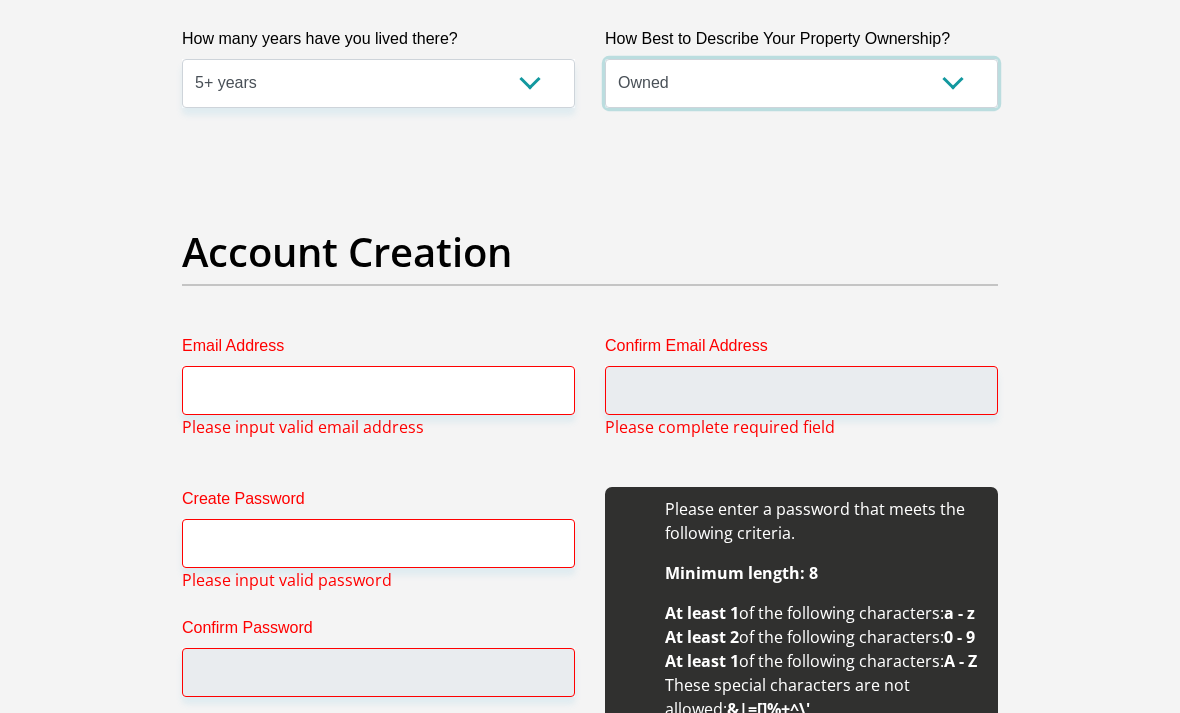 scroll, scrollTop: 1693, scrollLeft: 0, axis: vertical 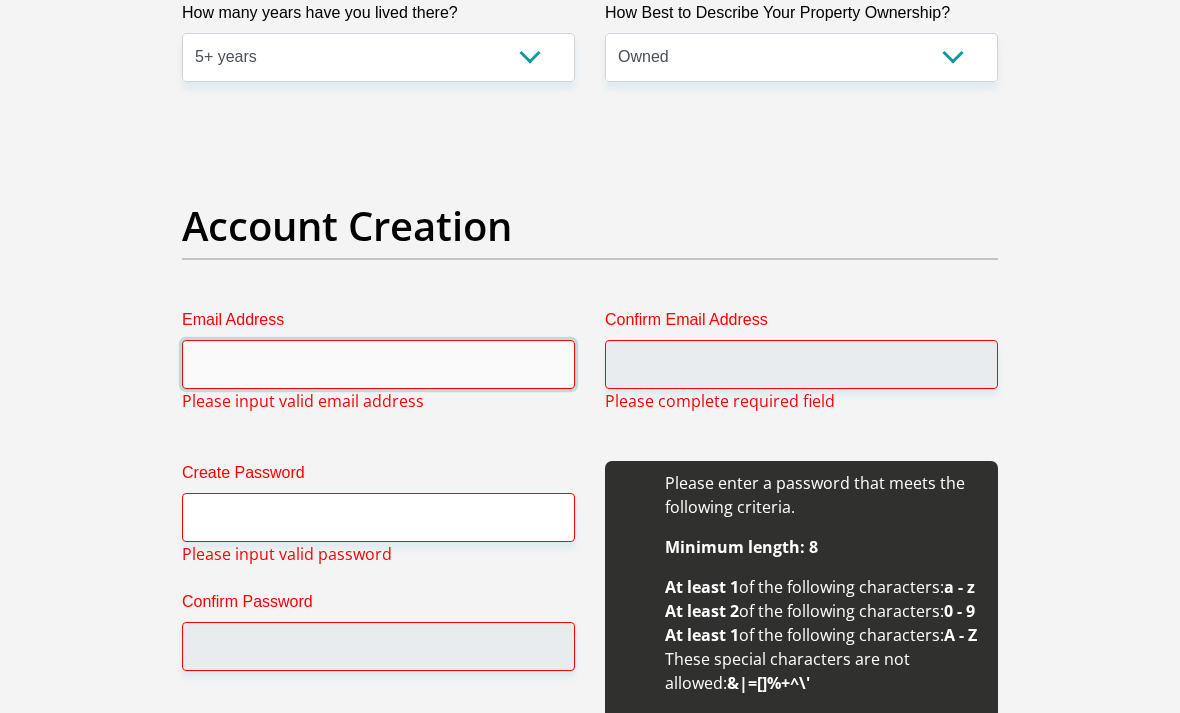 click on "Email Address" at bounding box center (378, 365) 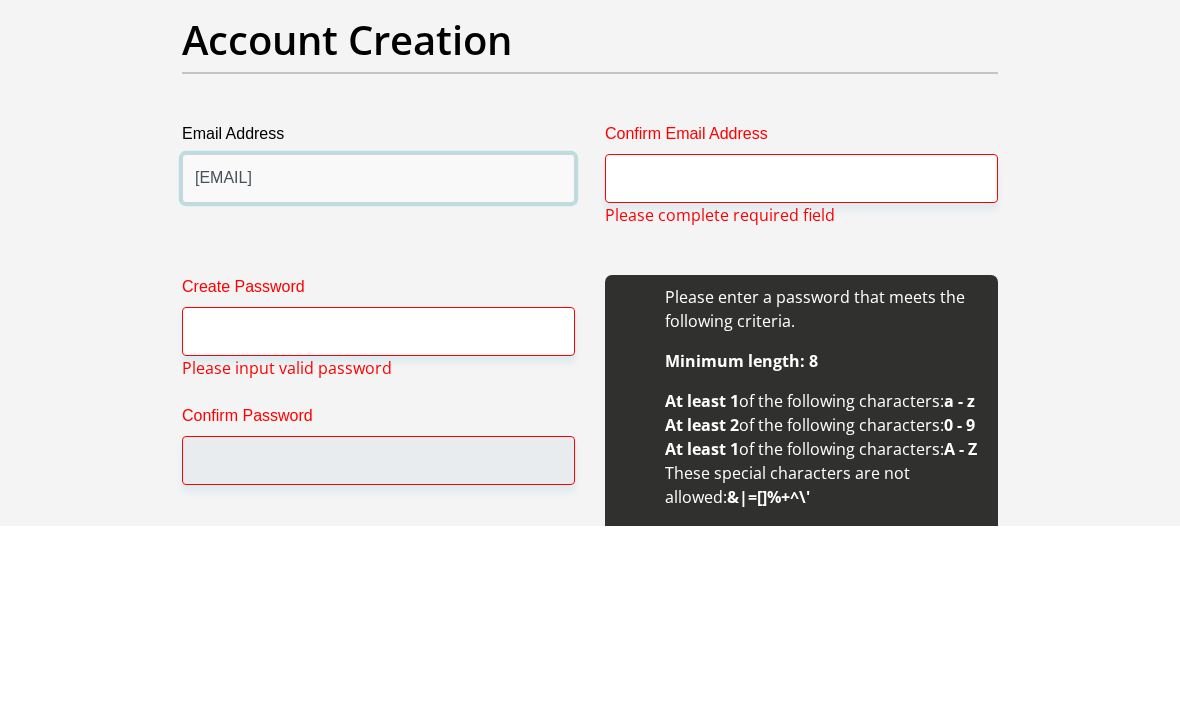 type on "Ginamoniz68@gmail.com" 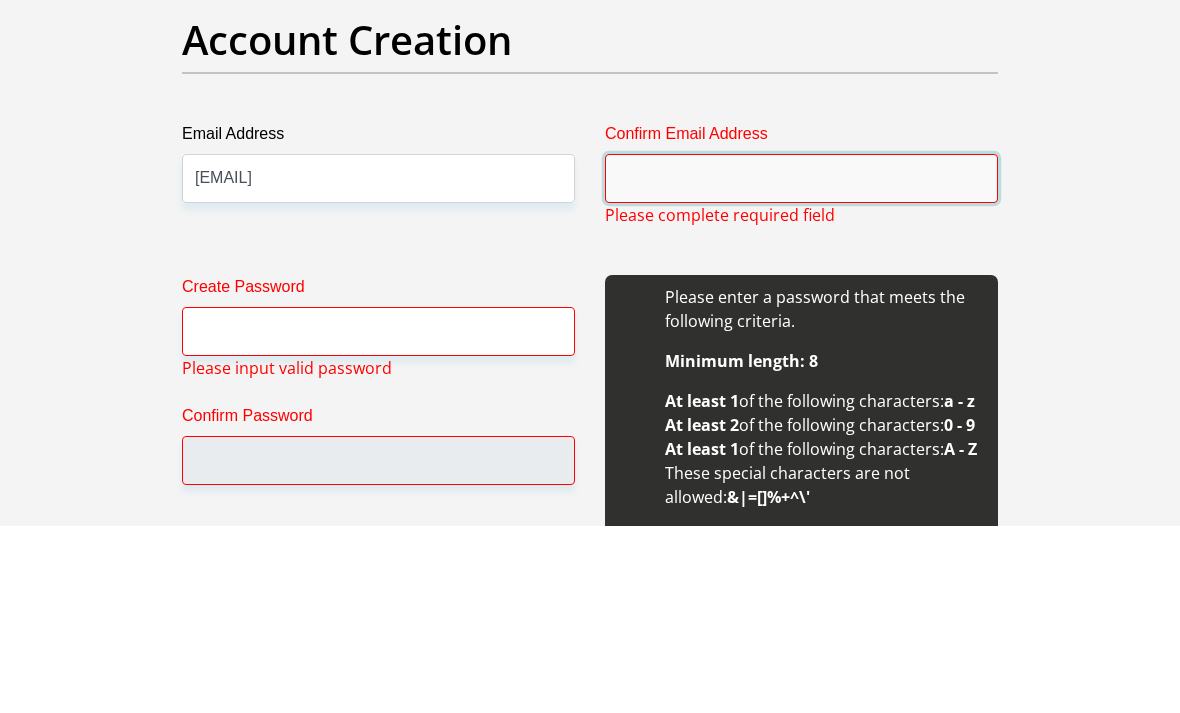 click on "Confirm Email Address" at bounding box center (801, 365) 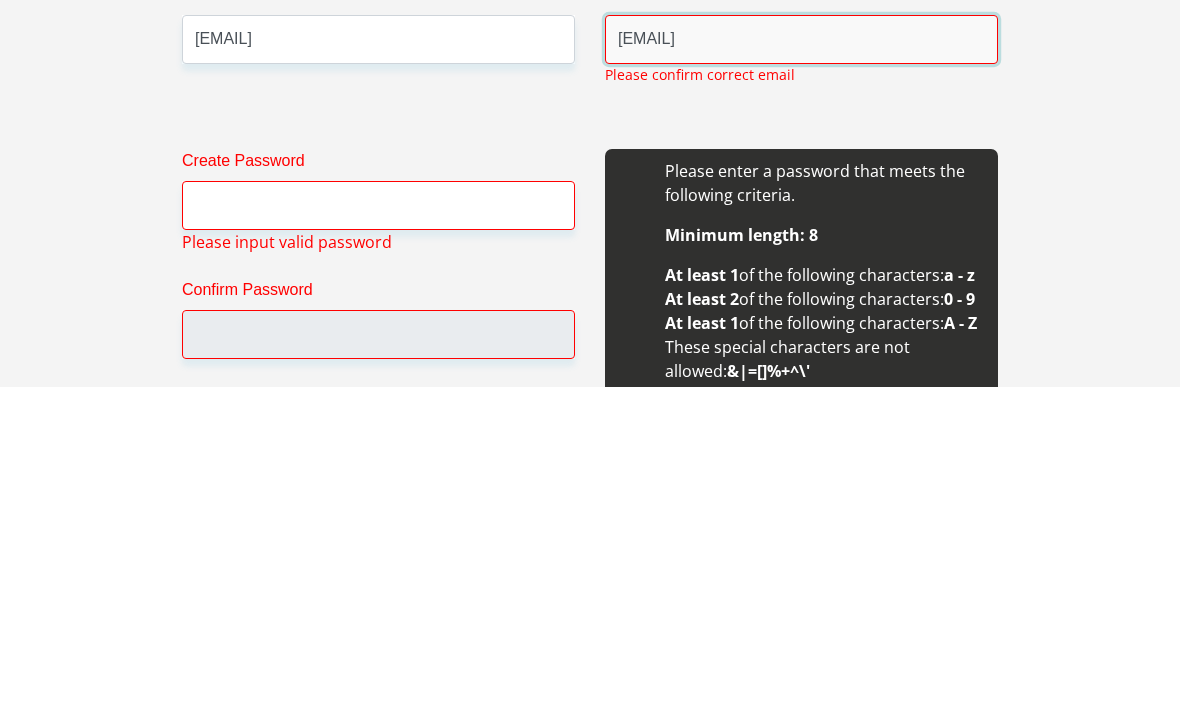 type on "ginamoniz68@gmail.com" 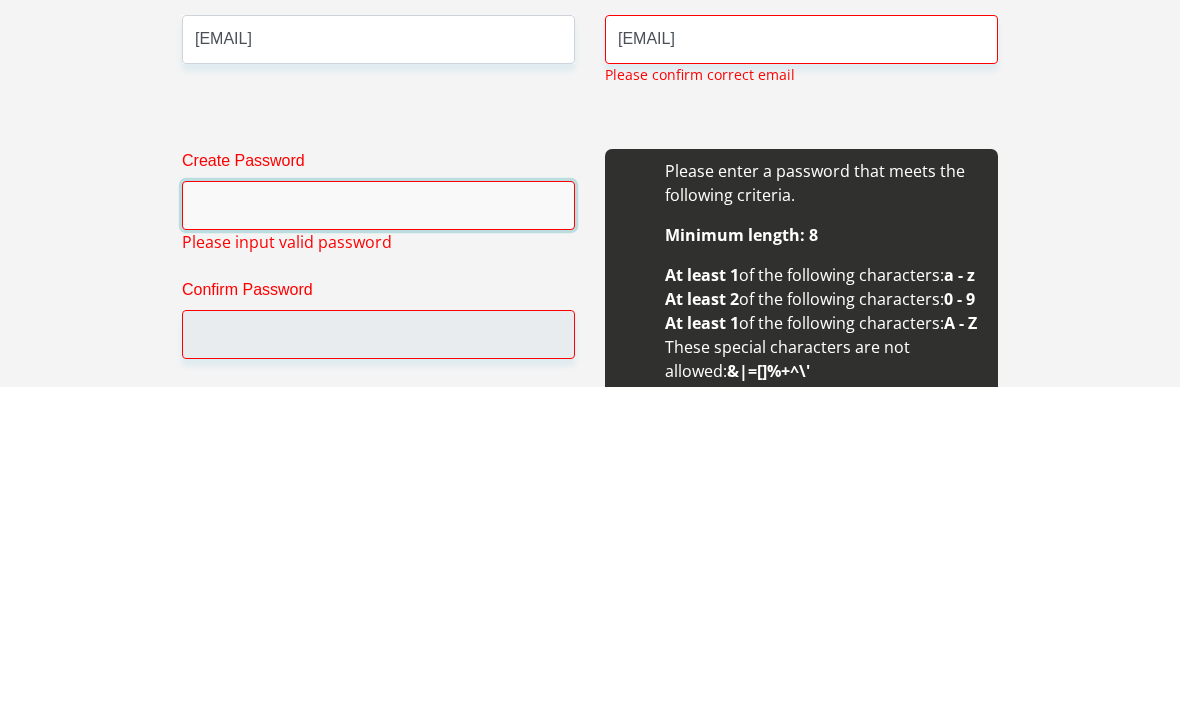 click on "Create Password" at bounding box center [378, 531] 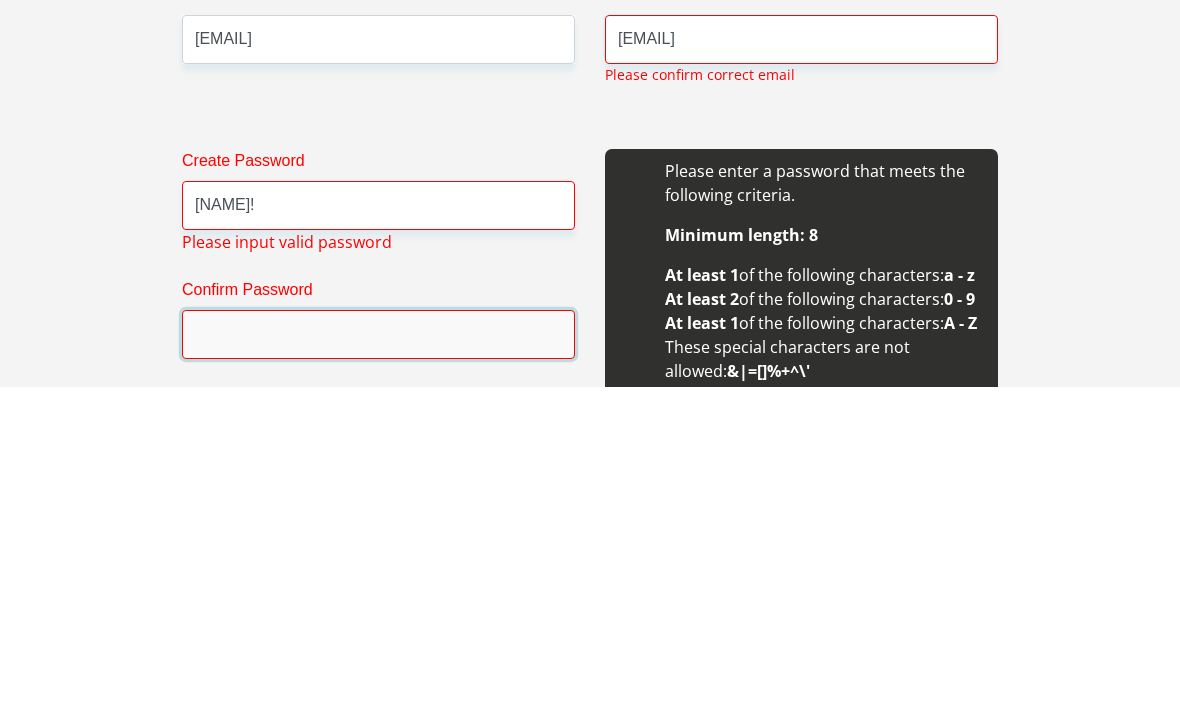 click on "Confirm Password" at bounding box center [378, 660] 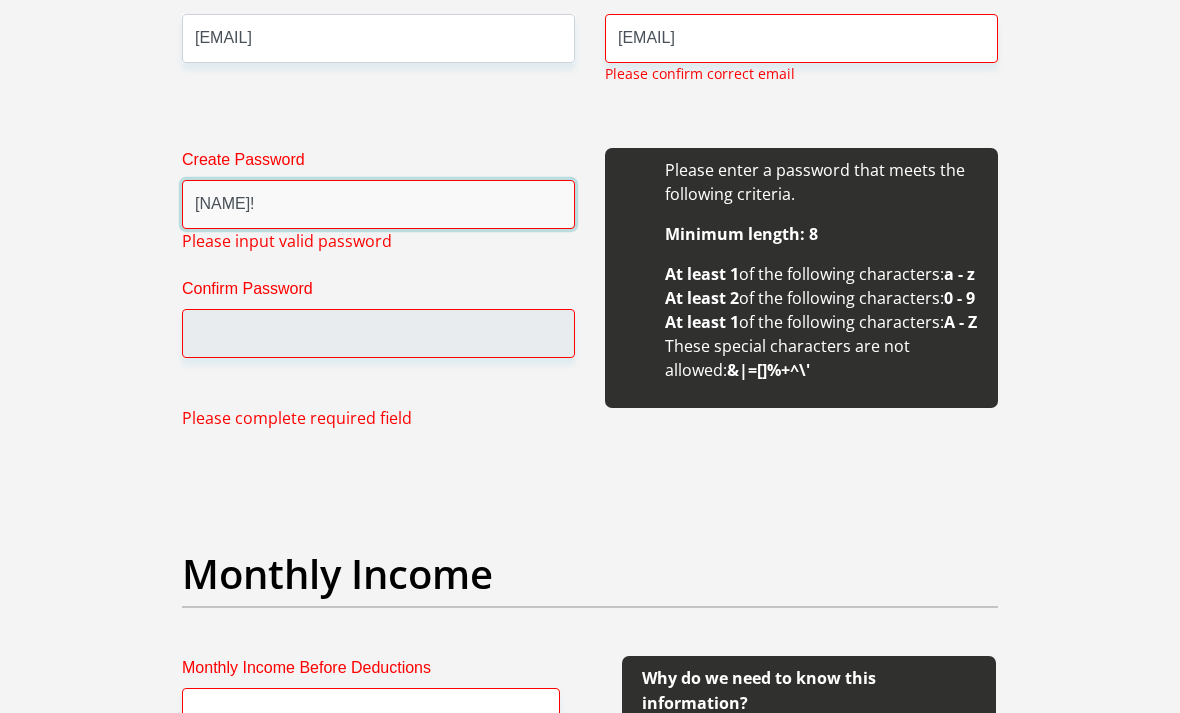 click on "AyMo321!" at bounding box center (378, 204) 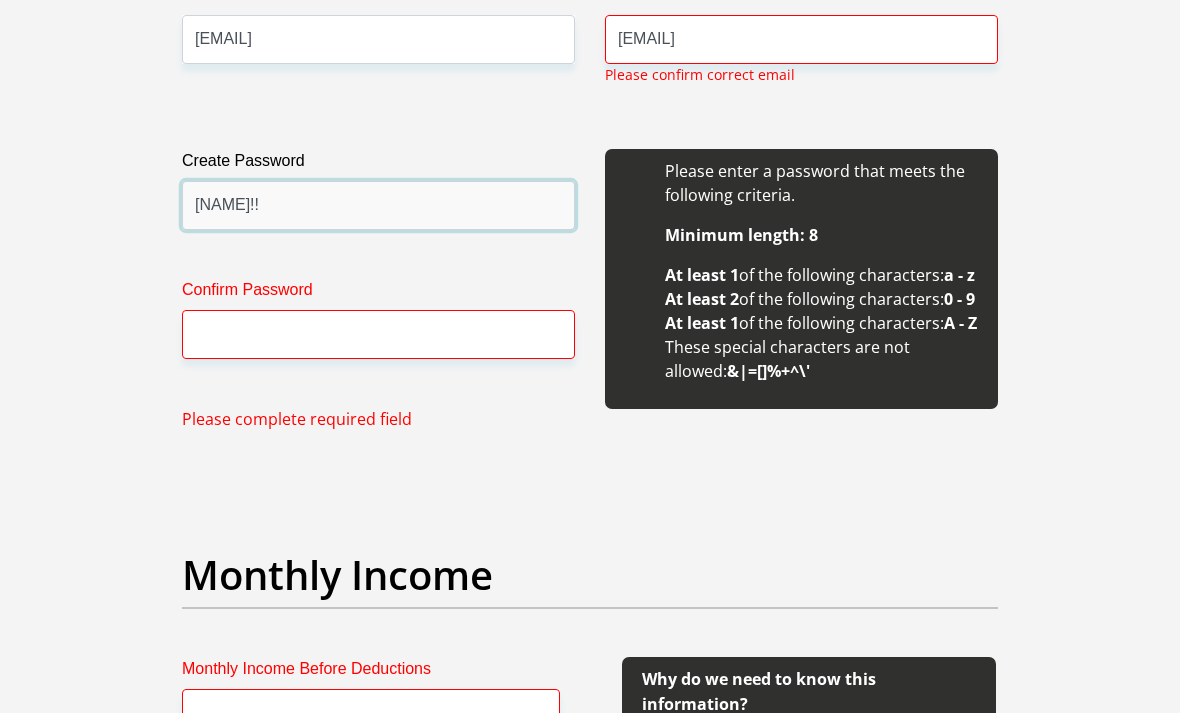 click on "AyMo4312!!" at bounding box center (378, 205) 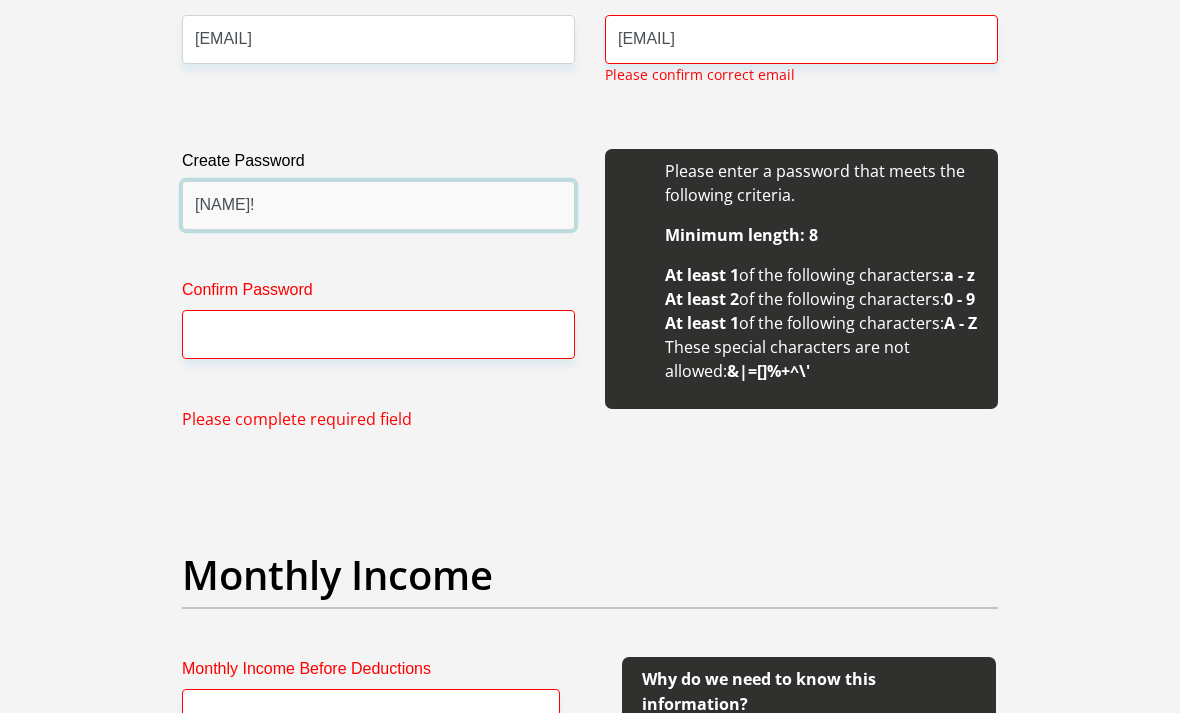 type on "AyMo4312!" 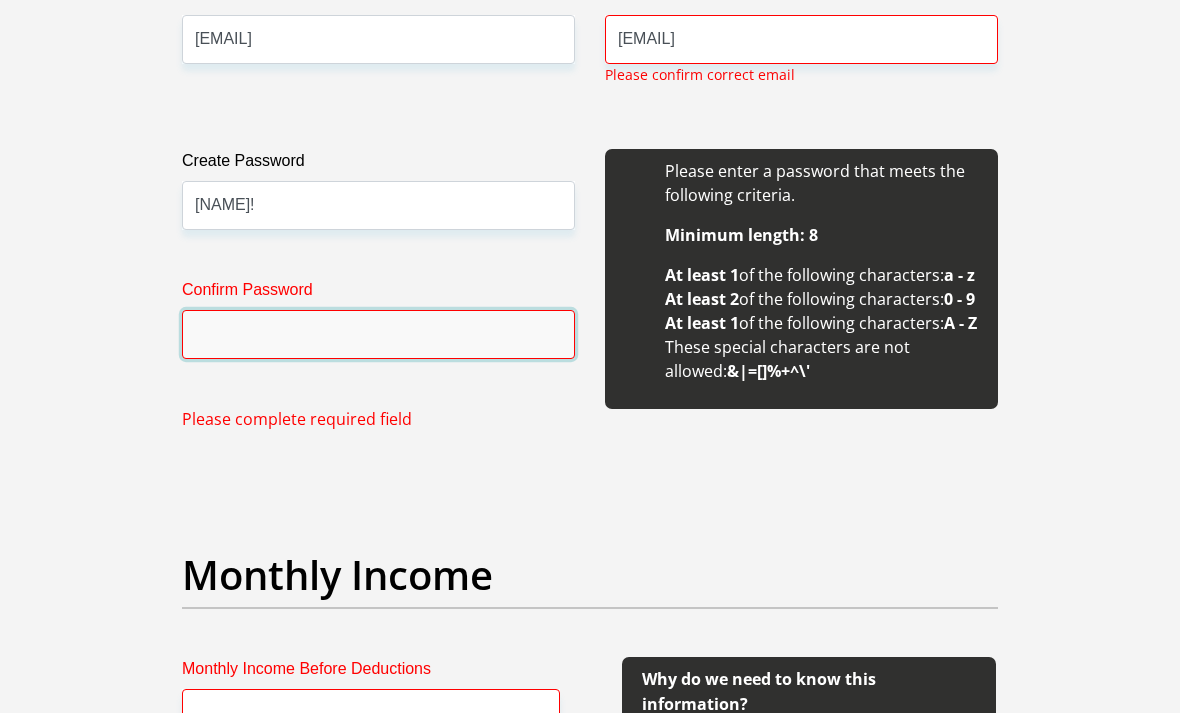 click on "Confirm Password" at bounding box center (378, 334) 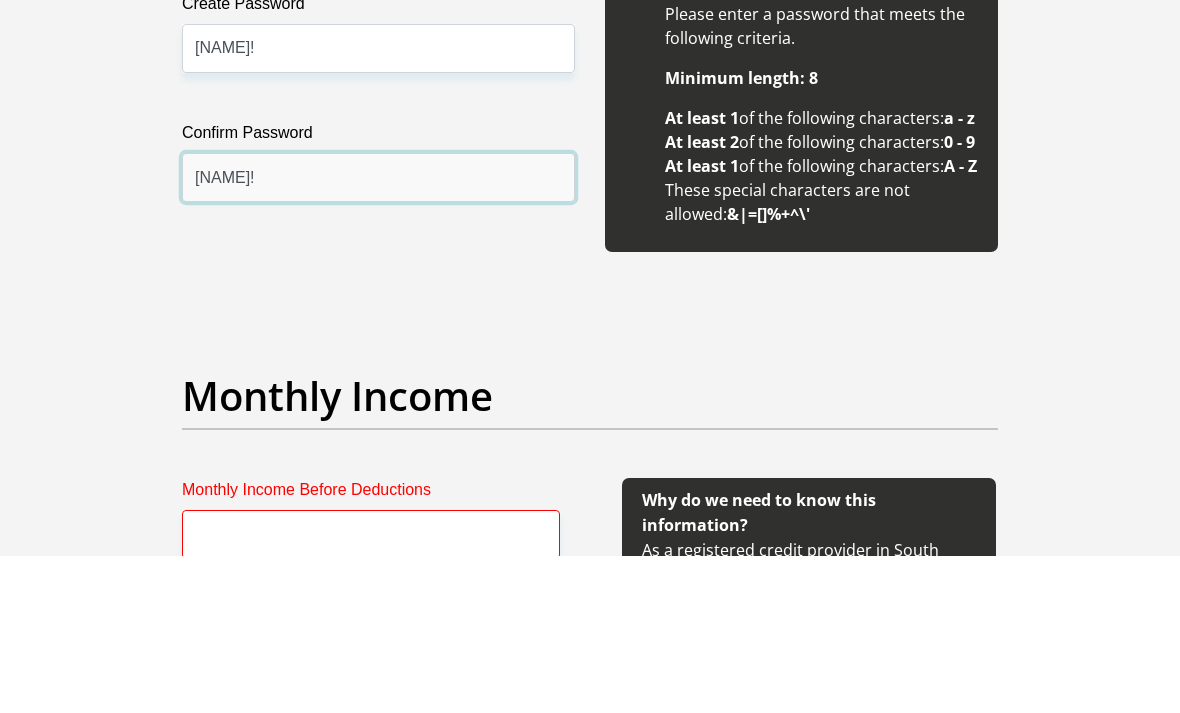type on "AyMo4312!" 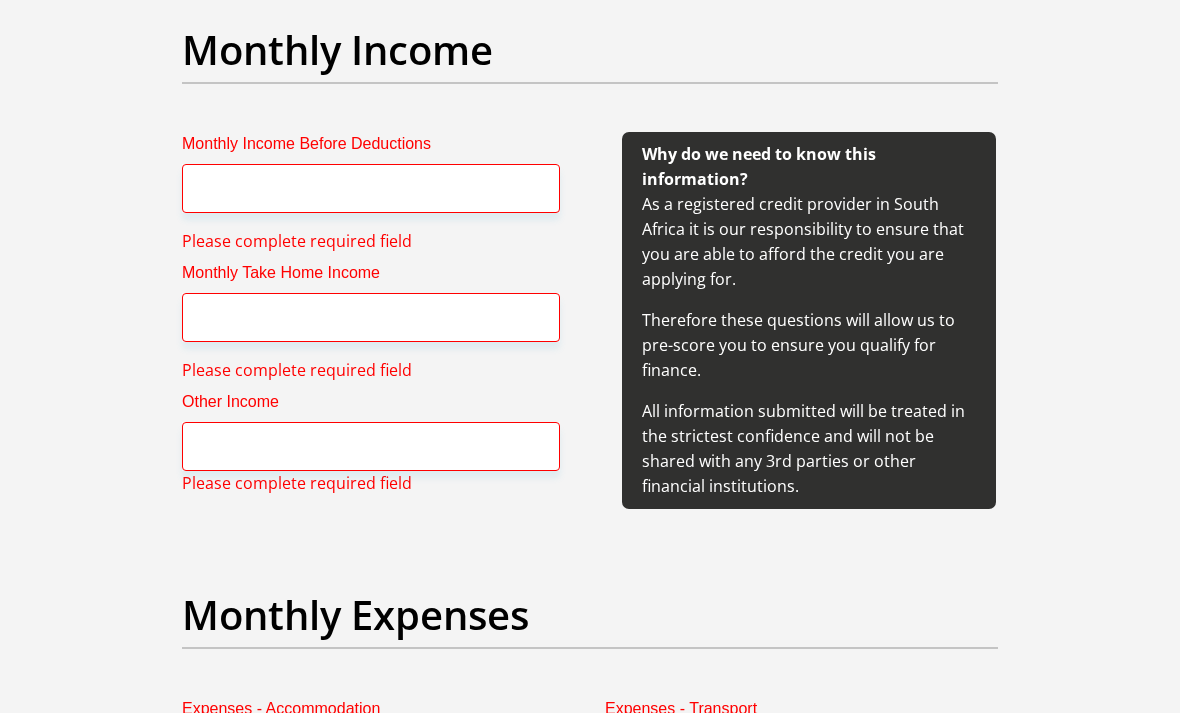 scroll, scrollTop: 2523, scrollLeft: 0, axis: vertical 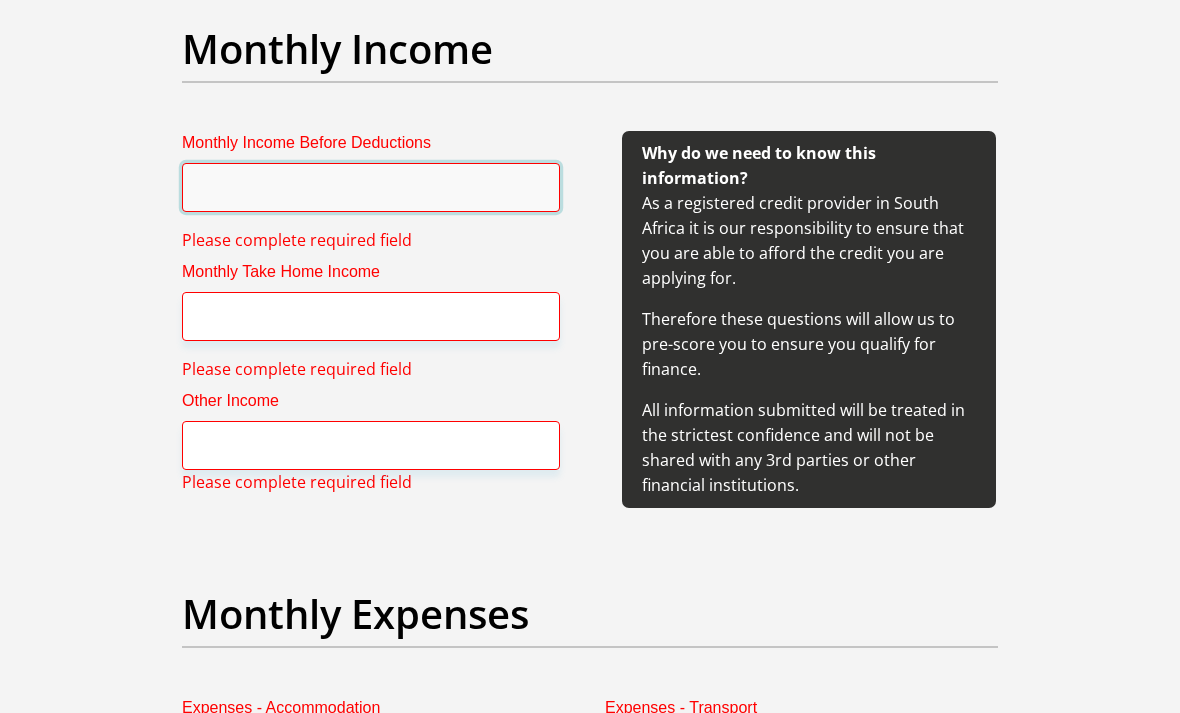 click on "Monthly Income Before Deductions" at bounding box center (371, 187) 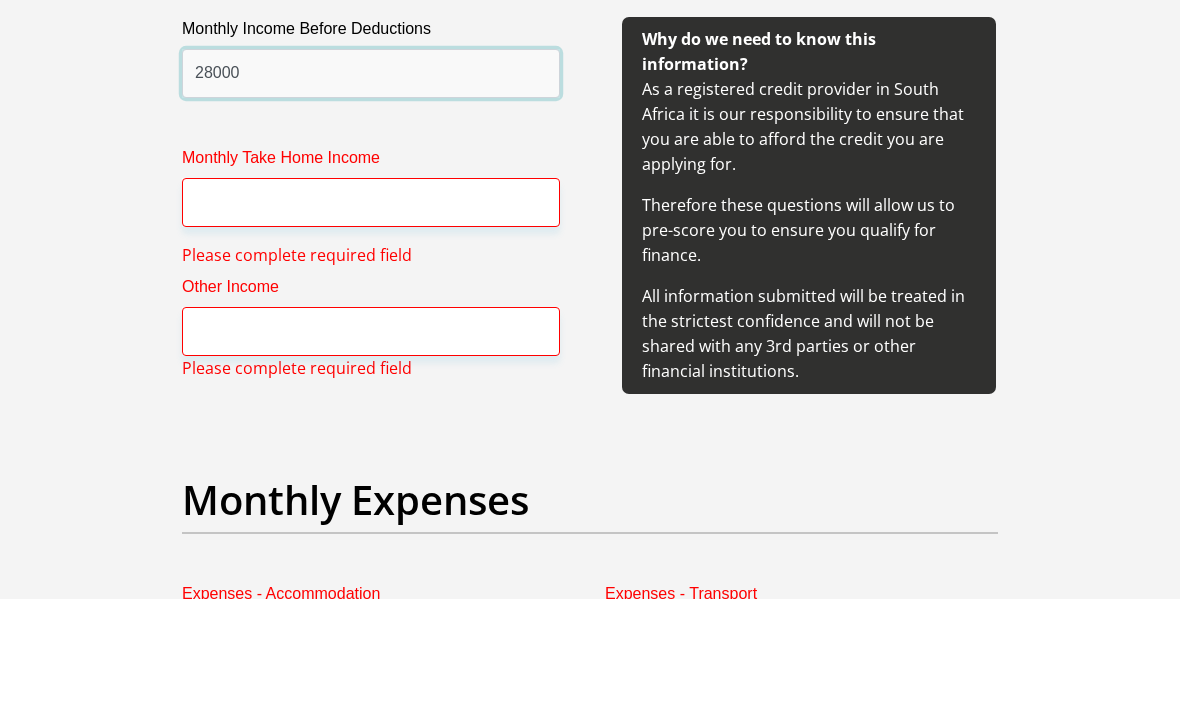 type on "28000" 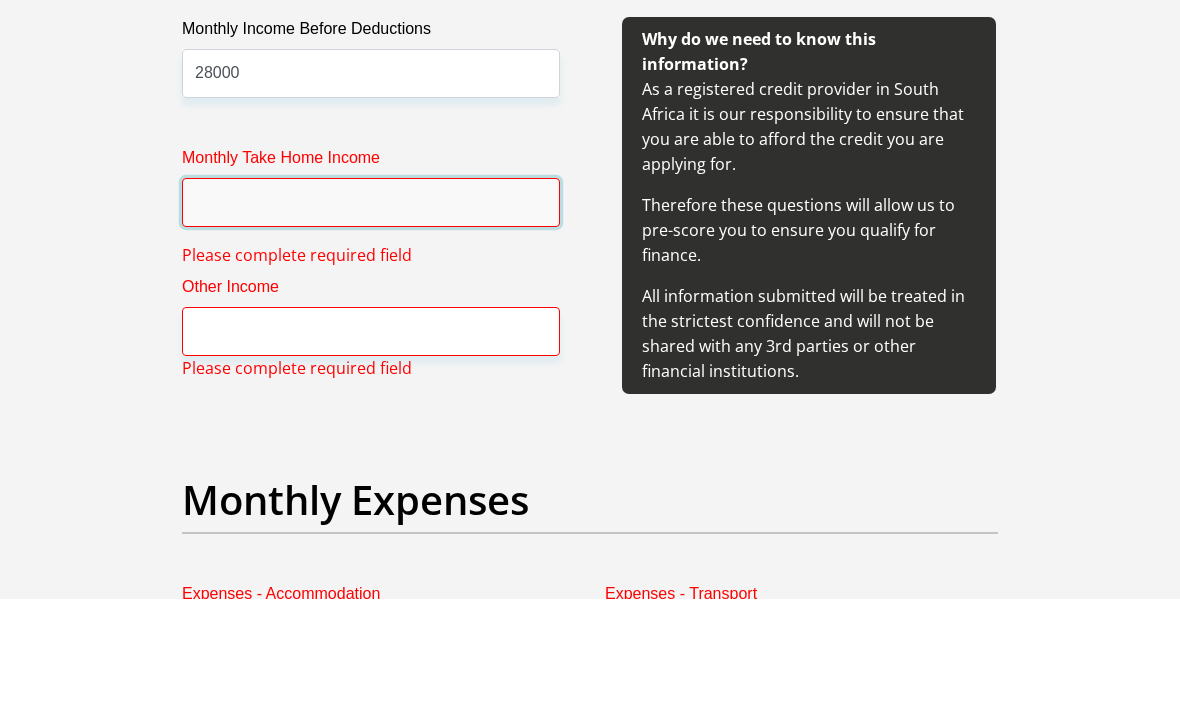 click on "Monthly Take Home Income" at bounding box center (371, 316) 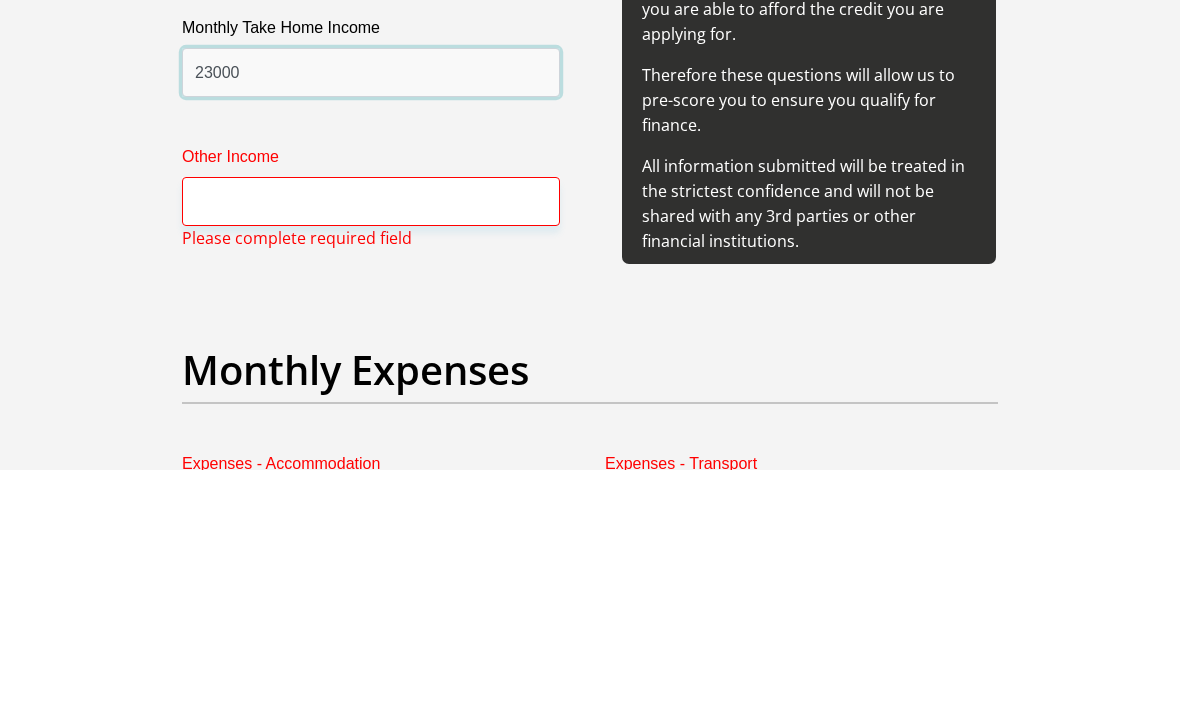 type on "23000" 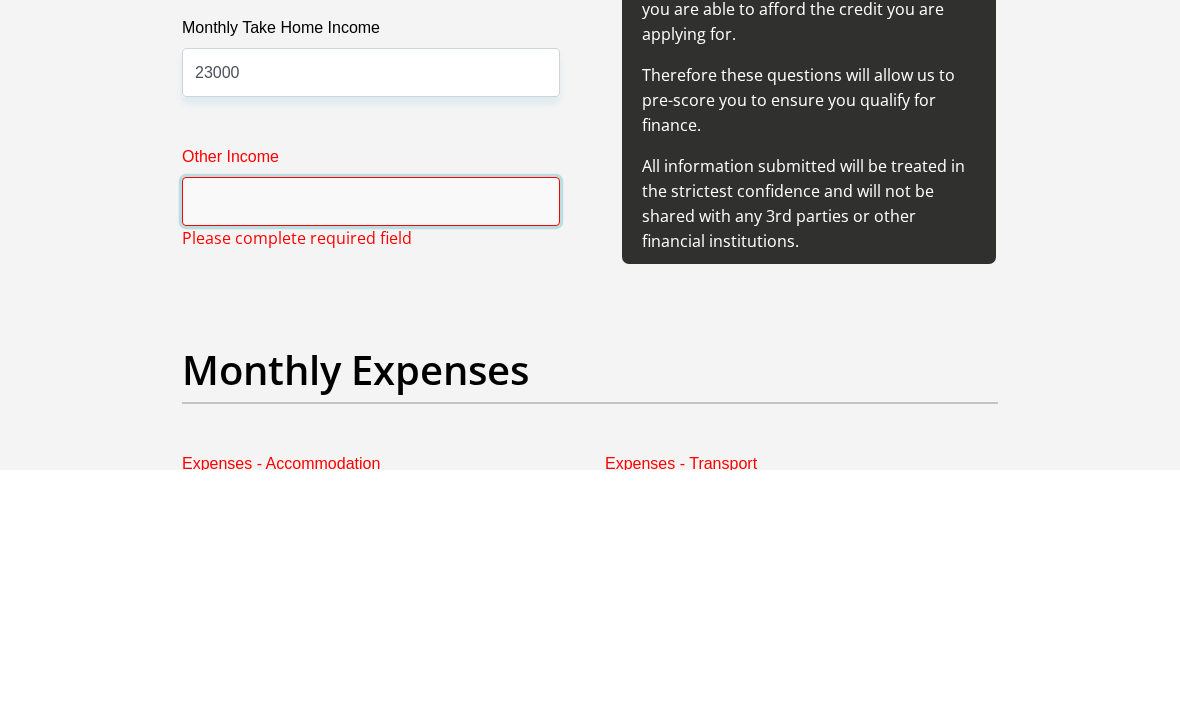 click on "Other Income" at bounding box center (371, 445) 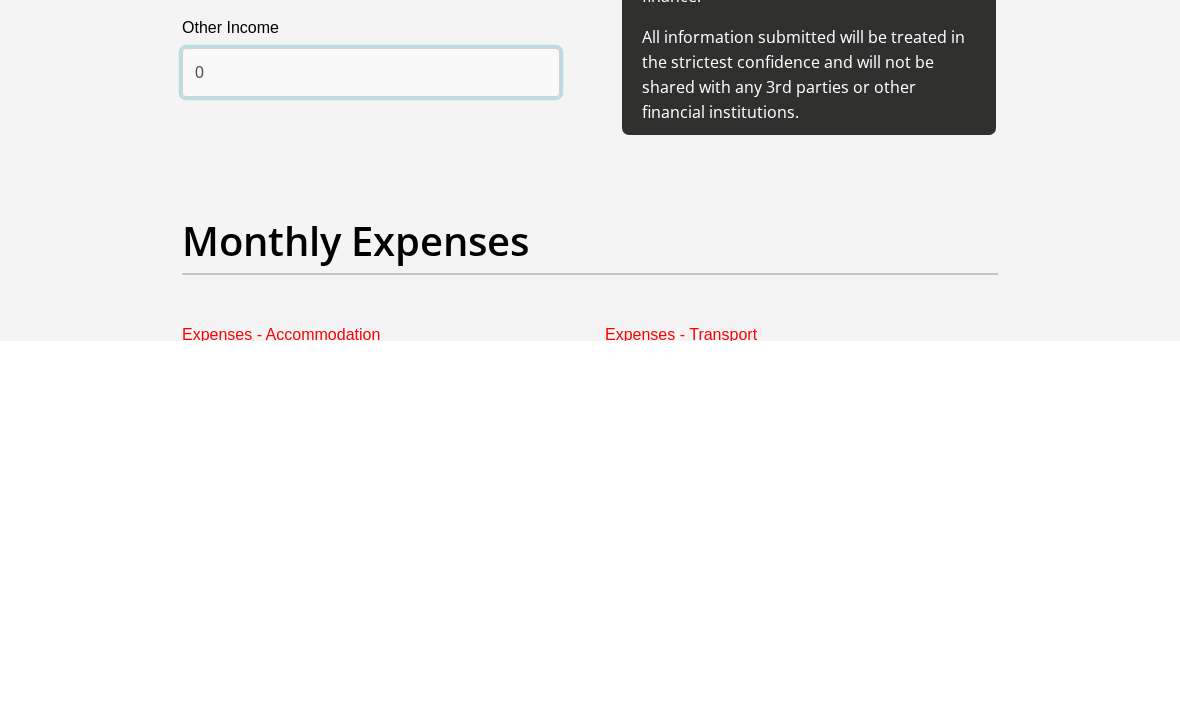 type on "0" 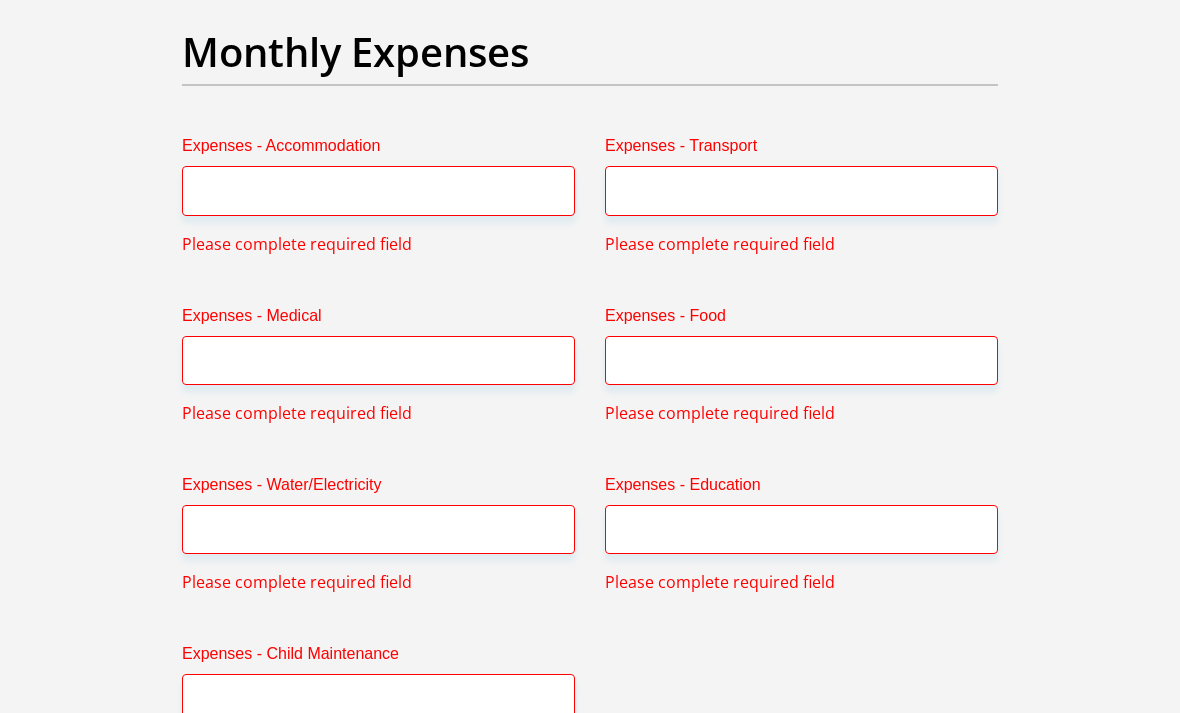scroll, scrollTop: 3088, scrollLeft: 0, axis: vertical 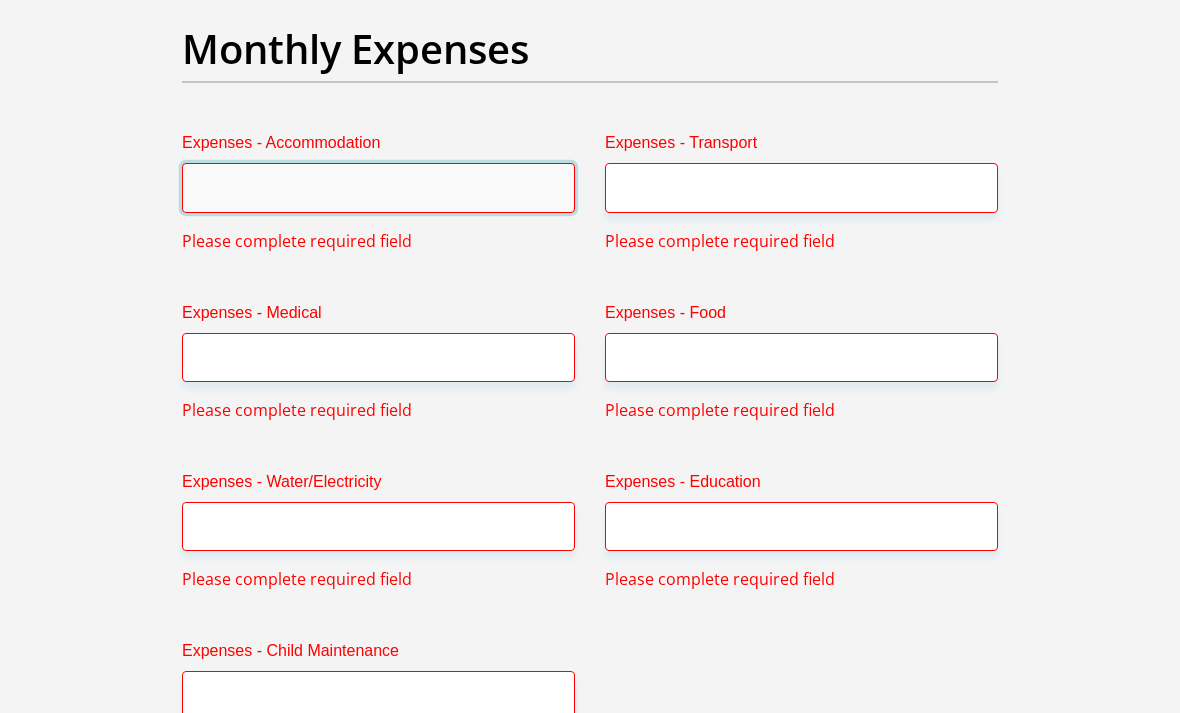 click on "Expenses - Accommodation" at bounding box center (378, 187) 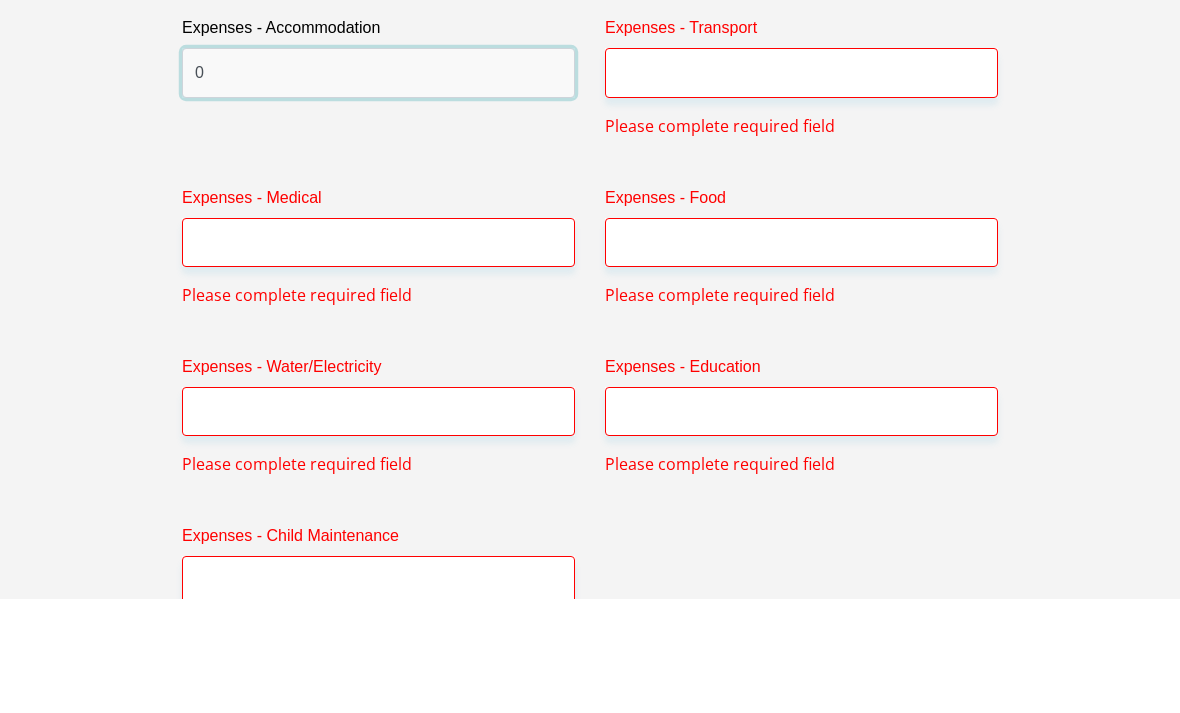type on "0" 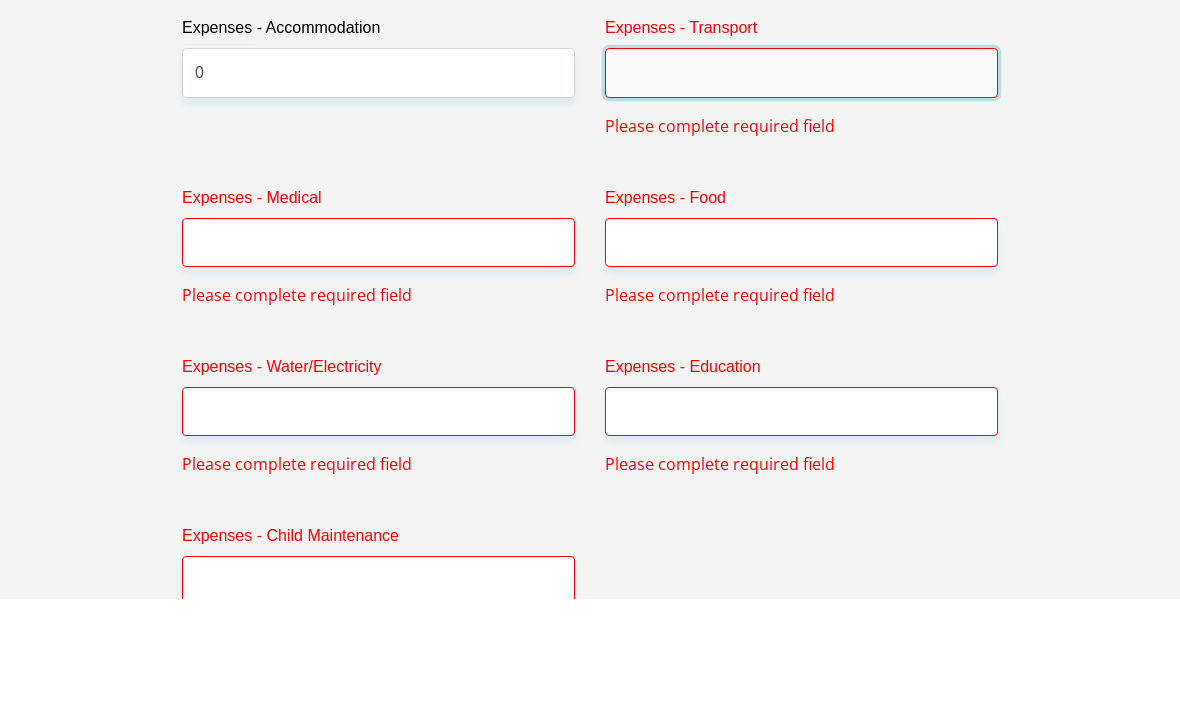 click on "Expenses - Transport" at bounding box center (801, 187) 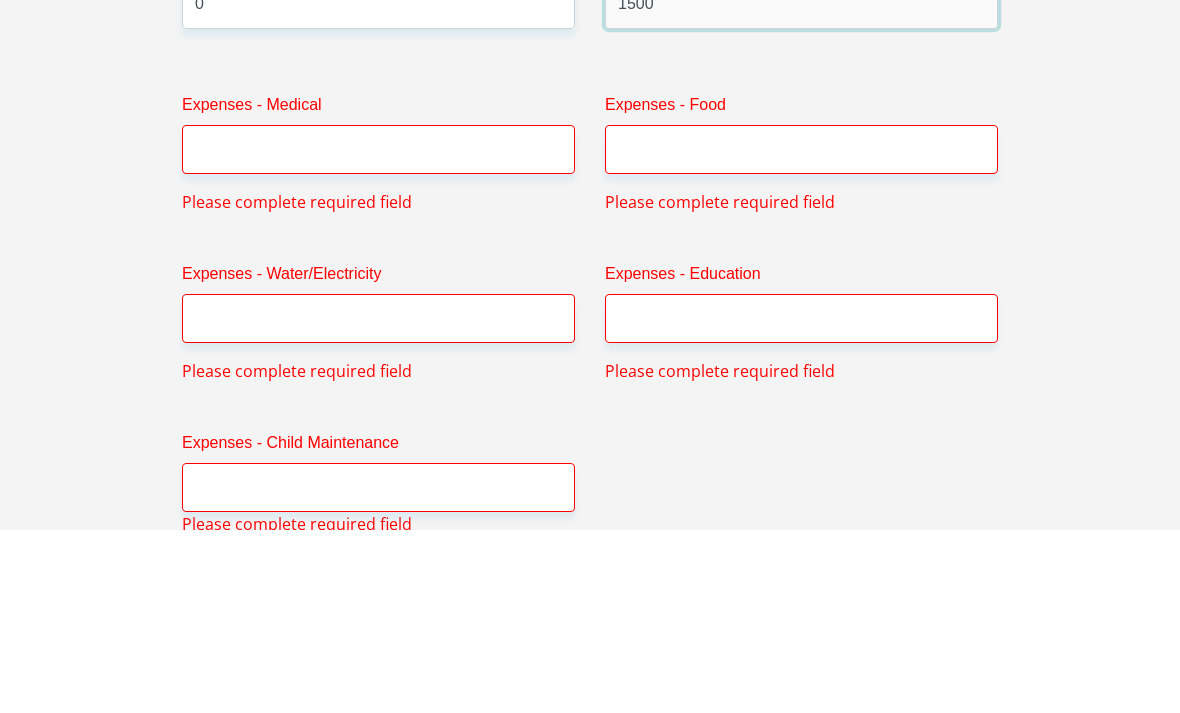 type on "1500" 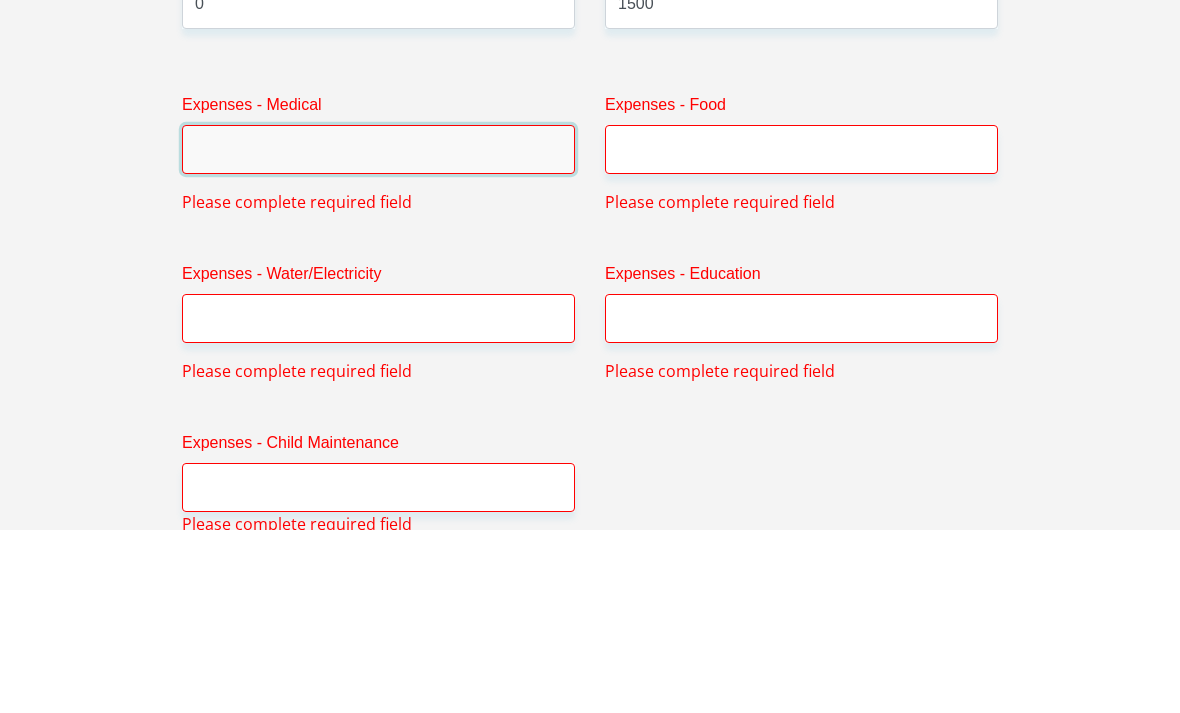 click on "Expenses - Medical" at bounding box center [378, 333] 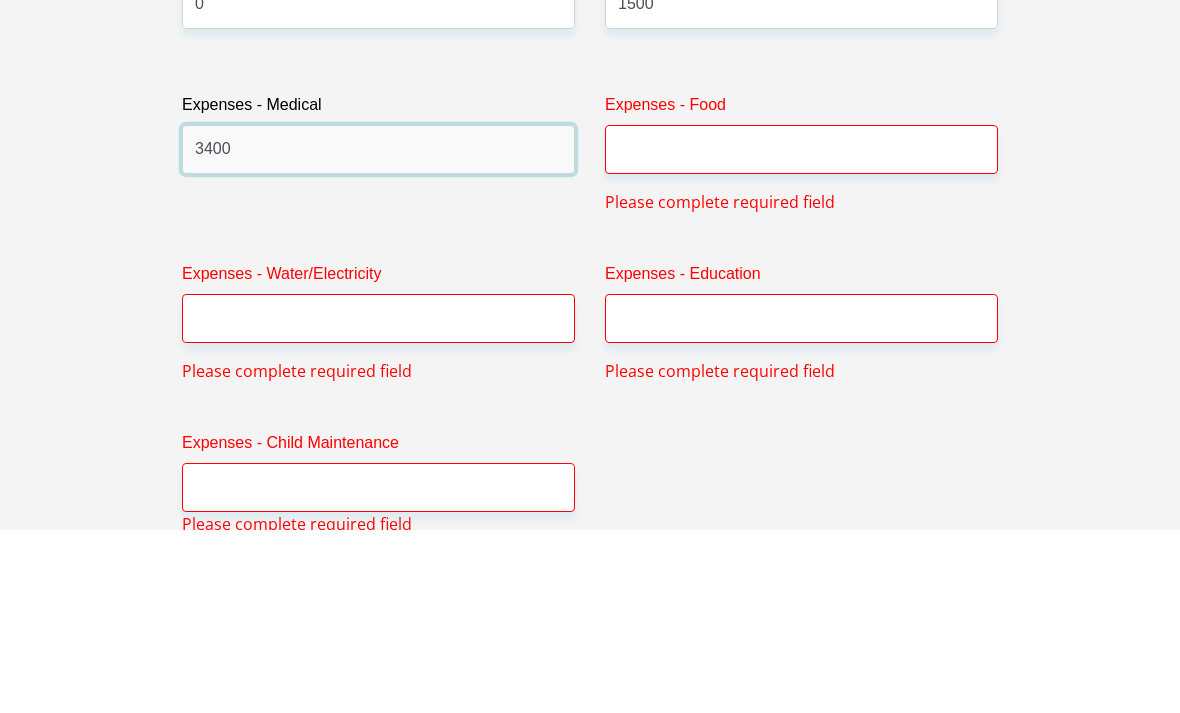 type on "3400" 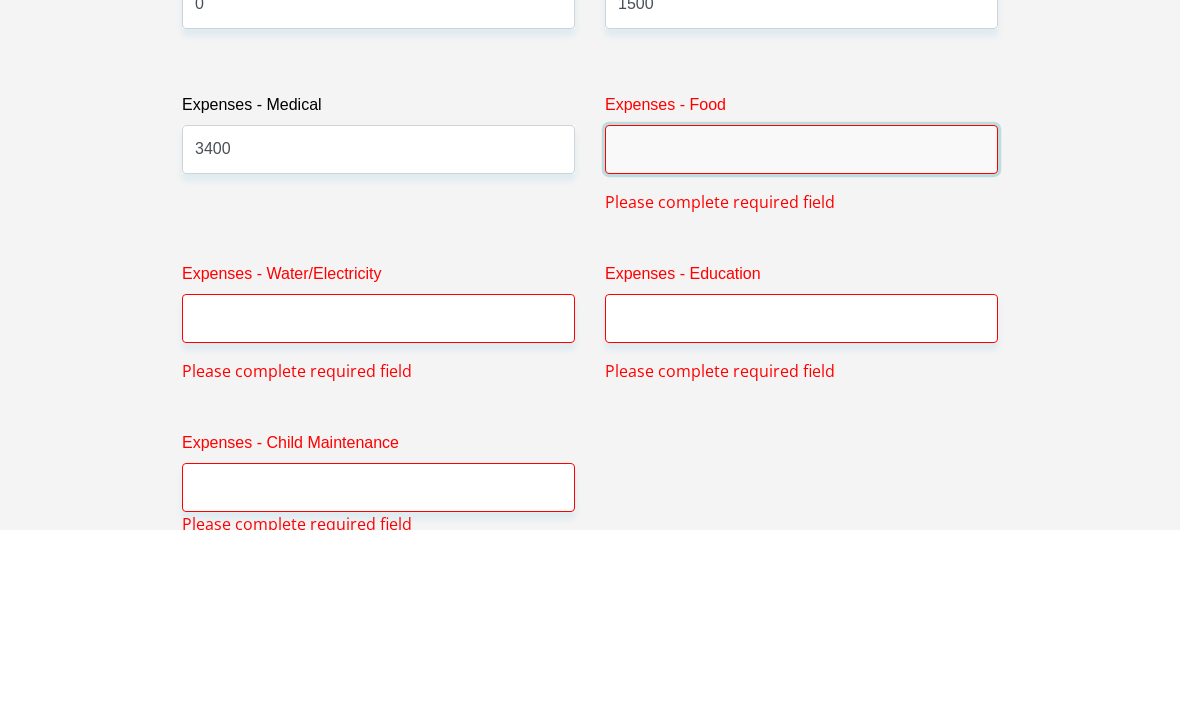 click on "Expenses - Food" at bounding box center (801, 333) 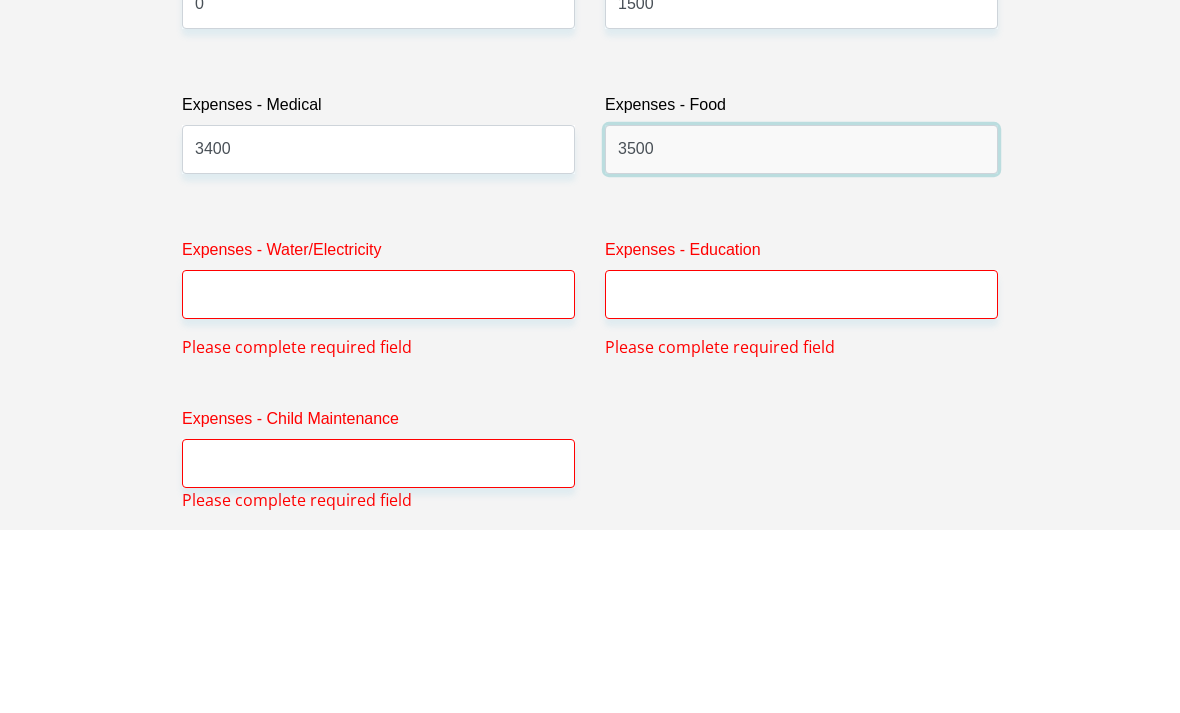 type on "3500" 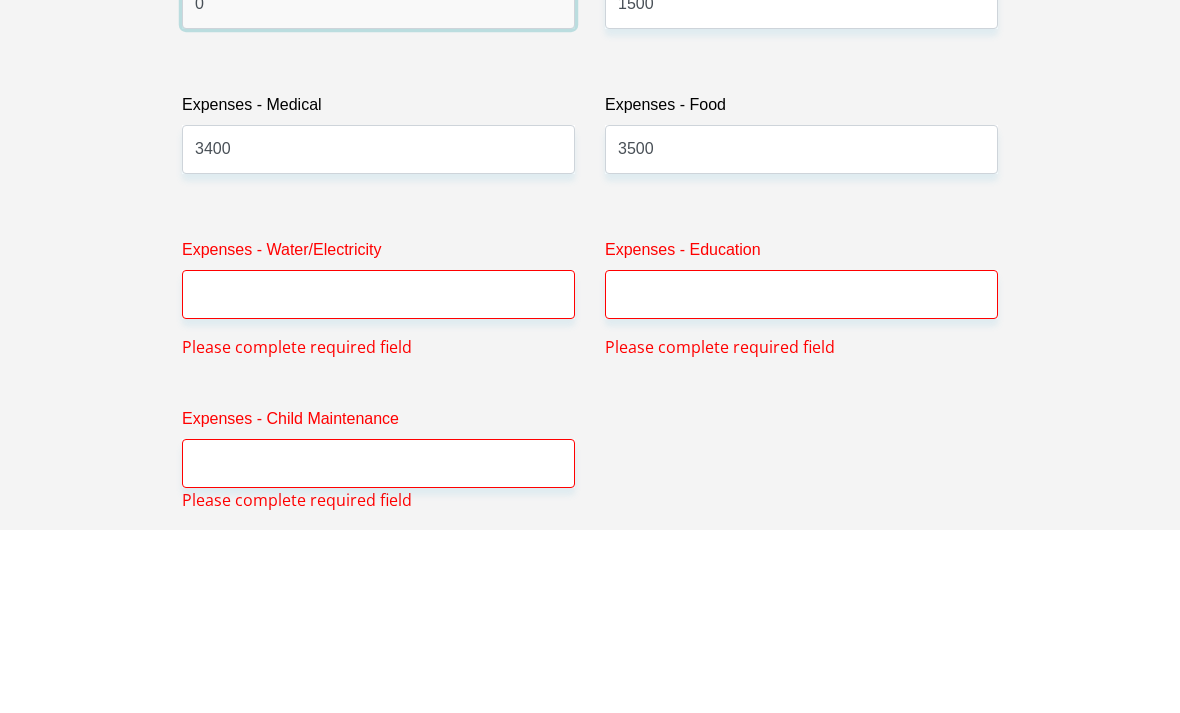 click on "0" at bounding box center [378, 187] 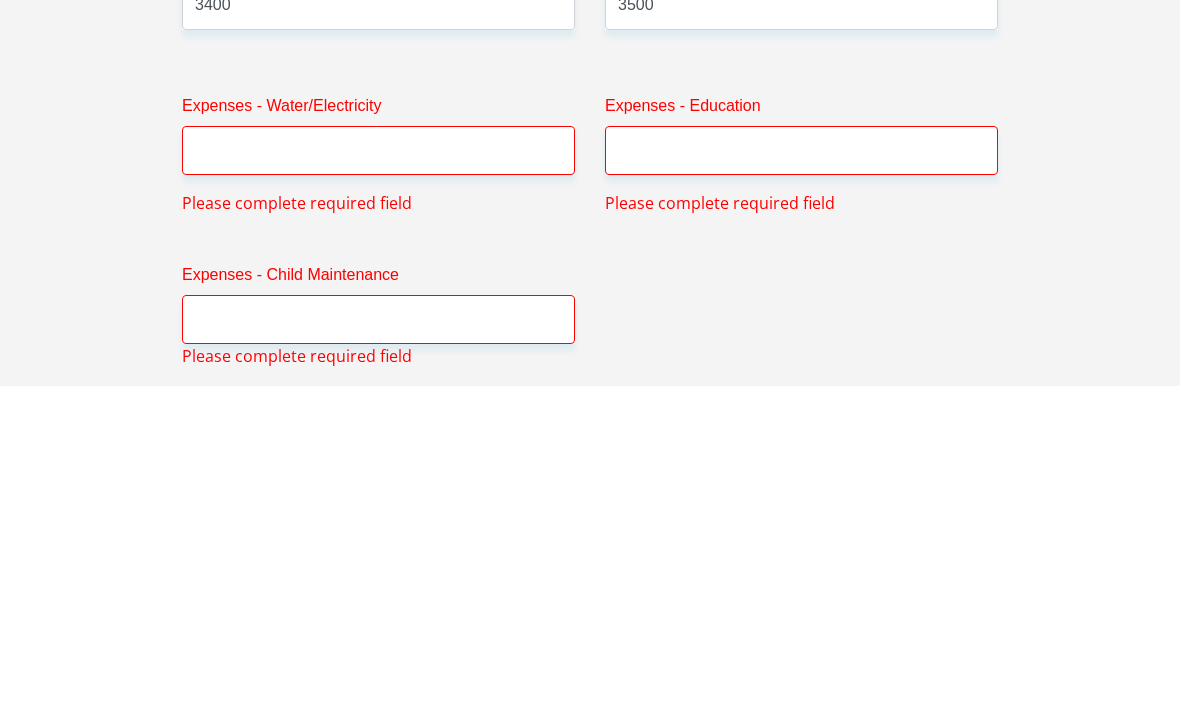 type on "800" 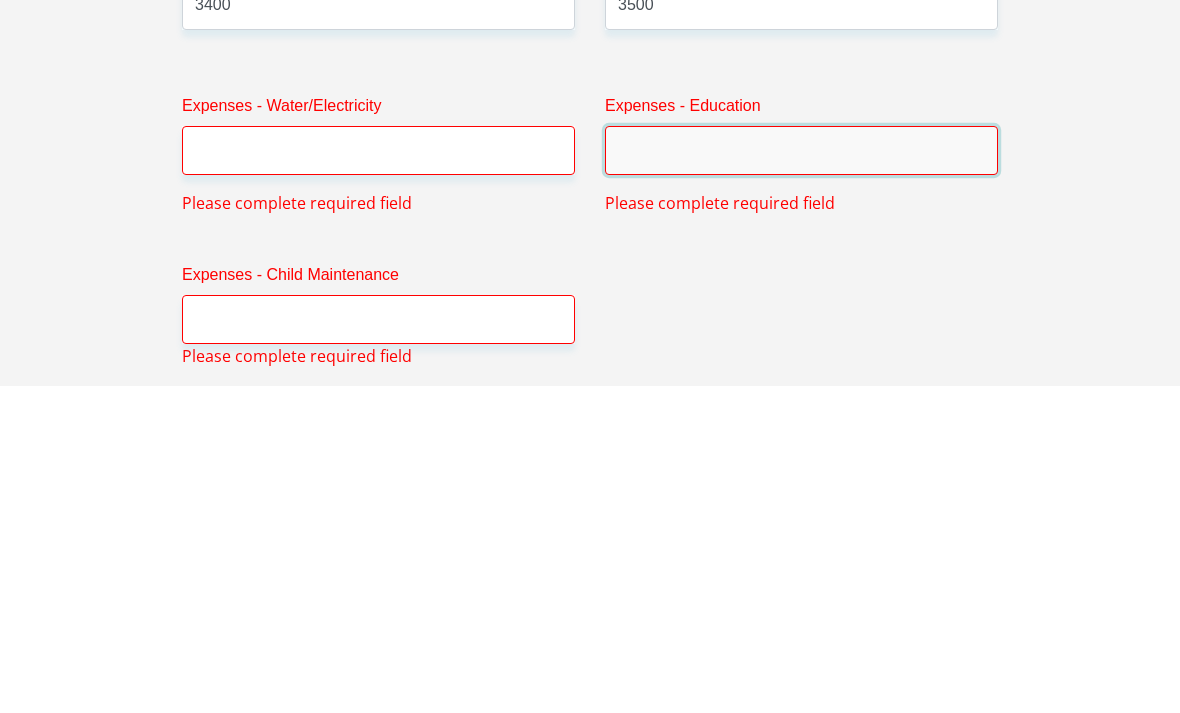 click on "Expenses - Education" at bounding box center [801, 478] 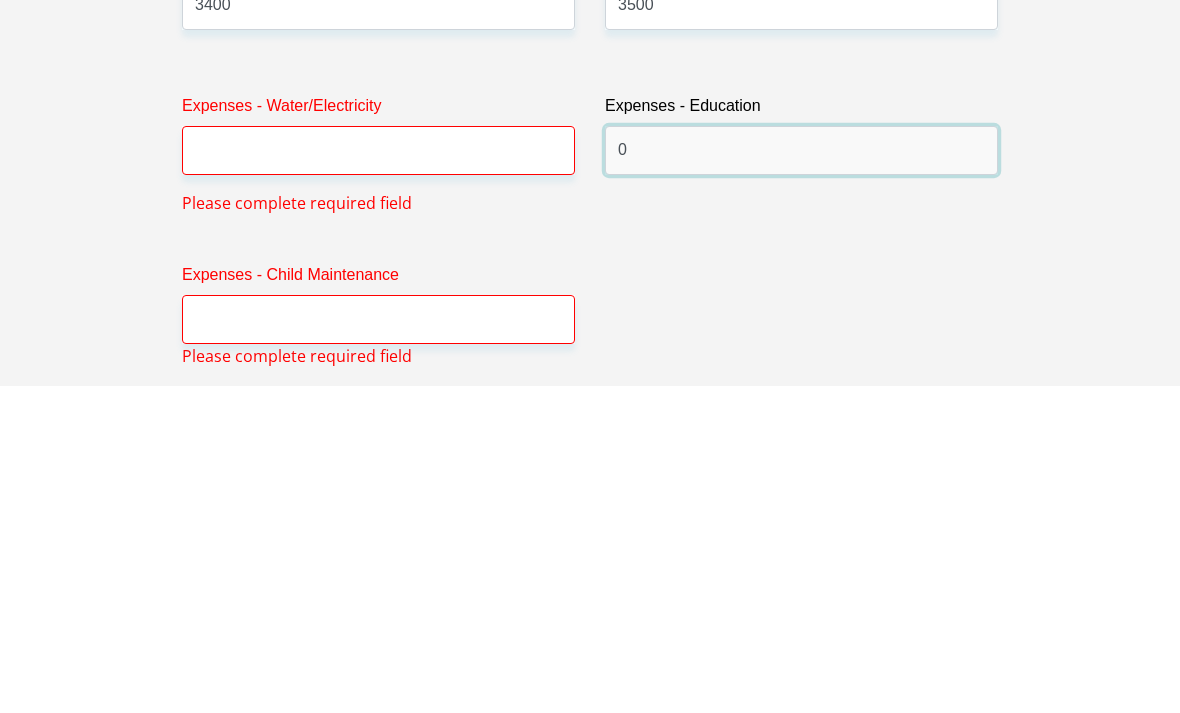 type on "0" 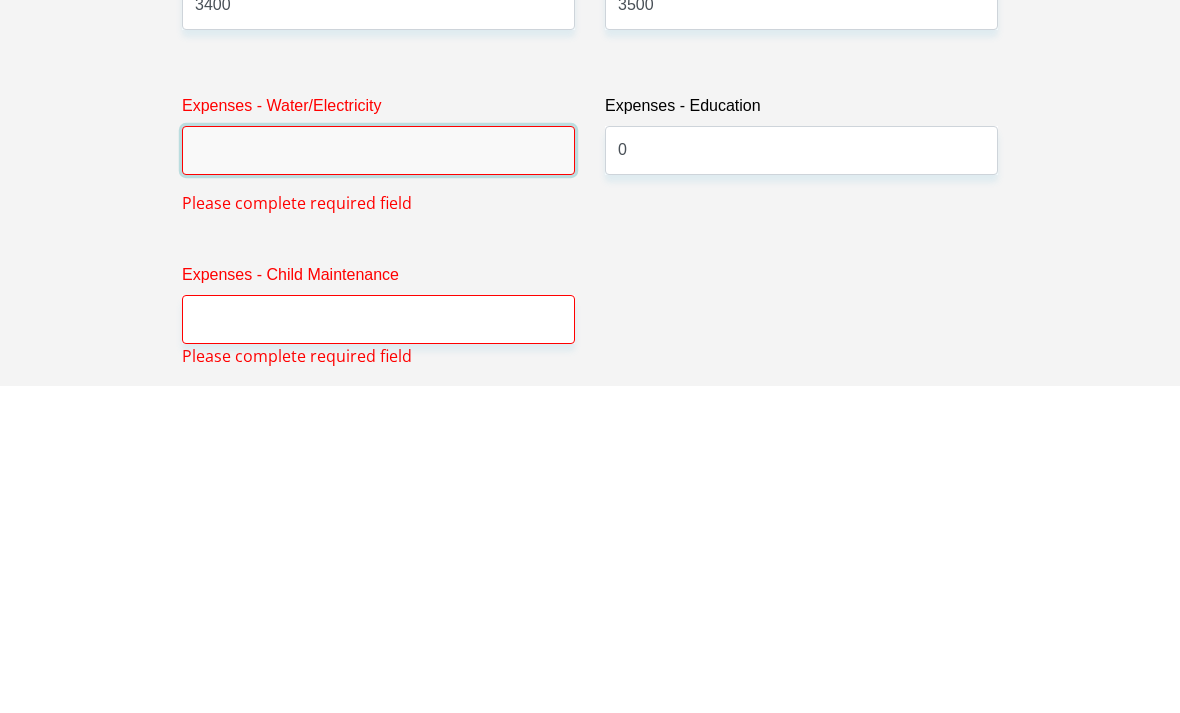 click on "Expenses - Water/Electricity" at bounding box center [378, 478] 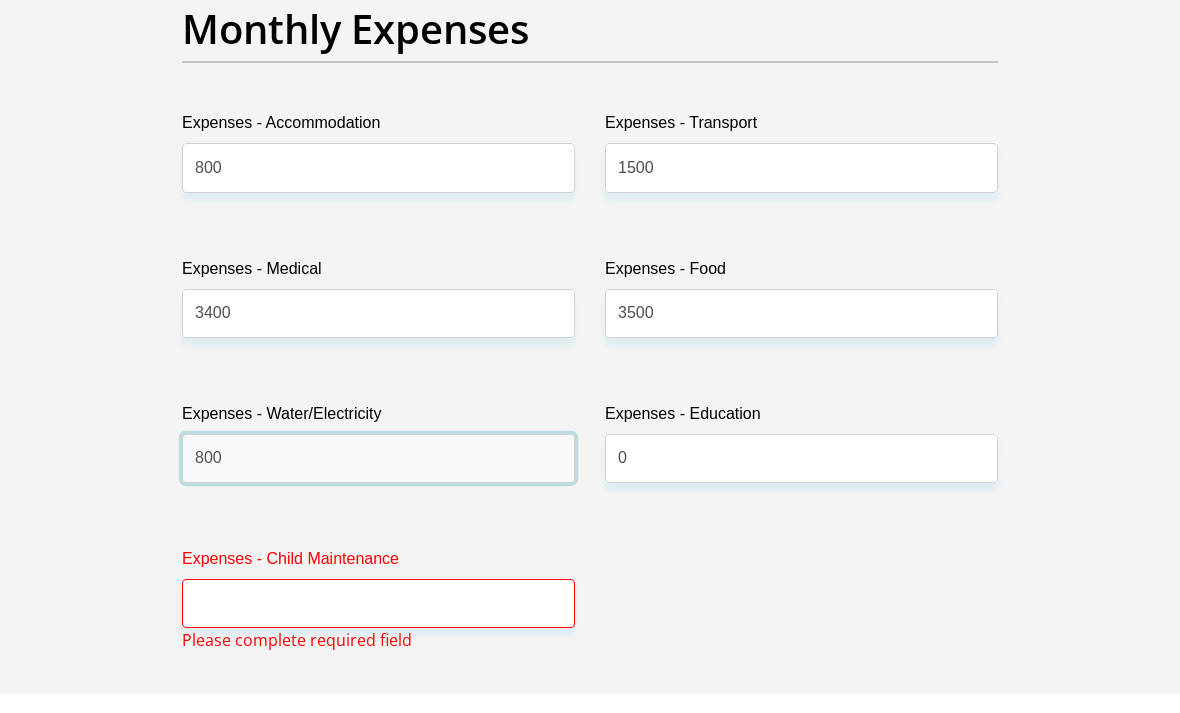 type on "800" 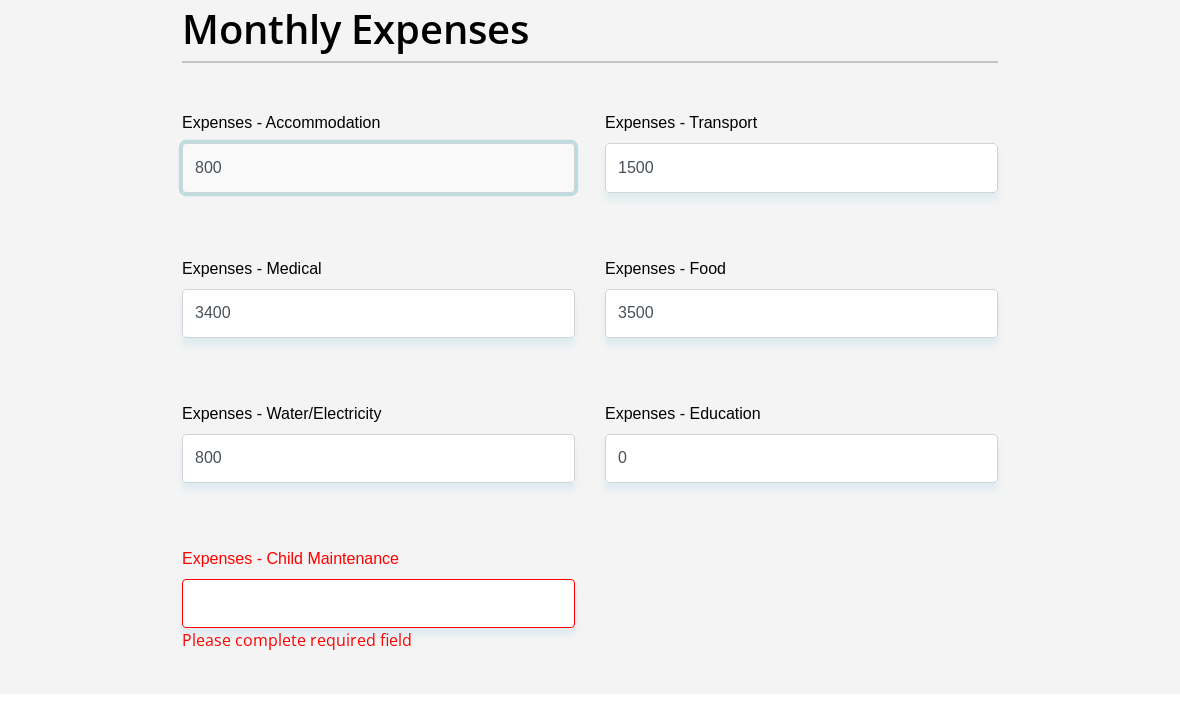 click on "800" at bounding box center (378, 187) 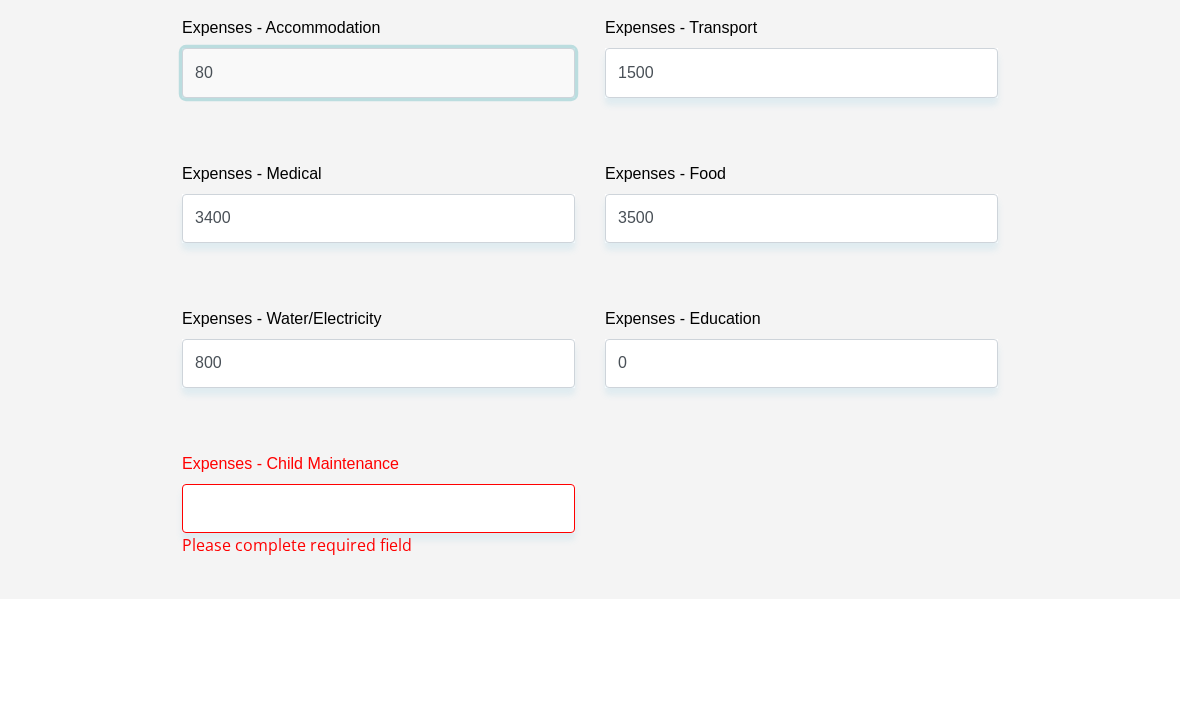 type on "8" 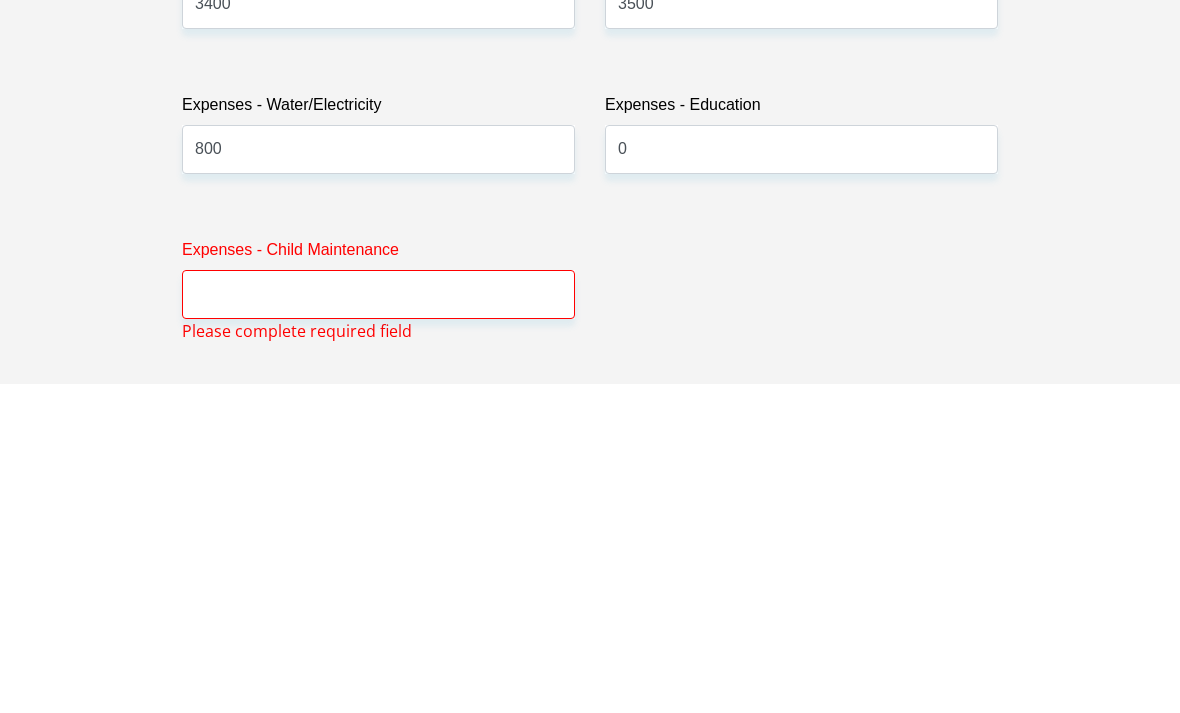 scroll, scrollTop: 3417, scrollLeft: 0, axis: vertical 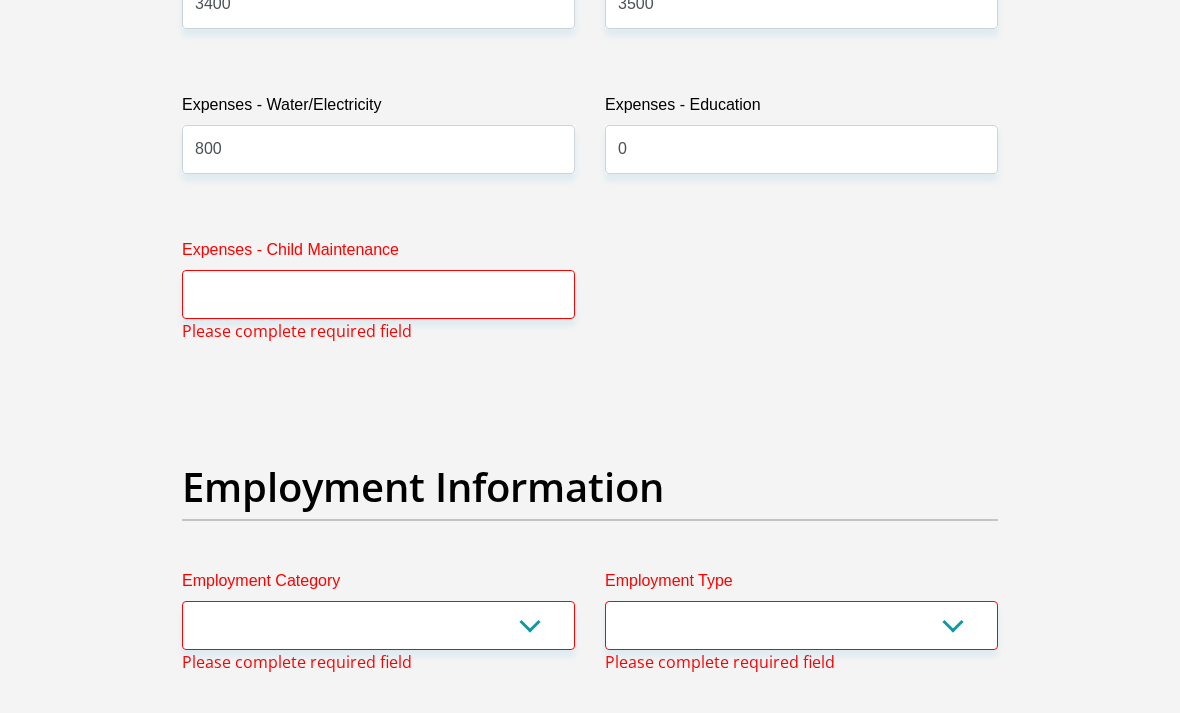 type on "0" 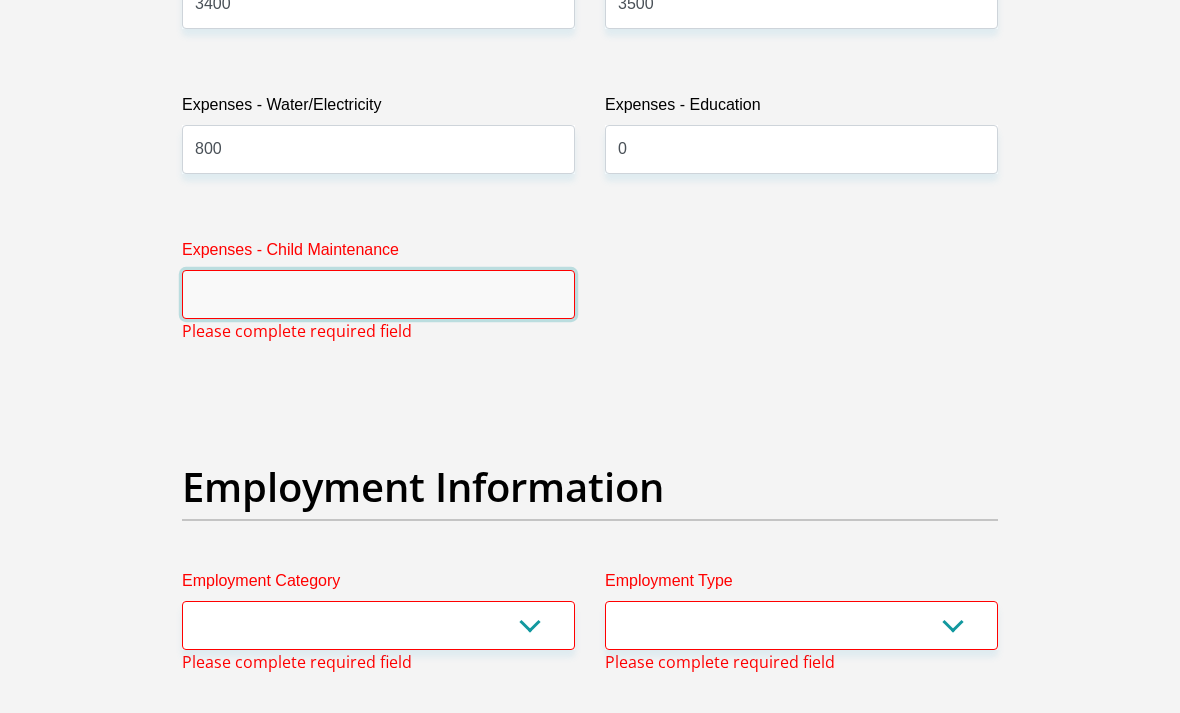 click on "Expenses - Child Maintenance" at bounding box center [378, 294] 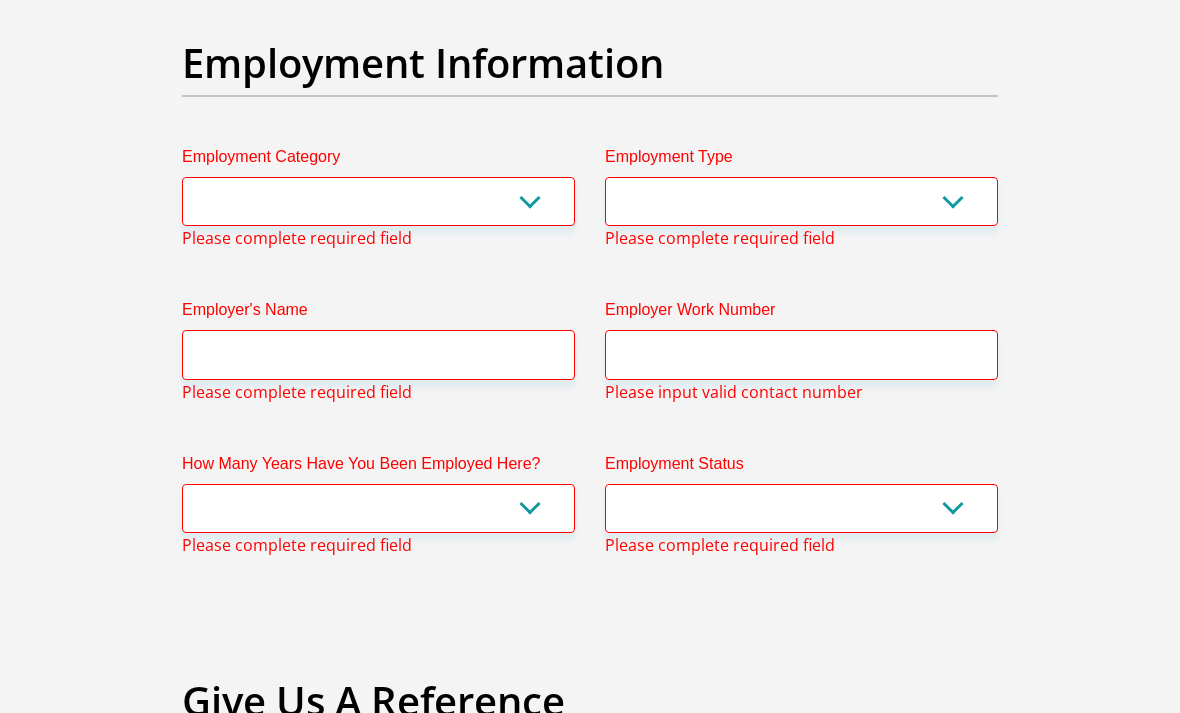 scroll, scrollTop: 3817, scrollLeft: 0, axis: vertical 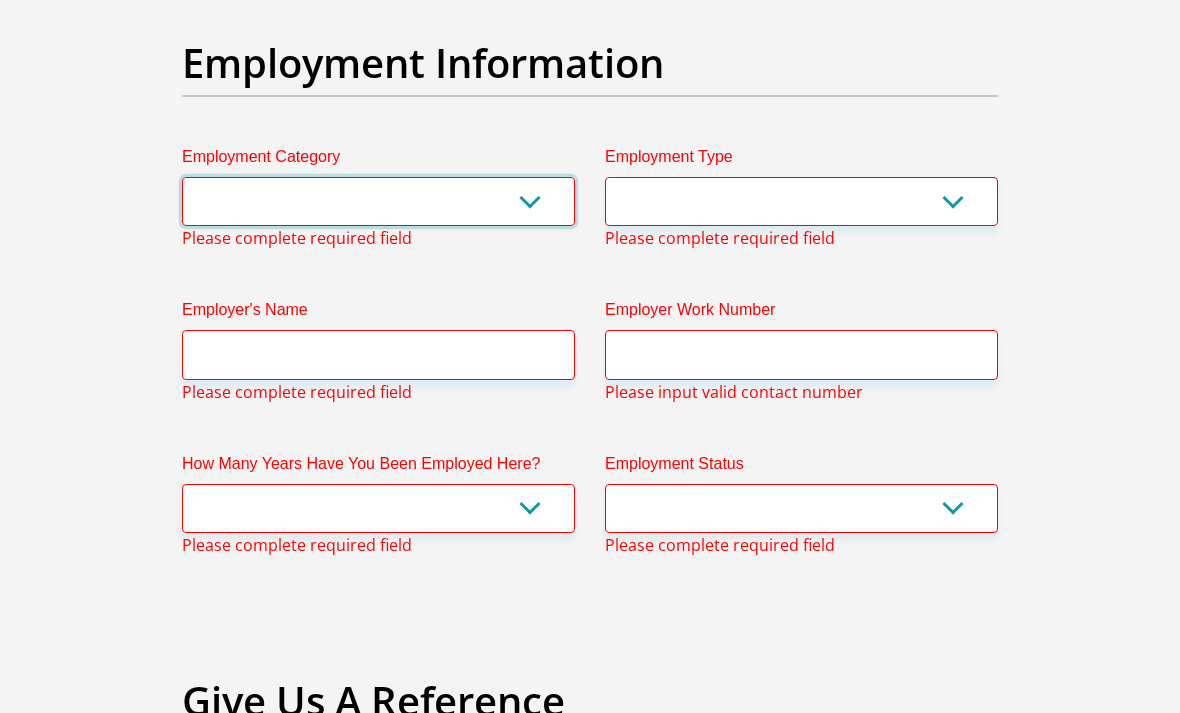 click on "AGRICULTURE
ALCOHOL & TOBACCO
CONSTRUCTION MATERIALS
METALLURGY
EQUIPMENT FOR RENEWABLE ENERGY
SPECIALIZED CONTRACTORS
CAR
GAMING (INCL. INTERNET
OTHER WHOLESALE
UNLICENSED PHARMACEUTICALS
CURRENCY EXCHANGE HOUSES
OTHER FINANCIAL INSTITUTIONS & INSURANCE
REAL ESTATE AGENTS
OIL & GAS
OTHER MATERIALS (E.G. IRON ORE)
PRECIOUS STONES & PRECIOUS METALS
POLITICAL ORGANIZATIONS
RELIGIOUS ORGANIZATIONS(NOT SECTS)
ACTI. HAVING BUSINESS DEAL WITH PUBLIC ADMINISTRATION
LAUNDROMATS" at bounding box center (378, 201) 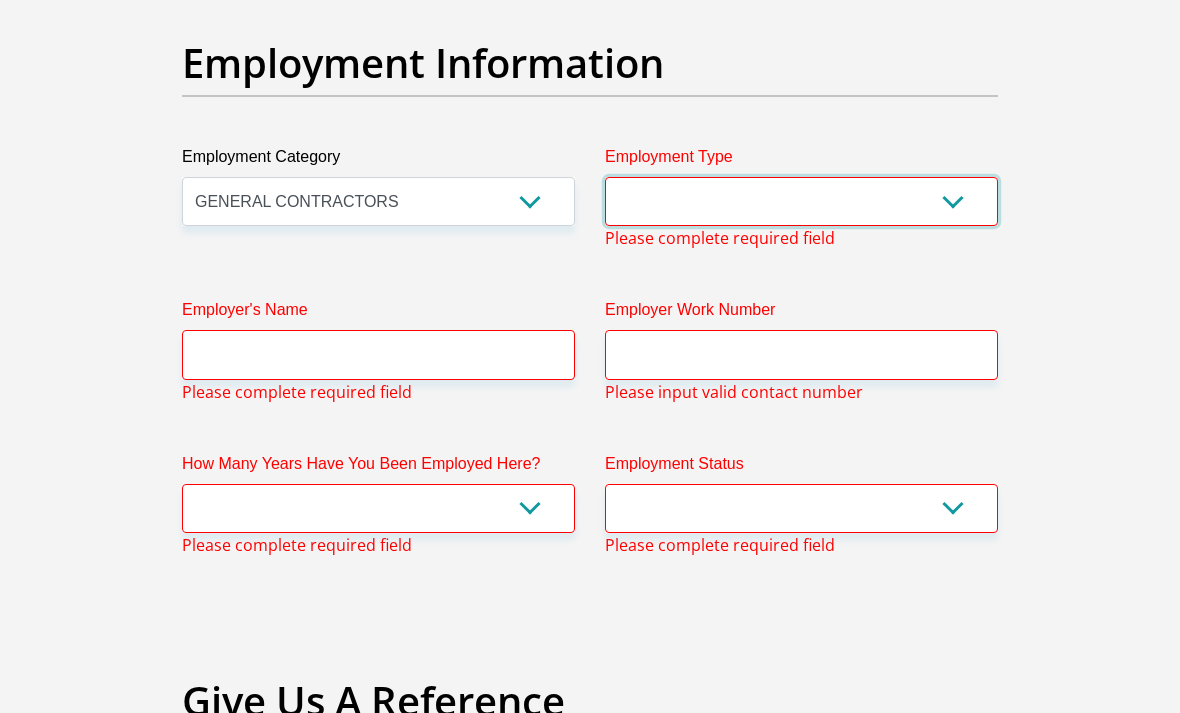 click on "College/Lecturer
Craft Seller
Creative
Driver
Executive
Farmer
Forces - Non Commissioned
Forces - Officer
Hawker
Housewife
Labourer
Licenced Professional
Manager
Miner
Non Licenced Professional
Office Staff/Clerk
Outside Worker
Pensioner
Permanent Teacher
Production/Manufacturing
Sales
Self-Employed
Semi-Professional Worker
Service Industry  Social Worker  Student" at bounding box center (801, 201) 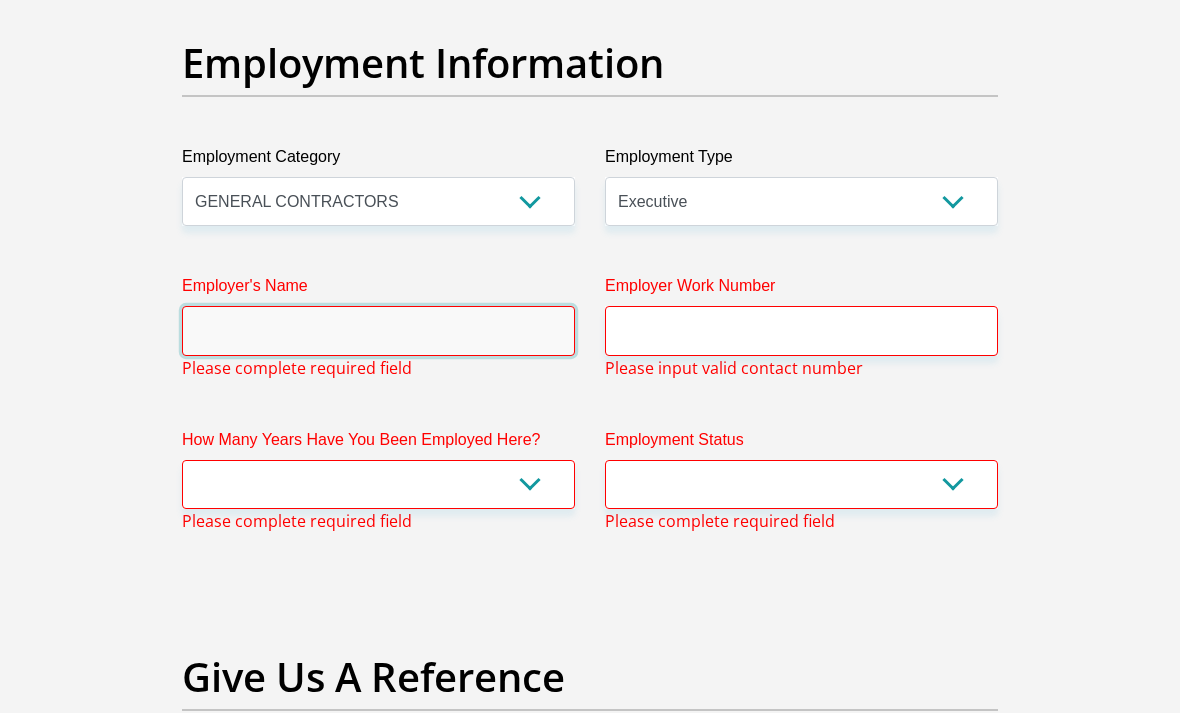 click on "Employer's Name" at bounding box center [378, 330] 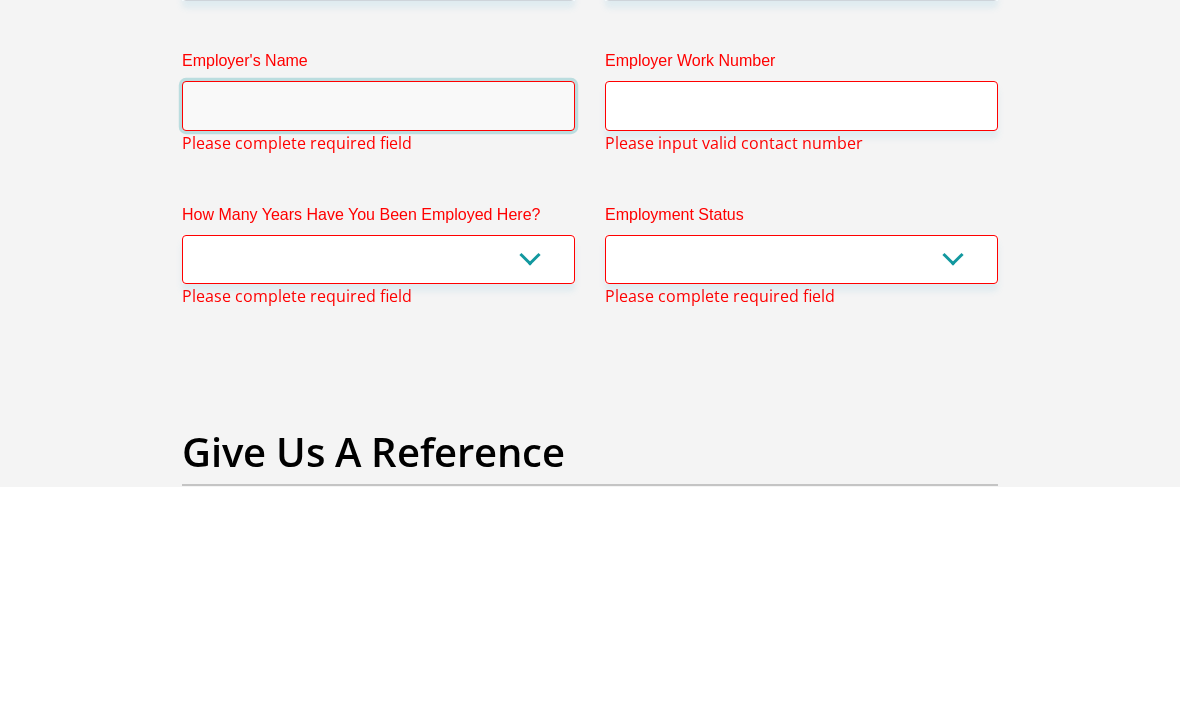 type on "S" 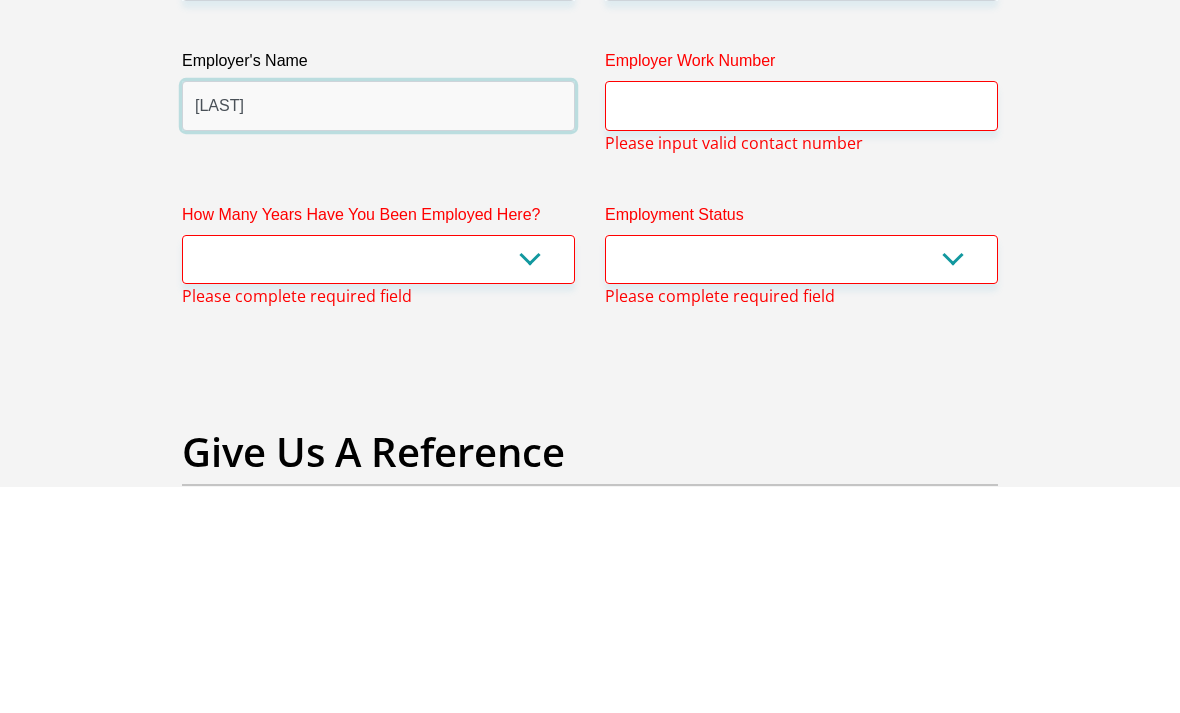 type on "Dryforce" 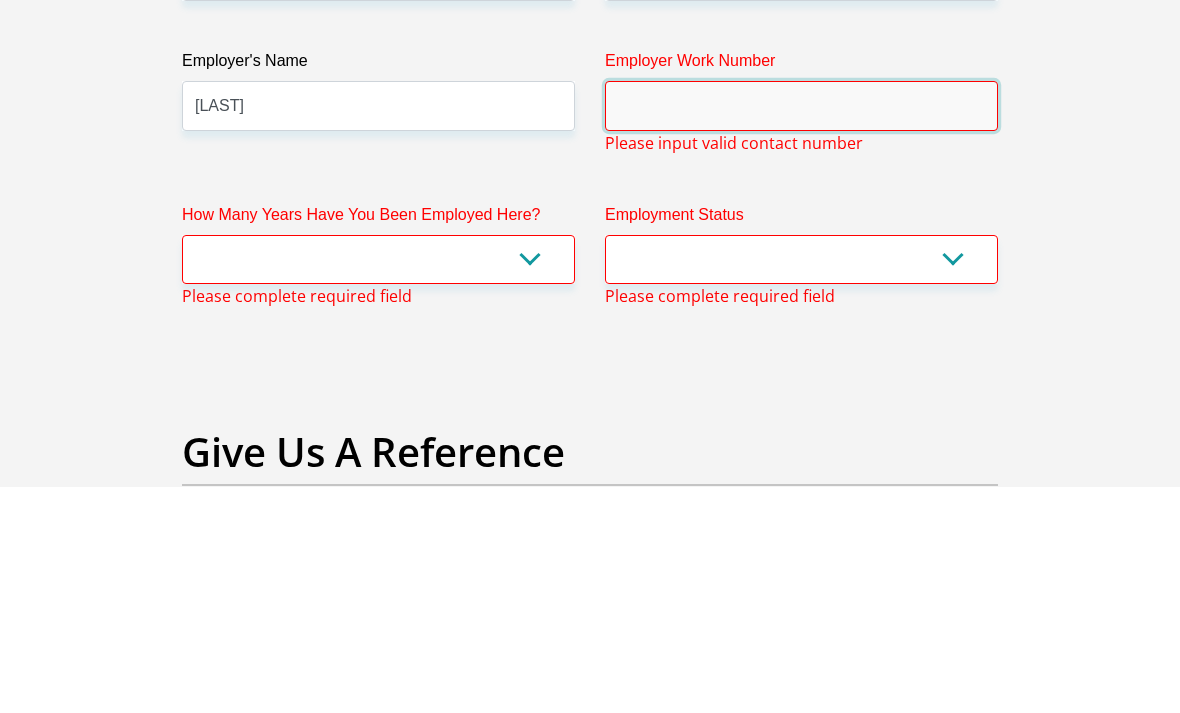 click on "Employer Work Number" at bounding box center (801, 331) 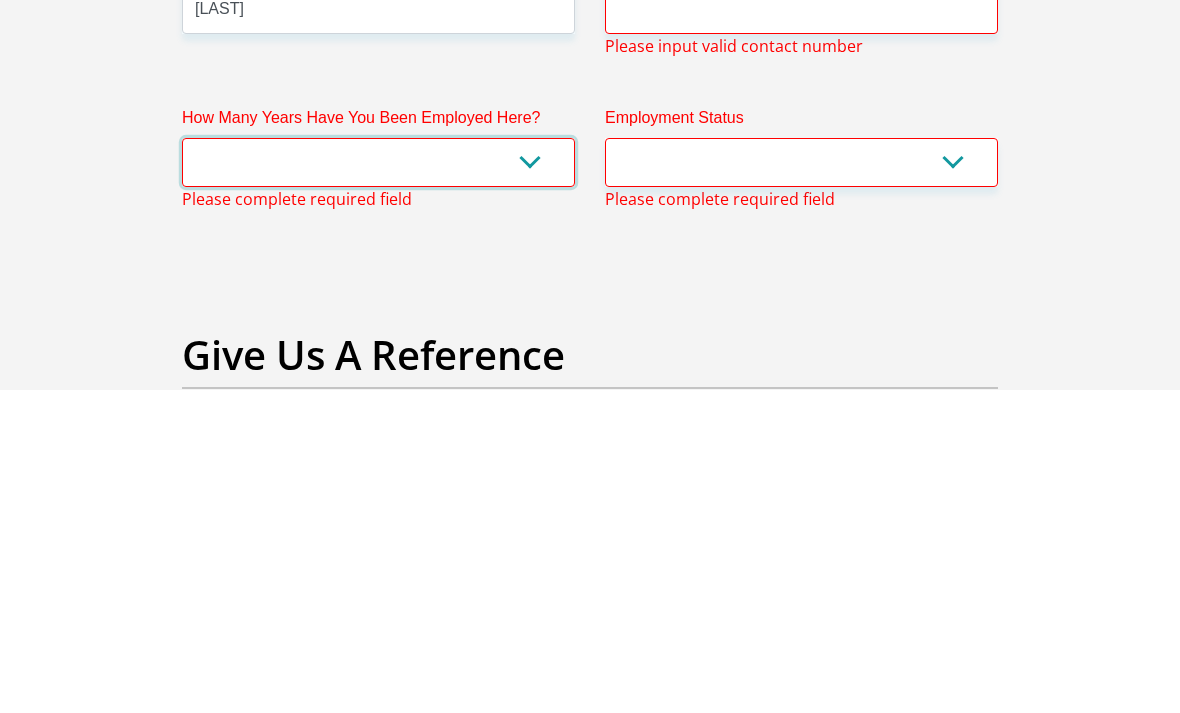 click on "less than 1 year
1-3 years
3-5 years
5+ years" at bounding box center (378, 485) 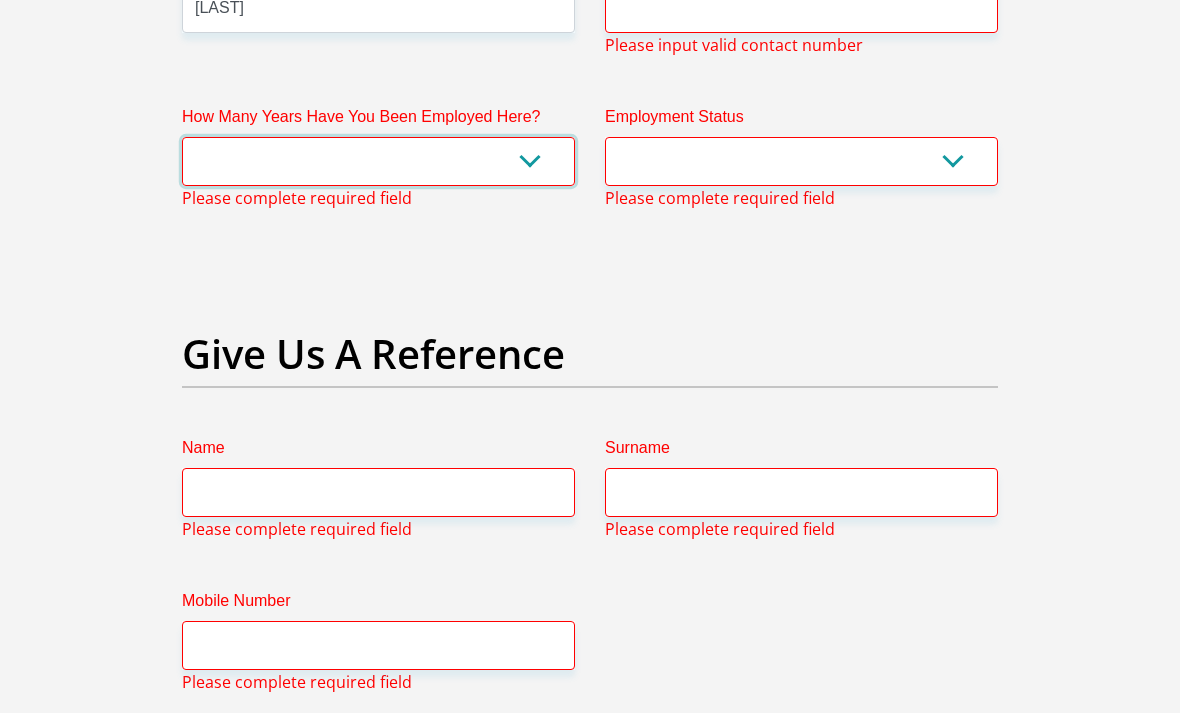 select on "6" 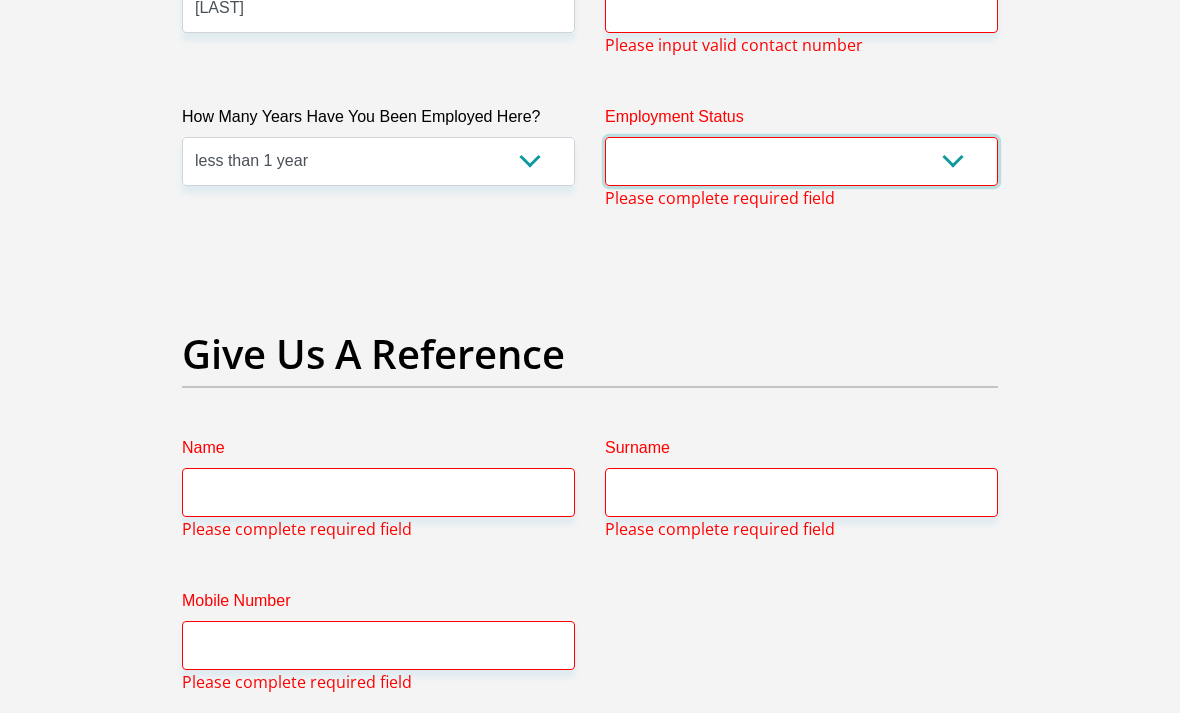 click on "Permanent/Full-time
Part-time/Casual
Contract Worker
Self-Employed
Housewife
Retired
Student
Medically Boarded
Disability
Unemployed" at bounding box center [801, 161] 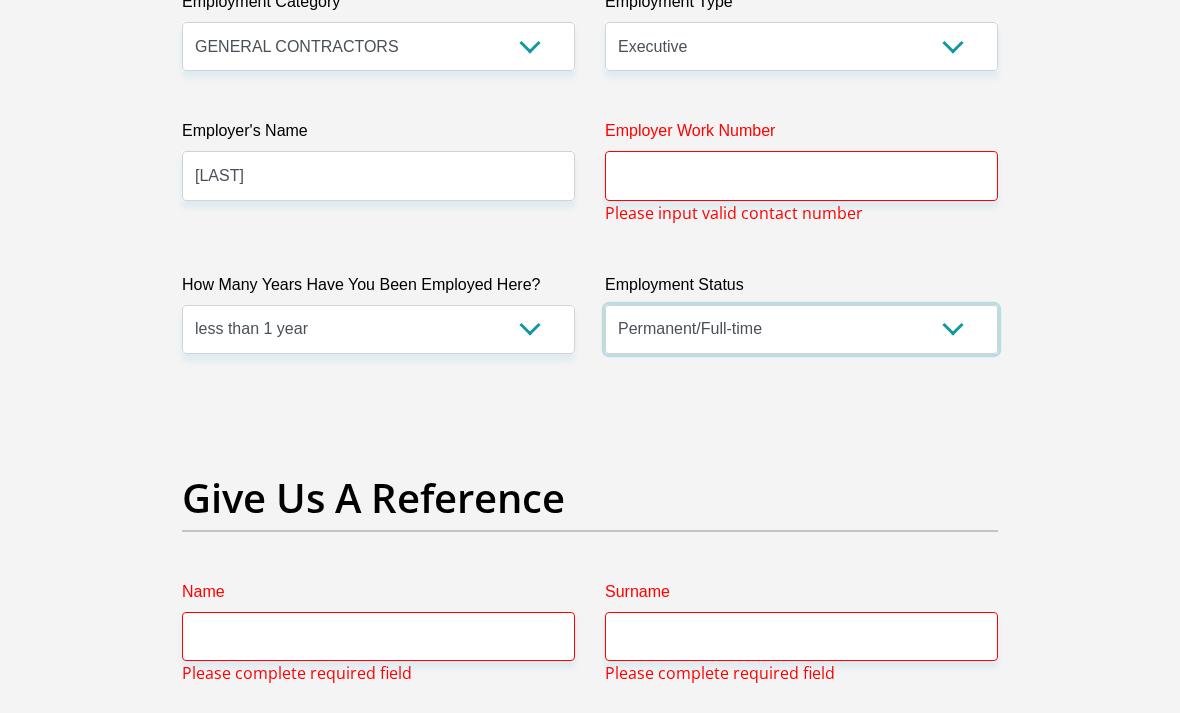 scroll, scrollTop: 3958, scrollLeft: 0, axis: vertical 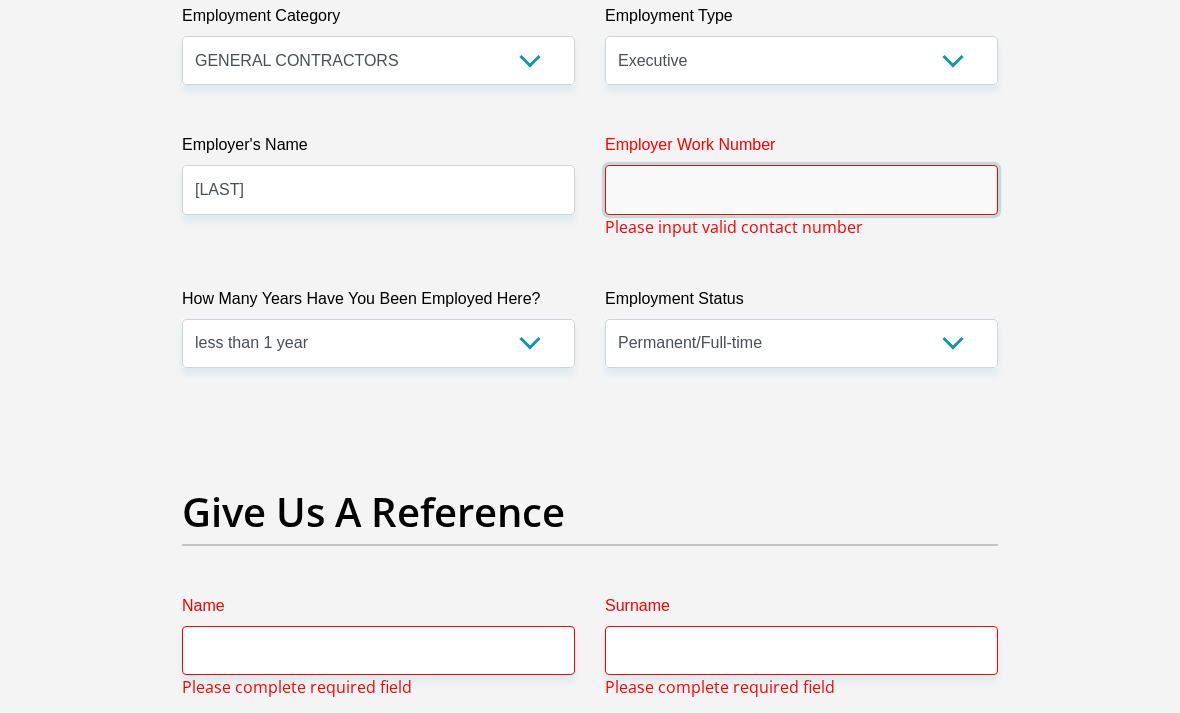 click on "Employer Work Number" at bounding box center (801, 189) 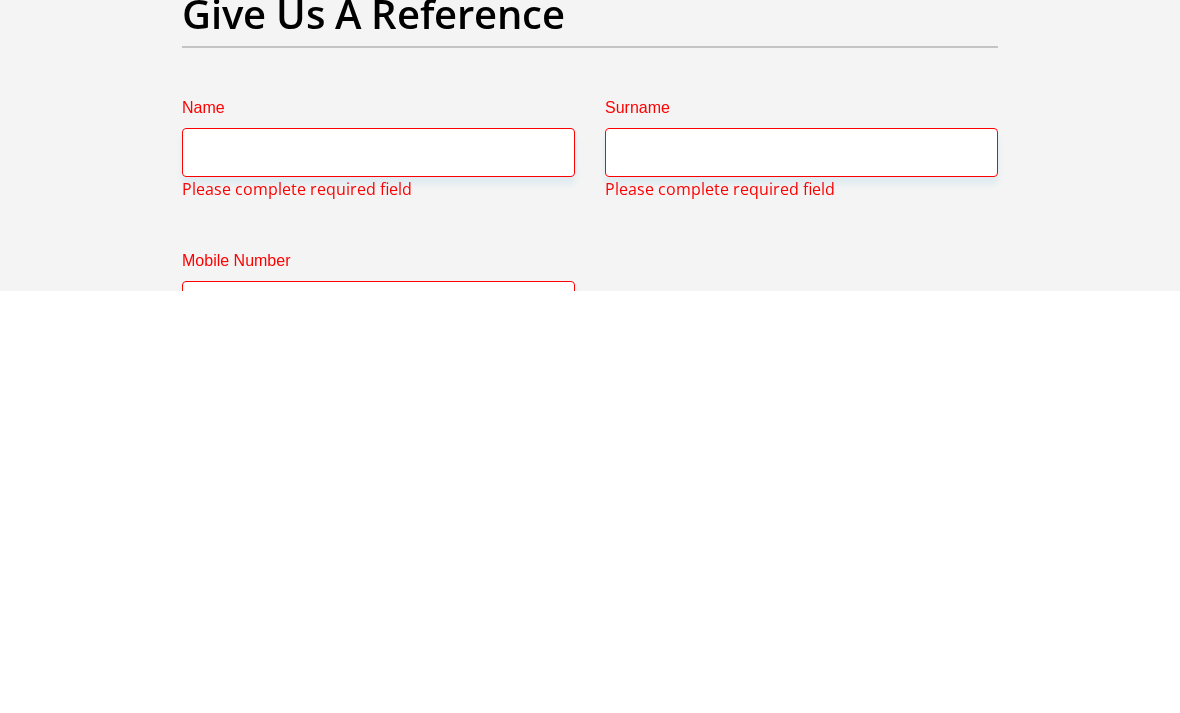 scroll, scrollTop: 4113, scrollLeft: 0, axis: vertical 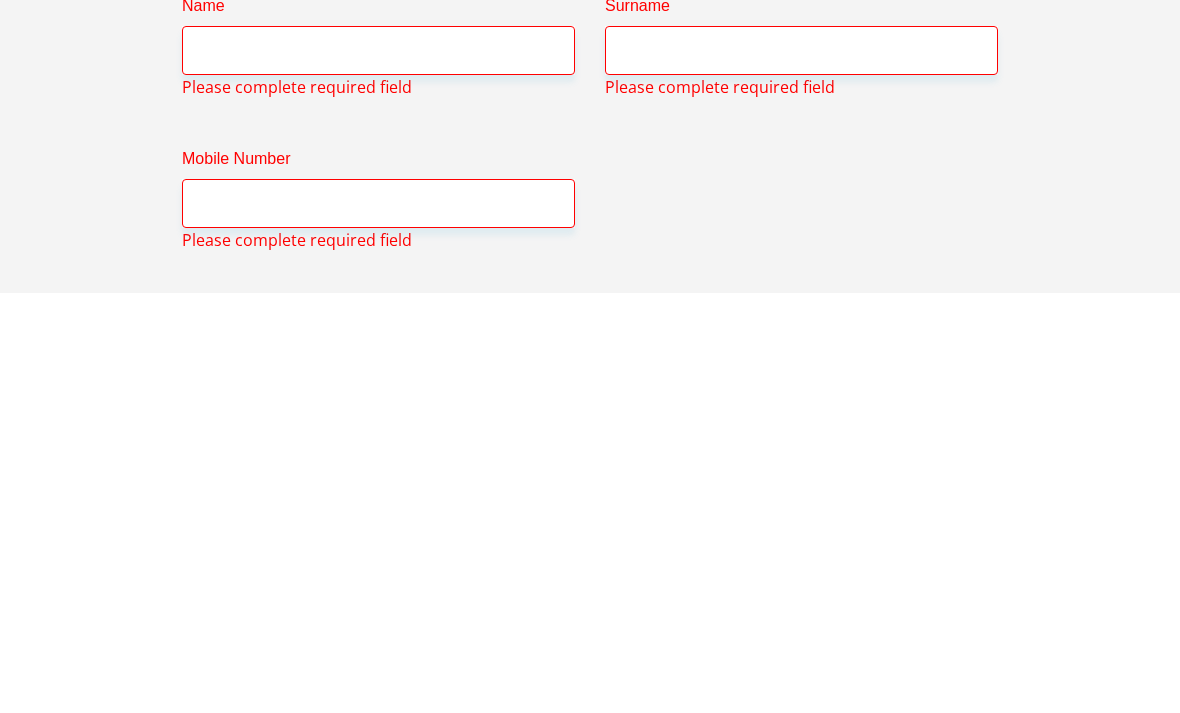 type on "0860800800" 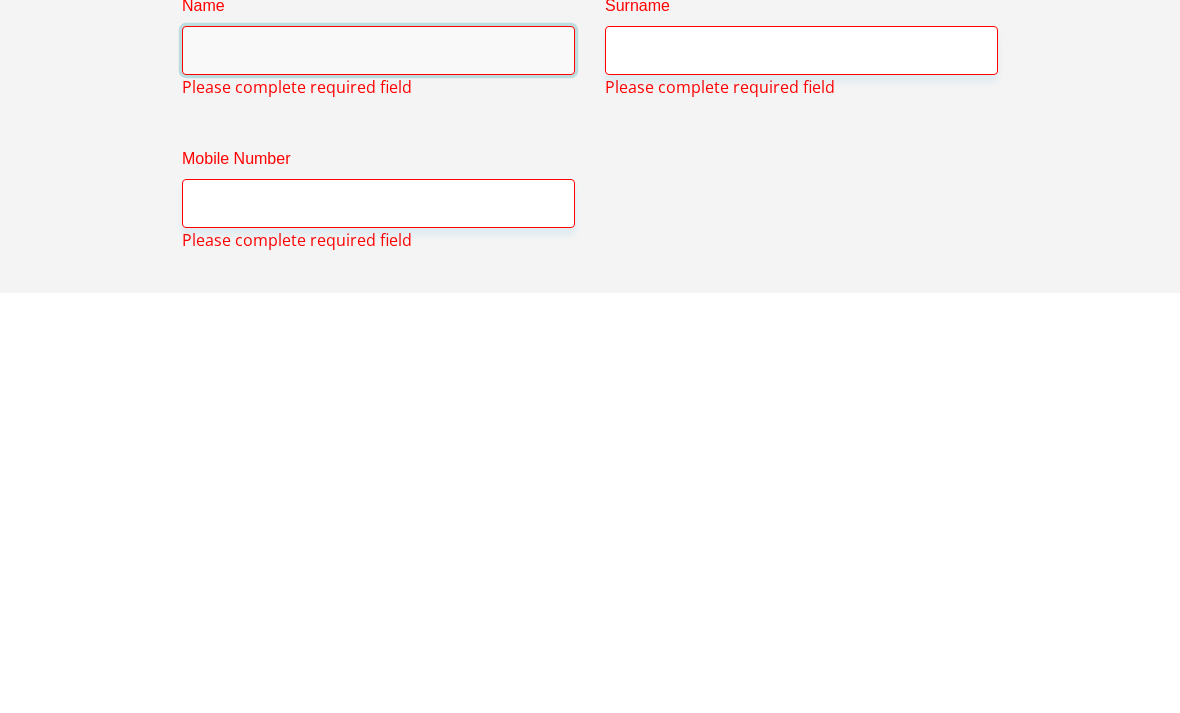 click on "Name" at bounding box center [378, 471] 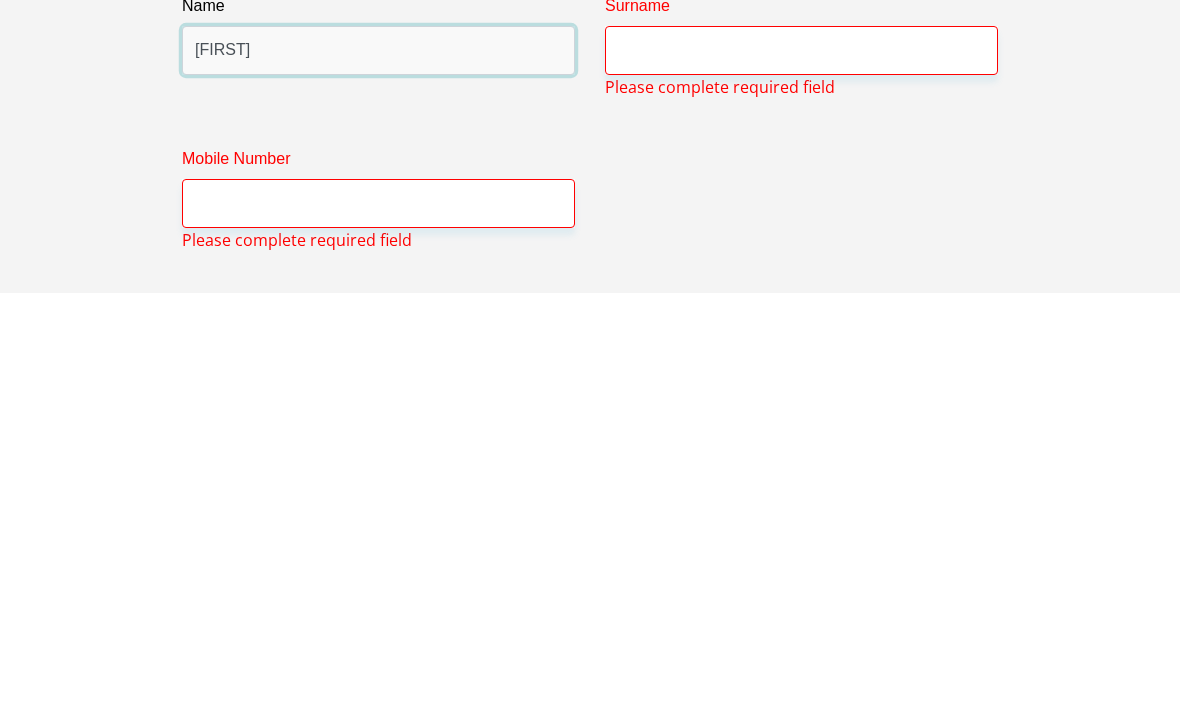 type on "Ayrton" 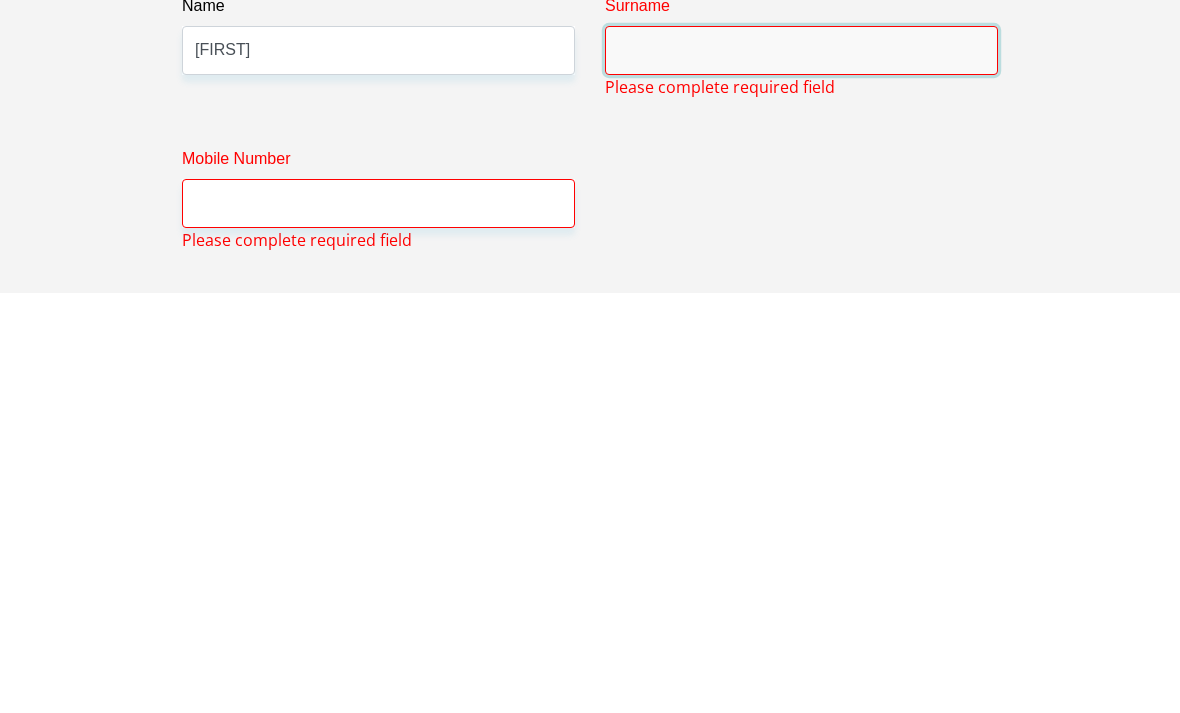 click on "Surname" at bounding box center (801, 471) 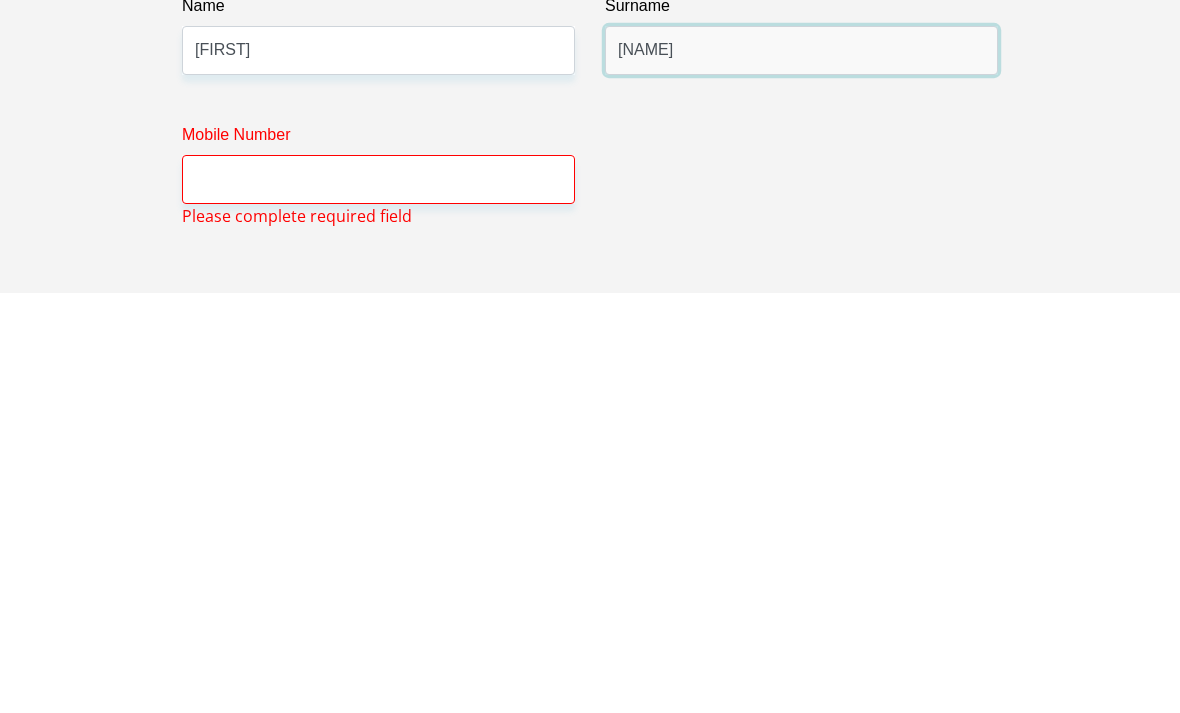 type on "[NAME]" 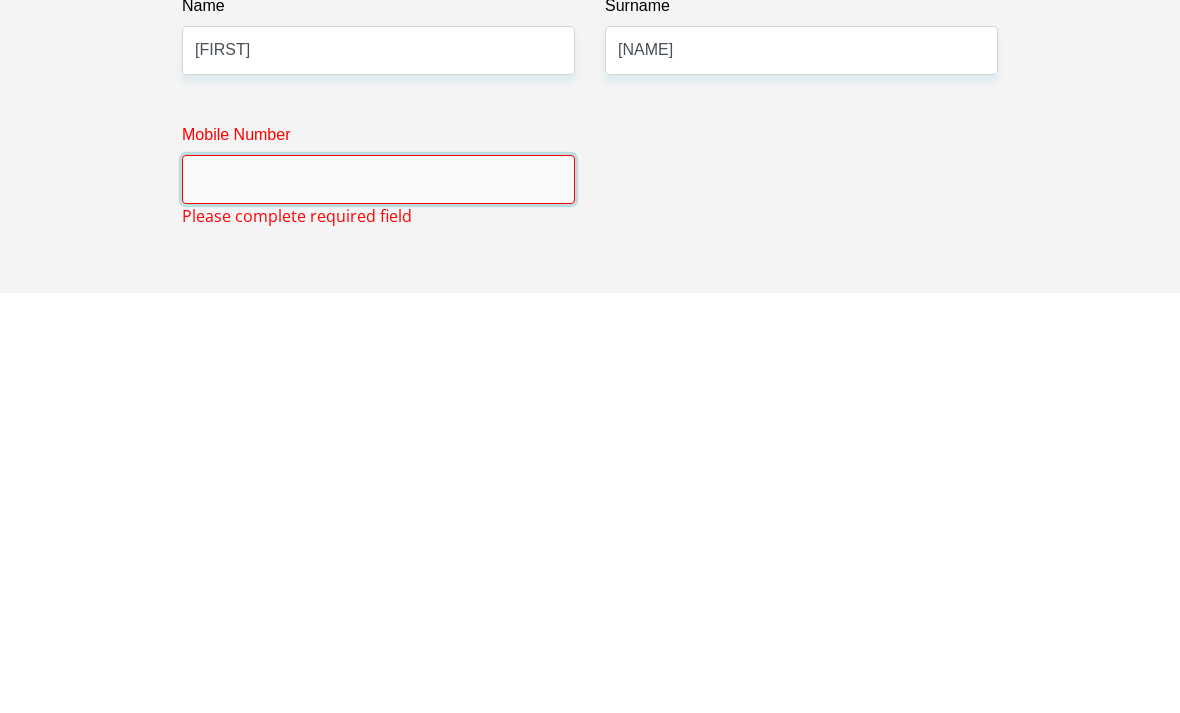 click on "Mobile Number" at bounding box center [378, 600] 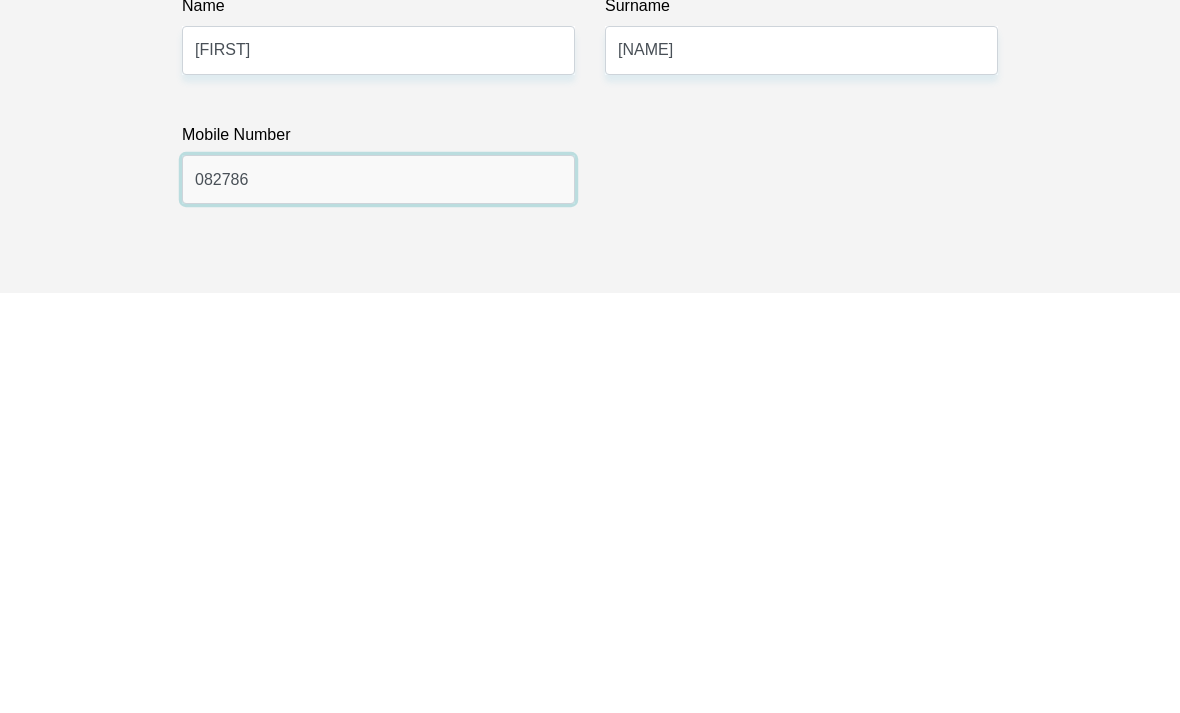 type on "0827866" 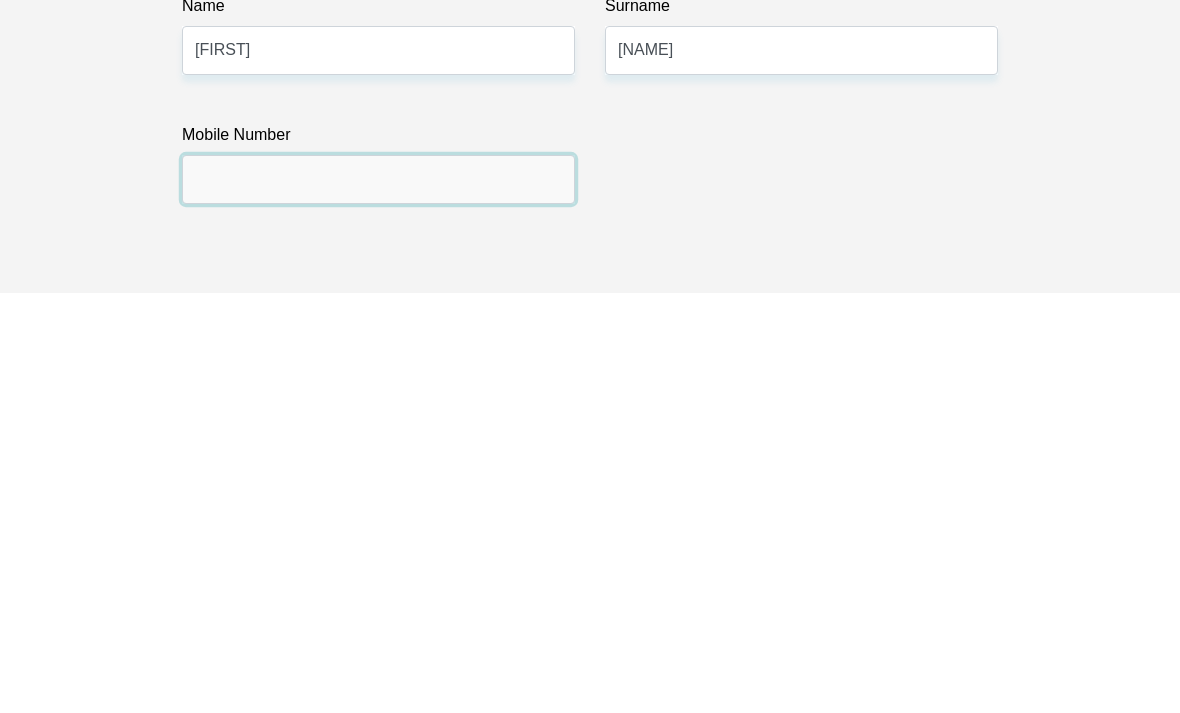 type on "0827866803" 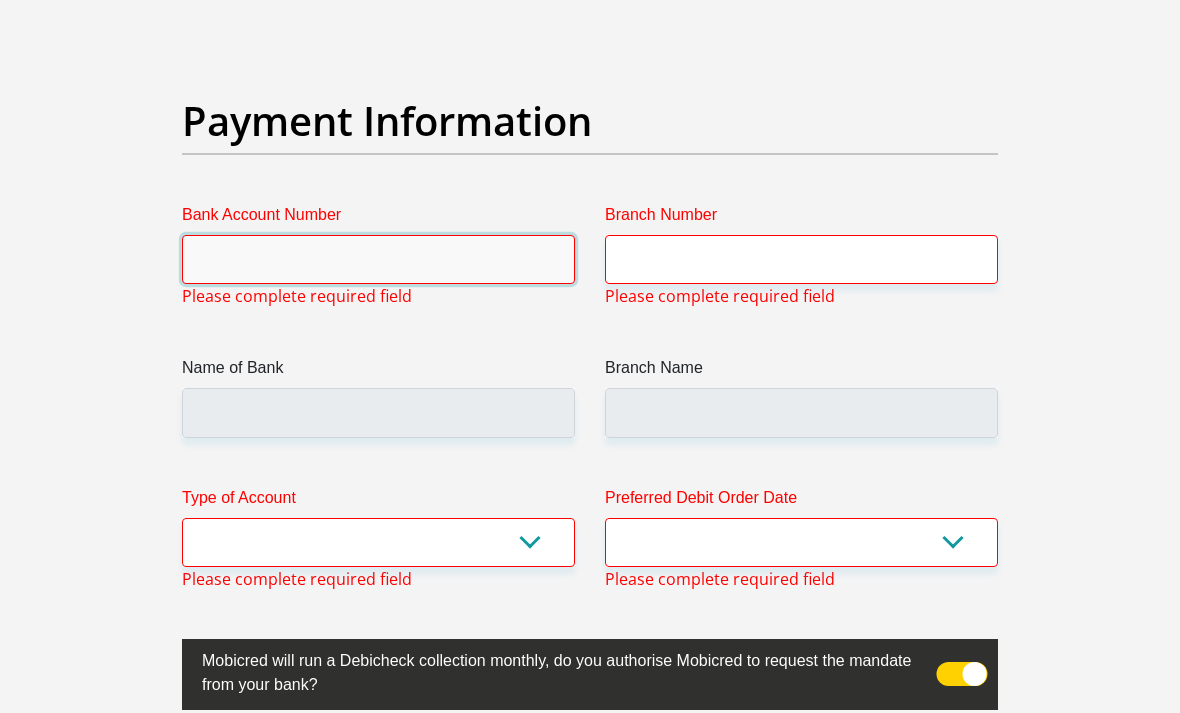 click on "Bank Account Number" at bounding box center [378, 260] 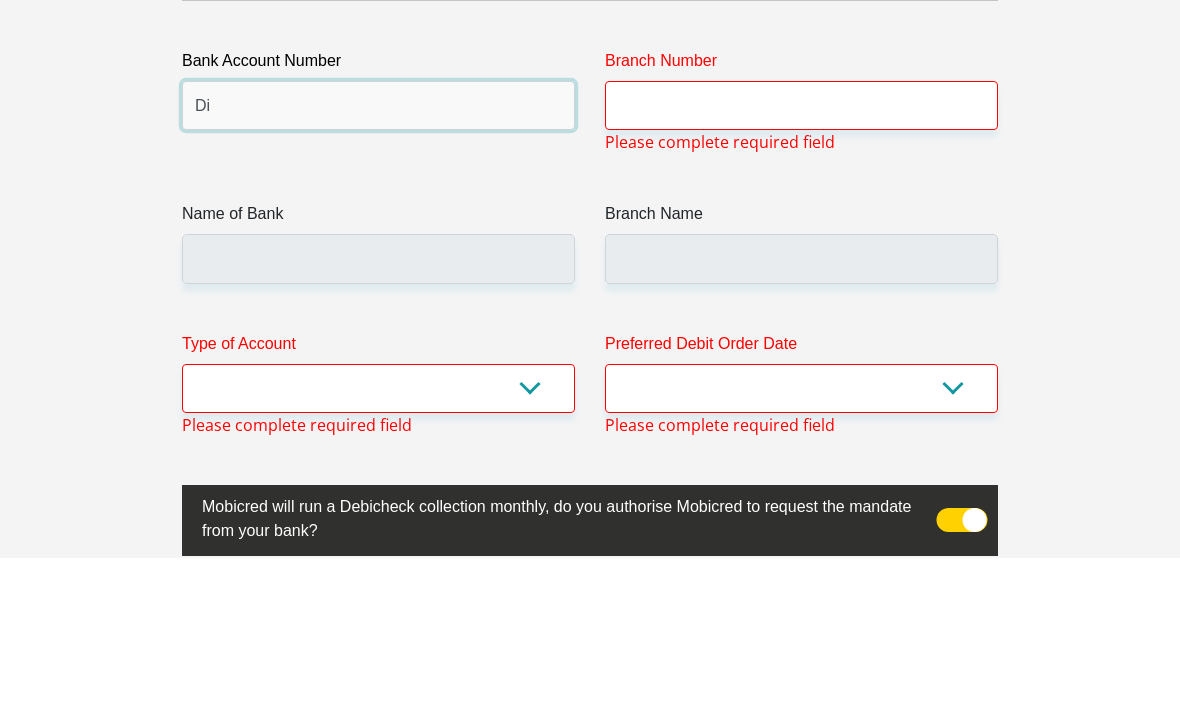 type on "D" 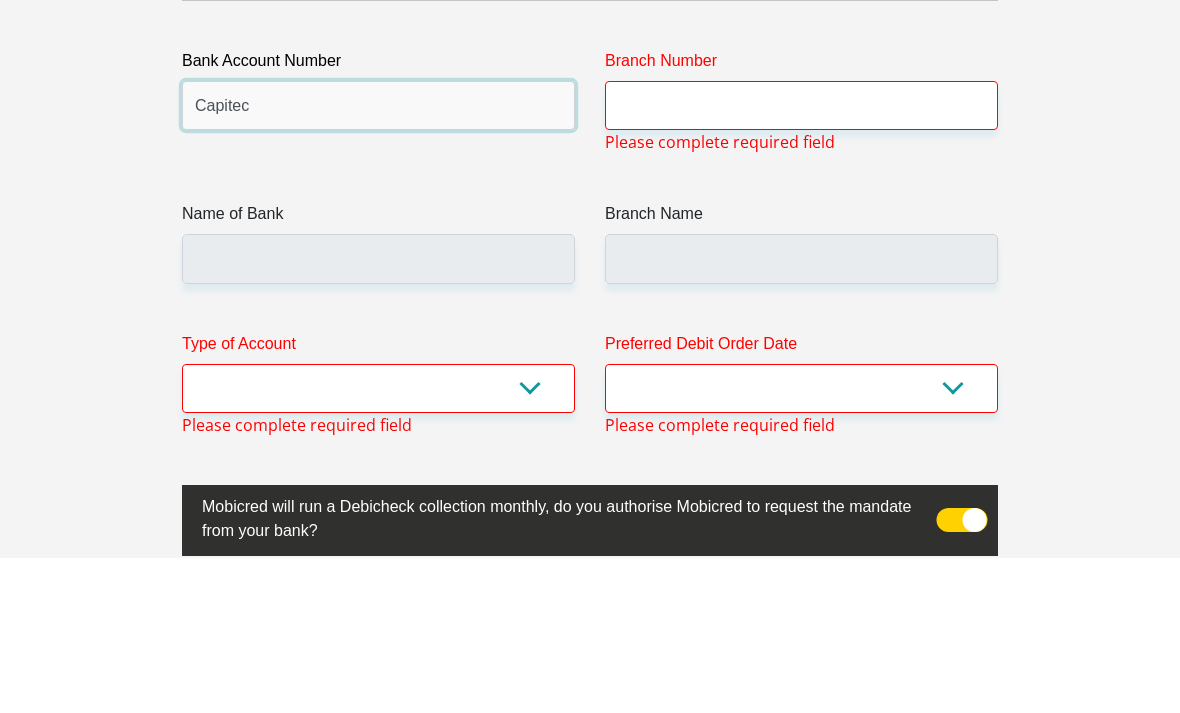 type on "Capitec" 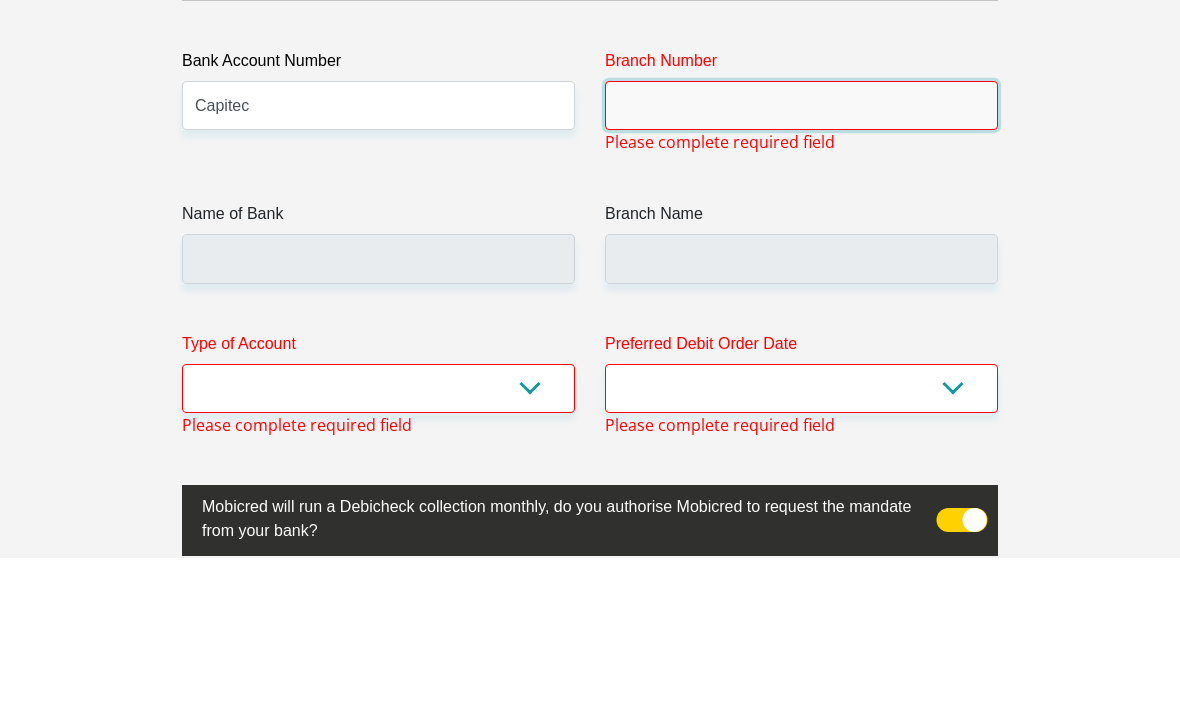 click on "Branch Number" at bounding box center (801, 260) 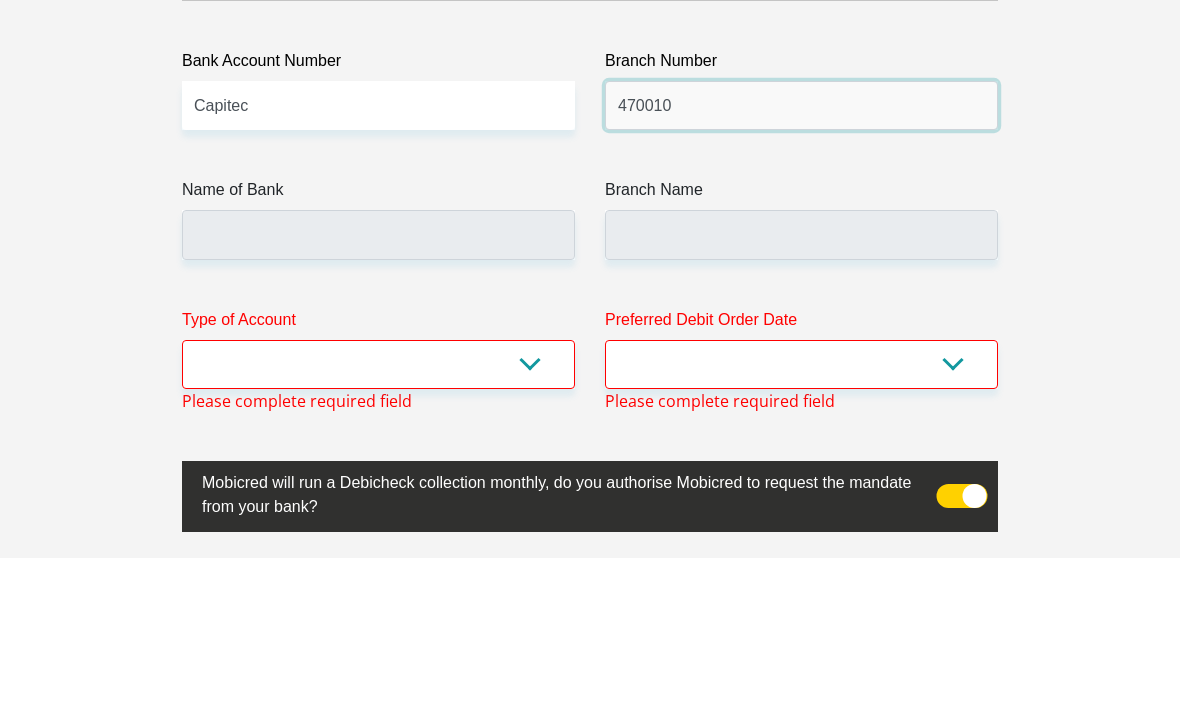 type on "470010" 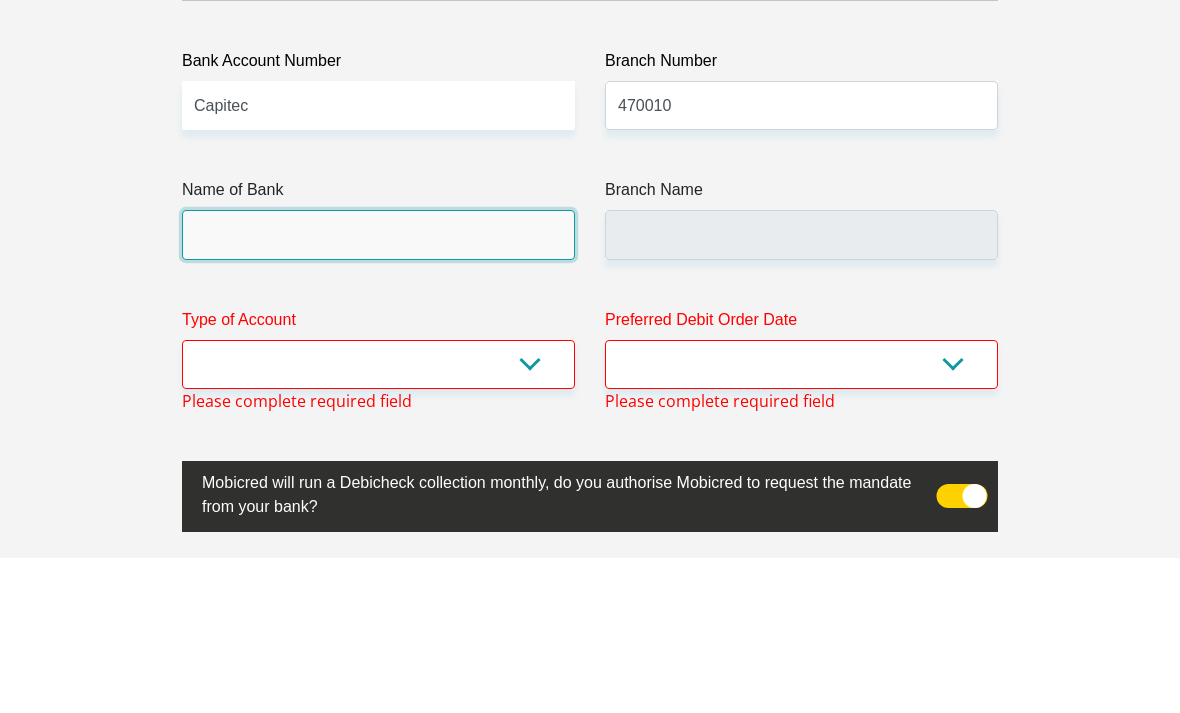 click on "Name of Bank" at bounding box center [378, 389] 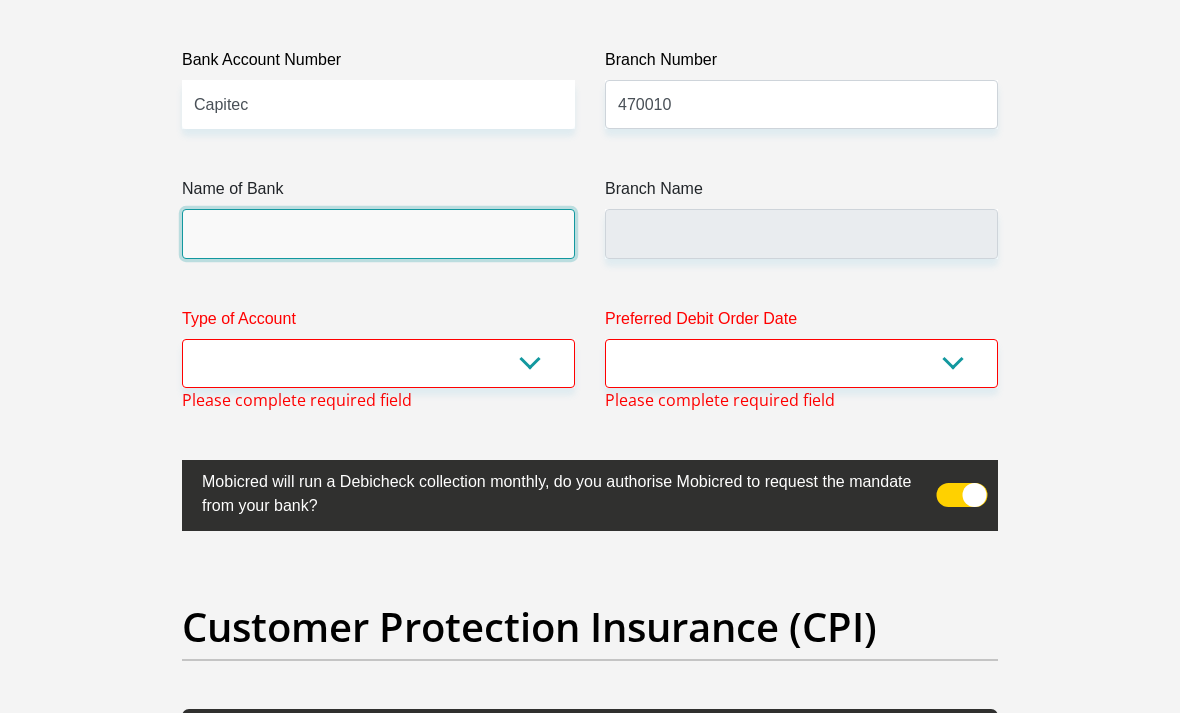 type on "CAPITEC BANK LIMITED" 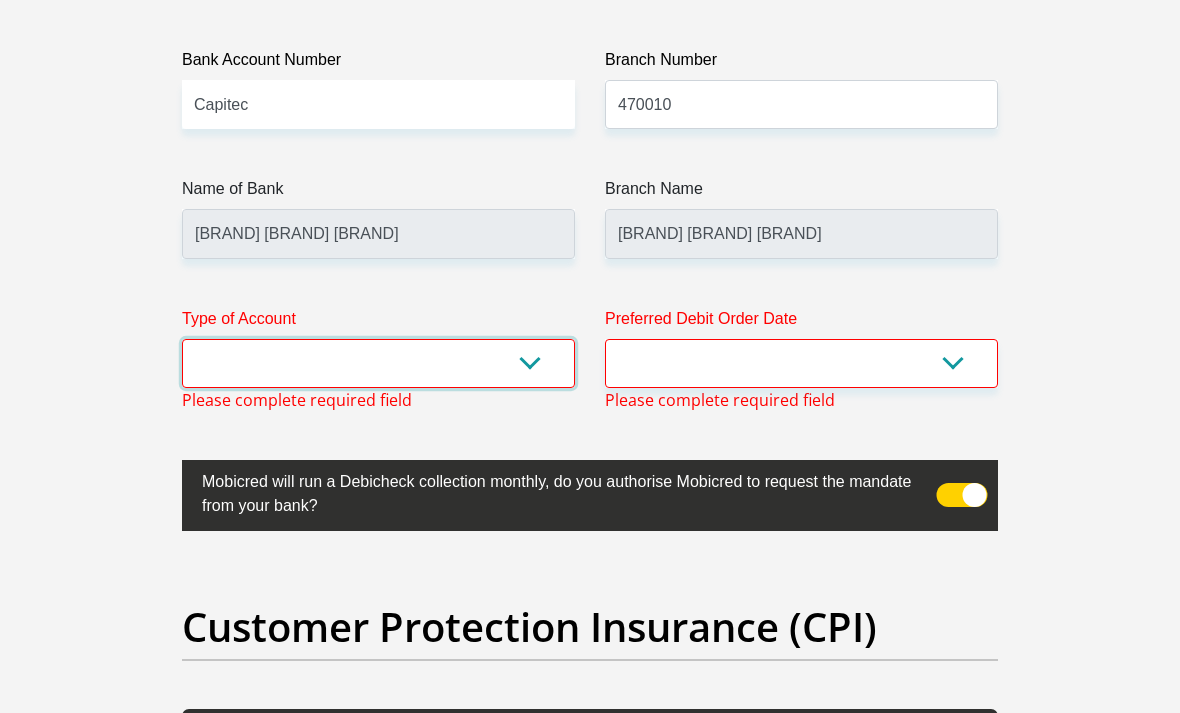 click on "Cheque
Savings" at bounding box center [378, 363] 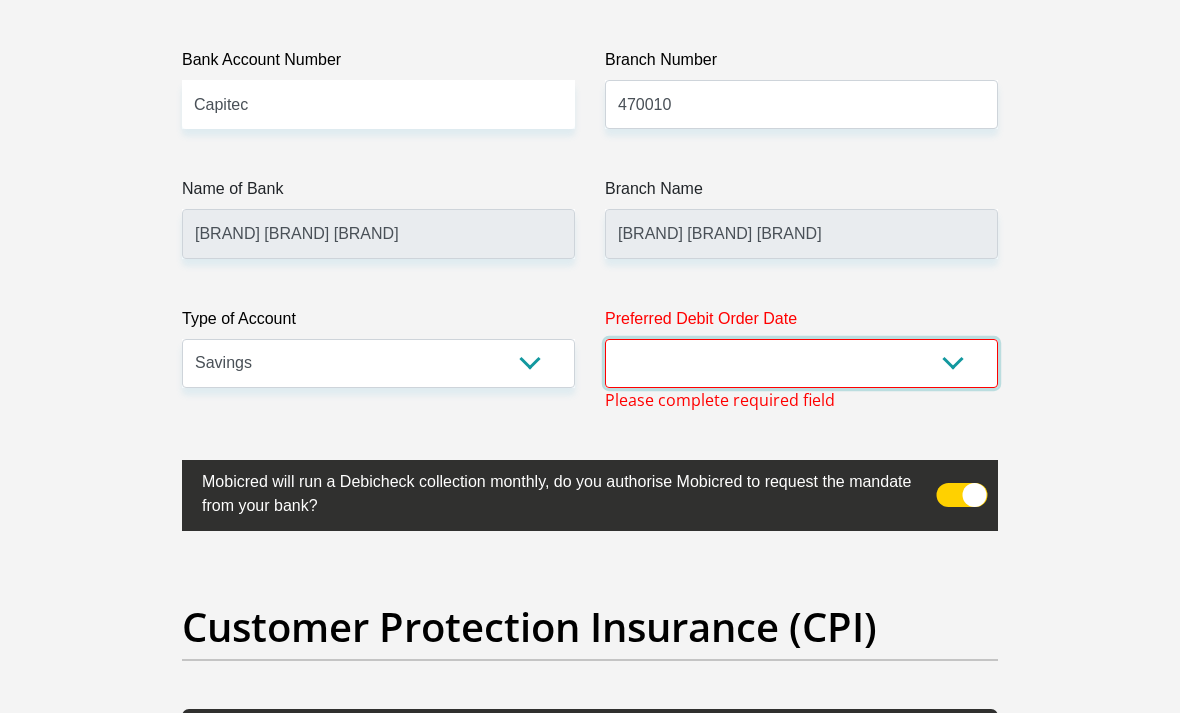 click on "1st
2nd
3rd
4th
5th
7th
18th
19th
20th
21st
22nd
23rd
24th
25th
26th
27th
28th
29th
30th" at bounding box center (801, 363) 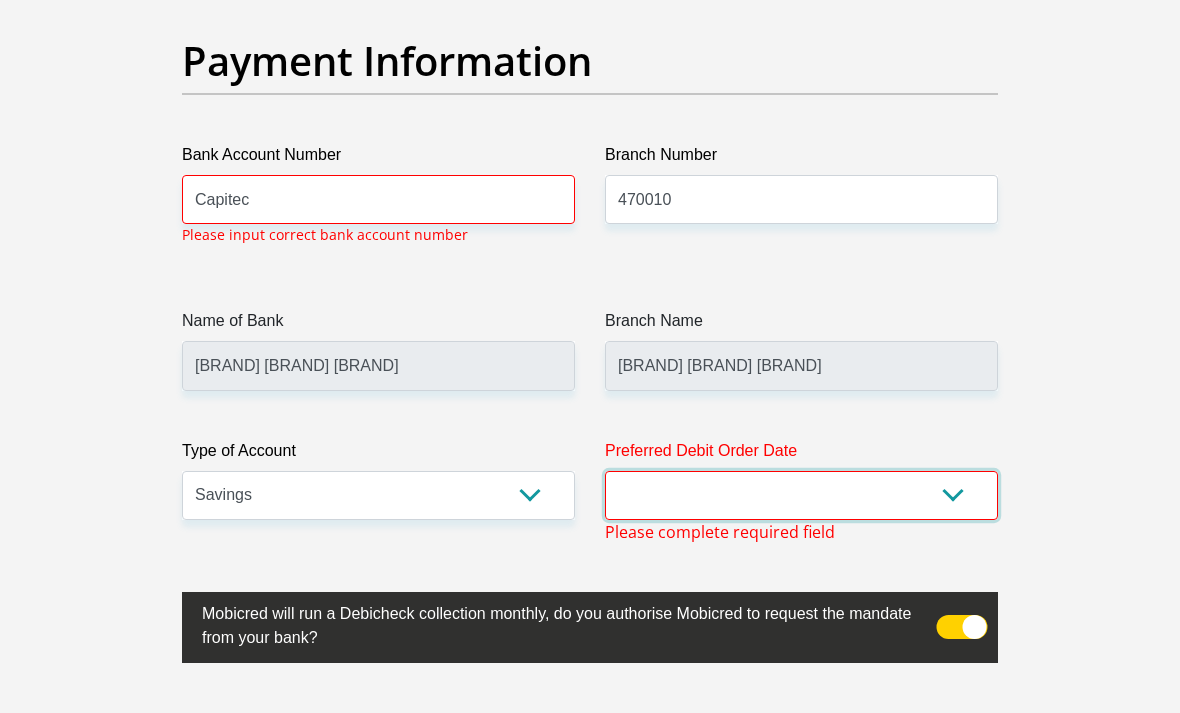 select on "30" 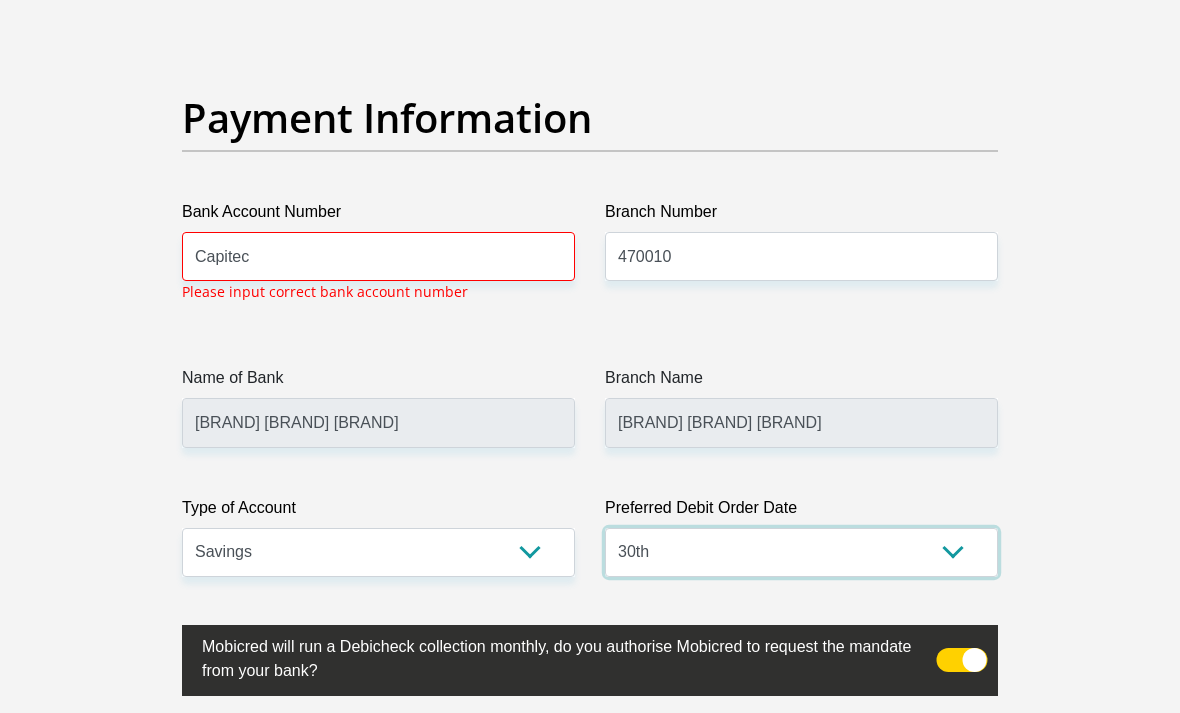 scroll, scrollTop: 4766, scrollLeft: 0, axis: vertical 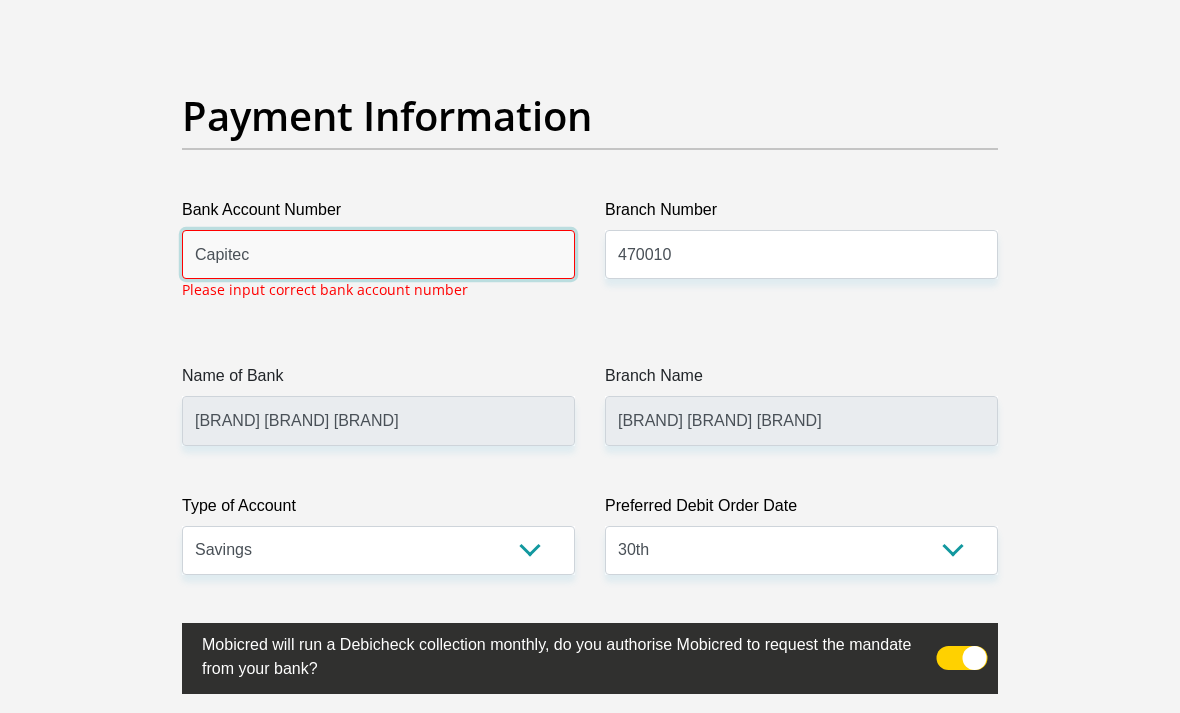 click on "Capitec" at bounding box center [378, 254] 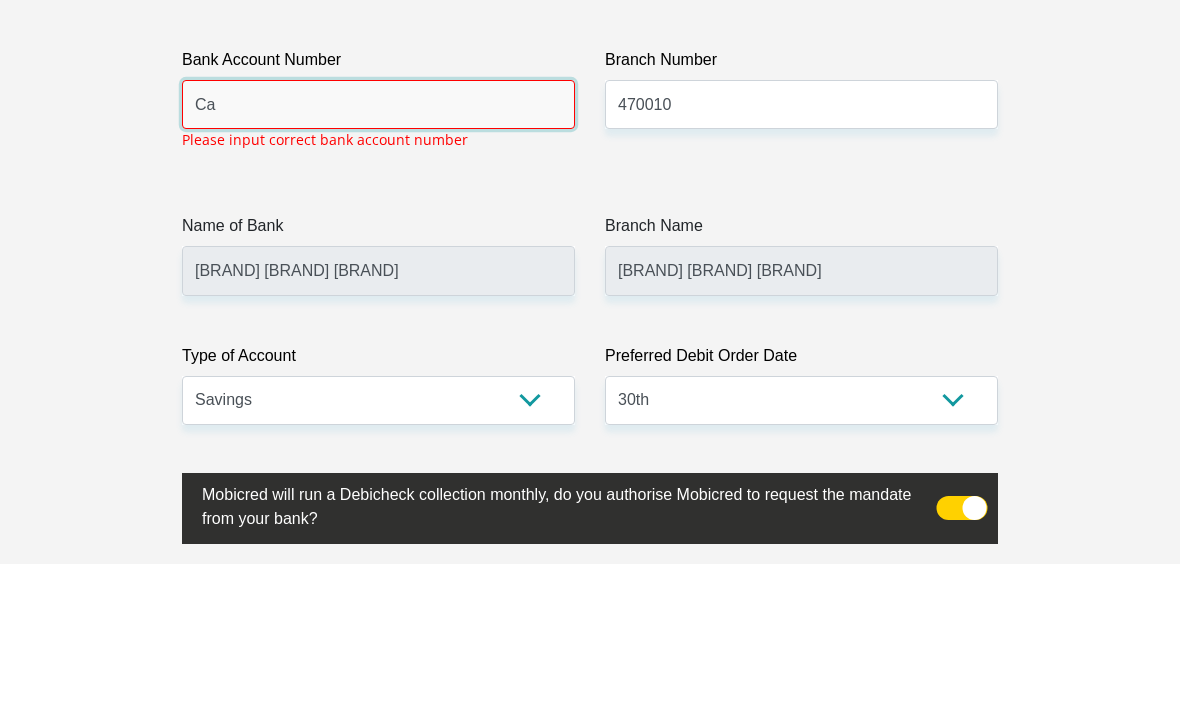 type on "C" 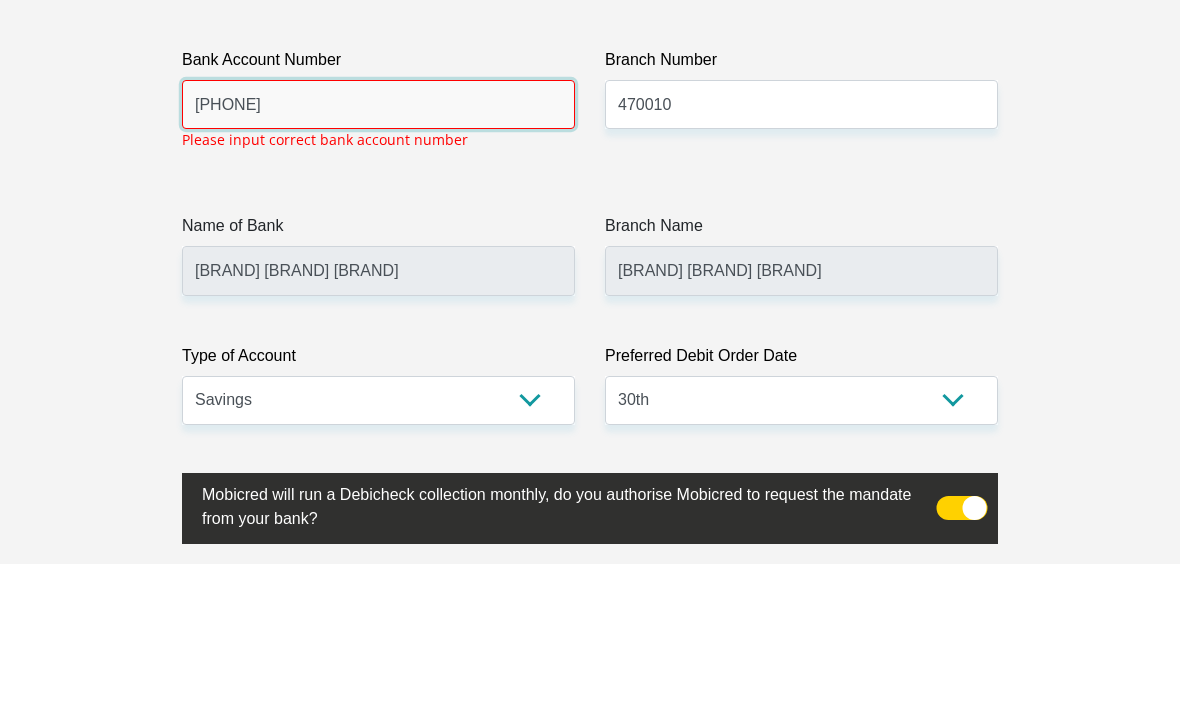 type on "1332886327" 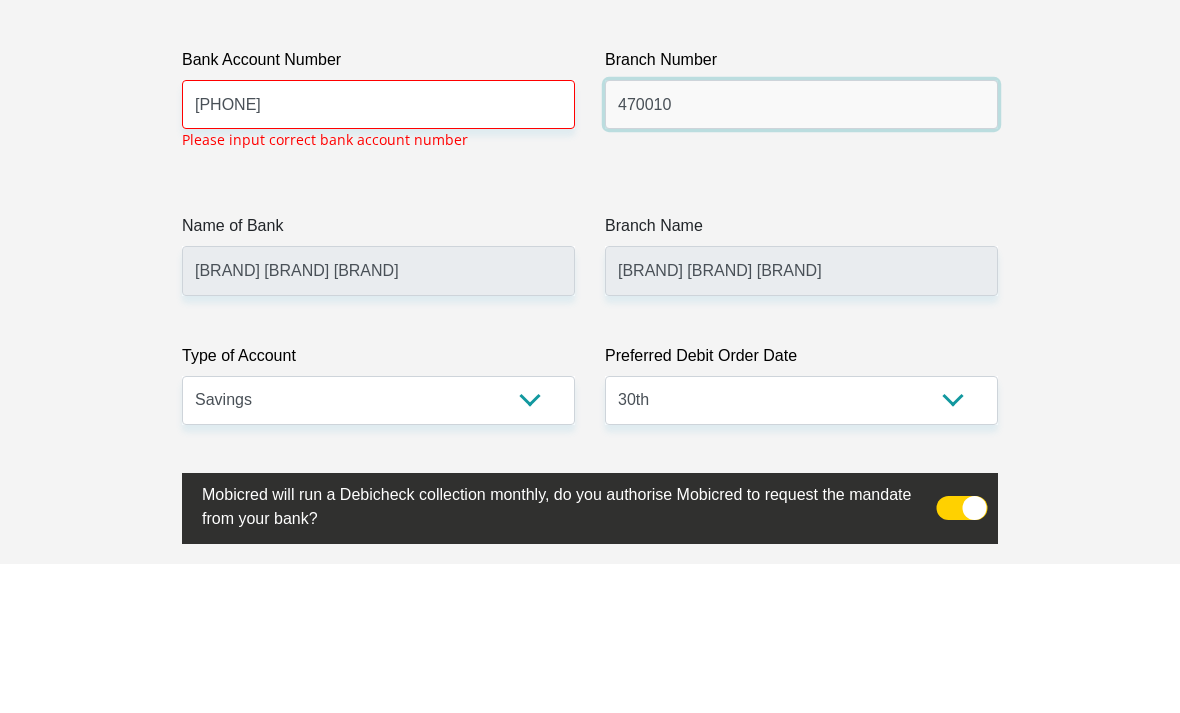 click on "470010" at bounding box center [801, 254] 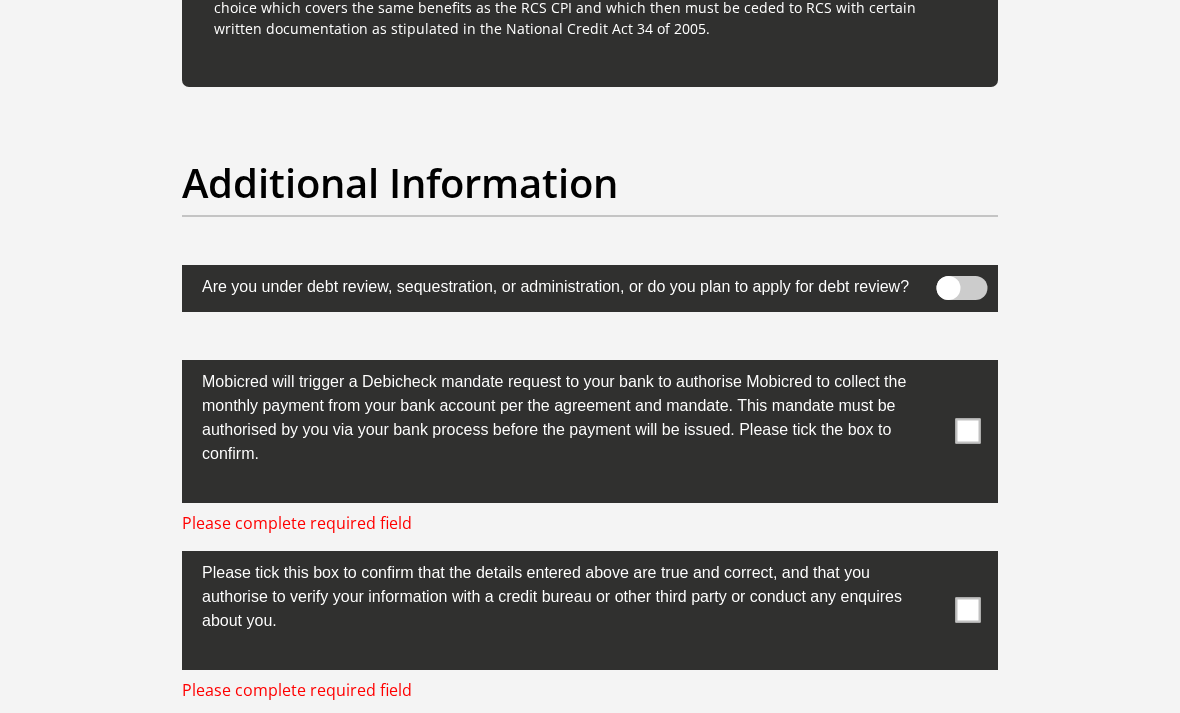 scroll, scrollTop: 6417, scrollLeft: 0, axis: vertical 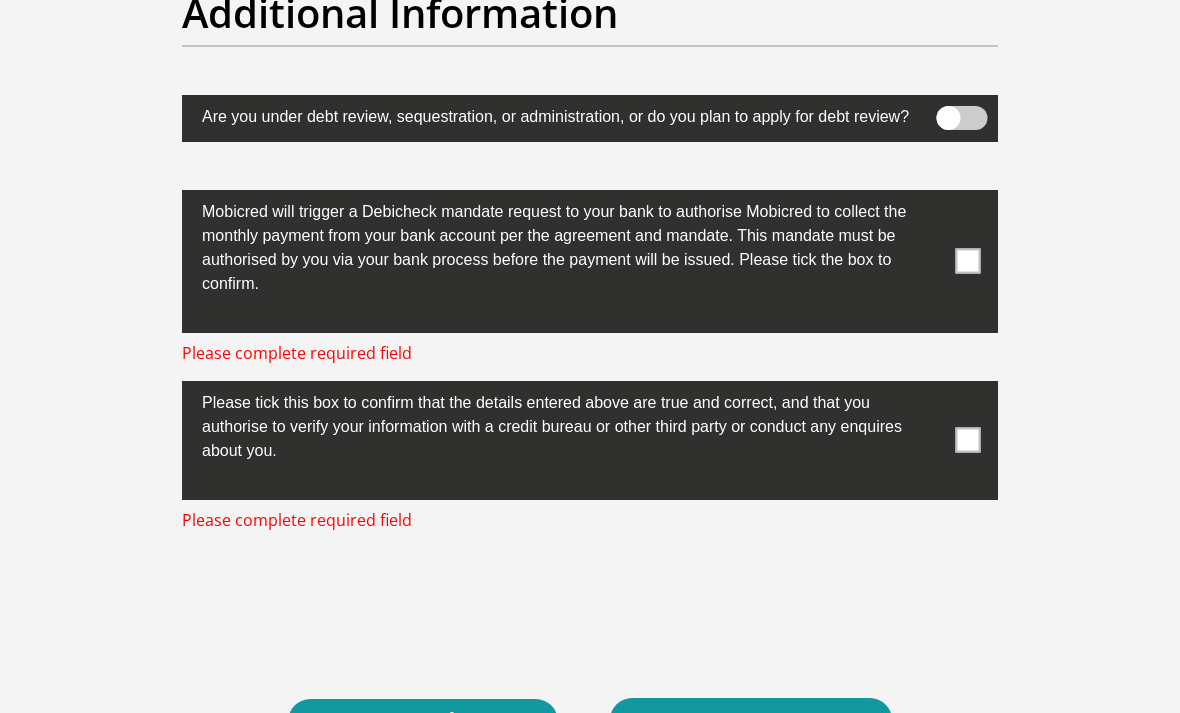 click at bounding box center (968, 261) 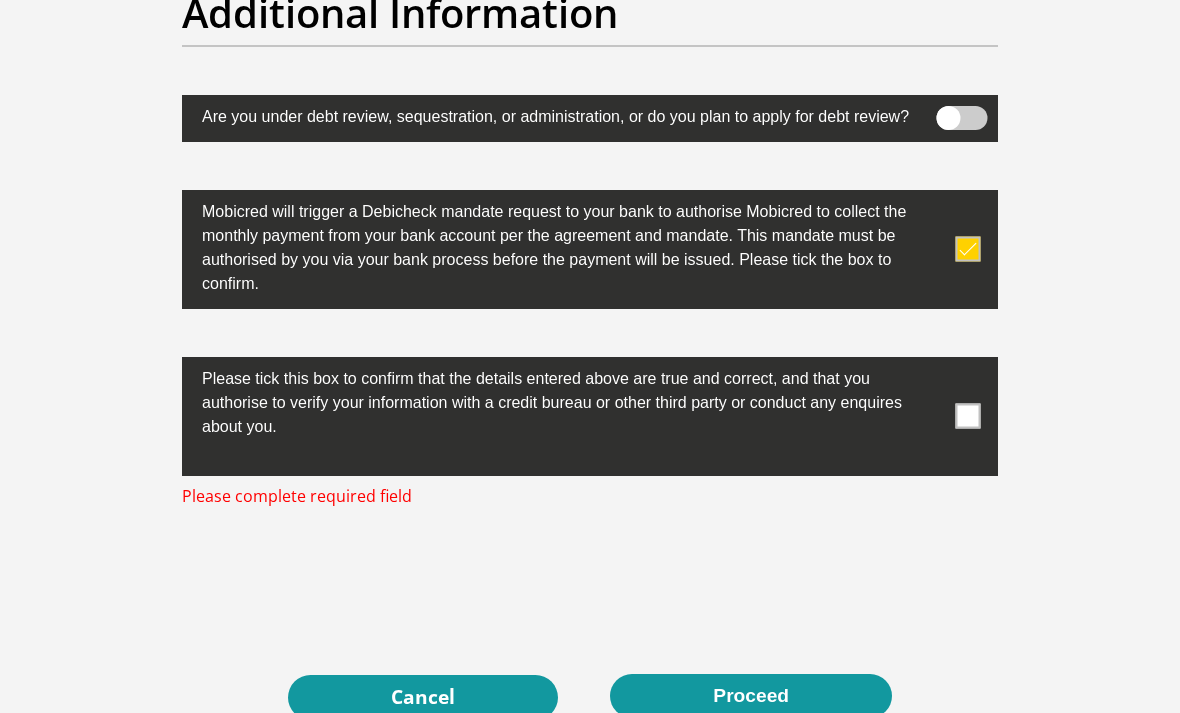 click at bounding box center [968, 416] 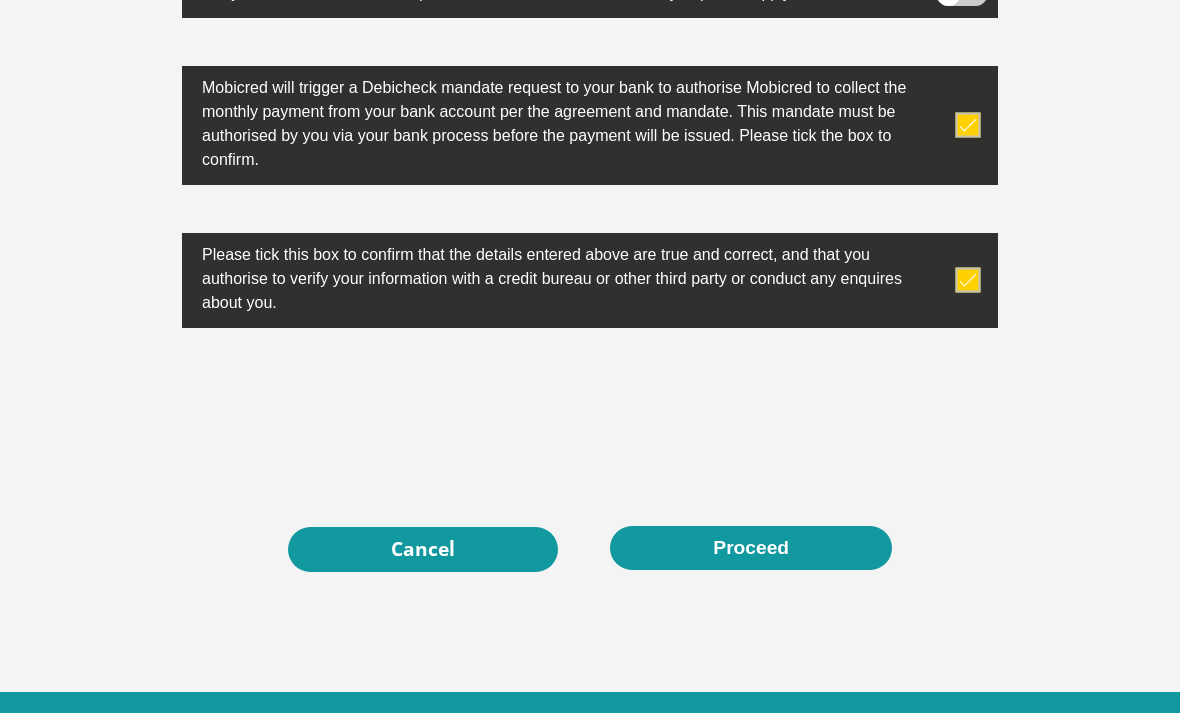 scroll, scrollTop: 6716, scrollLeft: 0, axis: vertical 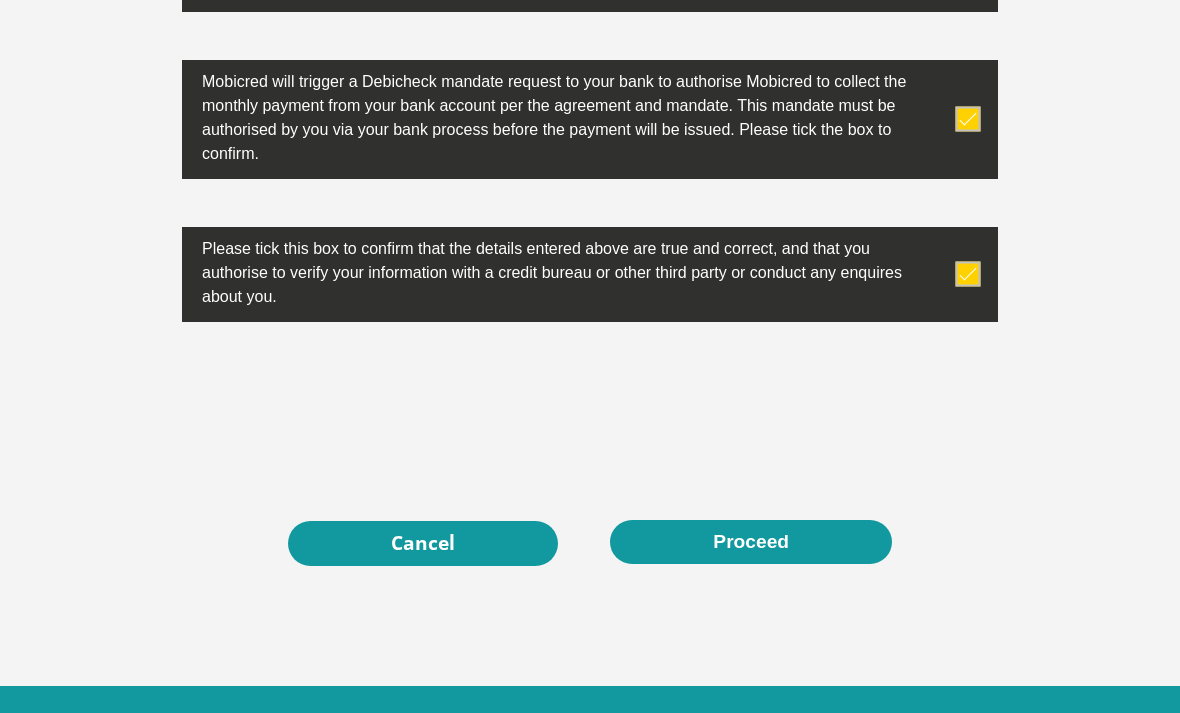 click on "Proceed" at bounding box center (751, 542) 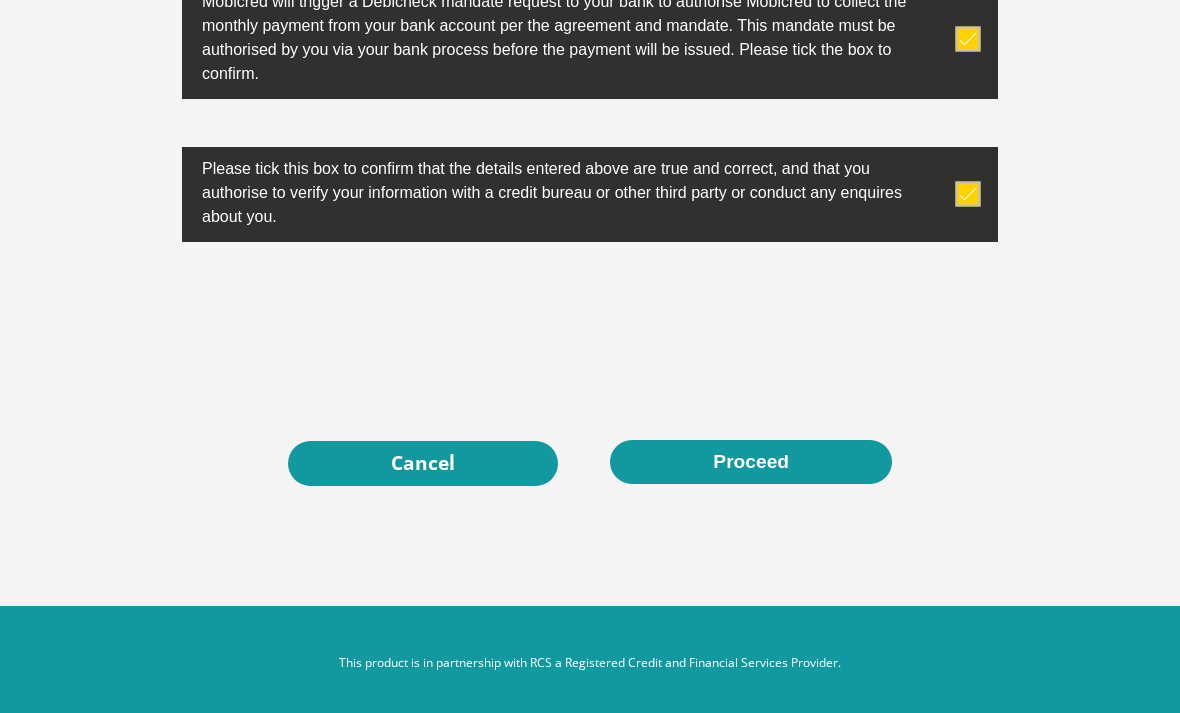 click on "Proceed" at bounding box center [751, 463] 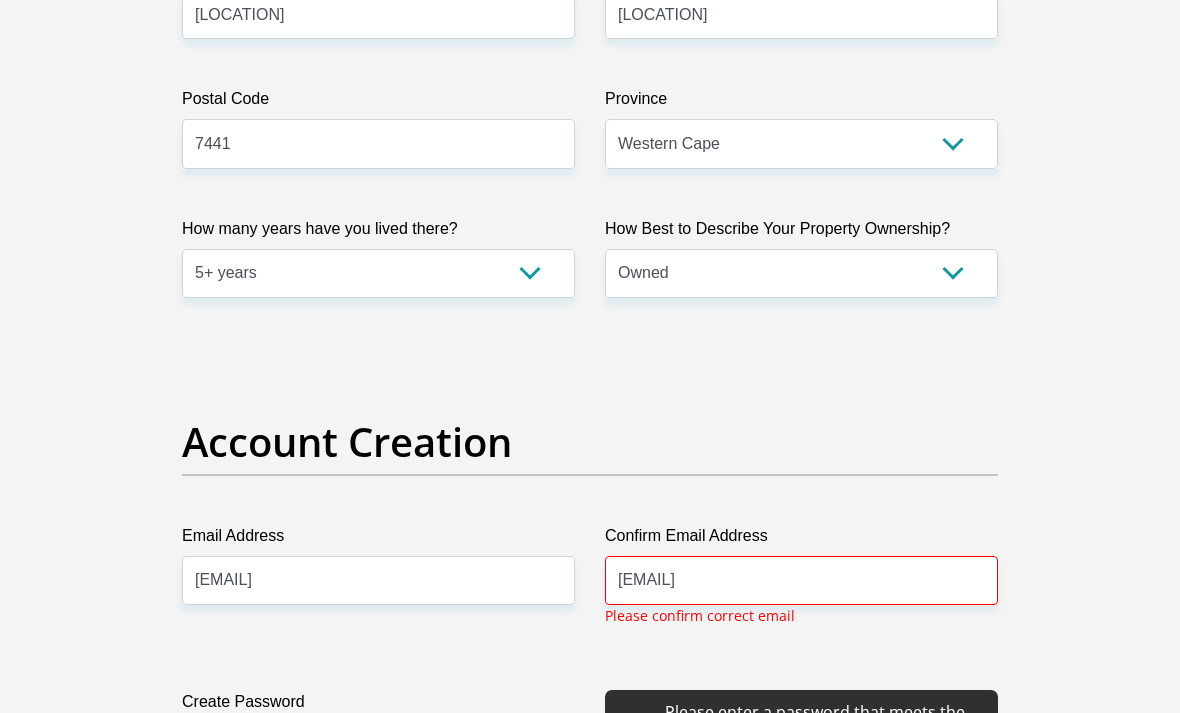 scroll, scrollTop: 1478, scrollLeft: 0, axis: vertical 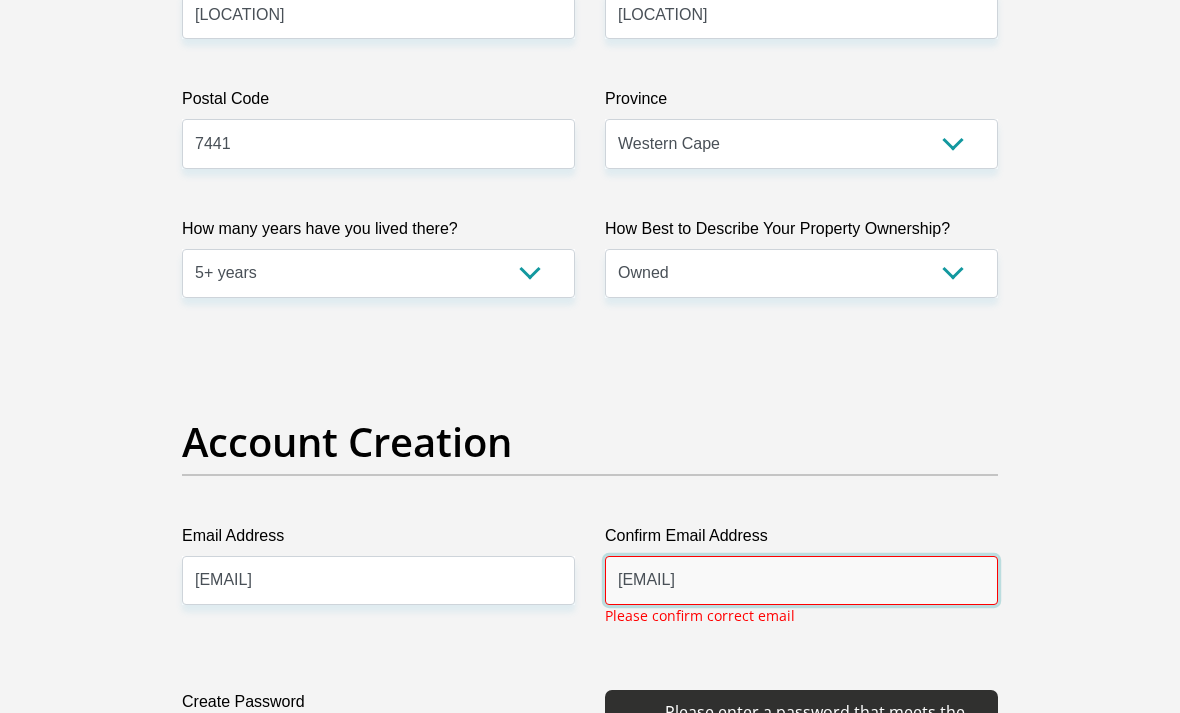 click on "ginamoniz68@gmail.com" at bounding box center [801, 580] 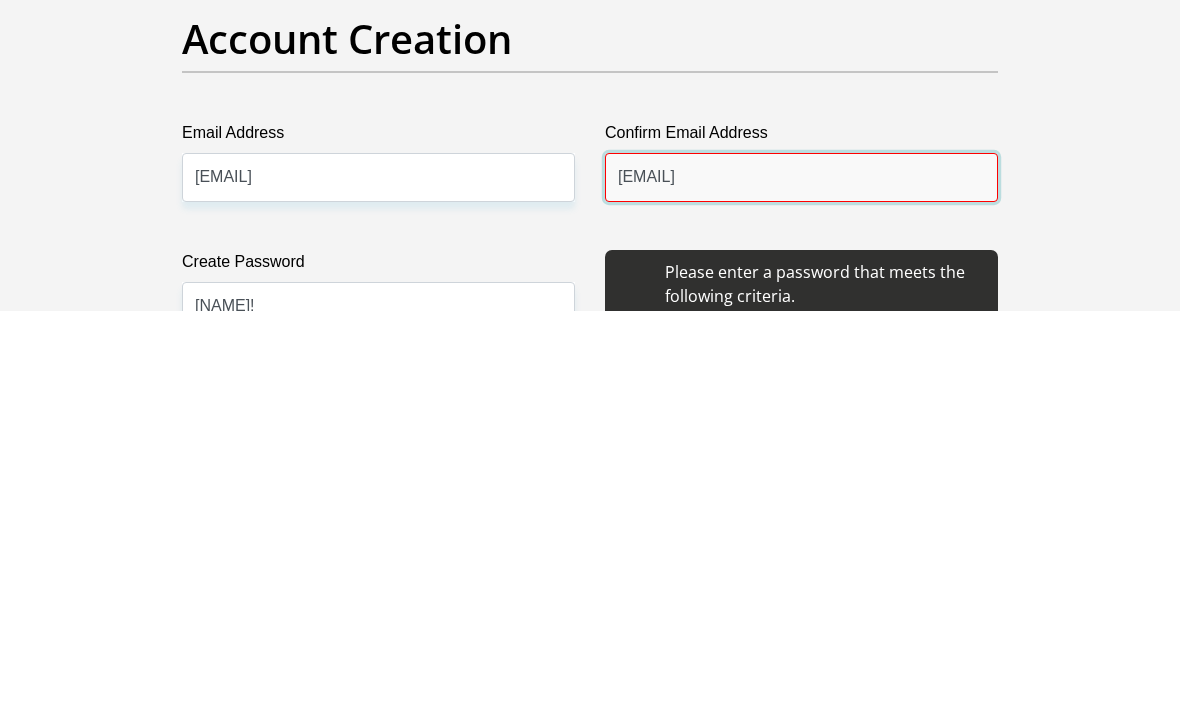 type on "ginamoniz68@gmail.com" 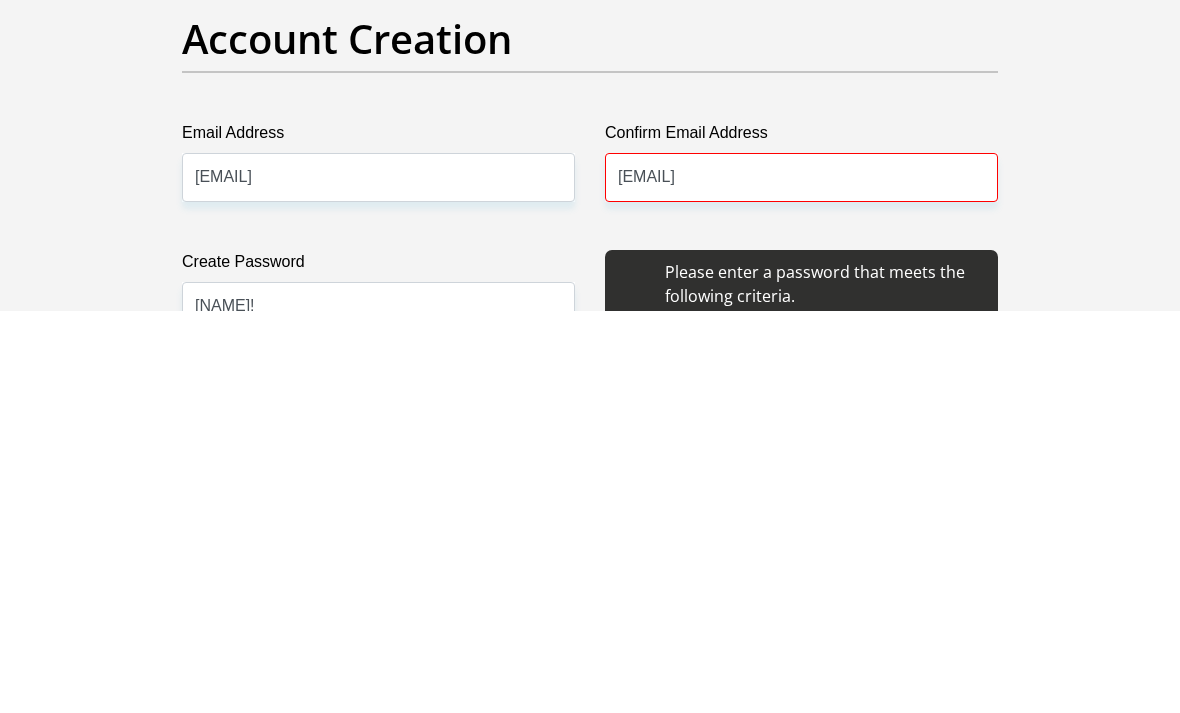 scroll, scrollTop: 1881, scrollLeft: 0, axis: vertical 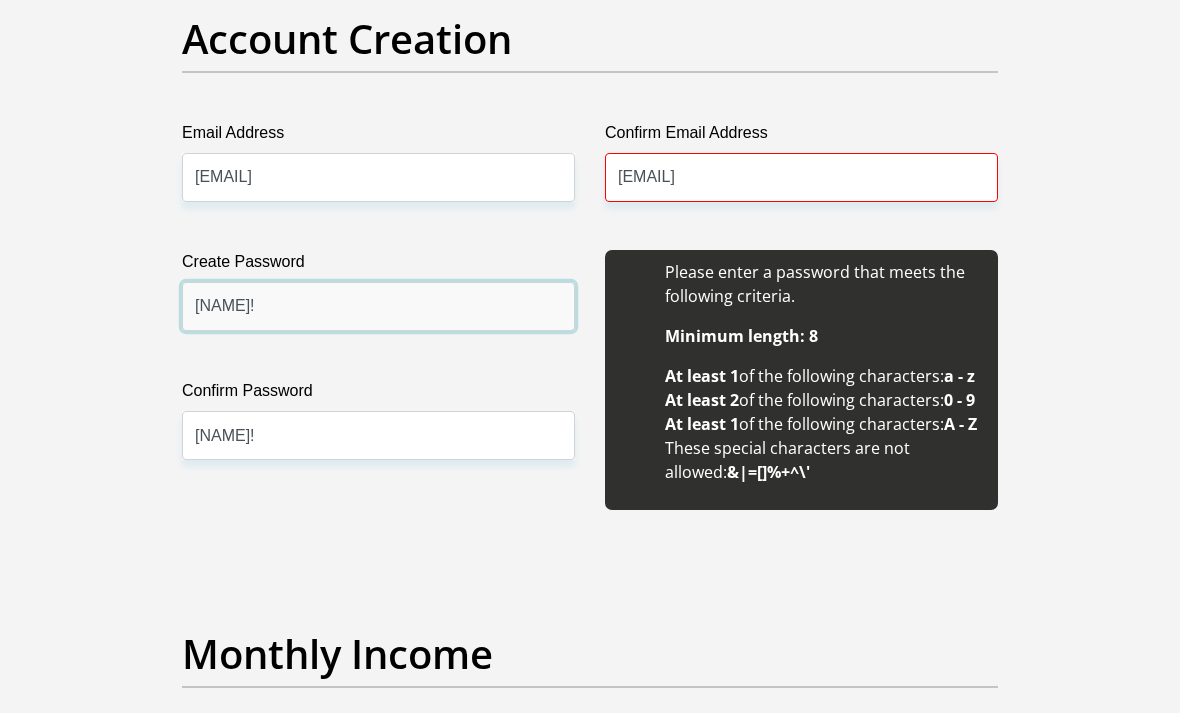 click on "AyMo4312!" at bounding box center [378, 306] 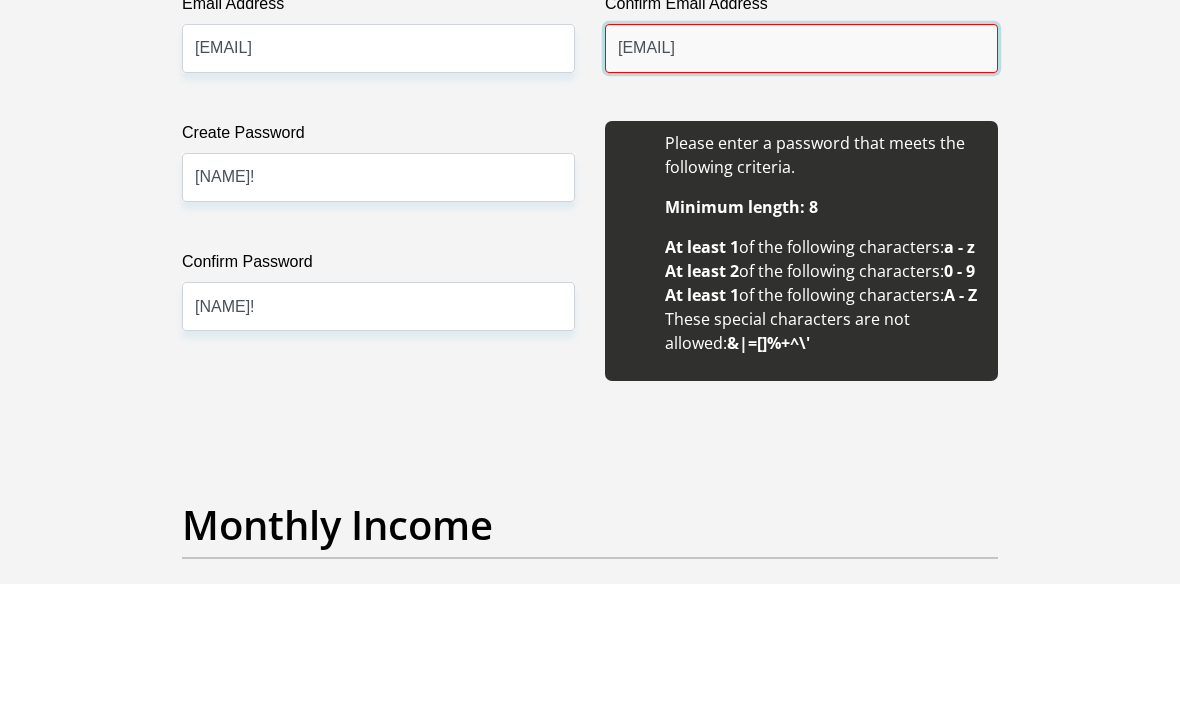 click on "ginamoniz68@gmail.com" at bounding box center [801, 178] 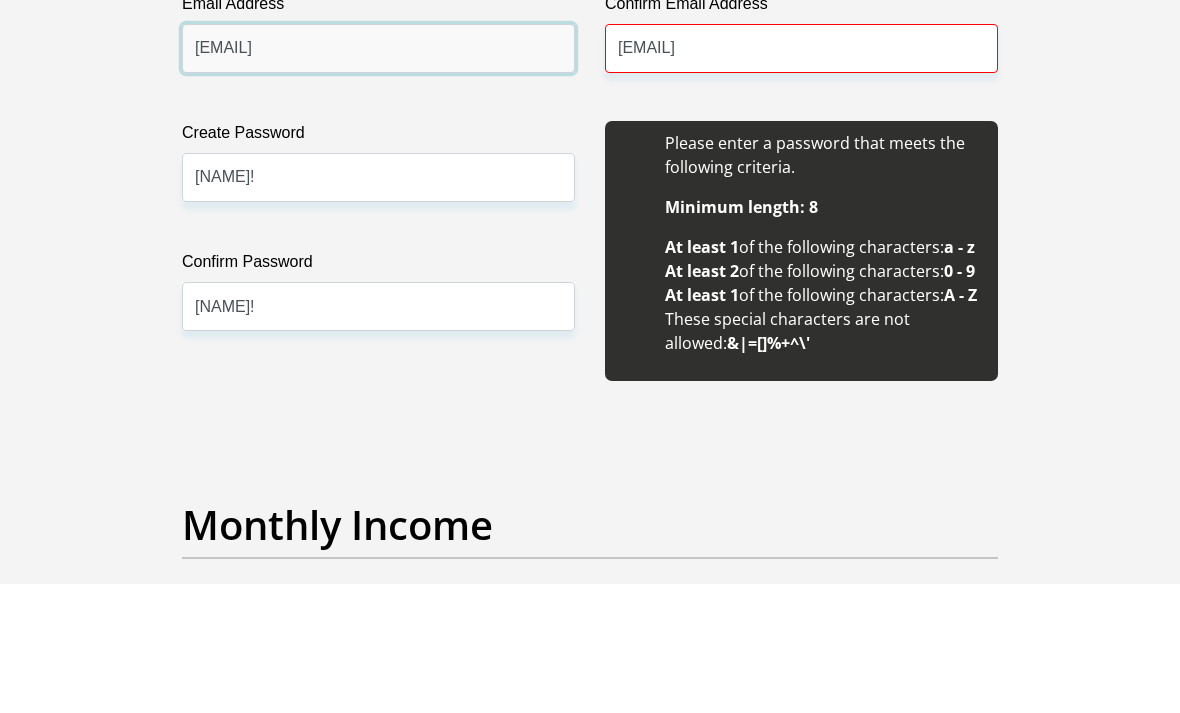 click on "Ginamoniz68@gmail.com" at bounding box center [378, 178] 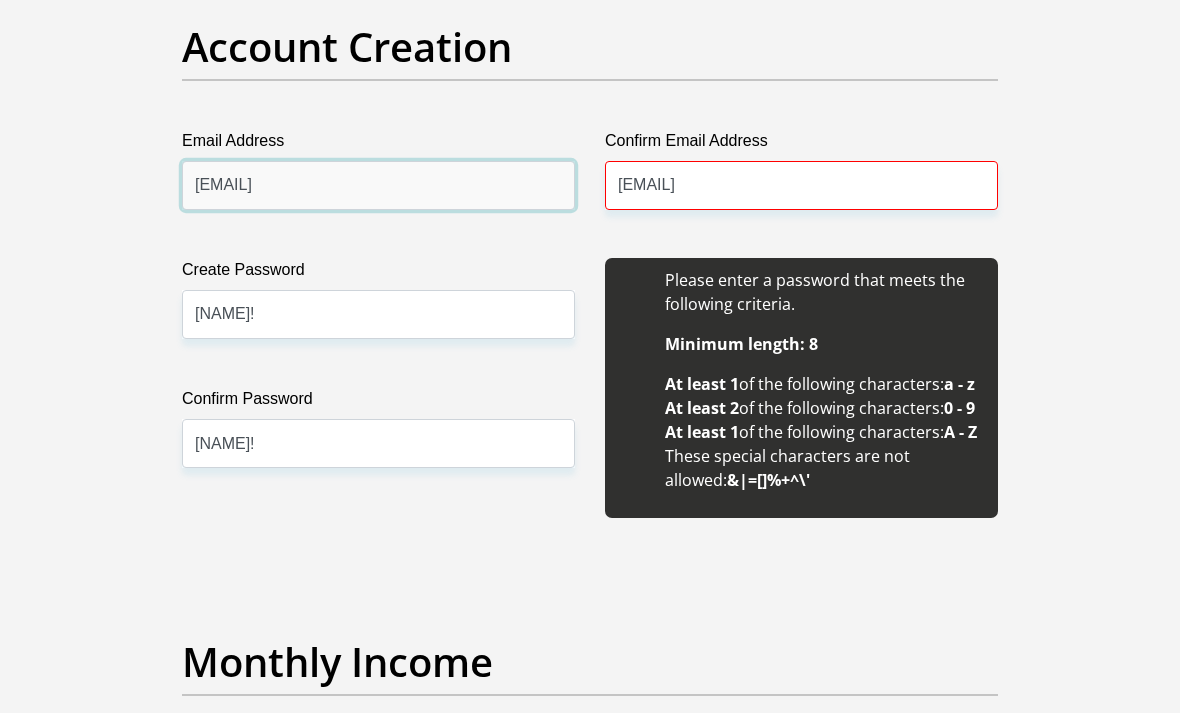 scroll, scrollTop: 1839, scrollLeft: 0, axis: vertical 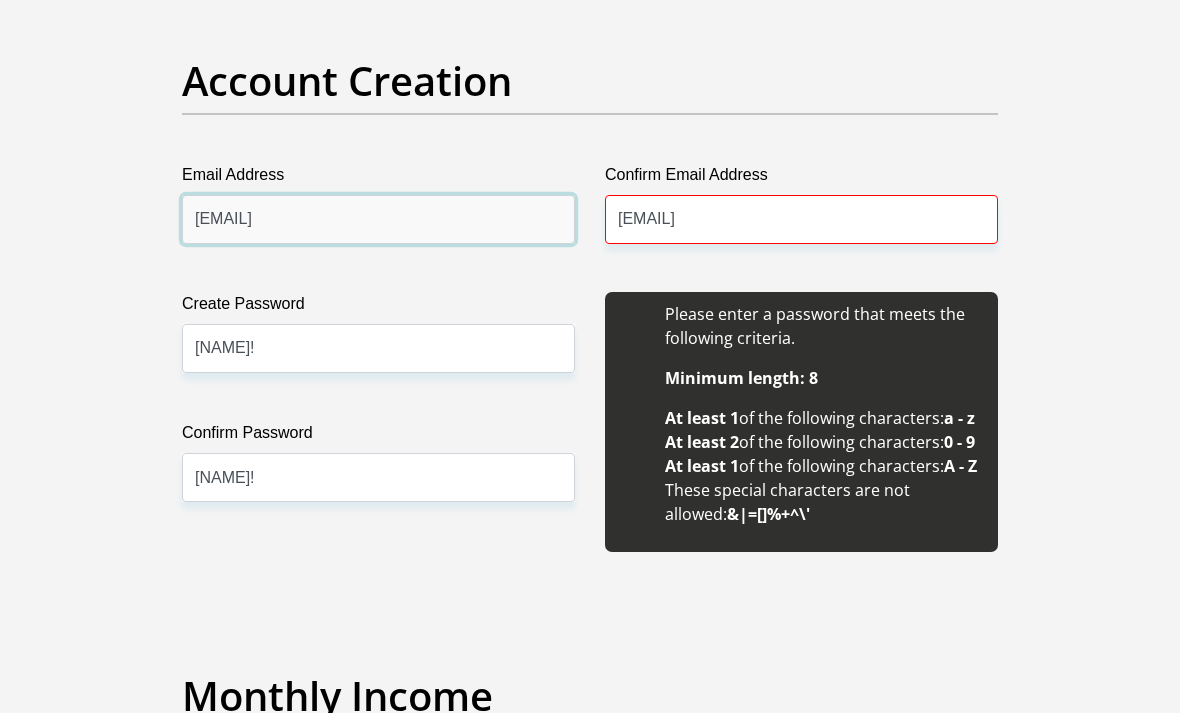 type on "ginamoniz68@gmail.com" 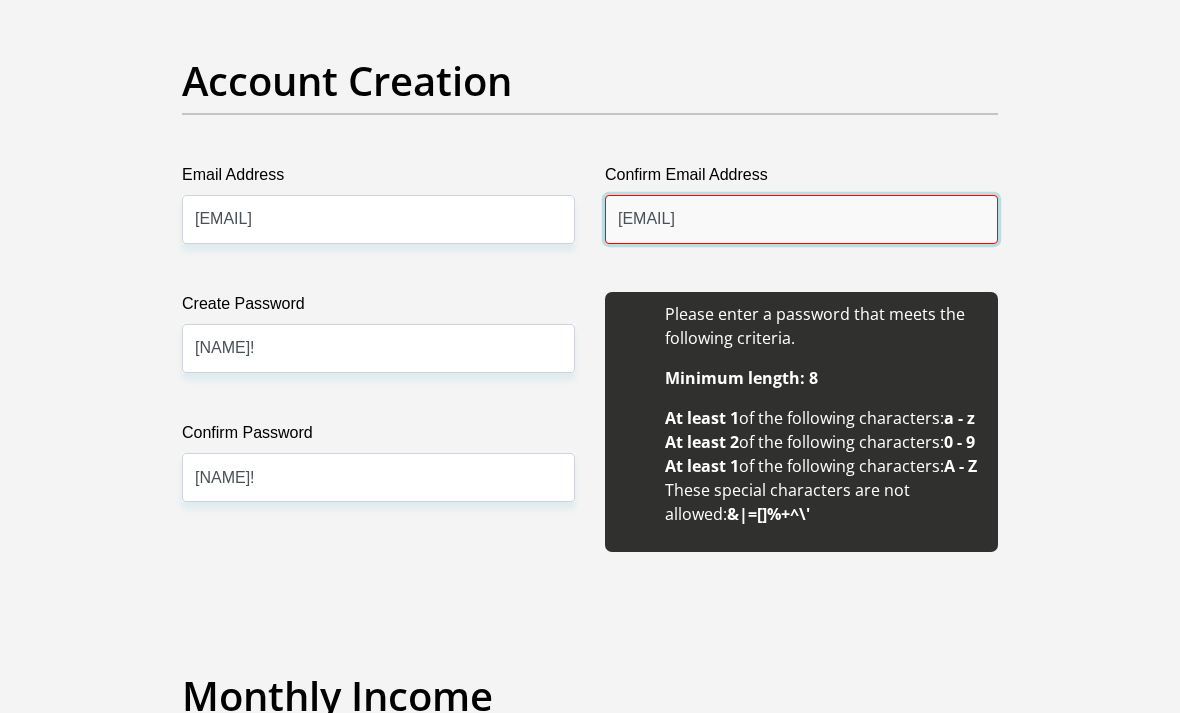 click on "ginamoniz68@gmail.com" at bounding box center (801, 219) 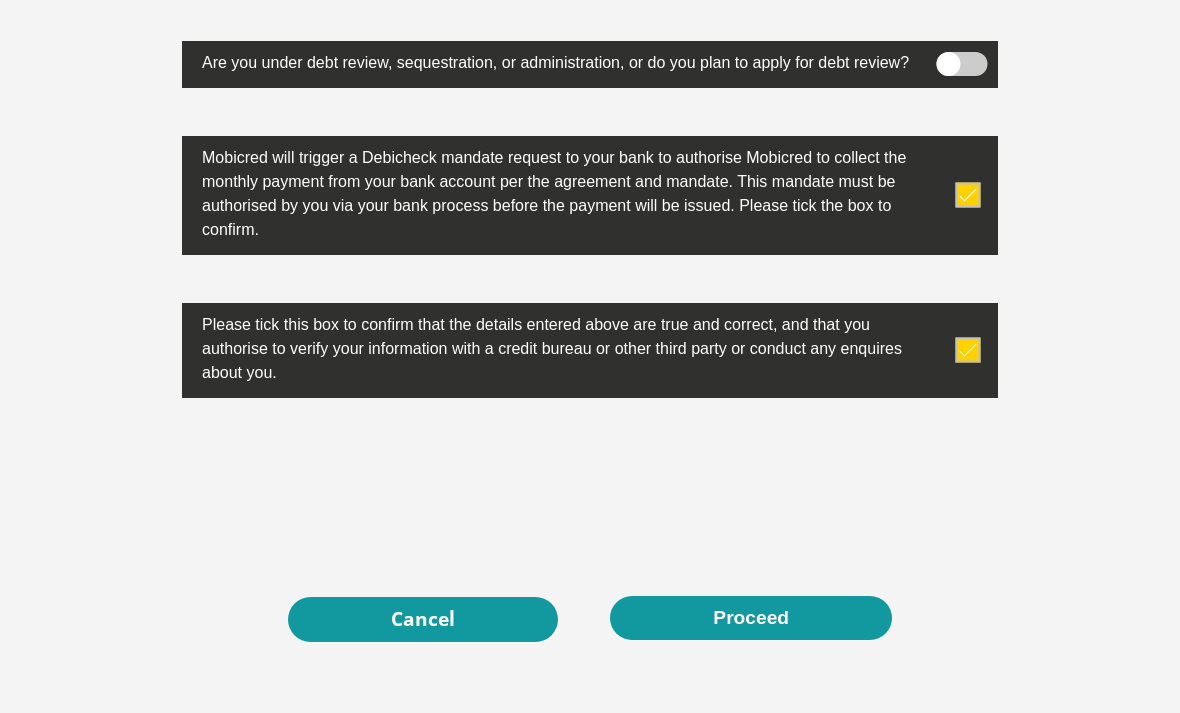 scroll, scrollTop: 6798, scrollLeft: 0, axis: vertical 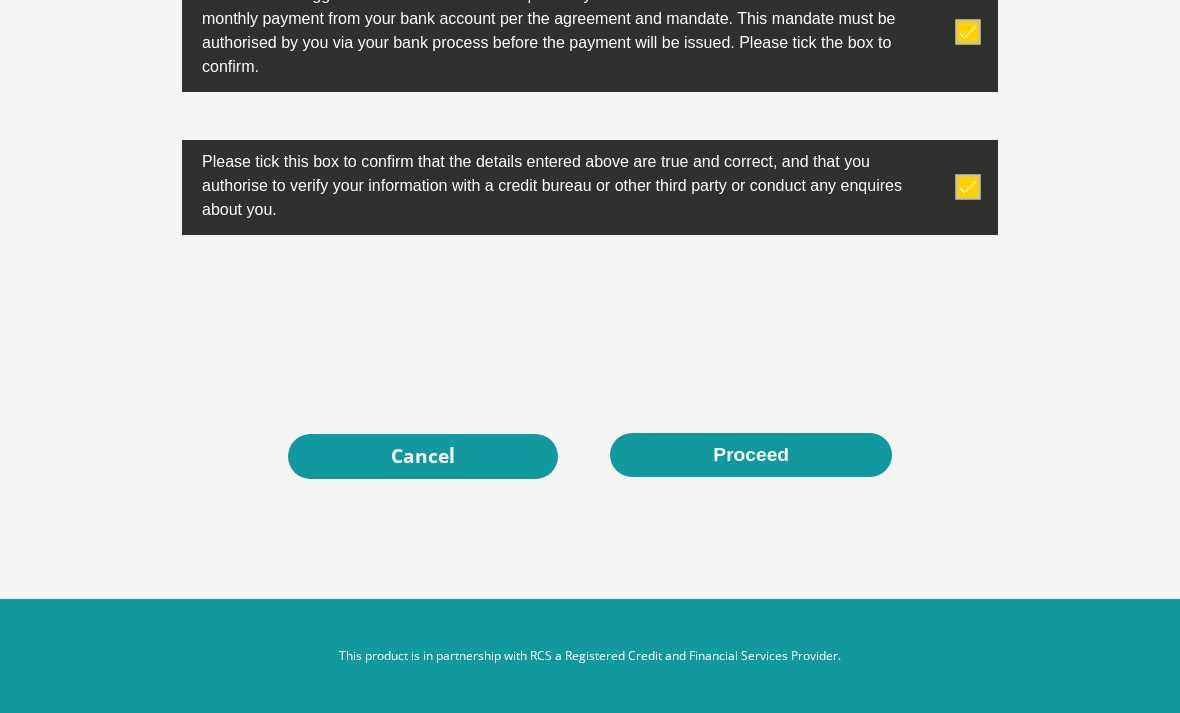 click on "Proceed" at bounding box center (751, 455) 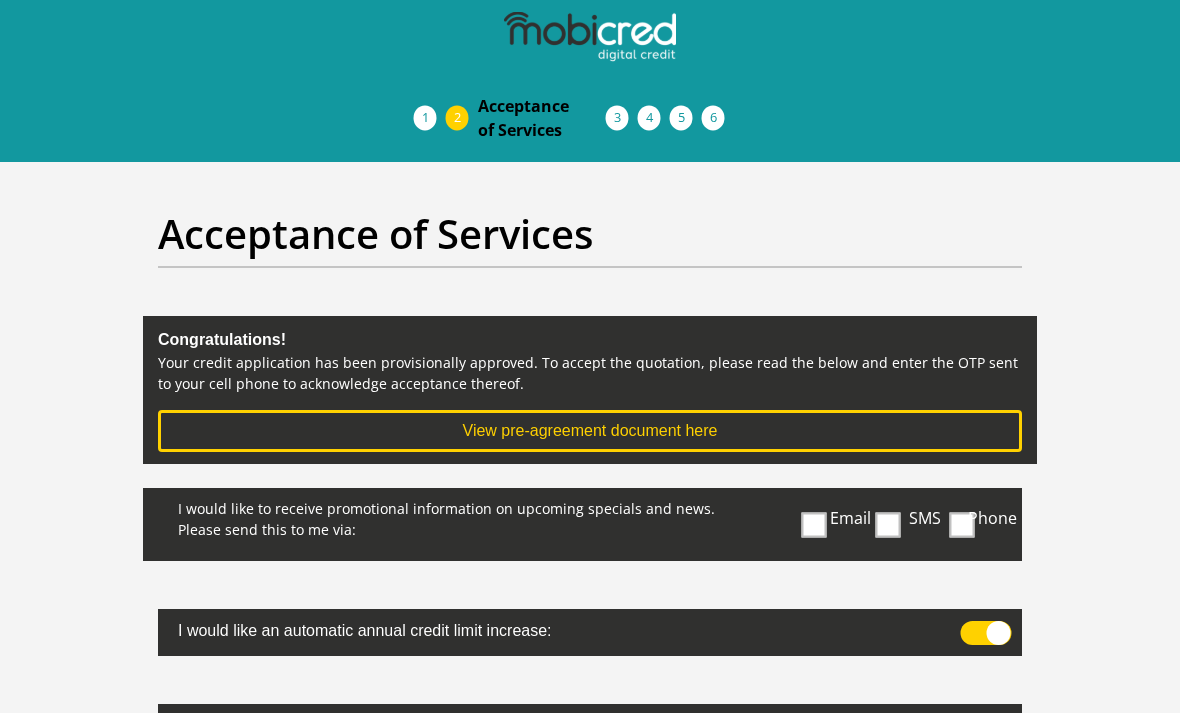 scroll, scrollTop: 0, scrollLeft: 0, axis: both 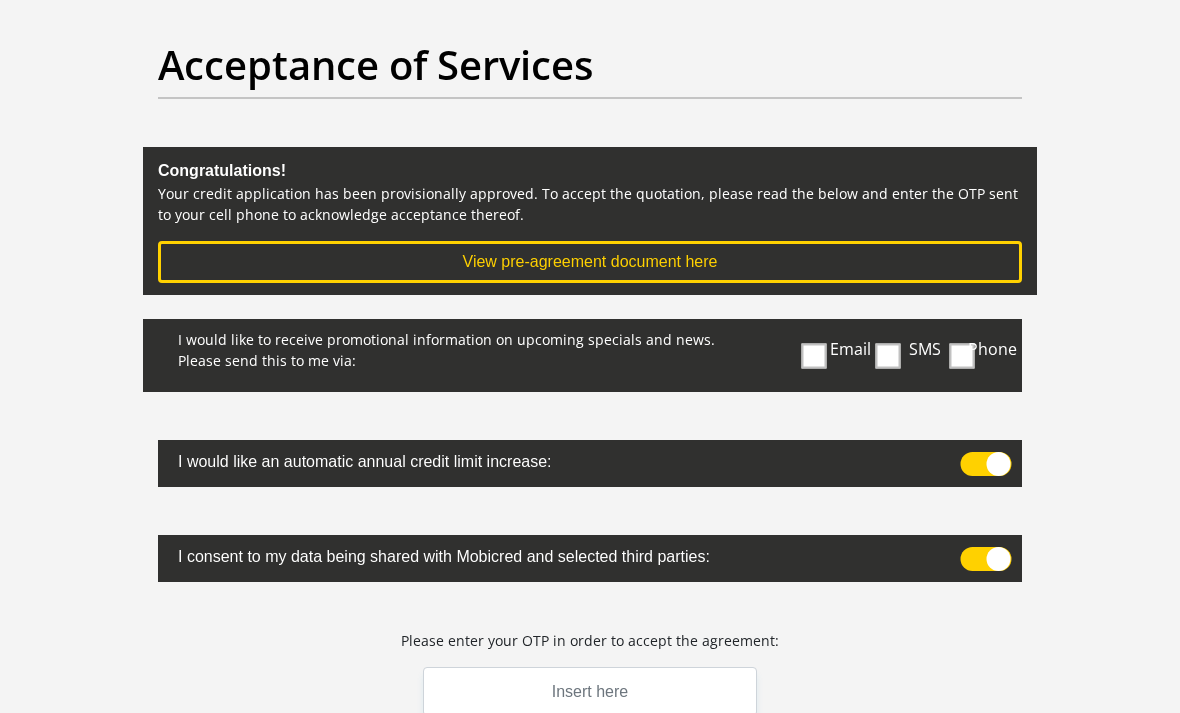 click at bounding box center [813, 355] 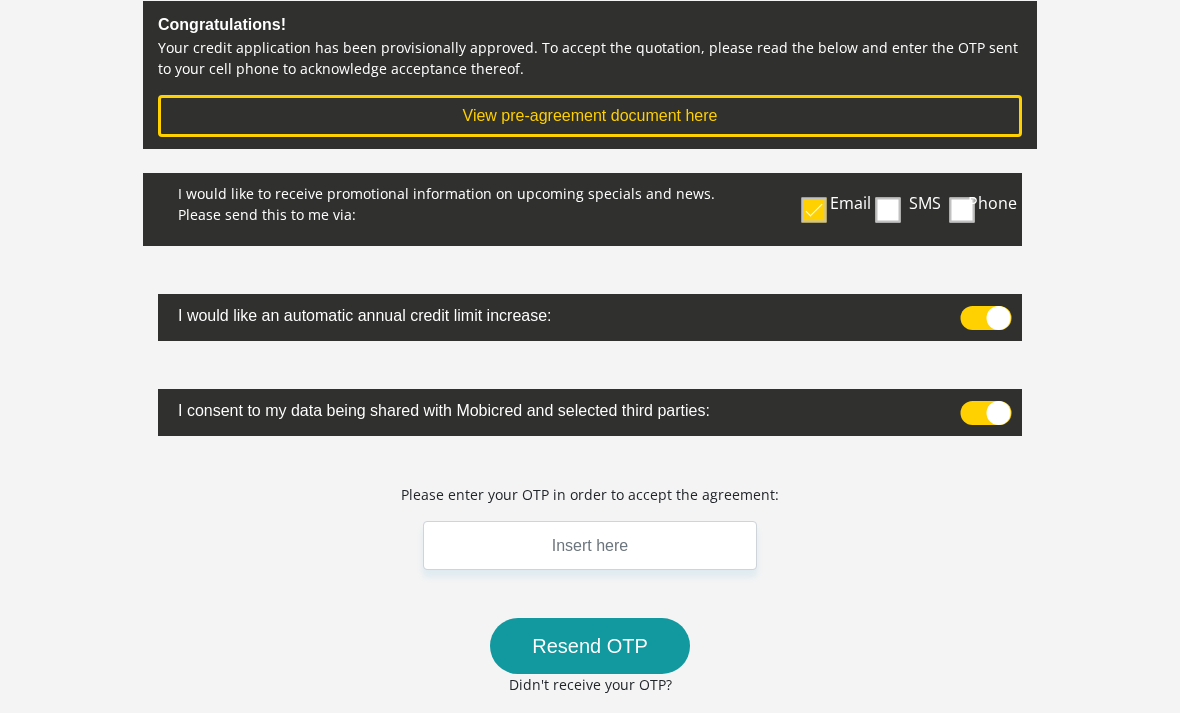 scroll, scrollTop: 315, scrollLeft: 0, axis: vertical 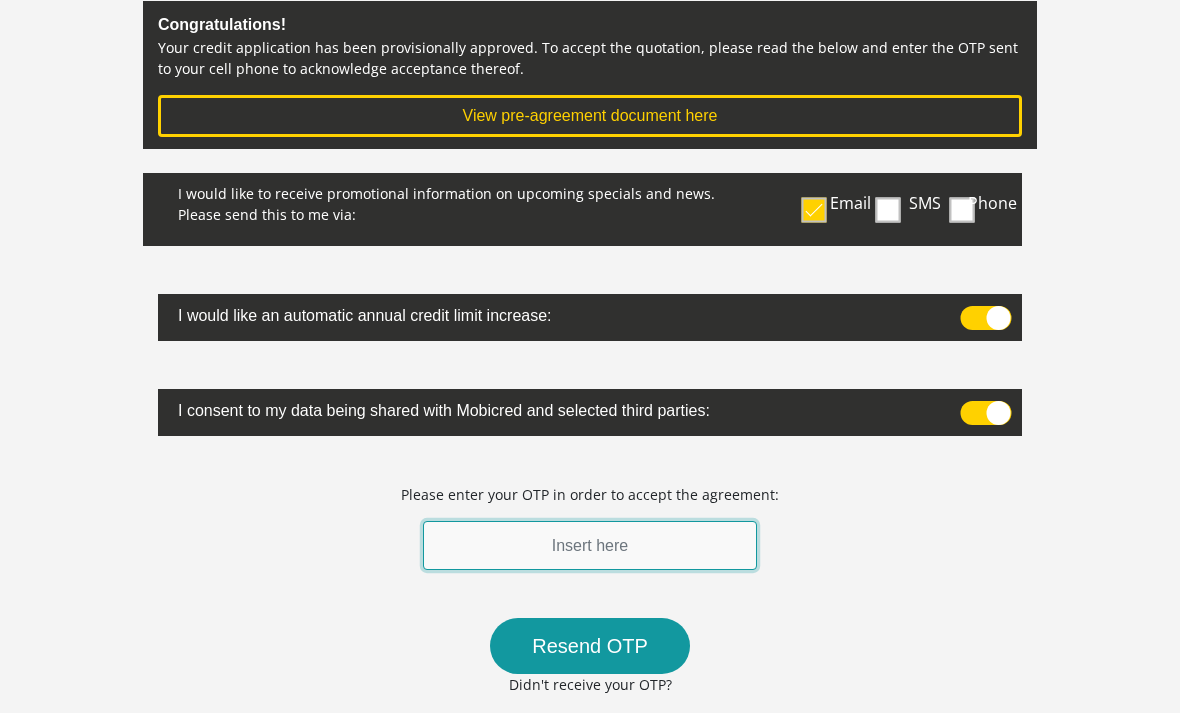 click at bounding box center [590, 545] 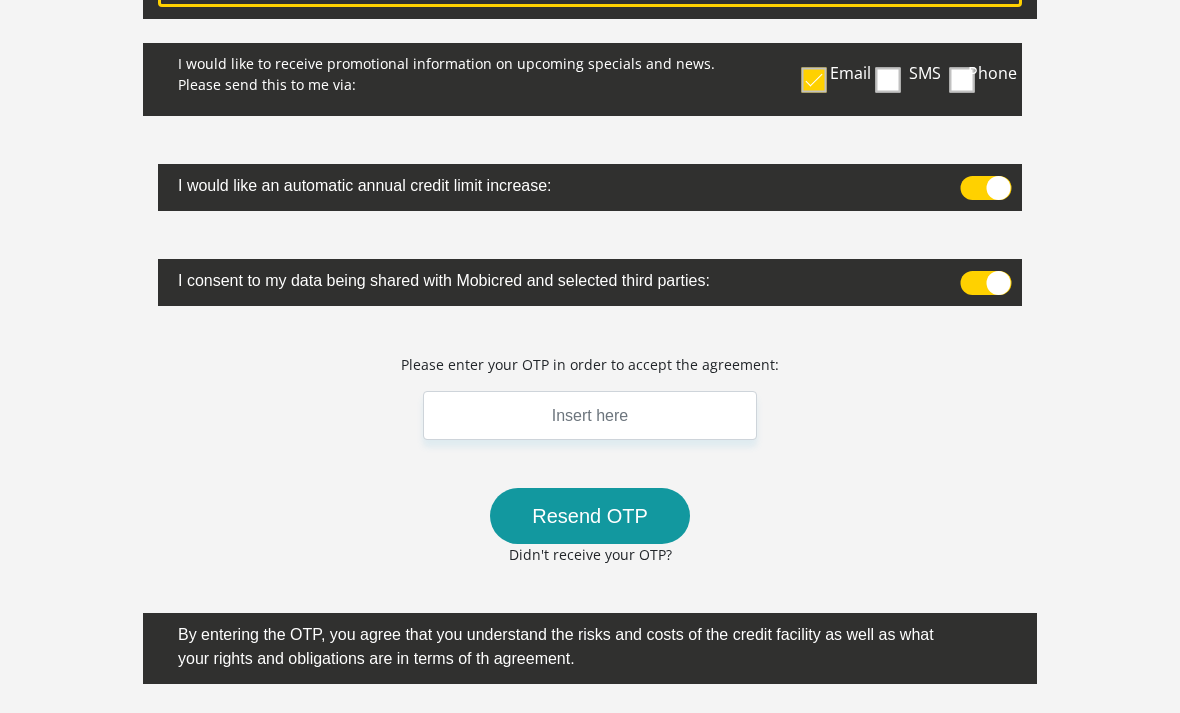 scroll, scrollTop: 446, scrollLeft: 0, axis: vertical 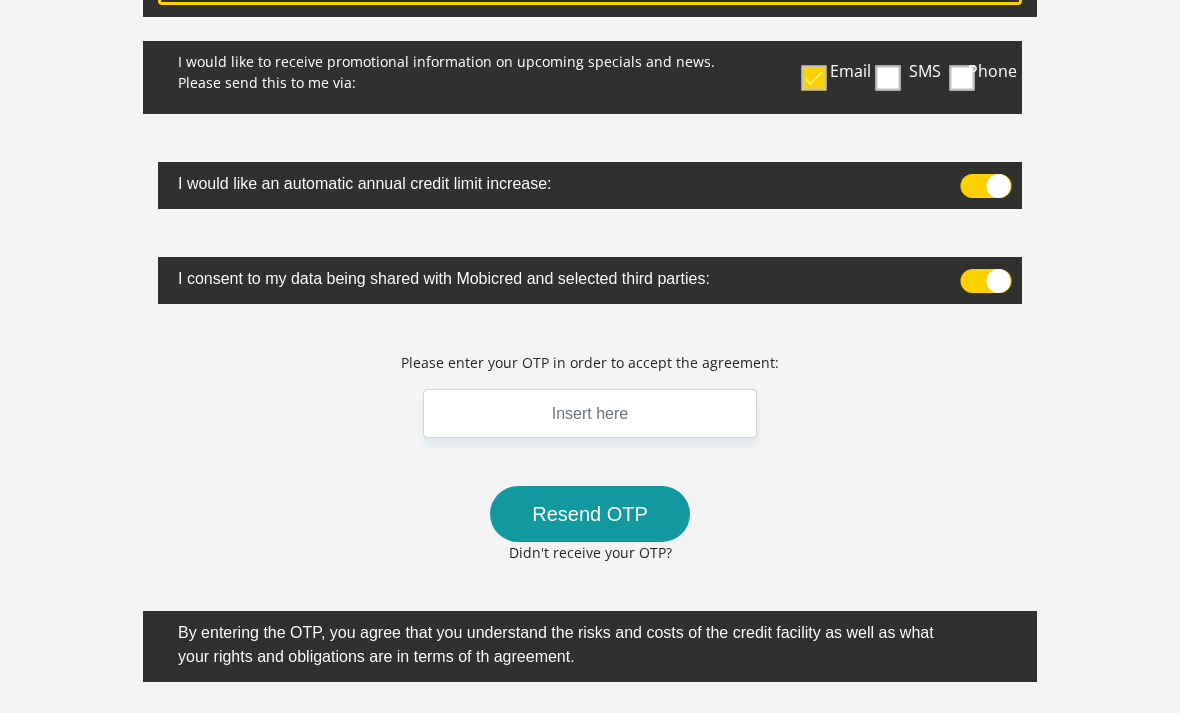 click on "Resend OTP" at bounding box center [590, 515] 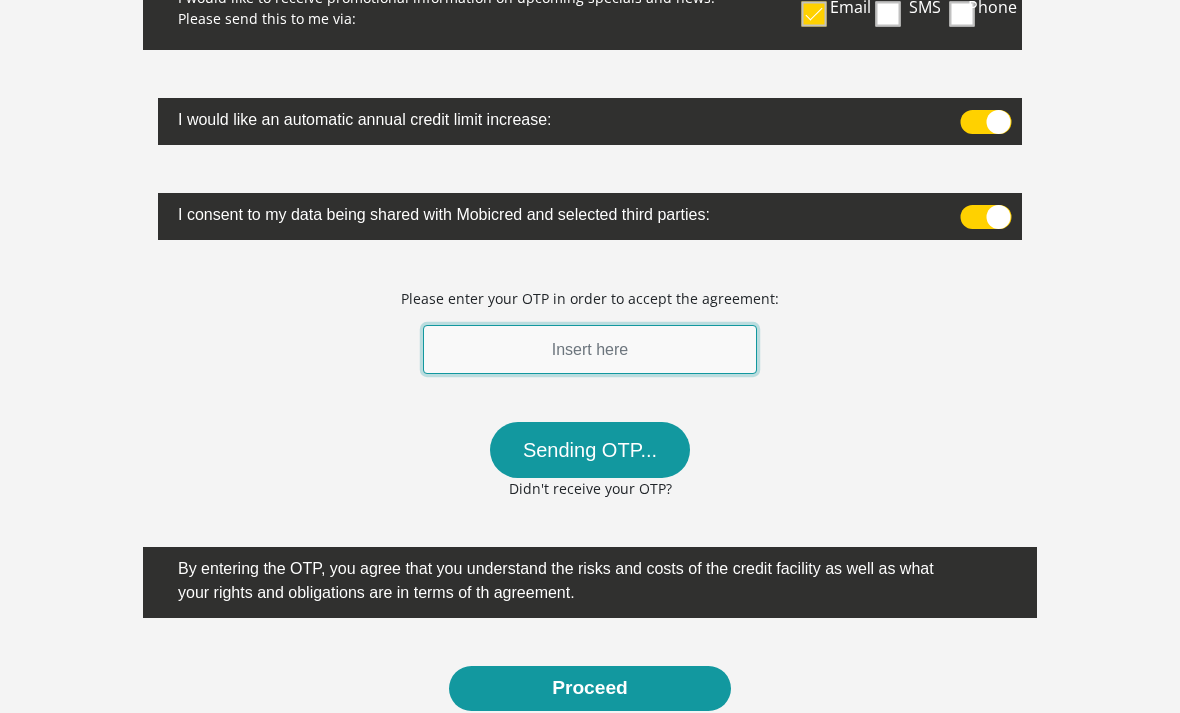 click at bounding box center (590, 350) 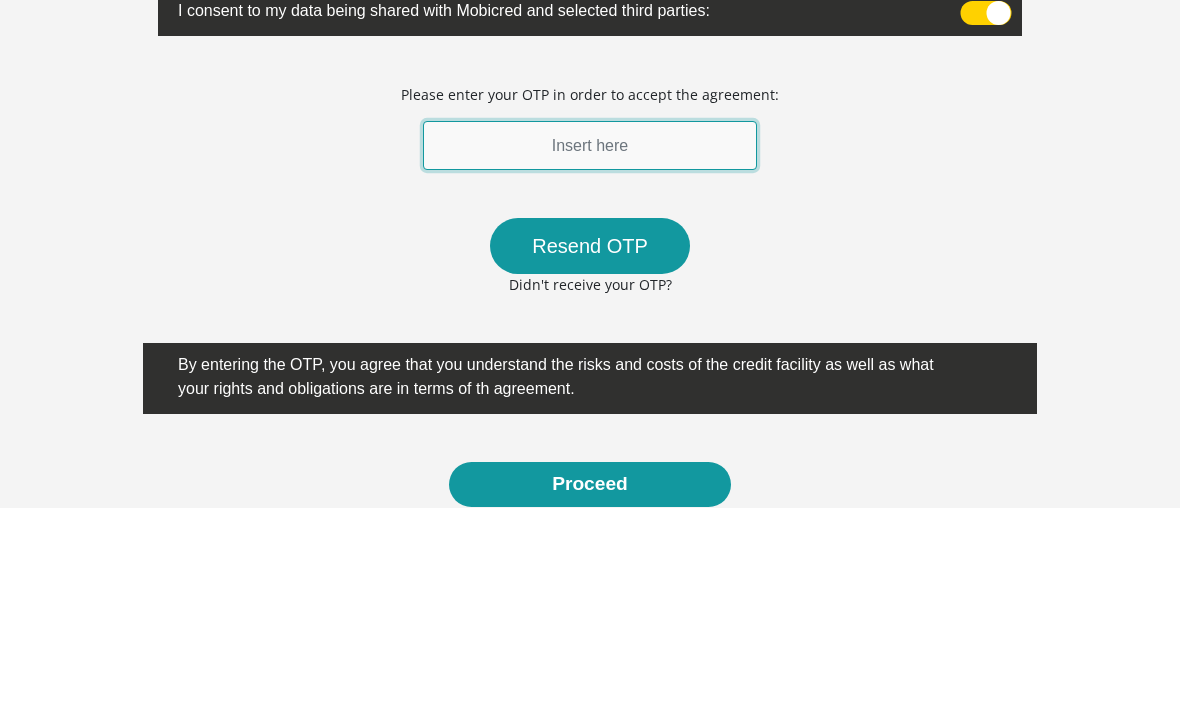 scroll, scrollTop: 694, scrollLeft: 0, axis: vertical 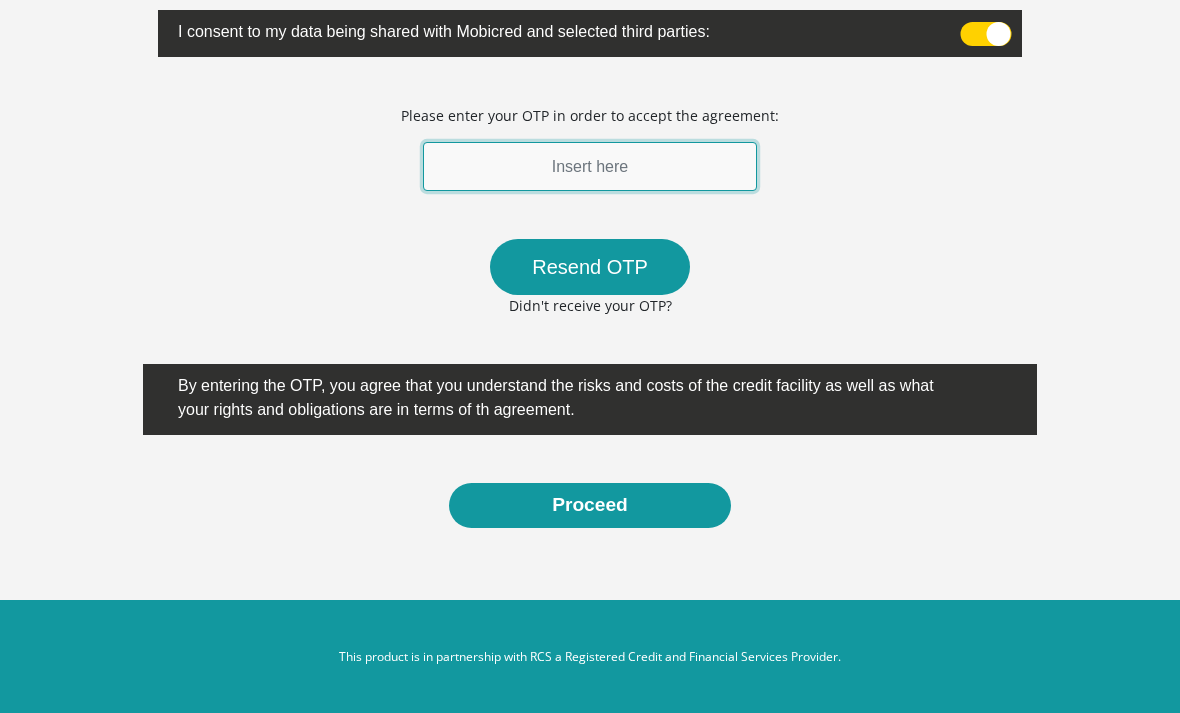 click at bounding box center [590, 166] 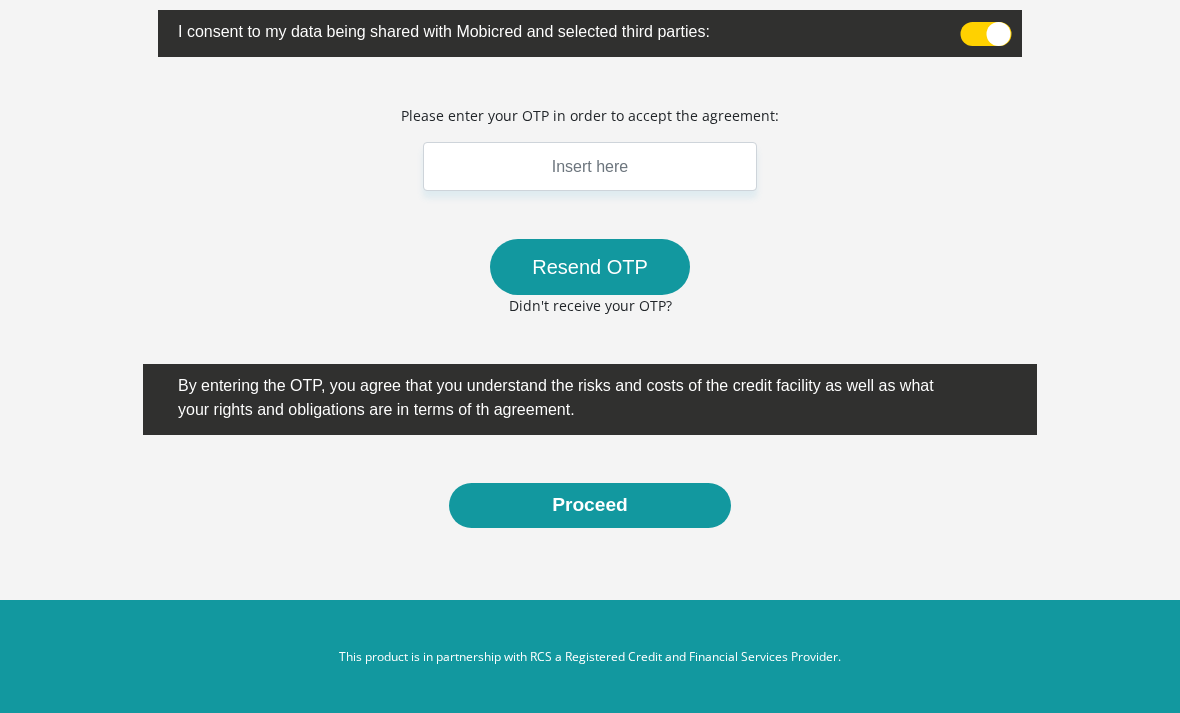 click on "Acceptance of Services
Congratulations!
Your credit application has been provisionally approved.
To accept the quotation, please read the below and enter the OTP sent to your cell phone to acknowledge acceptance thereof.
View pre-agreement document here
I would like to receive promotional information on upcoming specials and news. Please send this to me via:
Email
SMS" at bounding box center [590, 34] 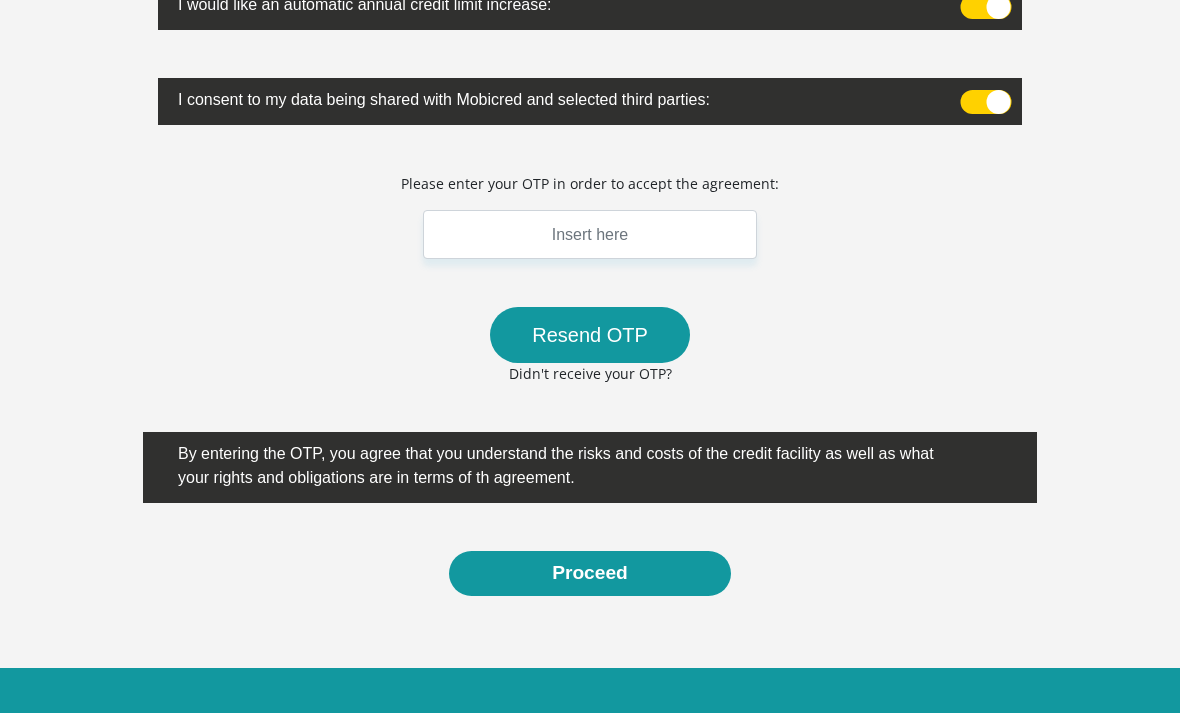 scroll, scrollTop: 603, scrollLeft: 0, axis: vertical 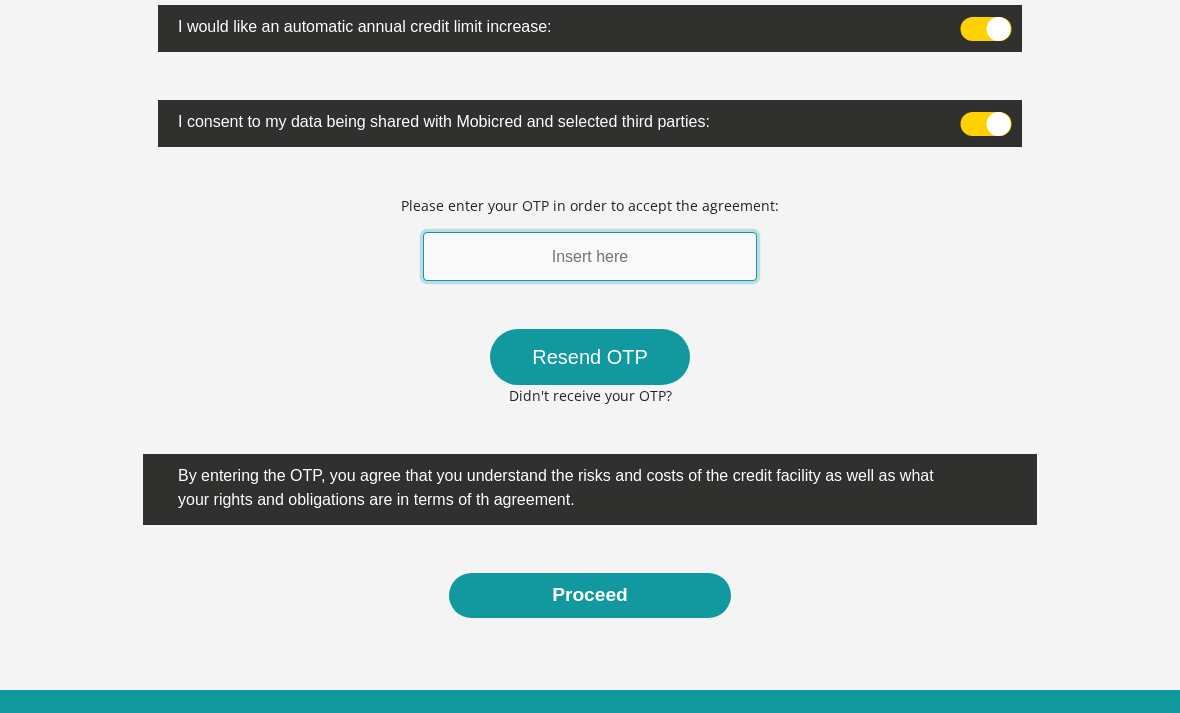 click at bounding box center [590, 257] 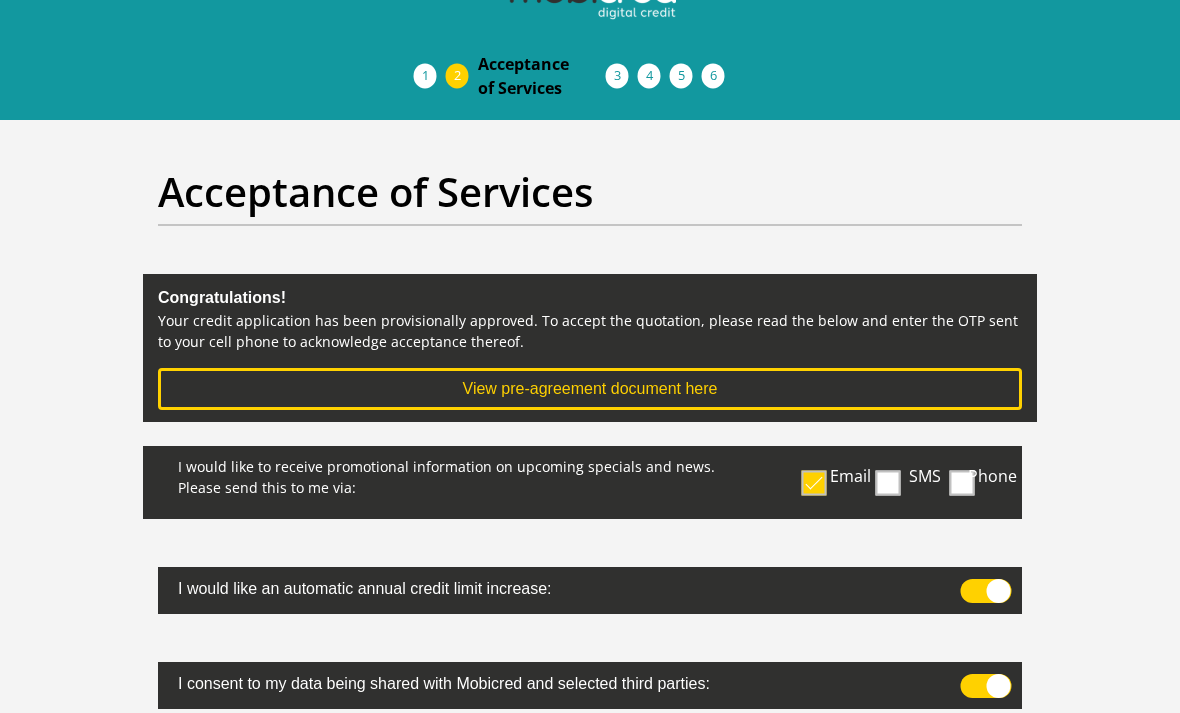 scroll, scrollTop: 0, scrollLeft: 0, axis: both 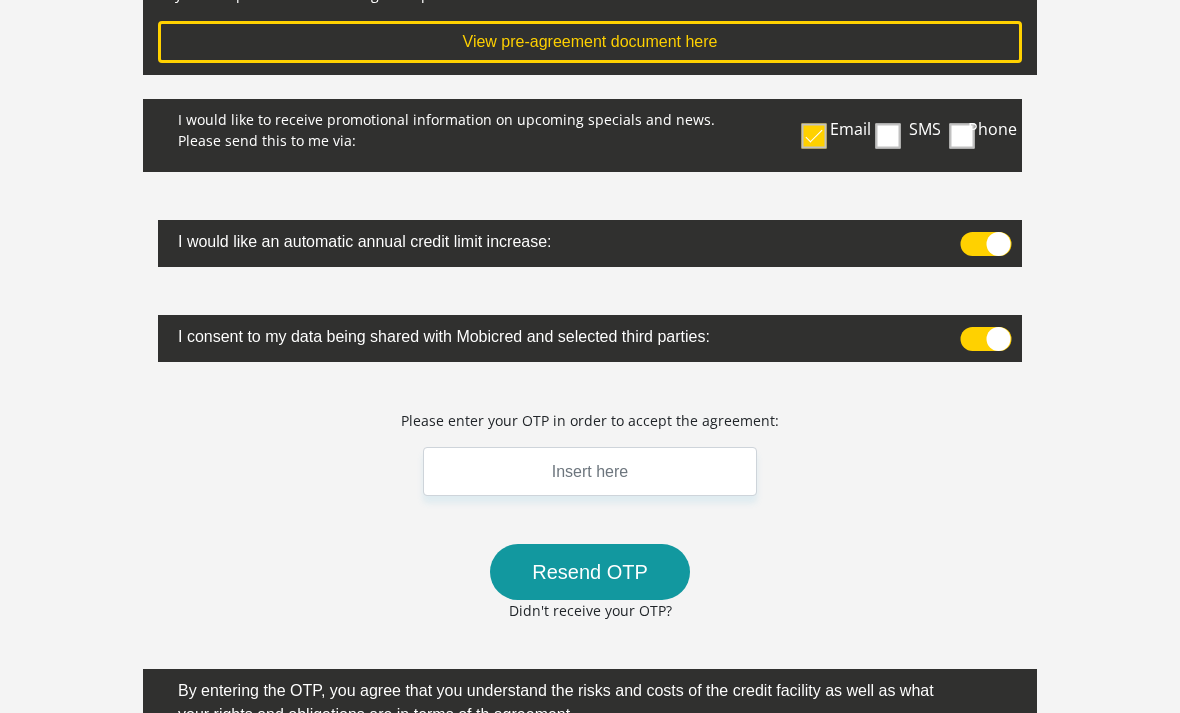 click on "Please enter your OTP in order to accept the agreement:" at bounding box center [590, 454] 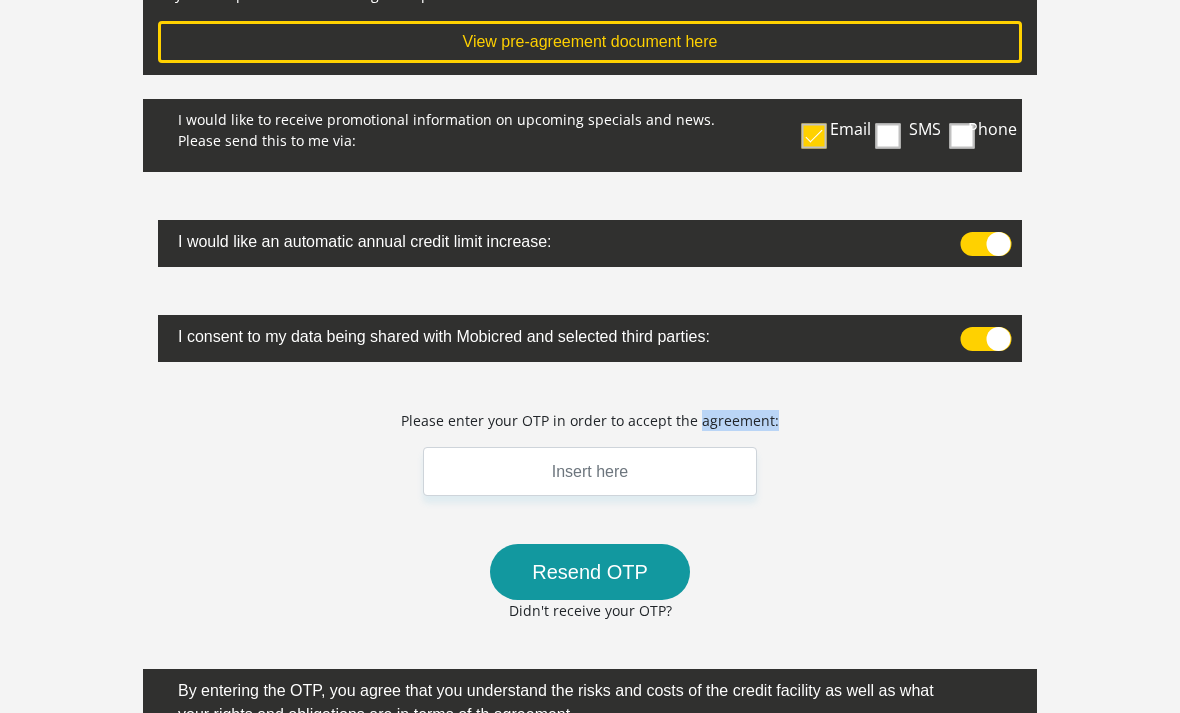 click on "I would like to receive promotional information on upcoming specials and news. Please send this to me via:
Email
SMS
Phone" at bounding box center (590, 467) 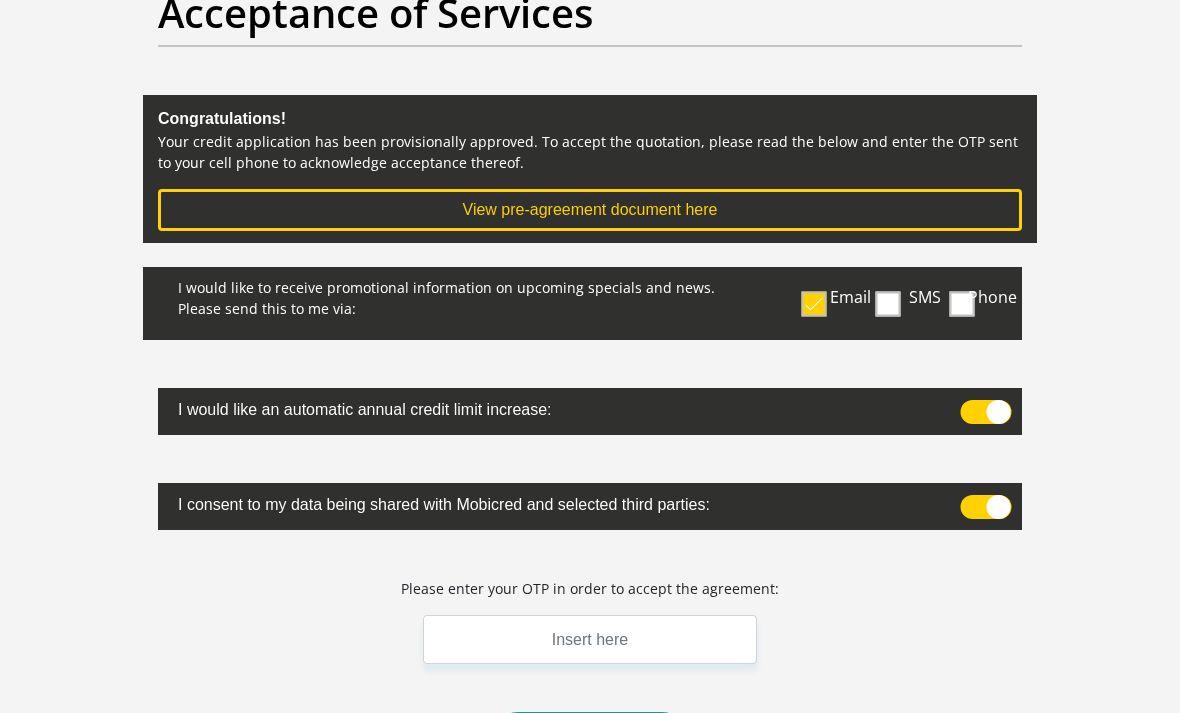 scroll, scrollTop: 487, scrollLeft: 0, axis: vertical 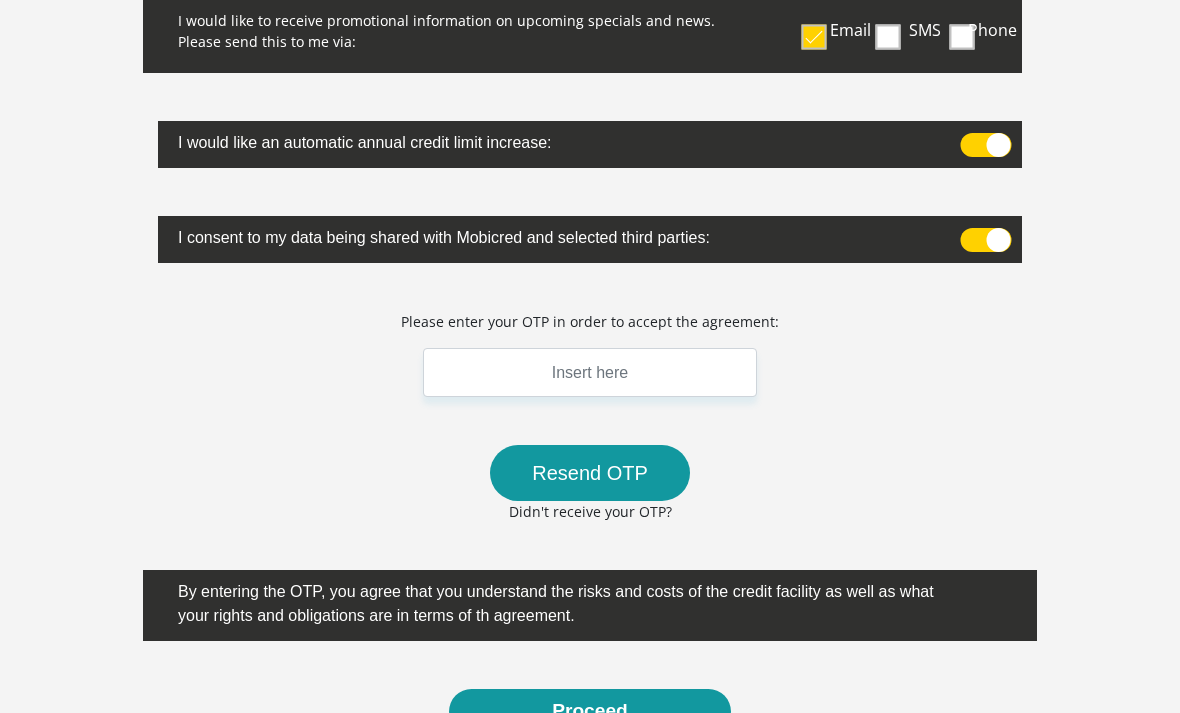 click on "Resend OTP" at bounding box center [590, 474] 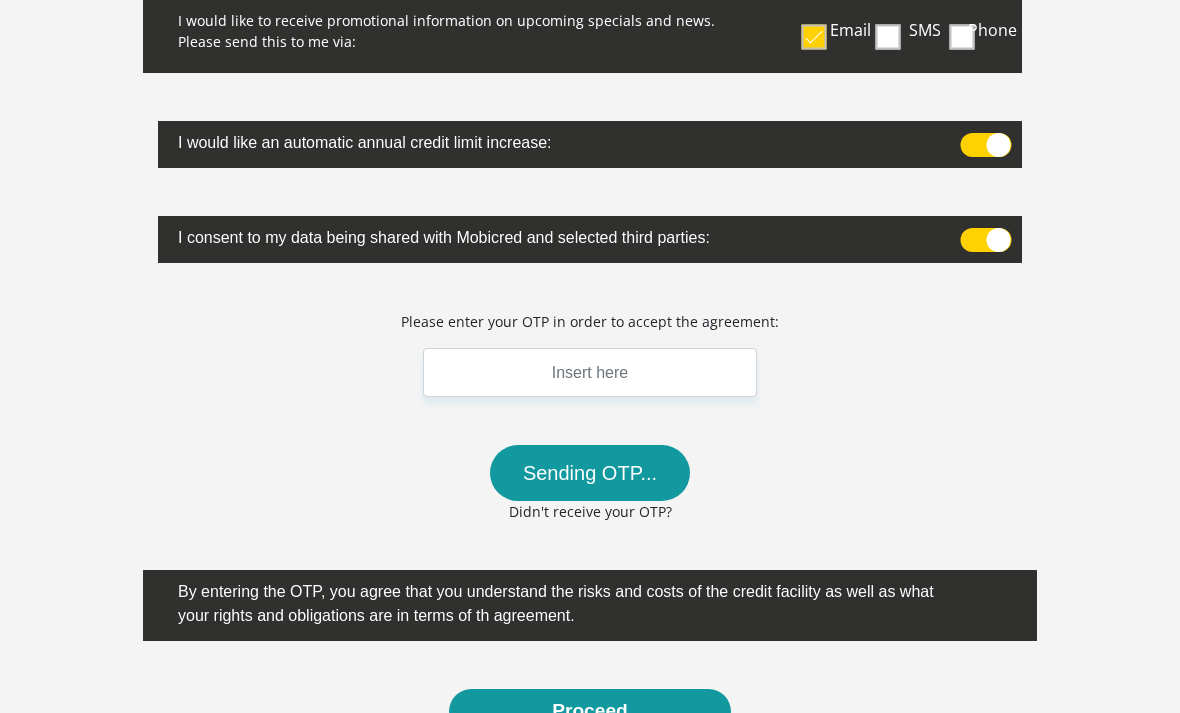scroll, scrollTop: 552, scrollLeft: 0, axis: vertical 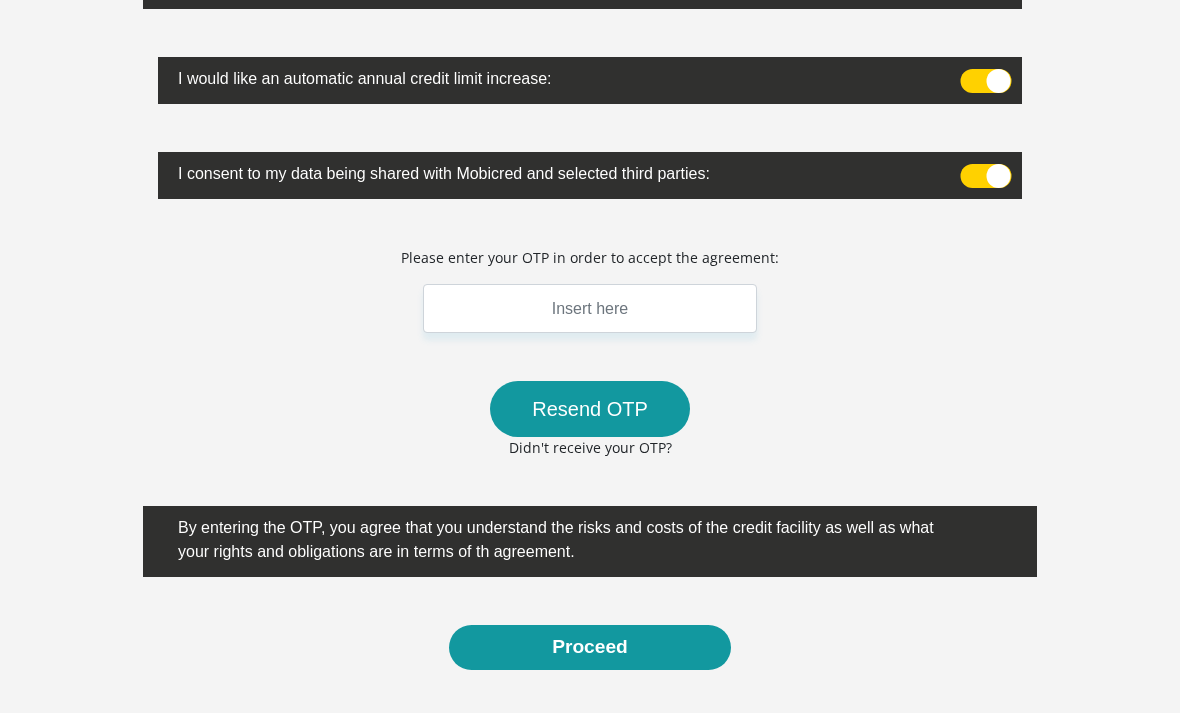 click on "Resend OTP" at bounding box center [590, 409] 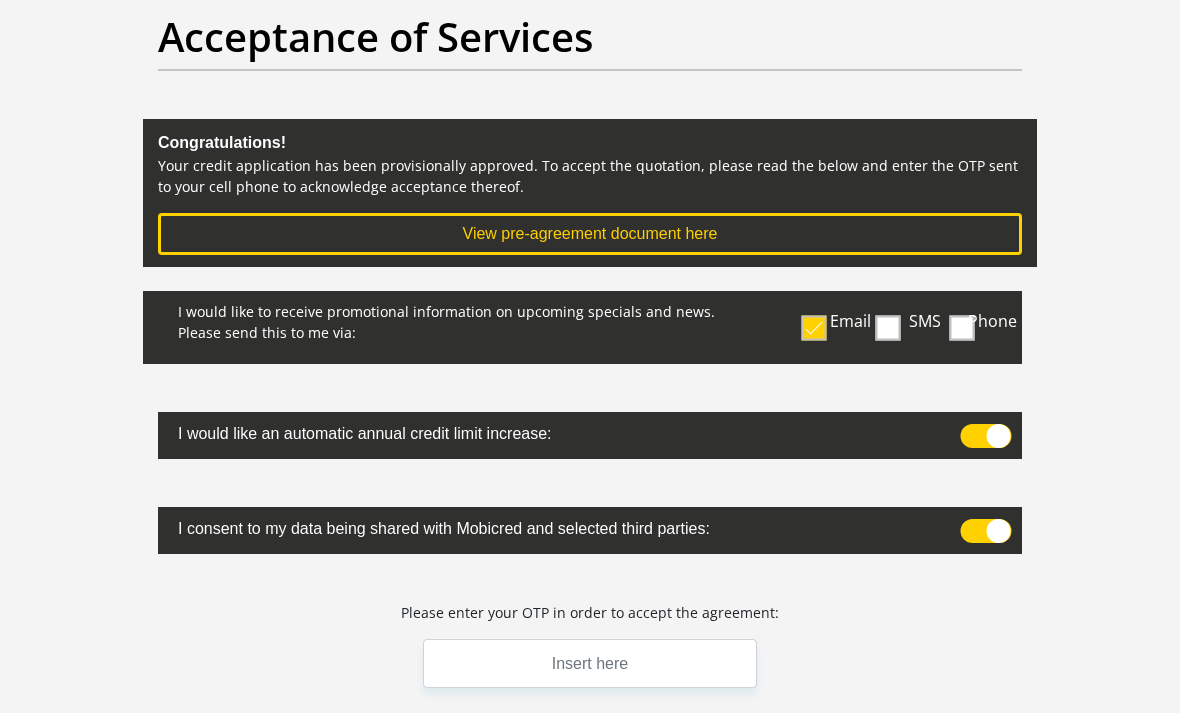 scroll, scrollTop: 0, scrollLeft: 0, axis: both 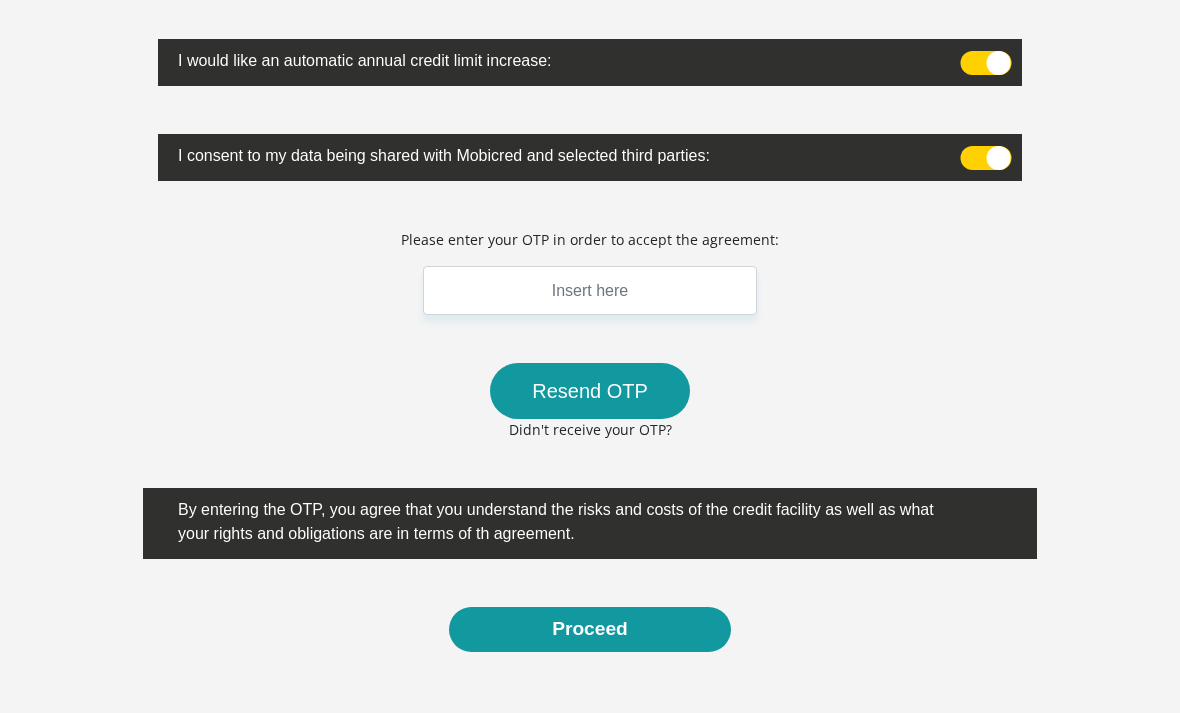 click on "Resend OTP" at bounding box center [590, 391] 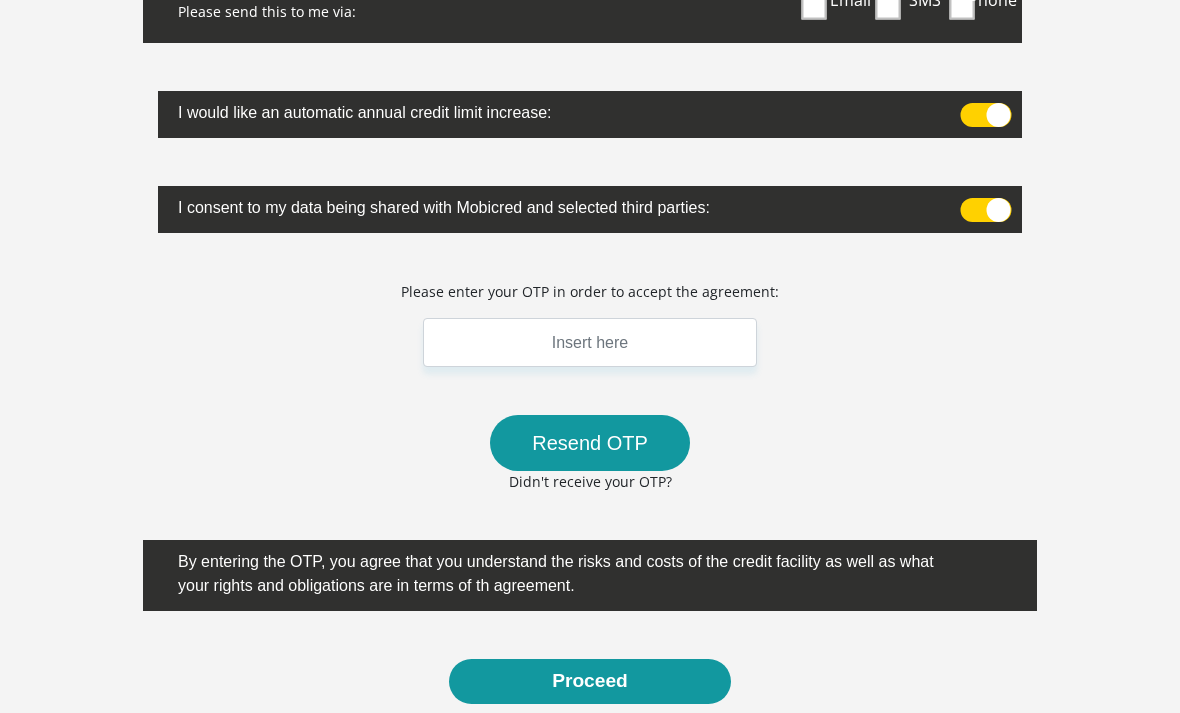 scroll, scrollTop: 514, scrollLeft: 0, axis: vertical 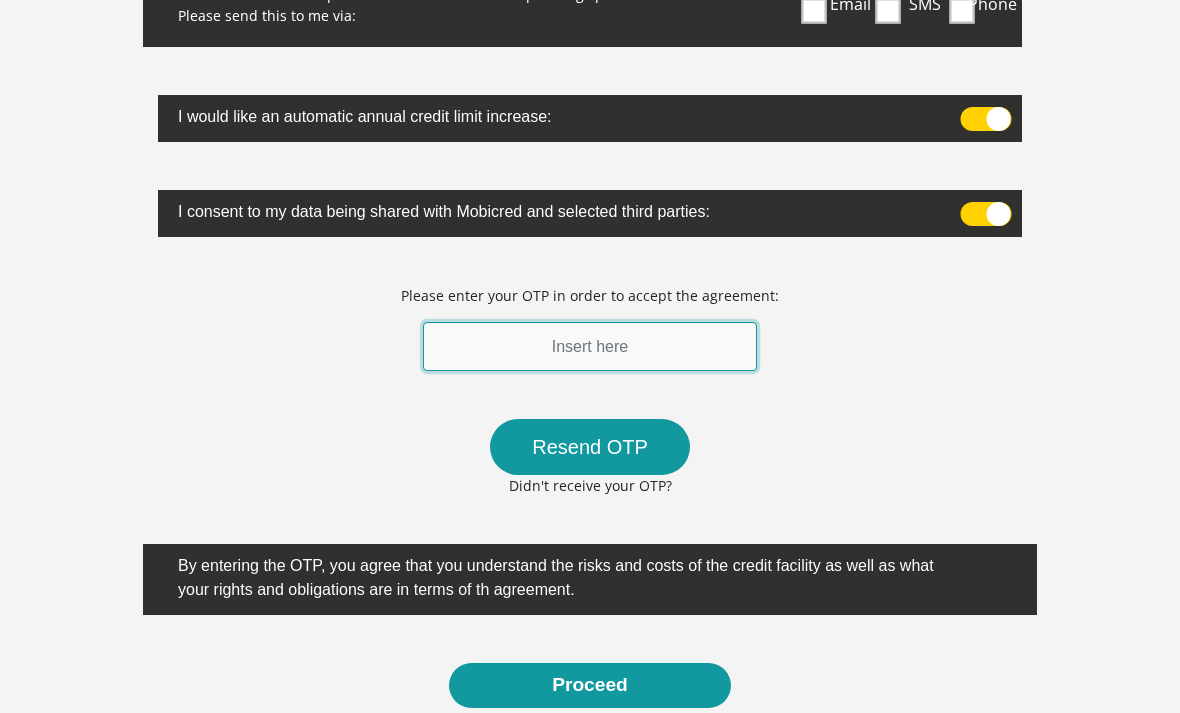click at bounding box center (590, 346) 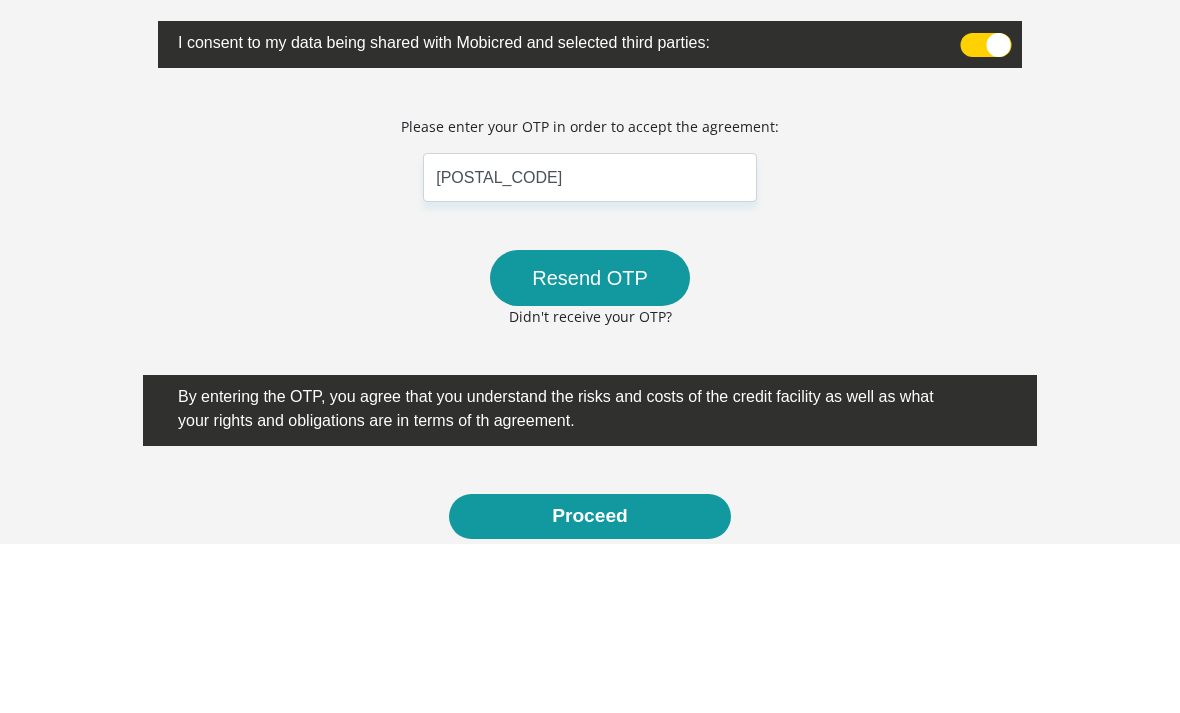 scroll, scrollTop: 630, scrollLeft: 0, axis: vertical 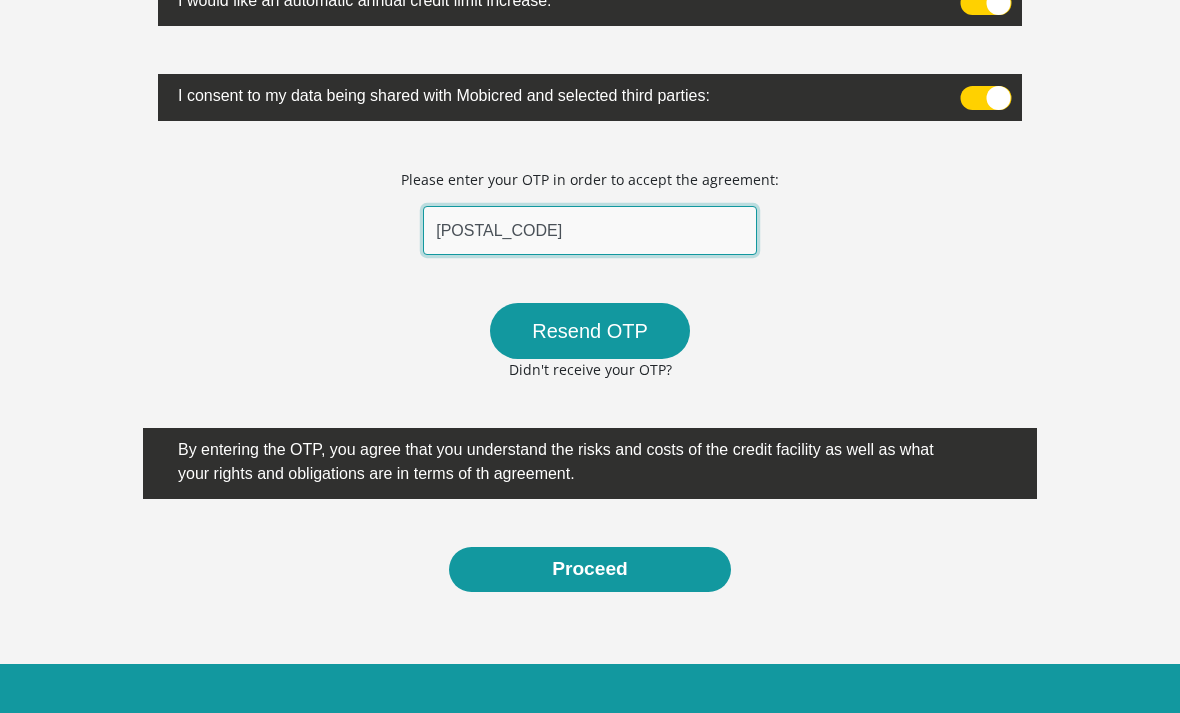 type on "920853" 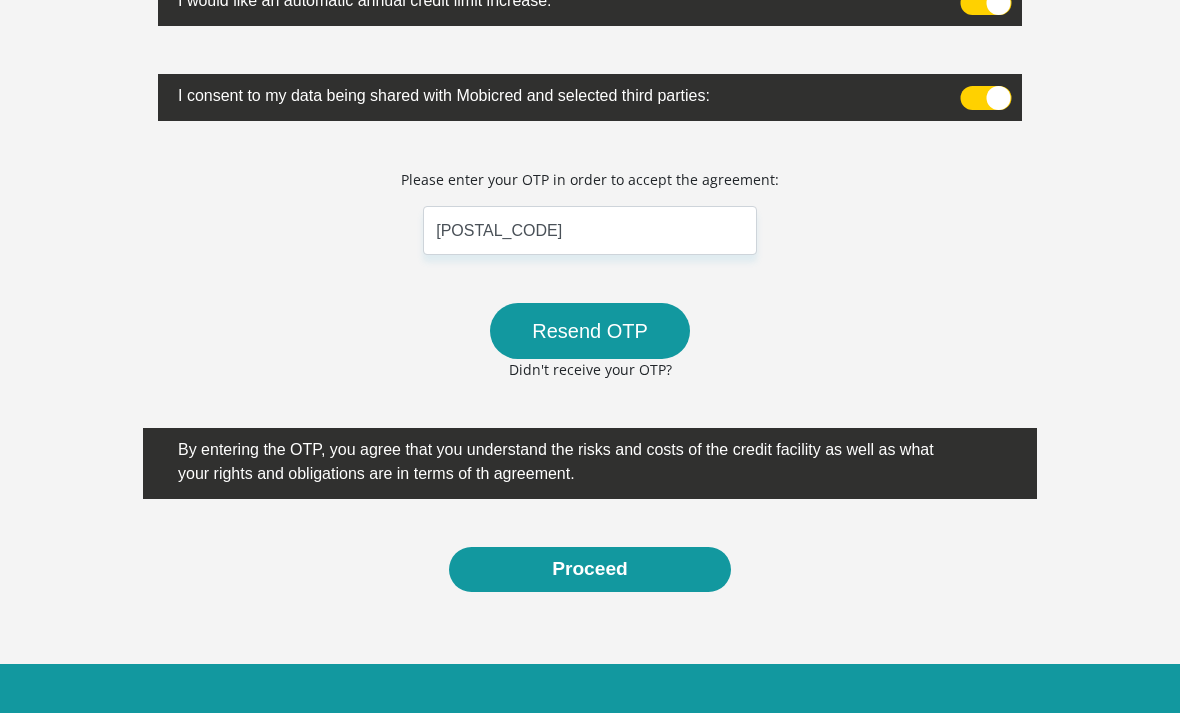 click on "Proceed" at bounding box center (590, 569) 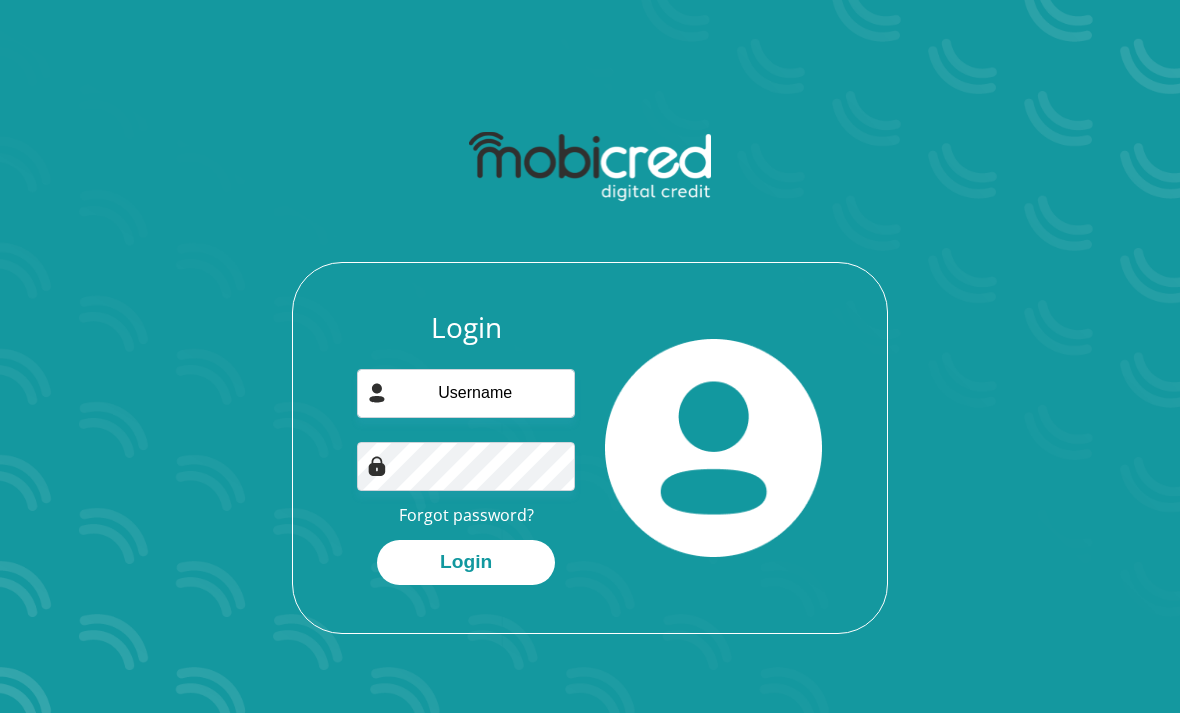 scroll, scrollTop: 0, scrollLeft: 0, axis: both 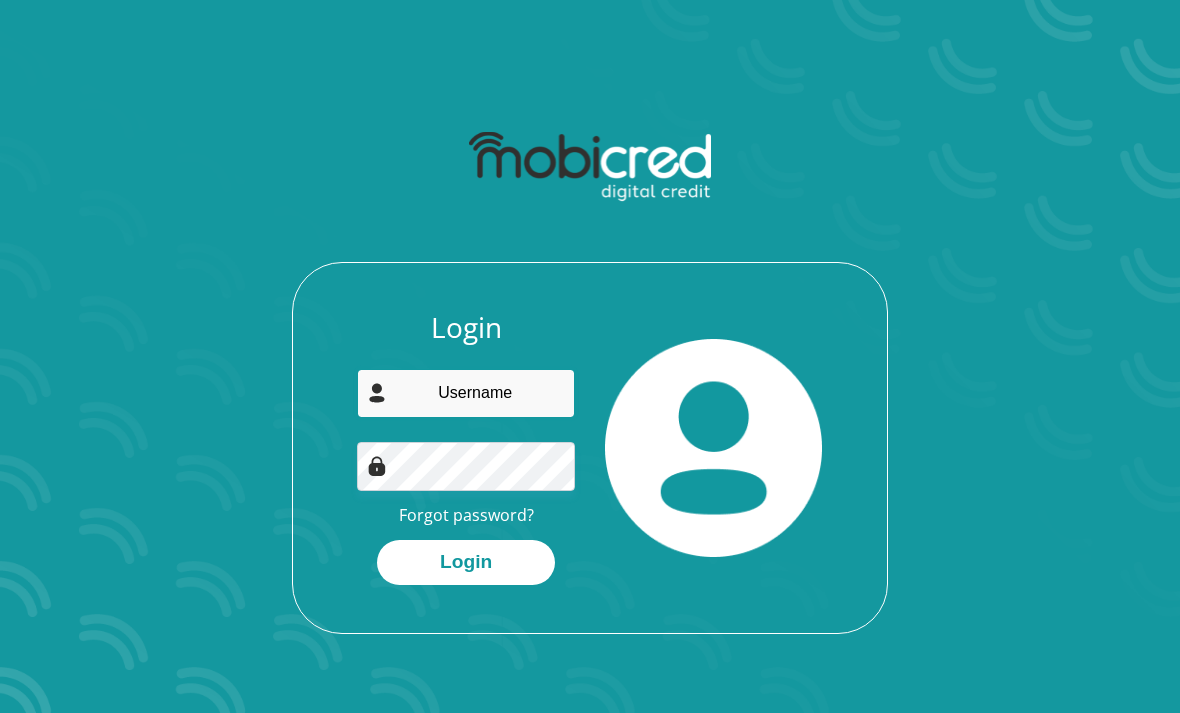 click at bounding box center [465, 393] 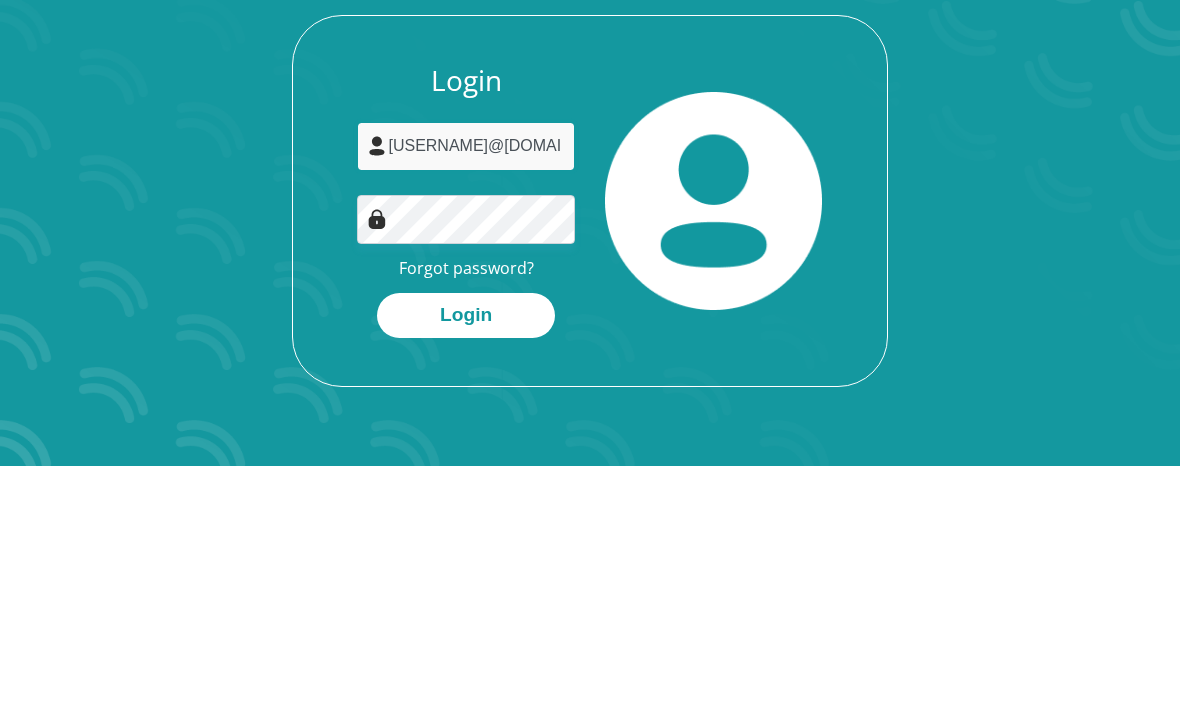 type on "ginamoniz68@gmail.com" 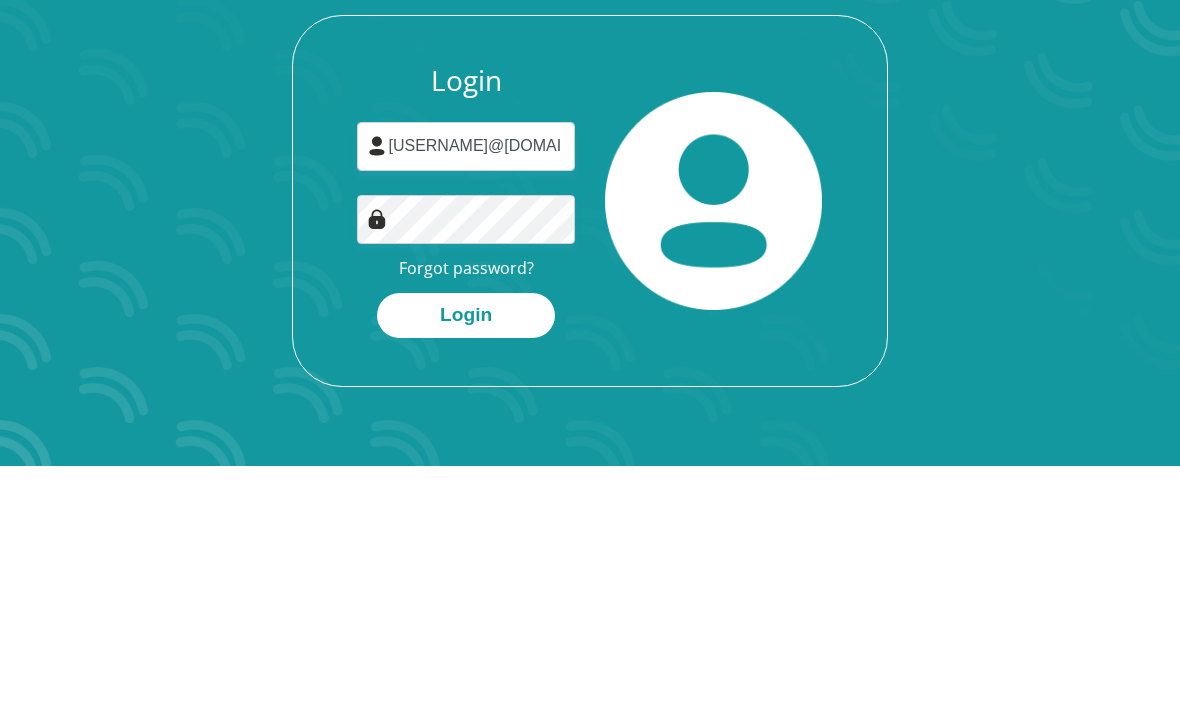 scroll, scrollTop: 178, scrollLeft: 0, axis: vertical 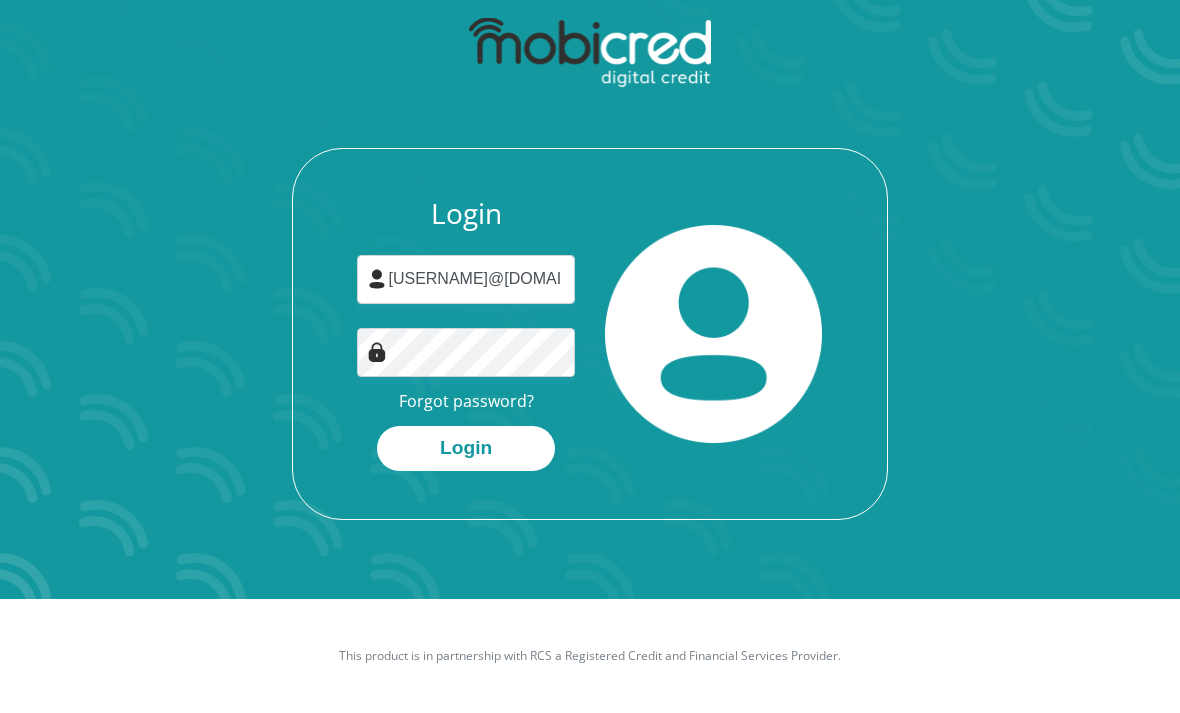 click on "Login" at bounding box center [466, 448] 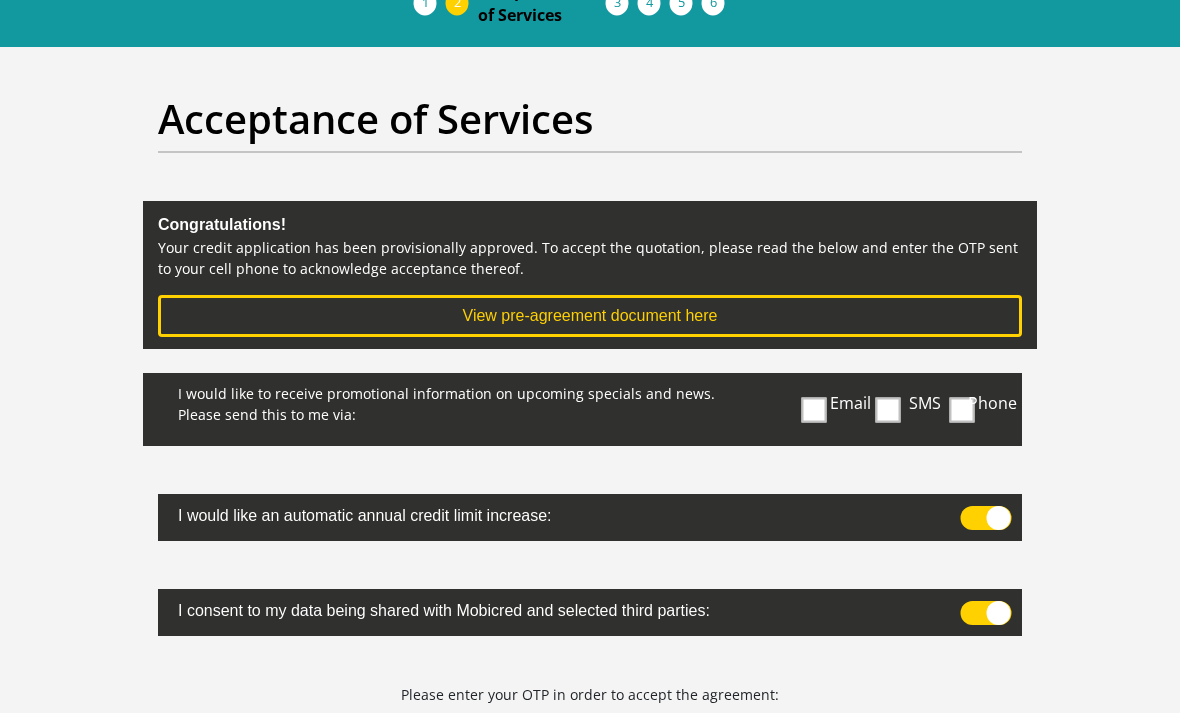 scroll, scrollTop: 130, scrollLeft: 0, axis: vertical 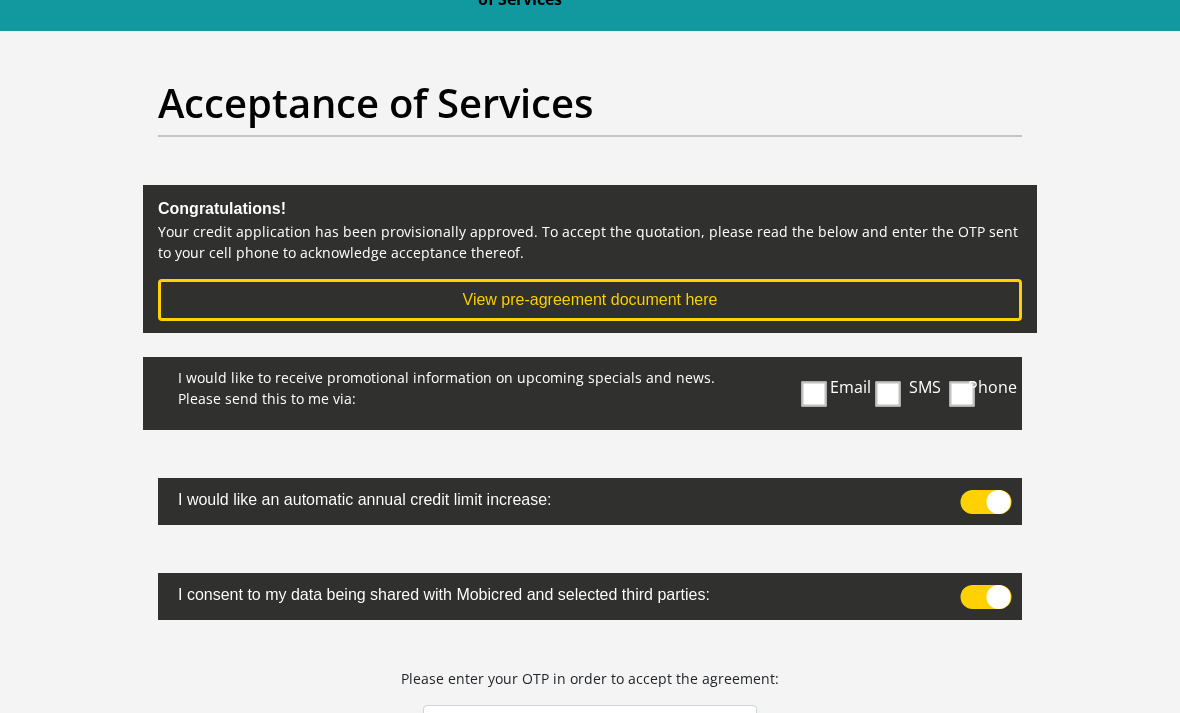 click on "Email" at bounding box center (851, 394) 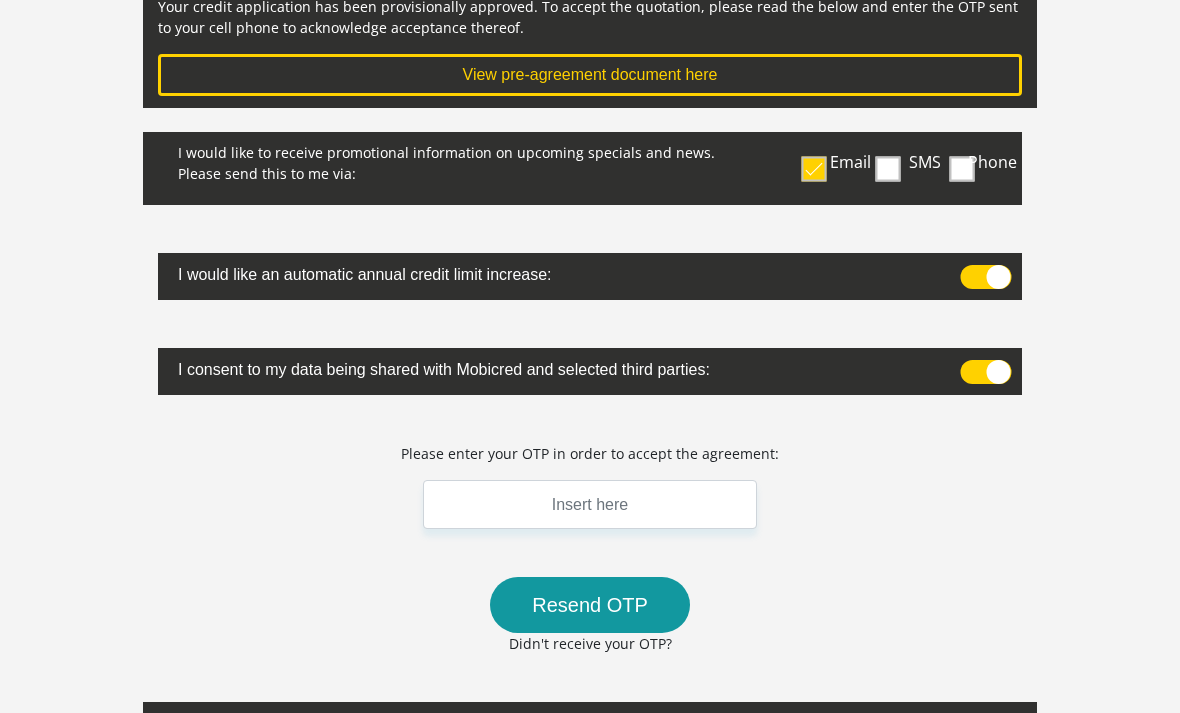 scroll, scrollTop: 355, scrollLeft: 0, axis: vertical 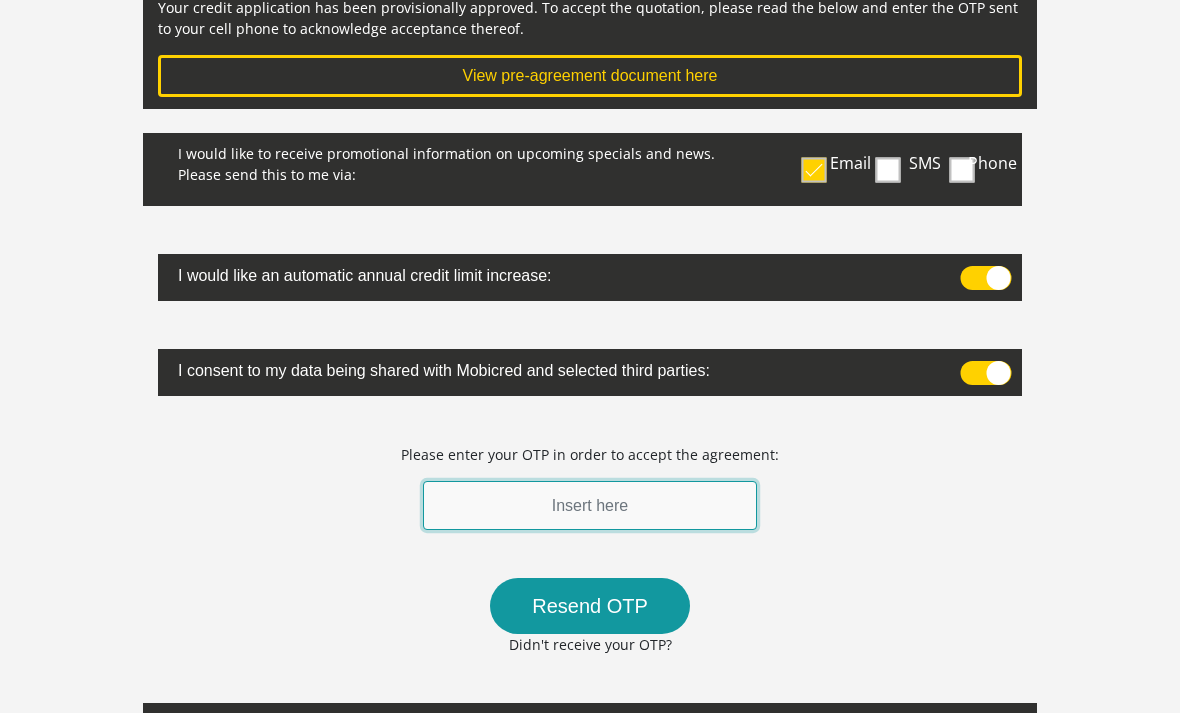 click at bounding box center (590, 505) 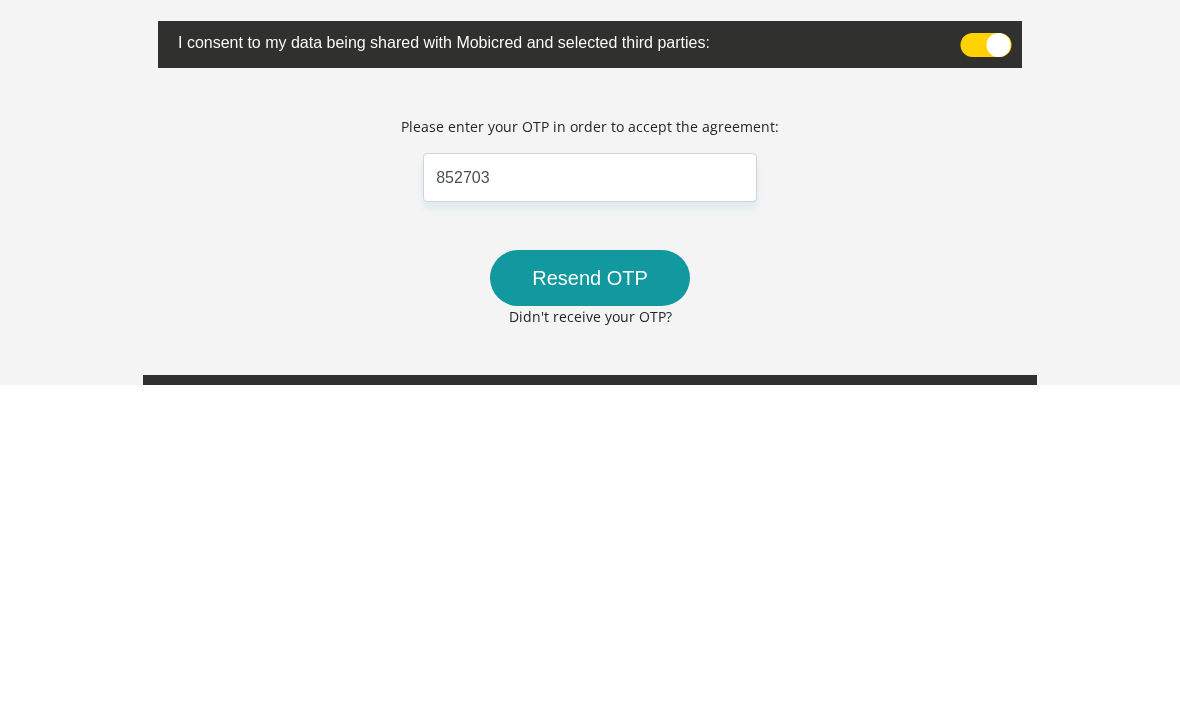 scroll, scrollTop: 630, scrollLeft: 0, axis: vertical 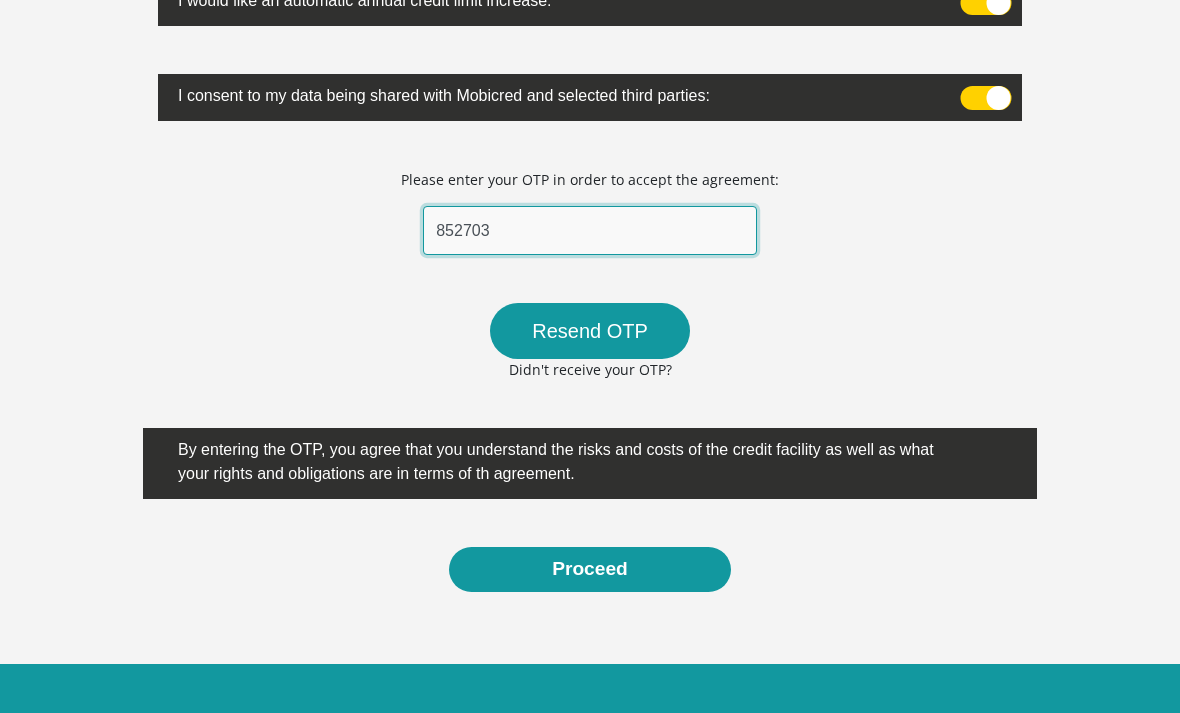 type on "852703" 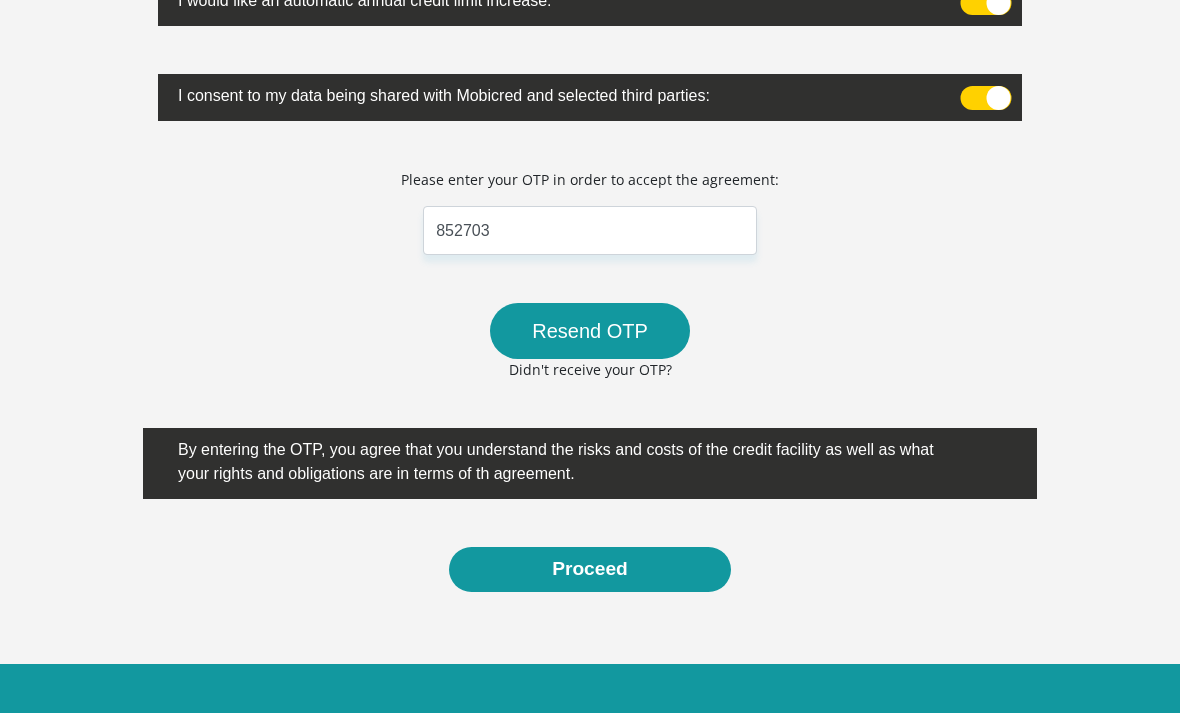 click on "Proceed" at bounding box center [590, 569] 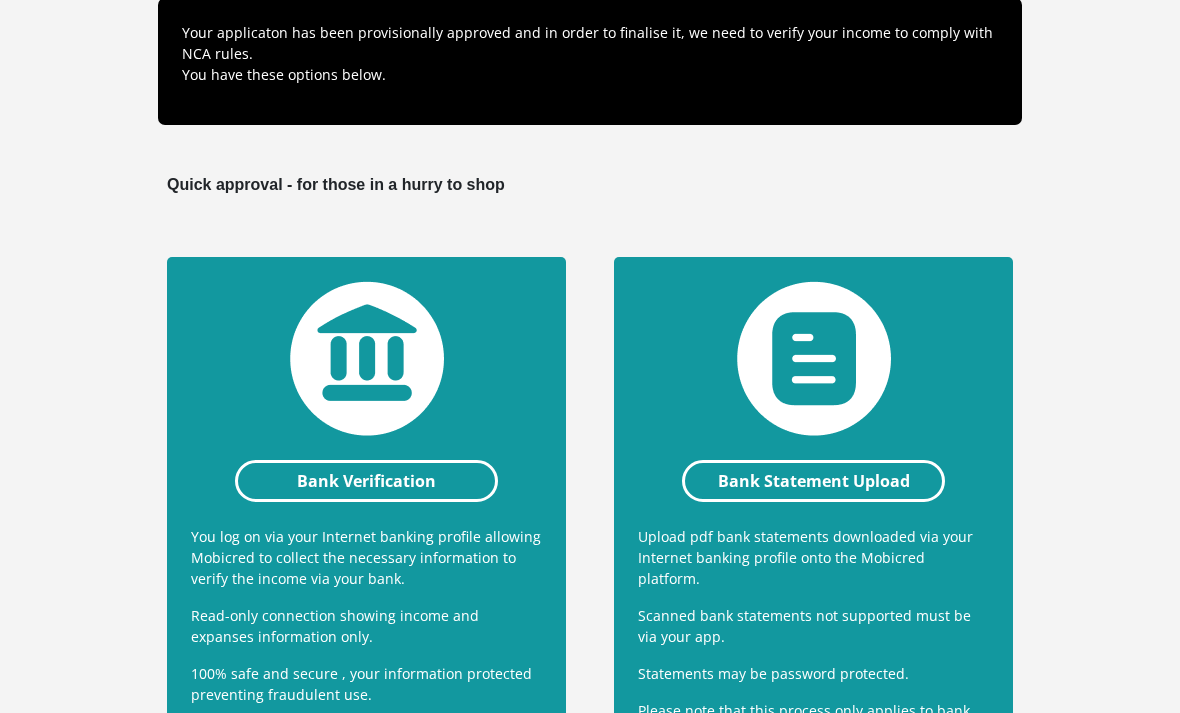 scroll, scrollTop: 306, scrollLeft: 0, axis: vertical 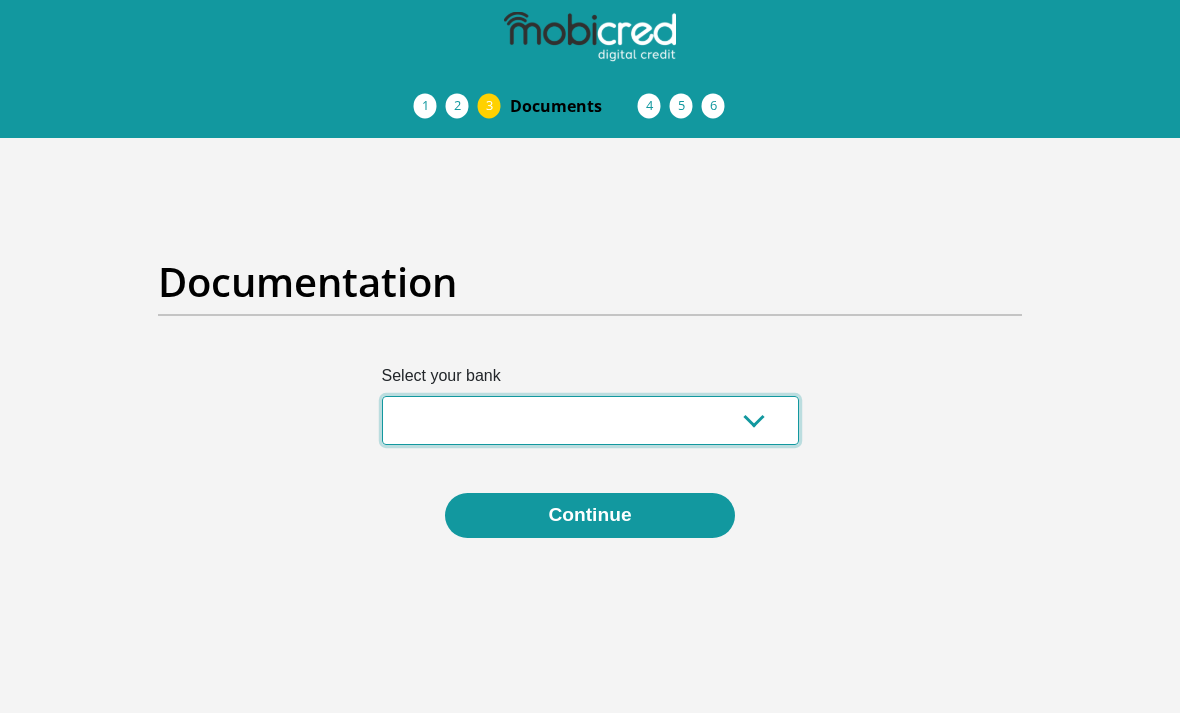 click on "Absa
Capitec Bank
Discovery Bank
First National Bank
Nedbank
Standard Bank
TymeBank" at bounding box center [590, 420] 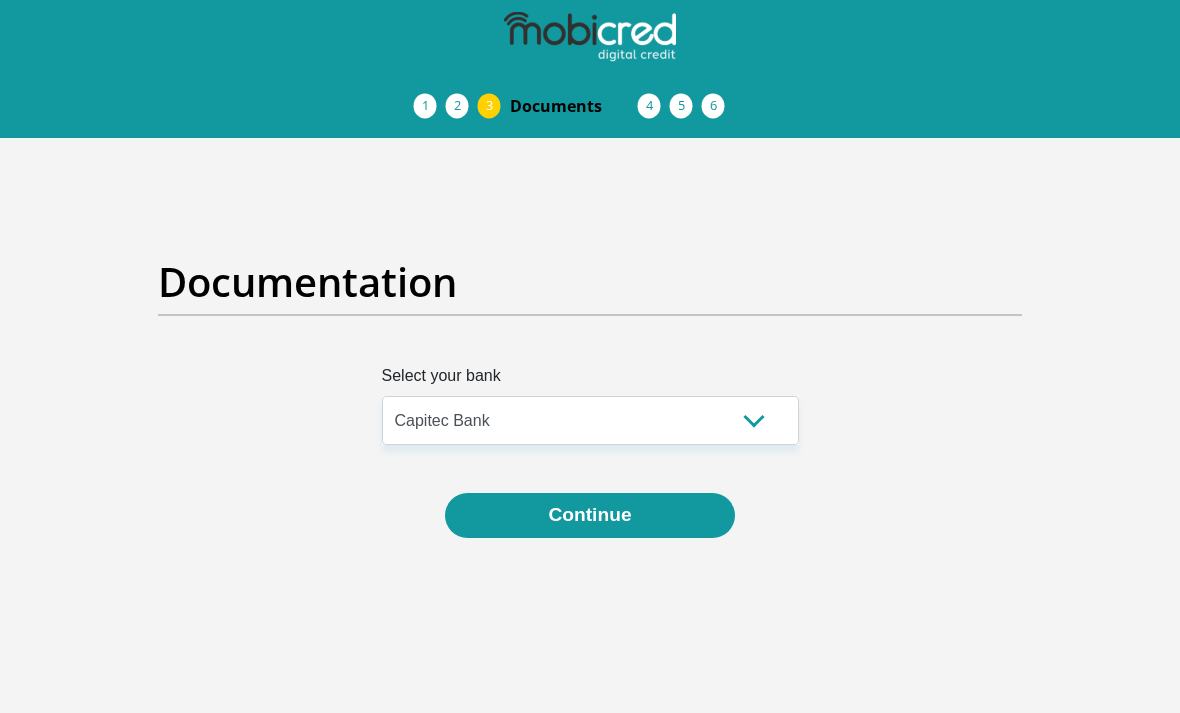click on "Continue" at bounding box center (589, 515) 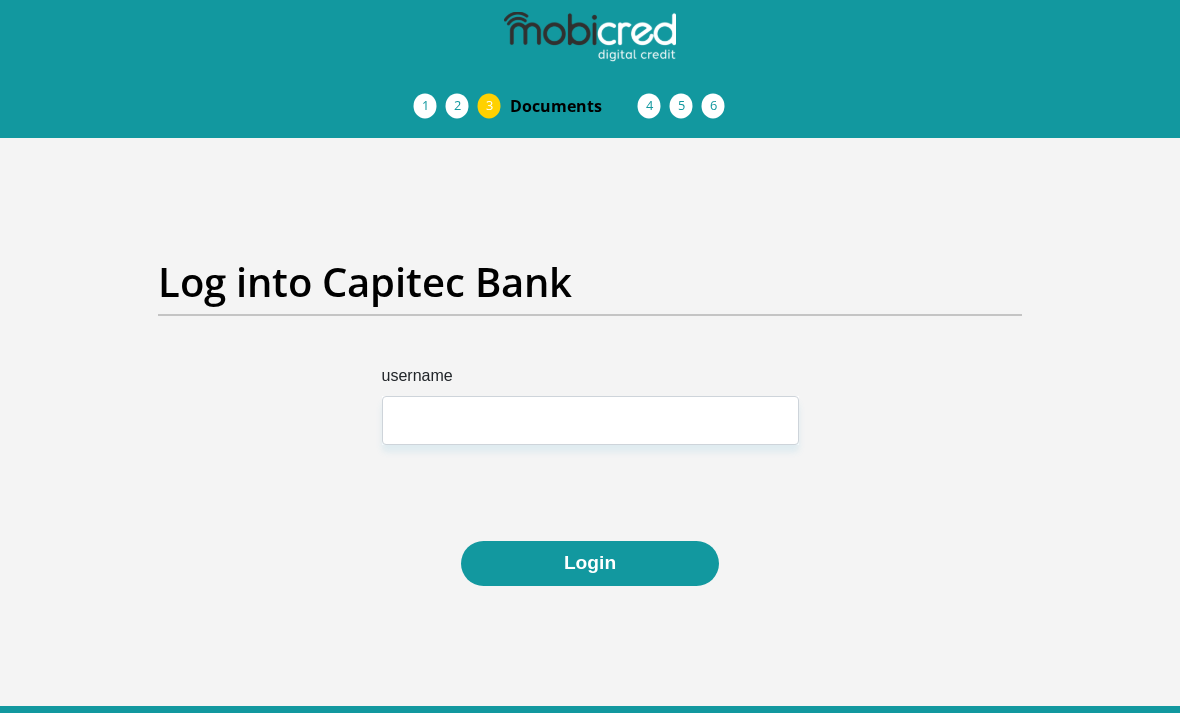 scroll, scrollTop: 0, scrollLeft: 0, axis: both 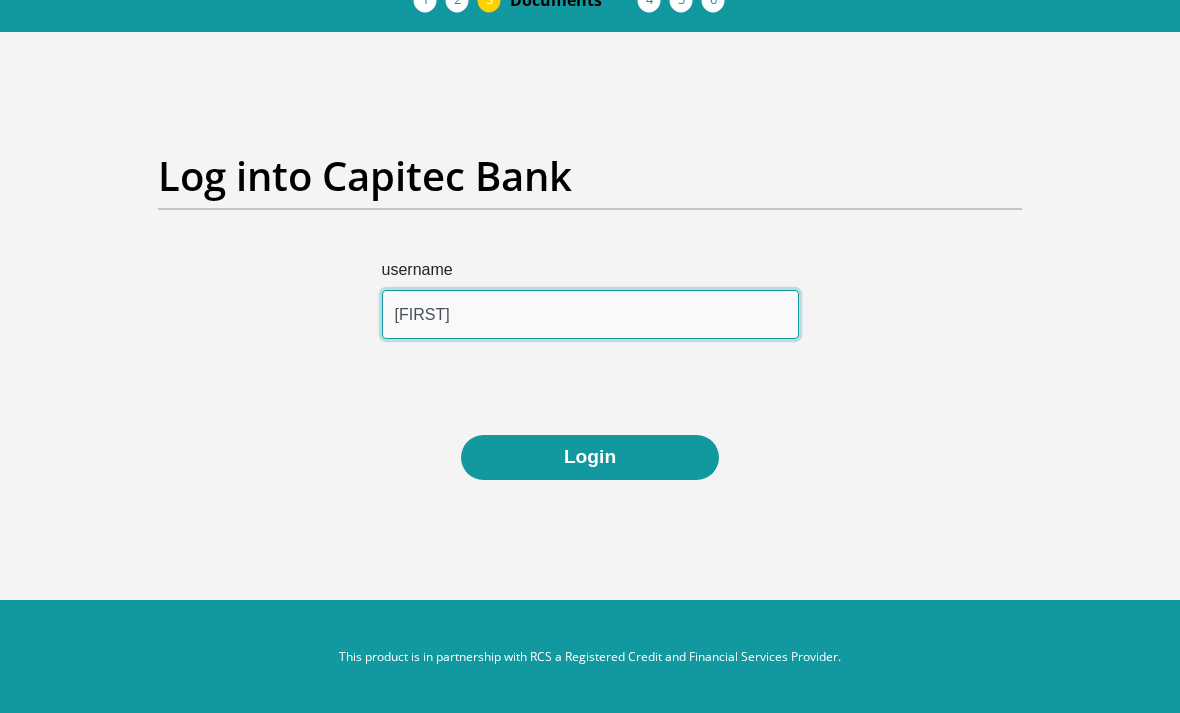 type on "[FIRST]" 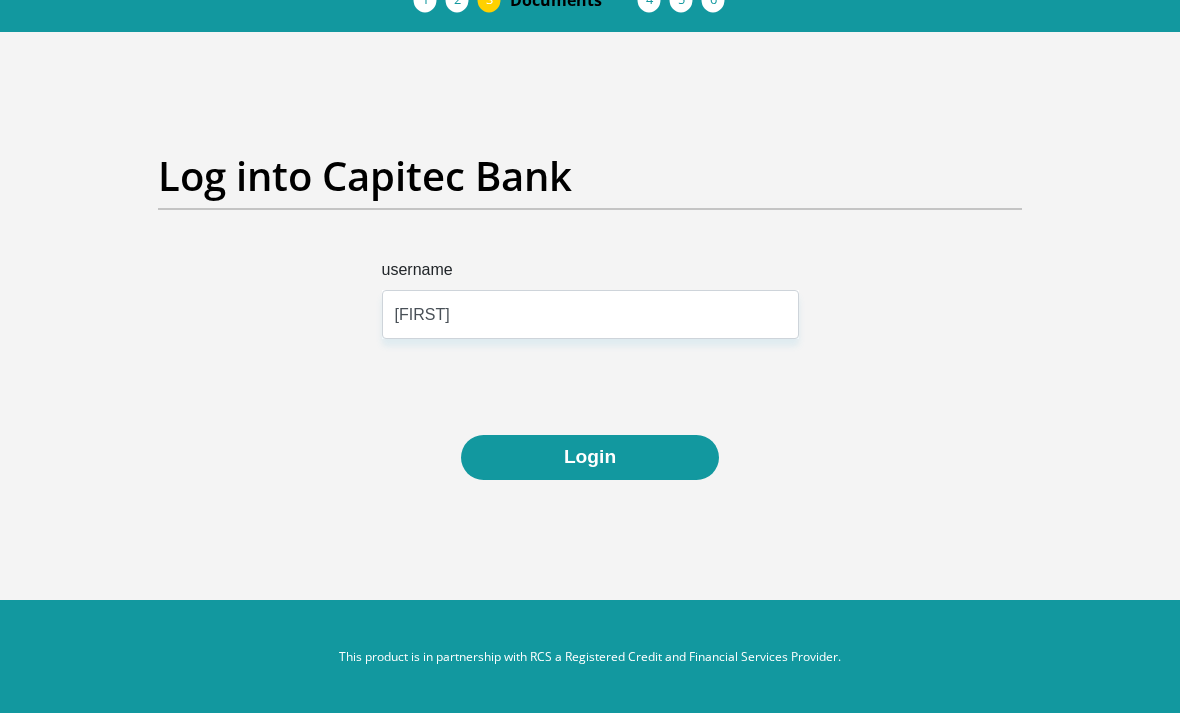 click on "Login" at bounding box center (590, 457) 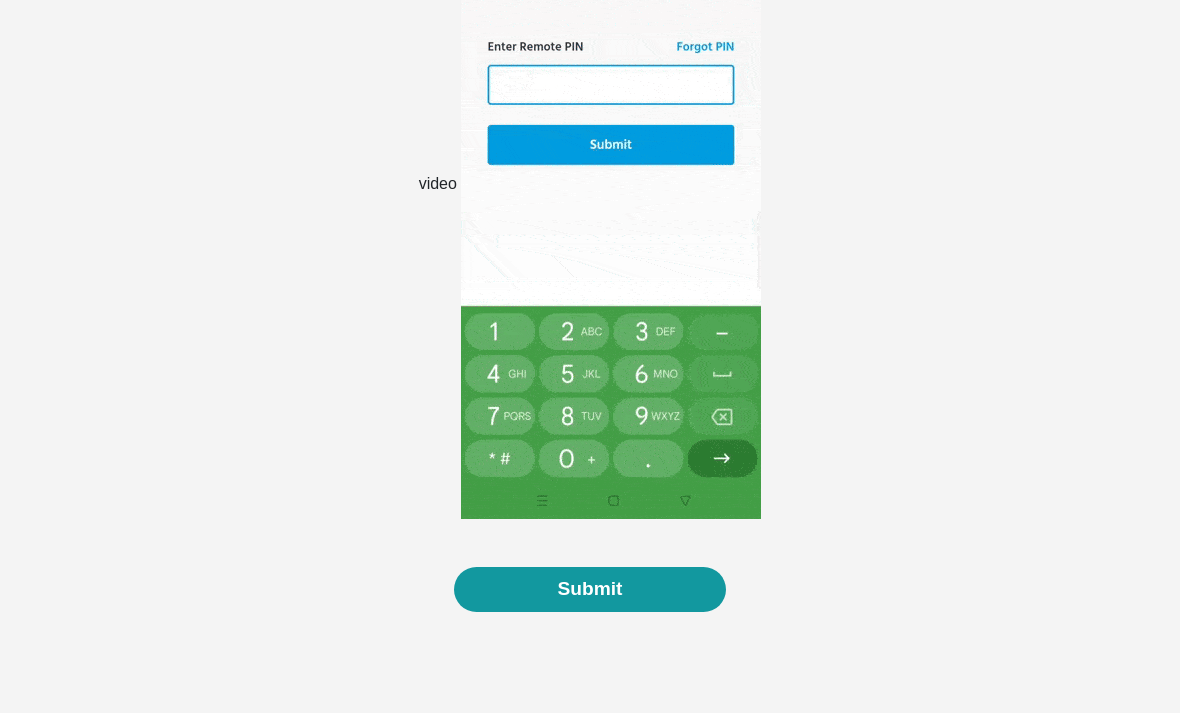 scroll, scrollTop: 625, scrollLeft: 0, axis: vertical 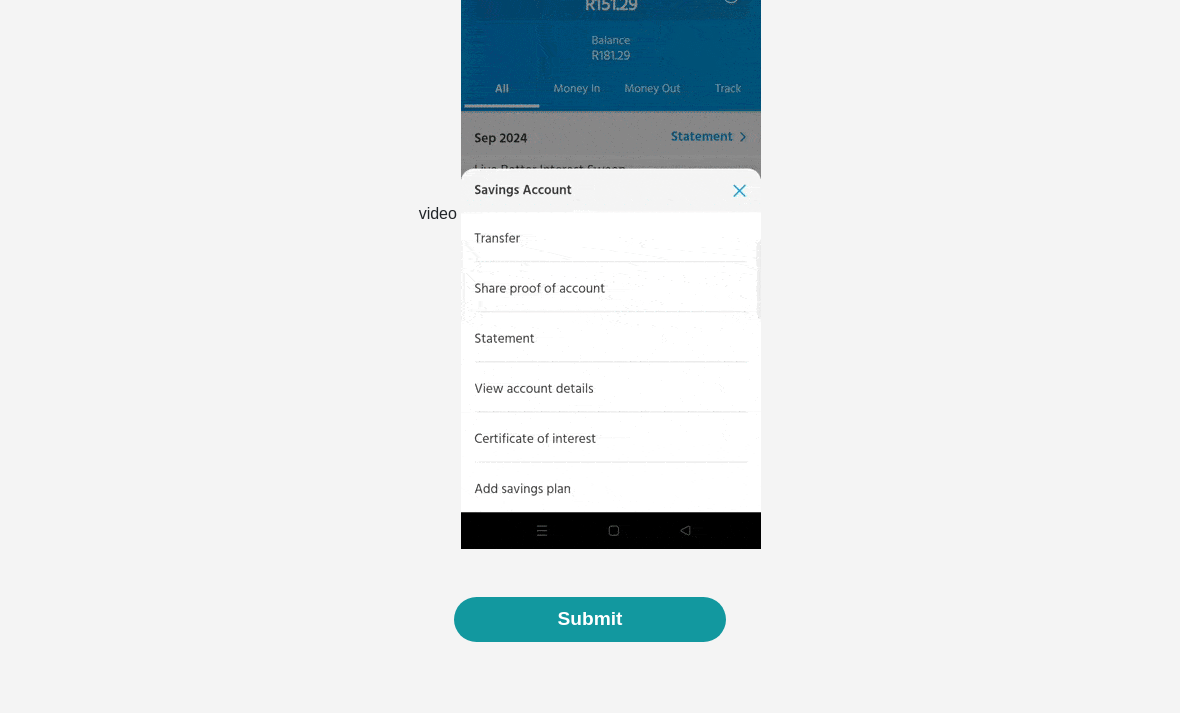click on "Submit" at bounding box center (589, 620) 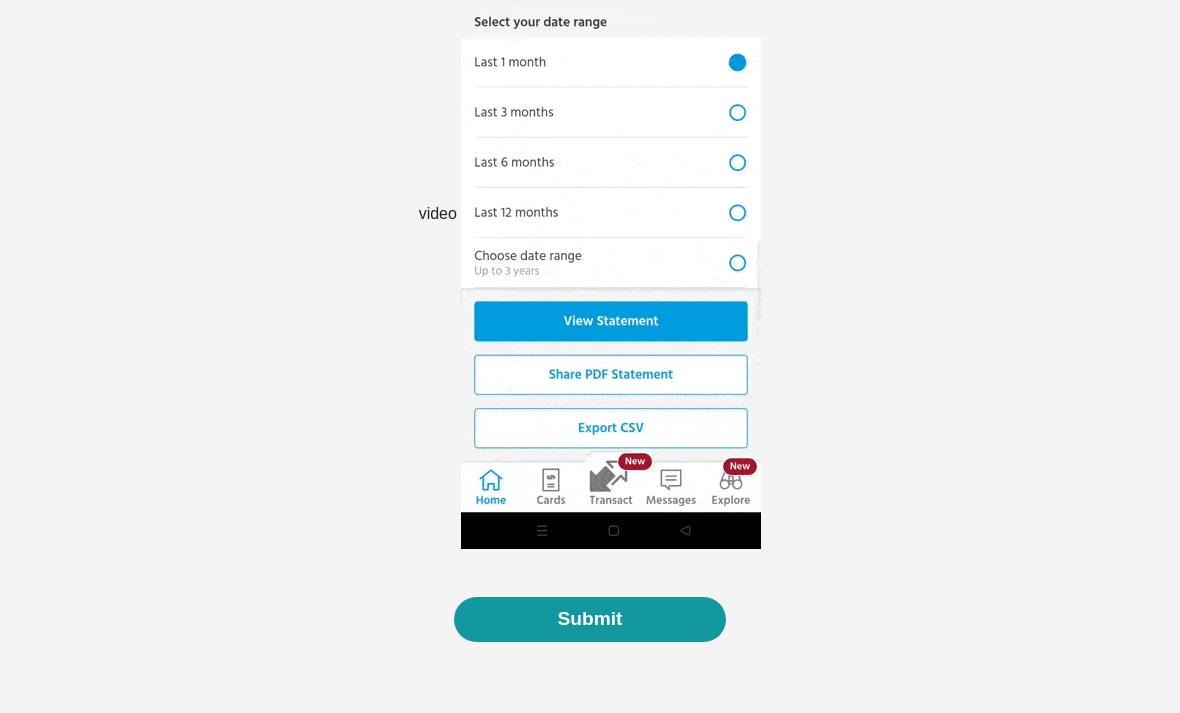 scroll, scrollTop: 598, scrollLeft: 0, axis: vertical 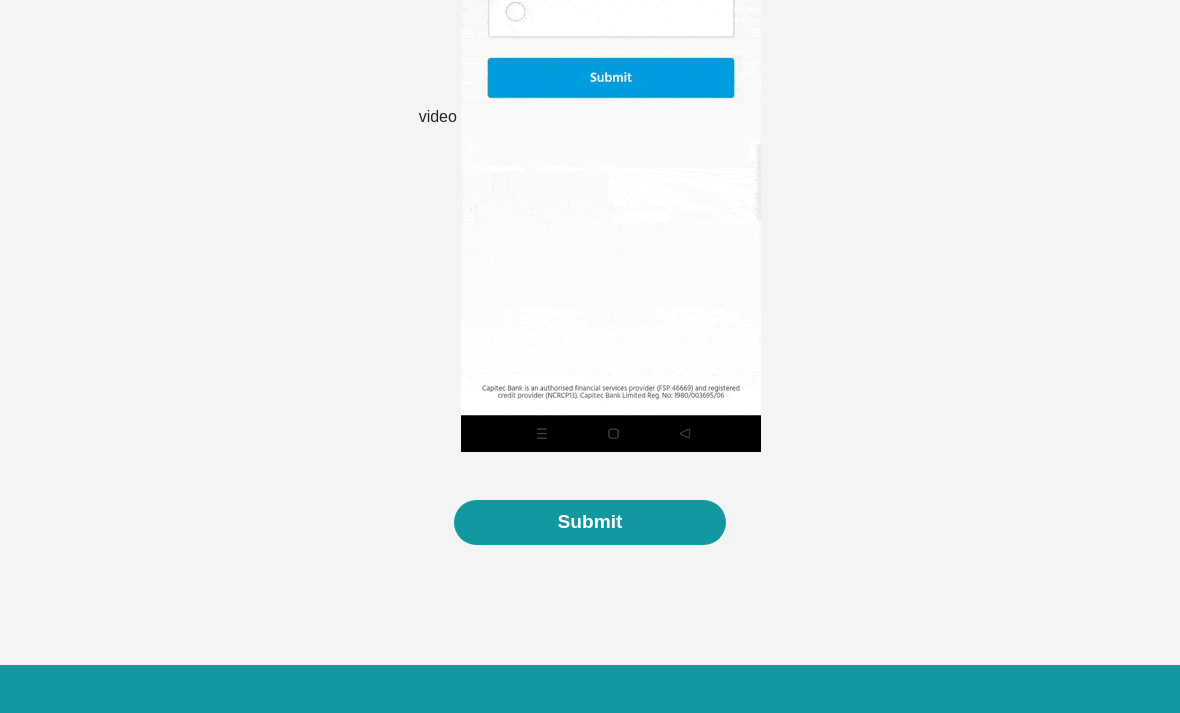 click on "Submit" at bounding box center [589, 522] 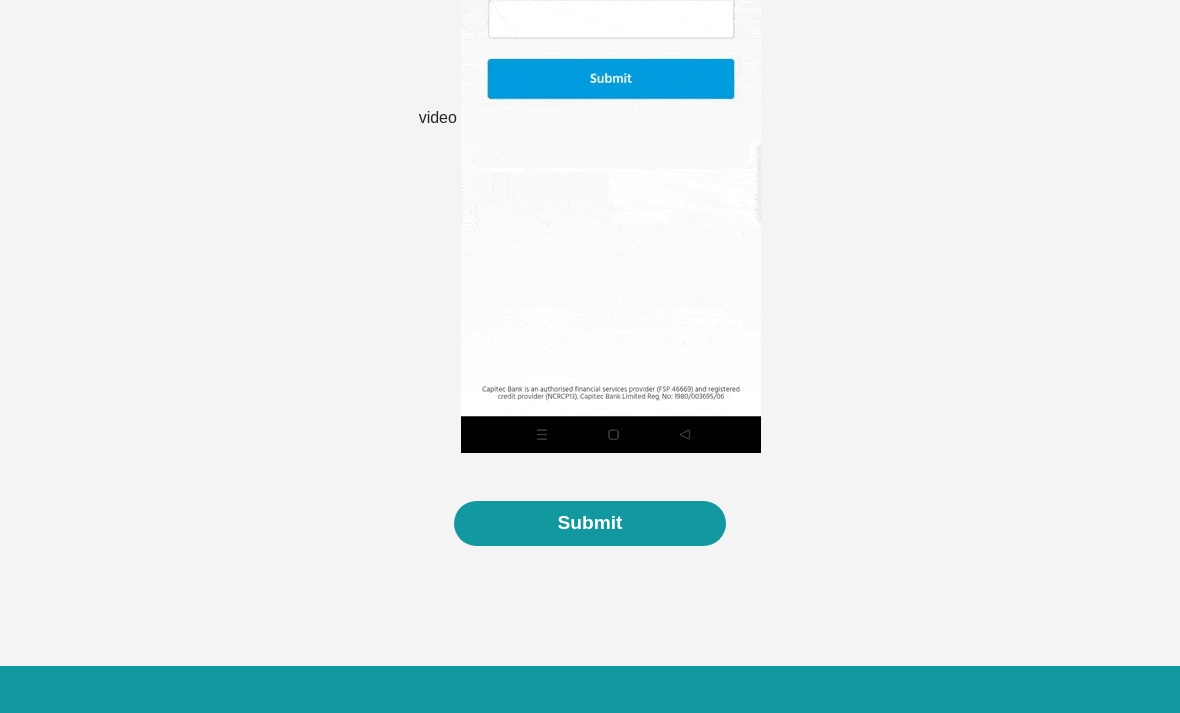 scroll, scrollTop: 693, scrollLeft: 0, axis: vertical 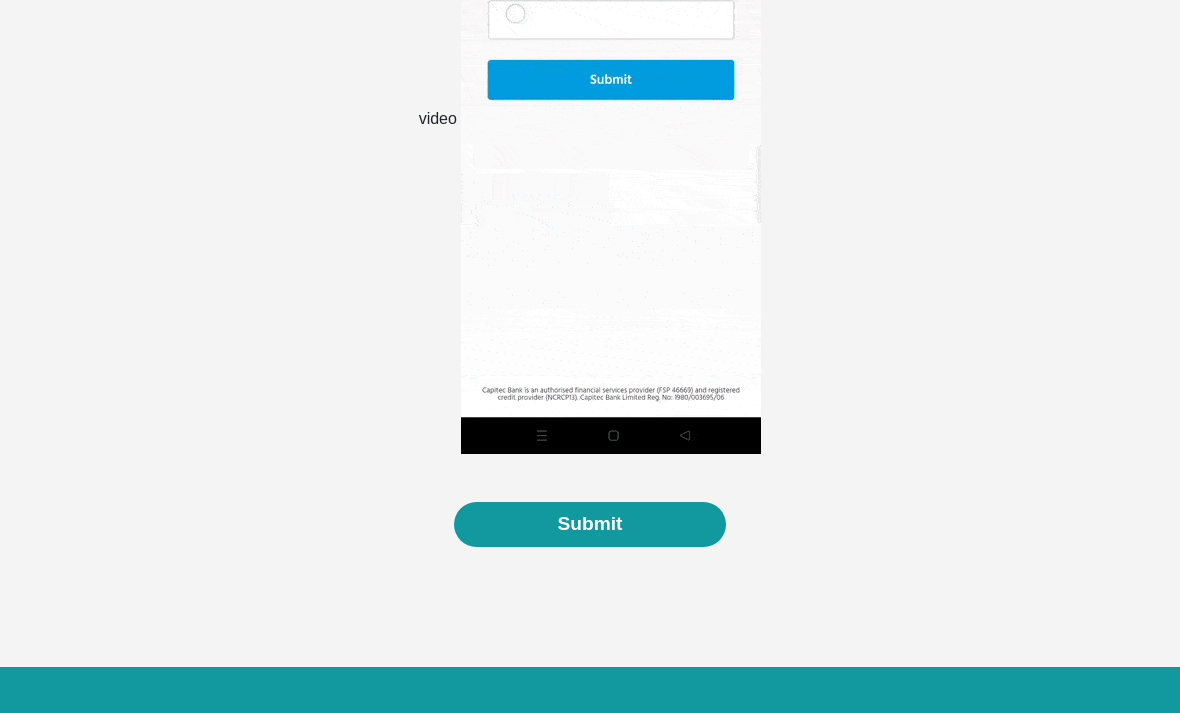 click at bounding box center [611, 120] 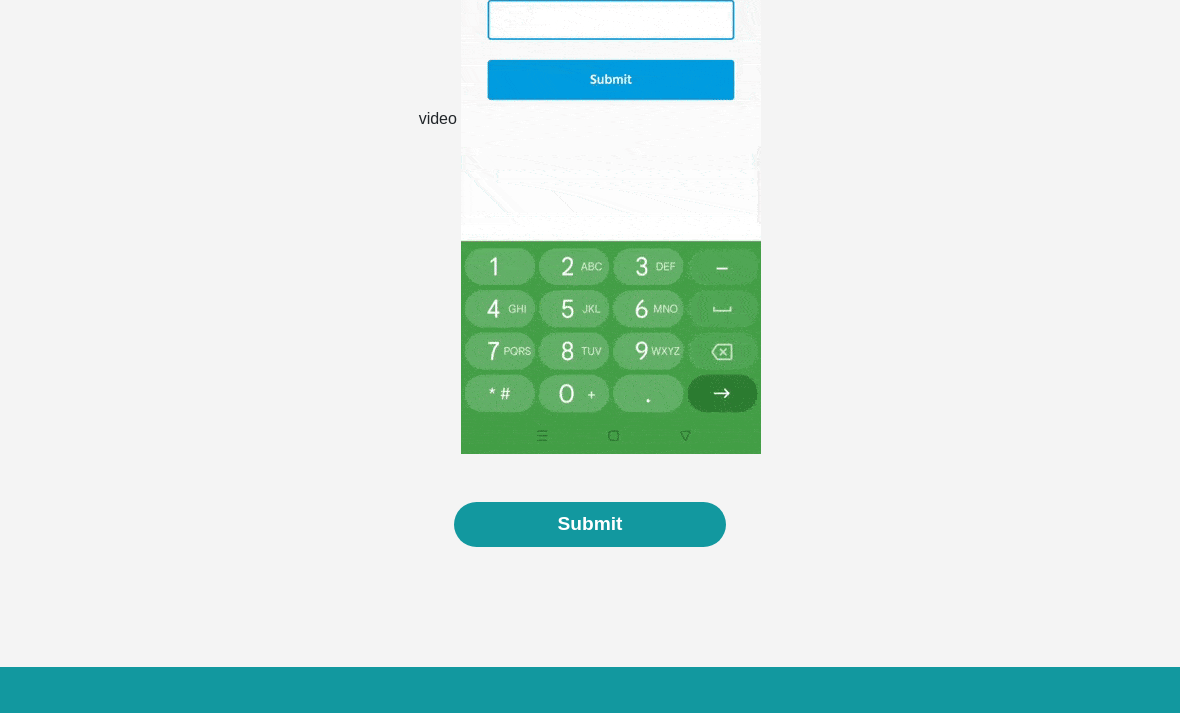 click on "video" at bounding box center (438, 119) 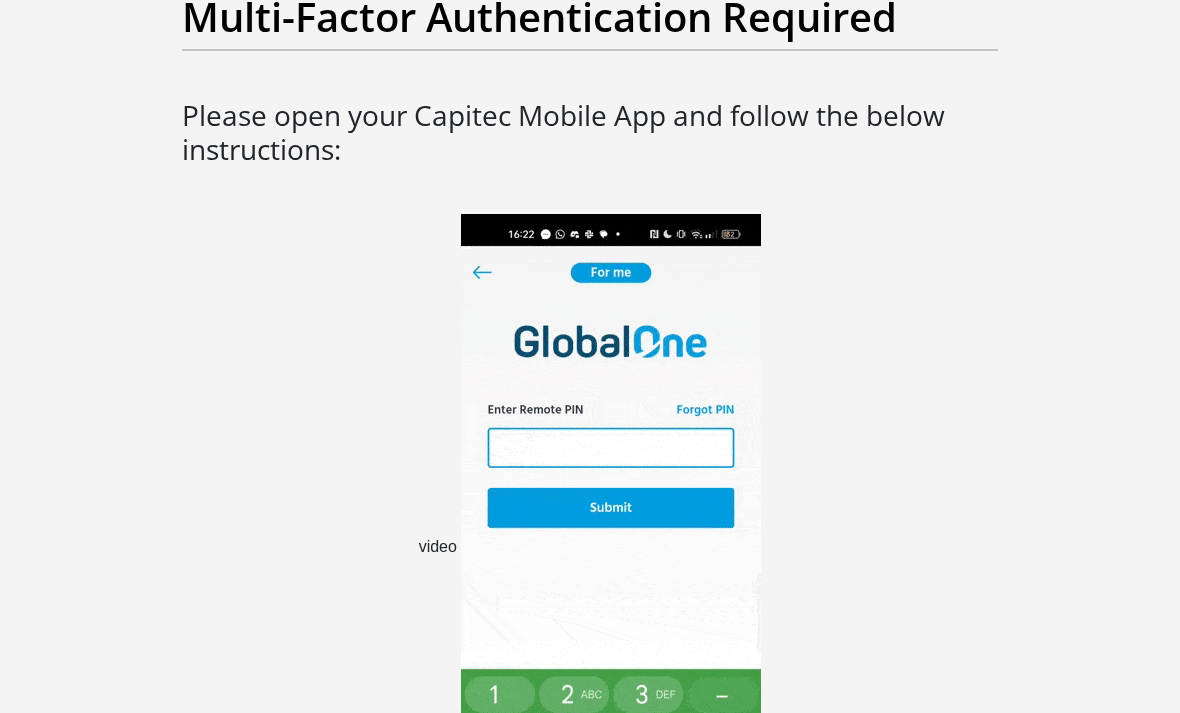 scroll, scrollTop: 0, scrollLeft: 0, axis: both 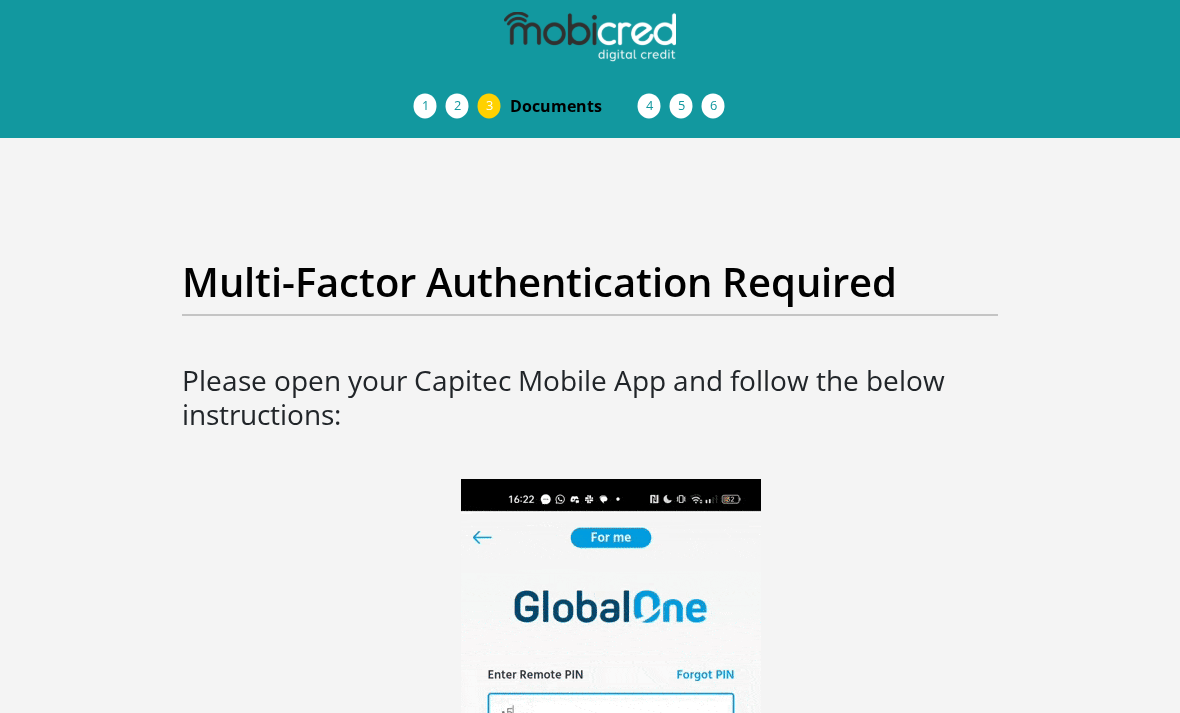 click on "Multi-Factor Authentication Required" at bounding box center [590, 282] 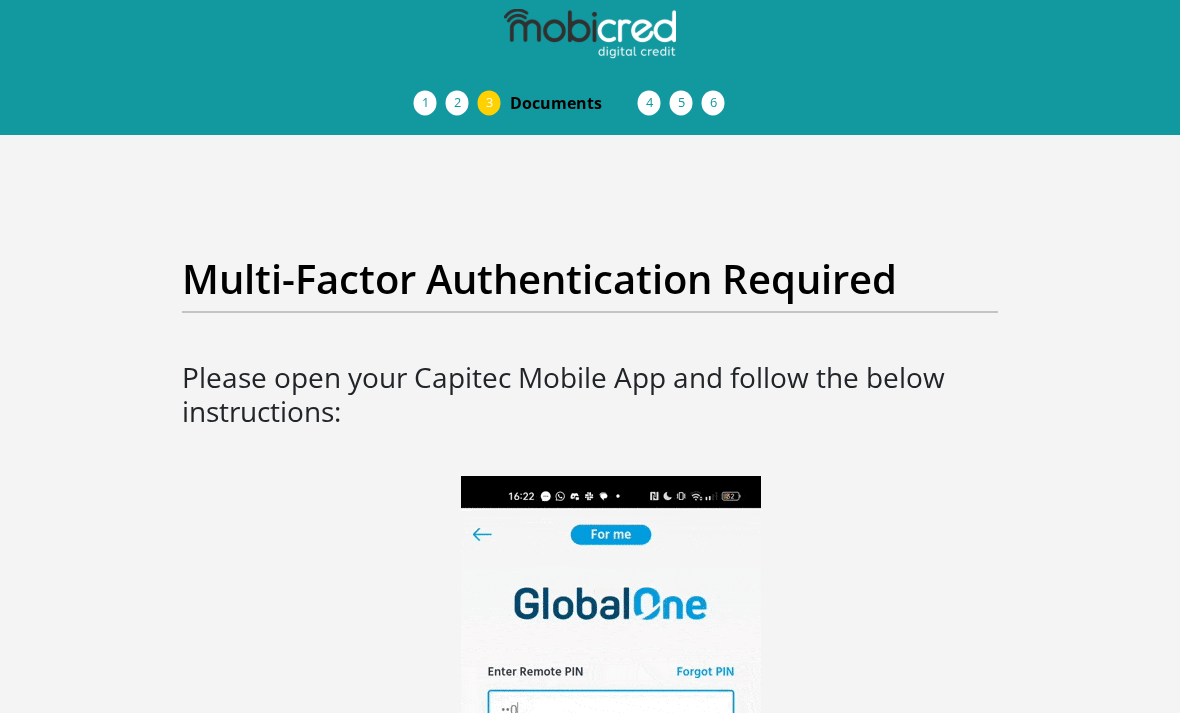 scroll, scrollTop: 0, scrollLeft: 0, axis: both 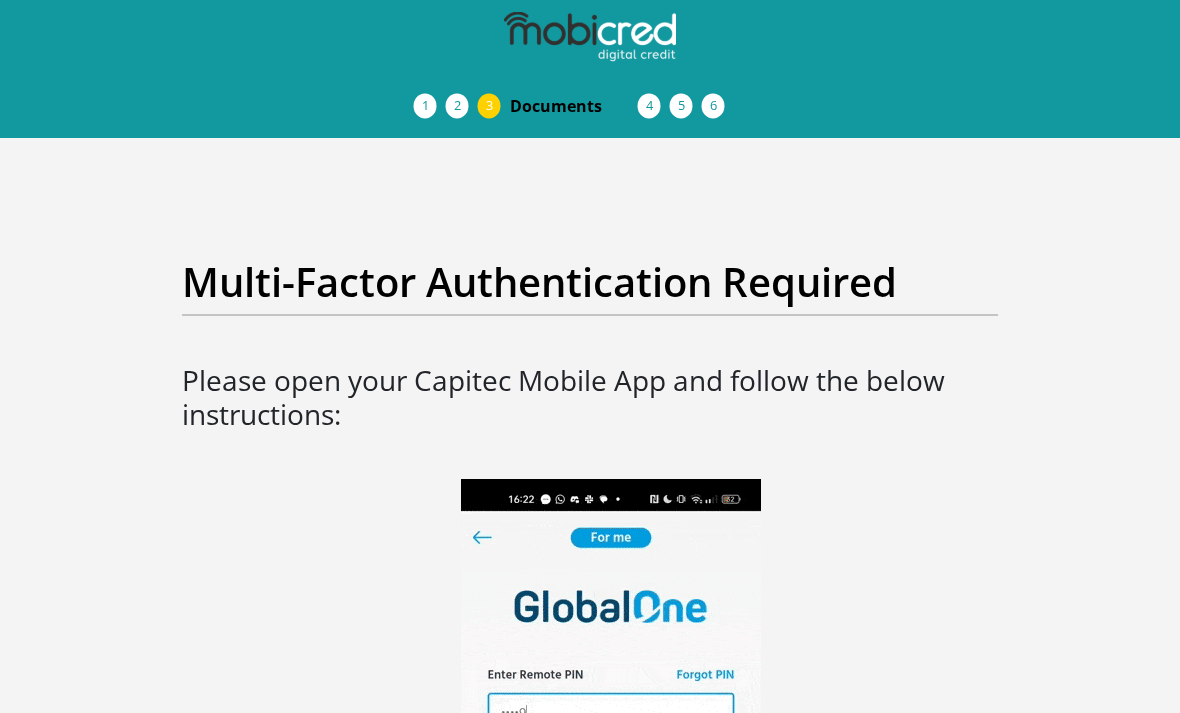click on "Documents" at bounding box center (574, 106) 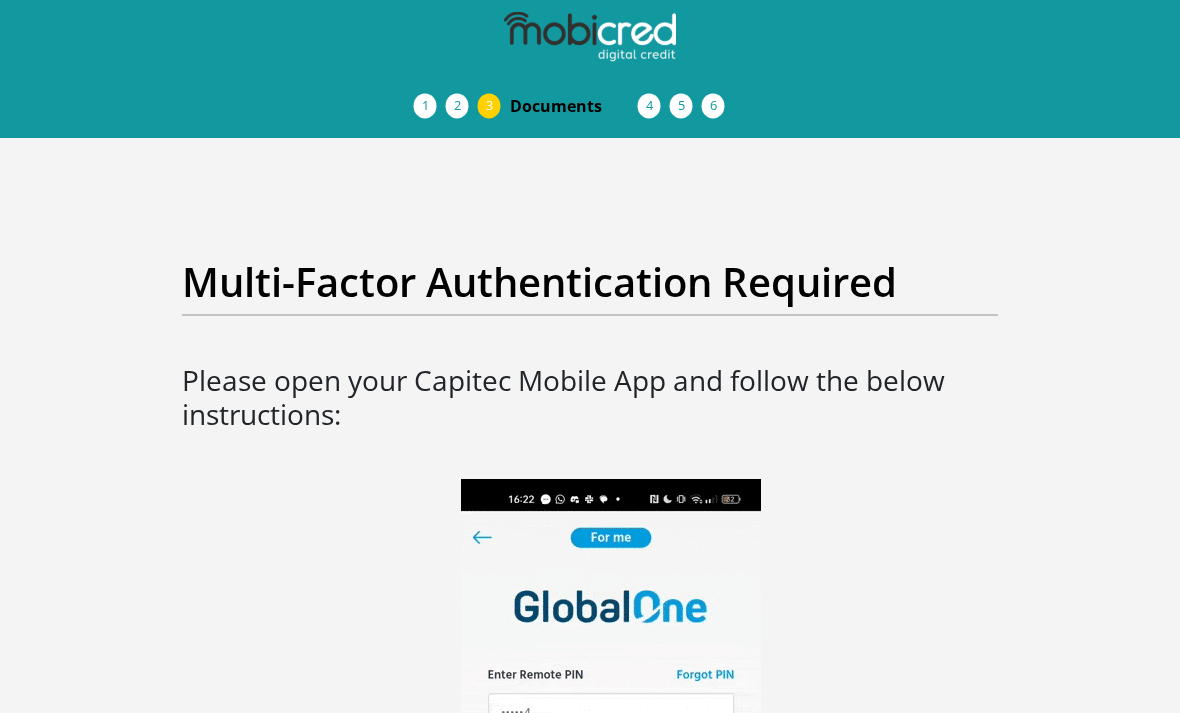 click on "Acceptance  of Services" at bounding box center [478, 106] 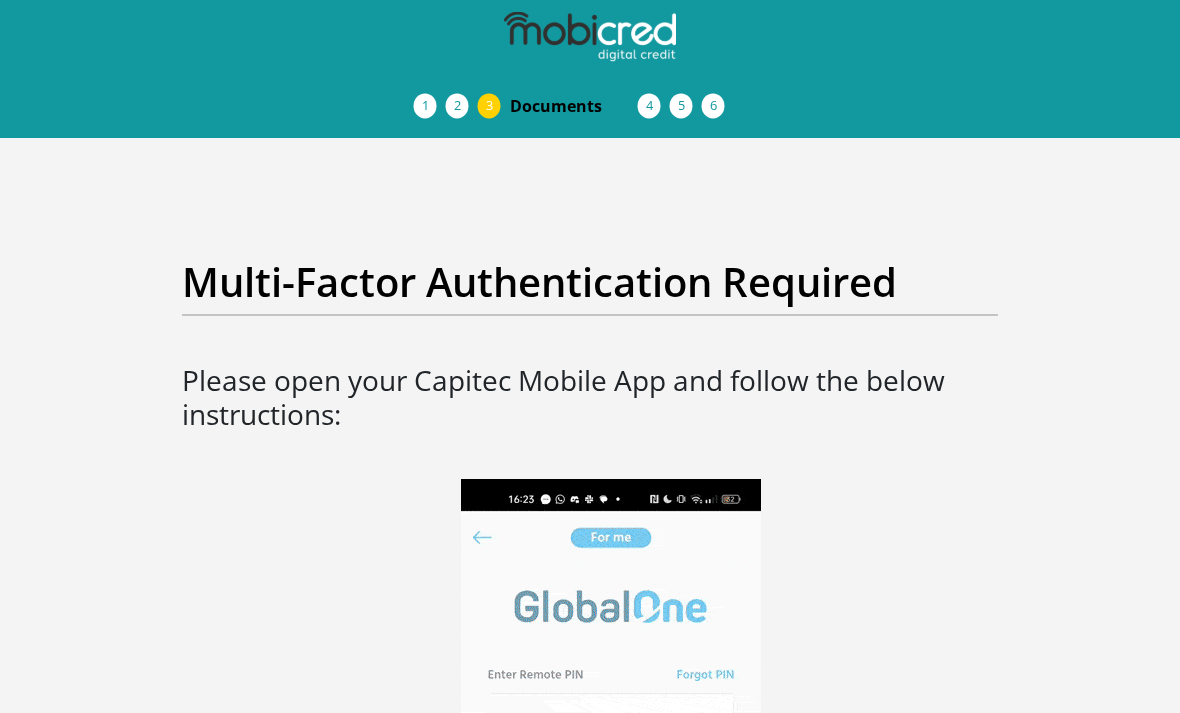 click on "Documents" at bounding box center [574, 106] 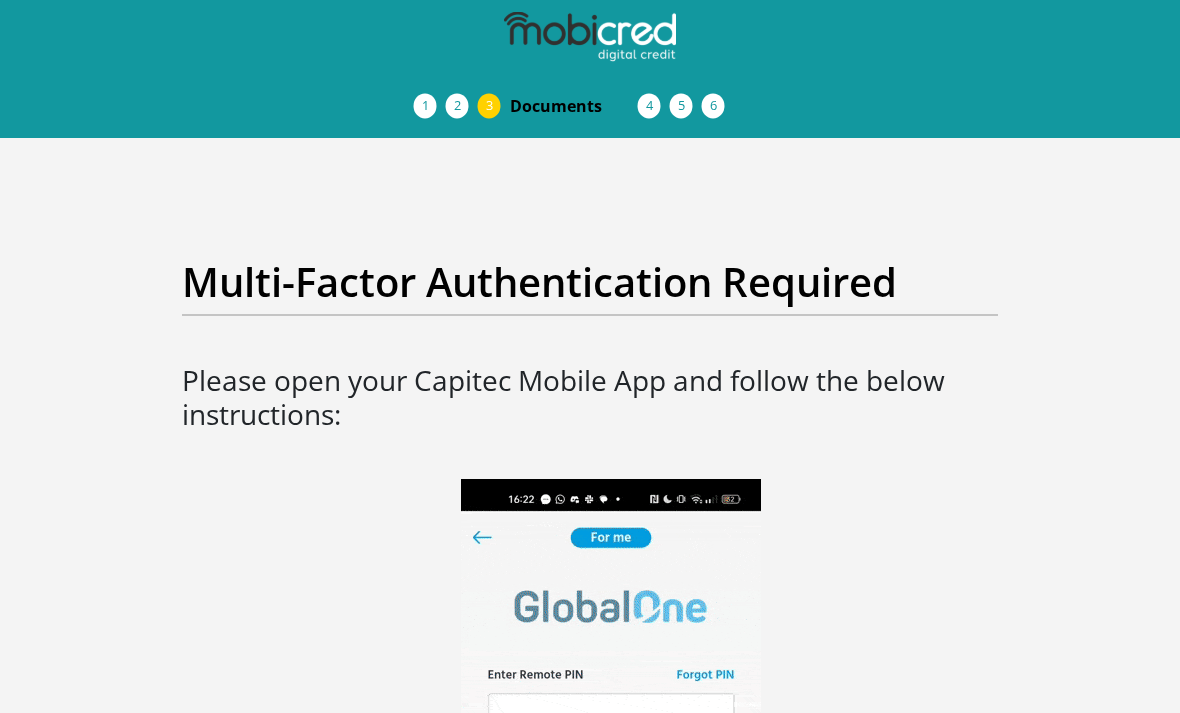 scroll, scrollTop: 0, scrollLeft: 0, axis: both 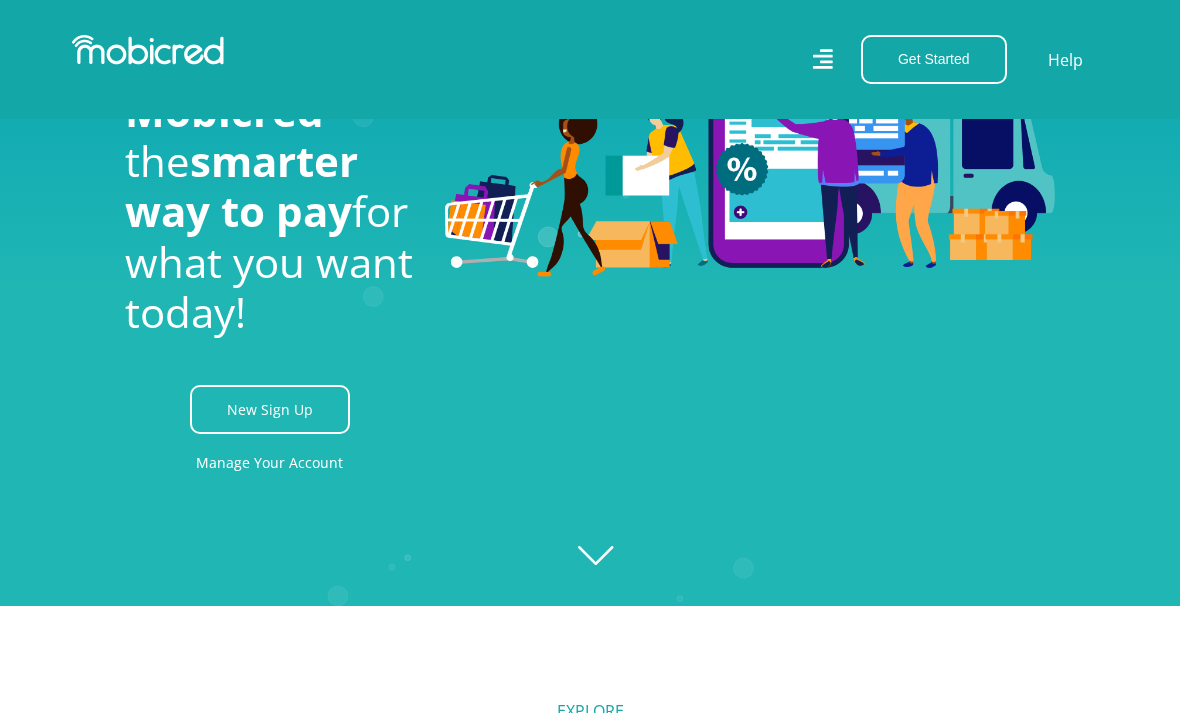 click on "Get Started" at bounding box center (934, 59) 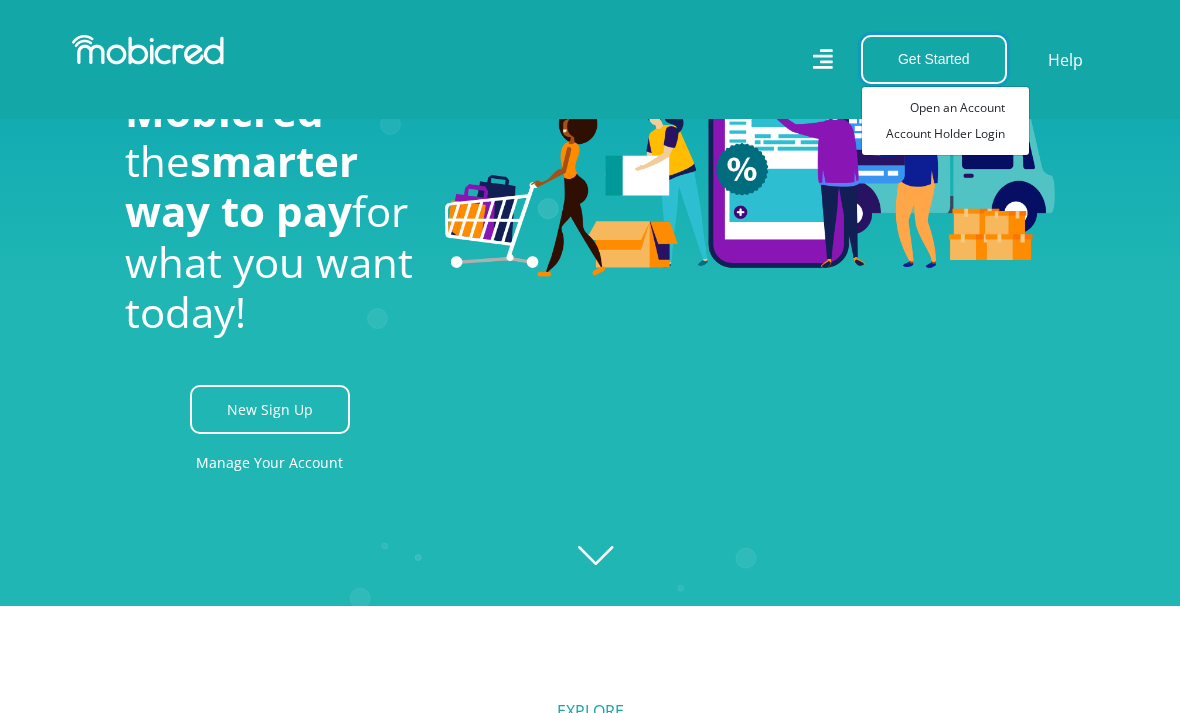 scroll, scrollTop: 0, scrollLeft: 1200, axis: horizontal 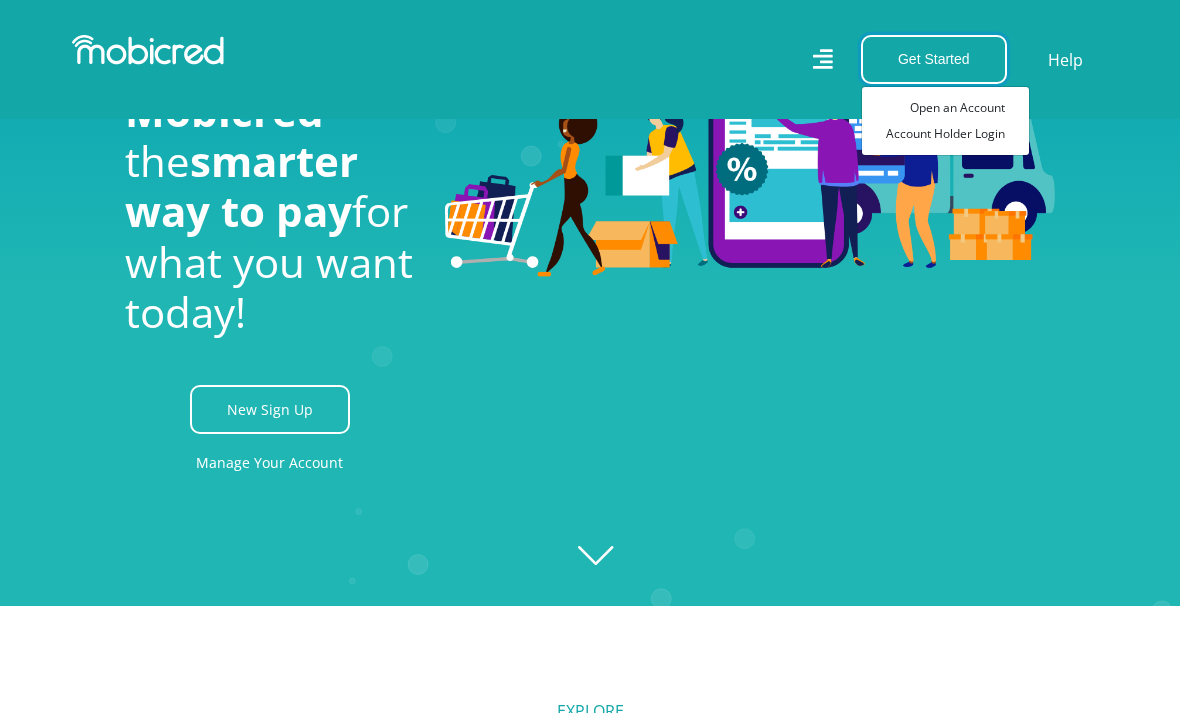 click on "Account Holder Login" at bounding box center [945, 134] 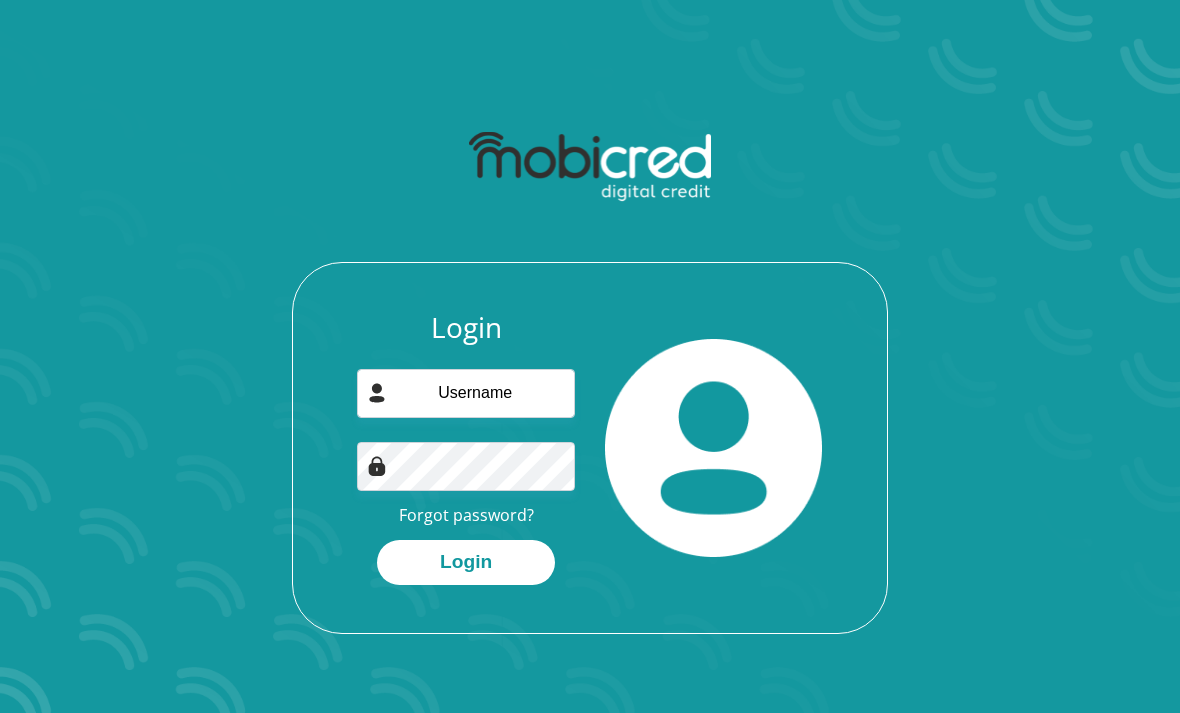 scroll, scrollTop: 216, scrollLeft: 0, axis: vertical 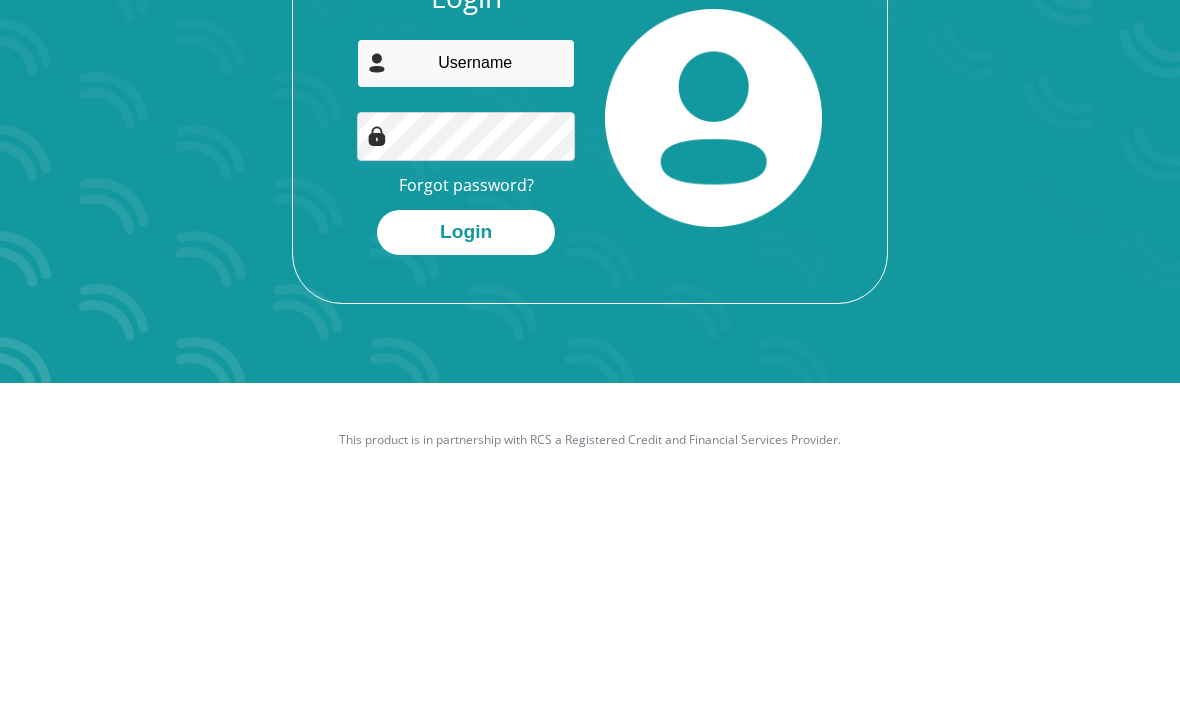 type on "[USERNAME]@example.com" 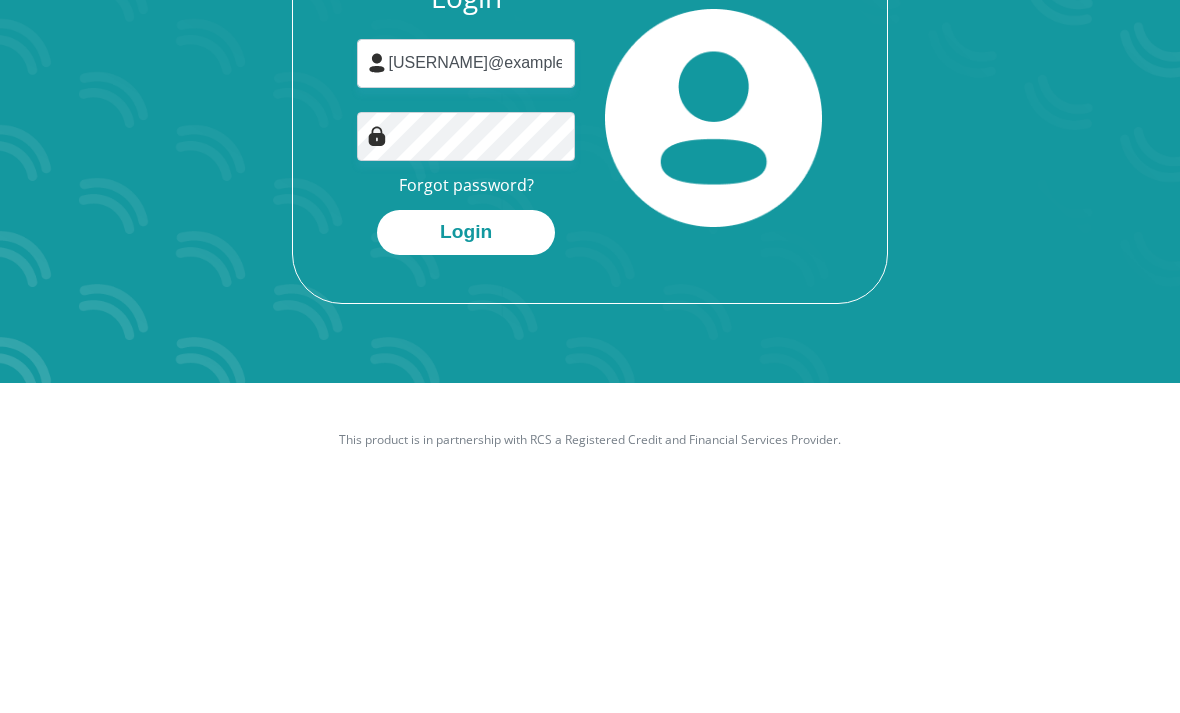 click on "Login" at bounding box center (466, 448) 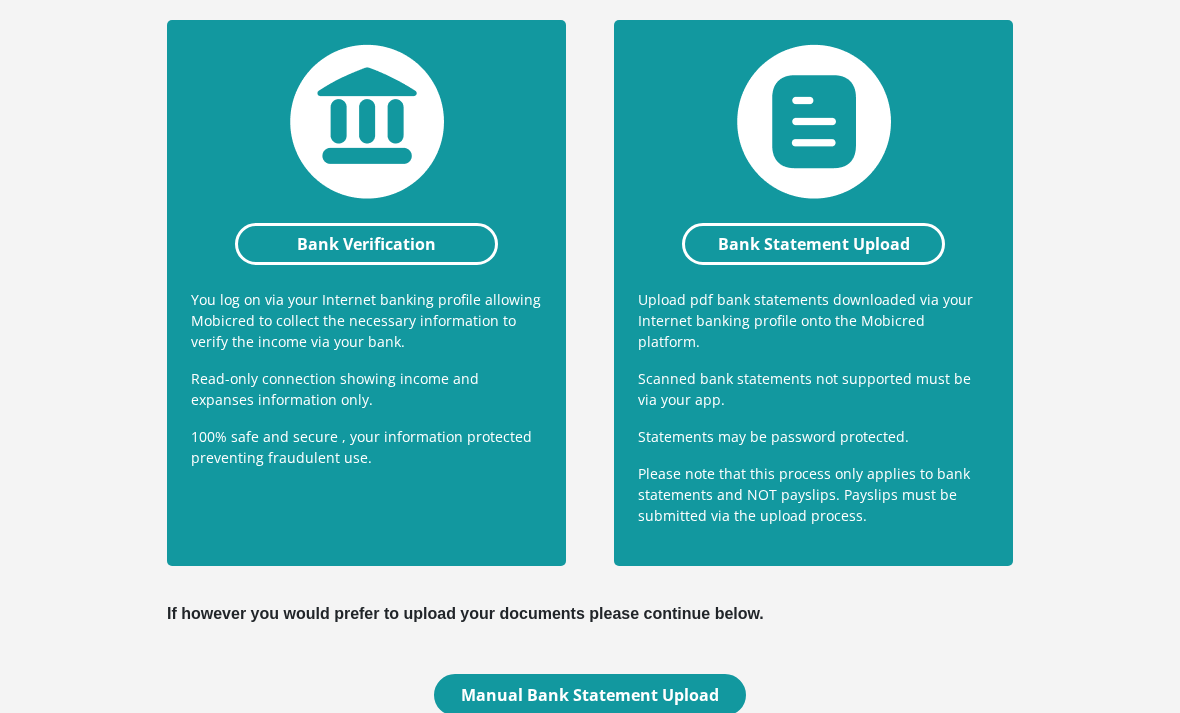 scroll, scrollTop: 543, scrollLeft: 0, axis: vertical 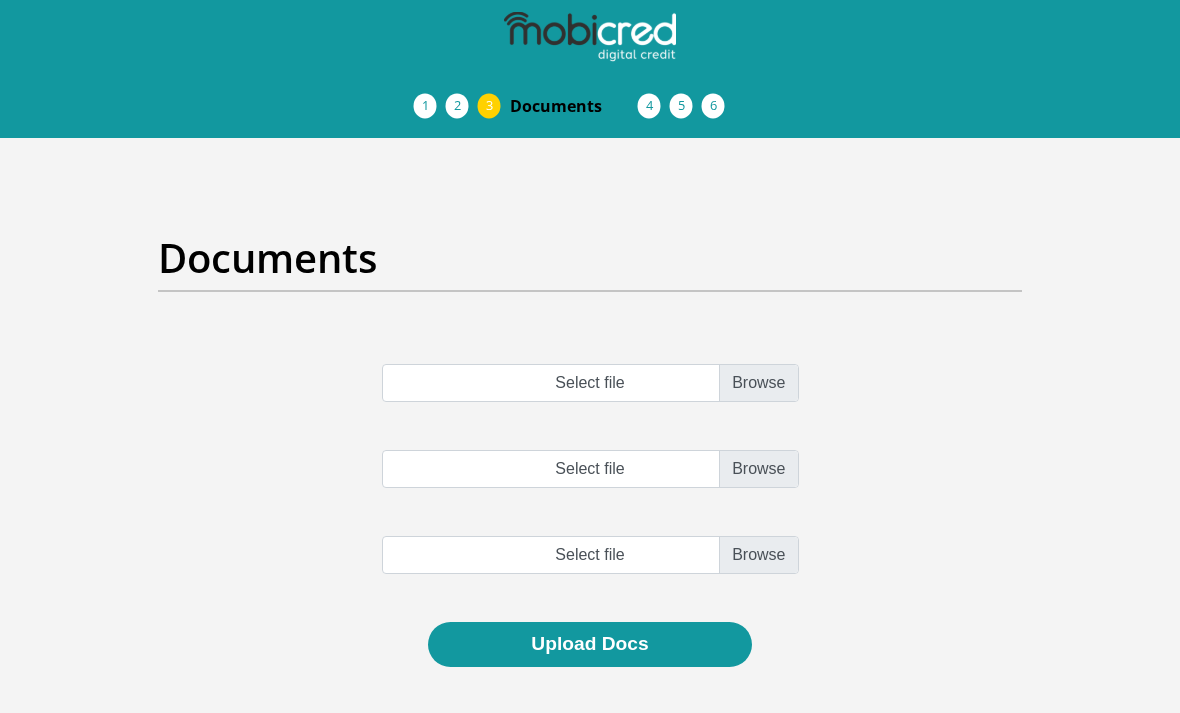 click on "Select file" at bounding box center [590, 383] 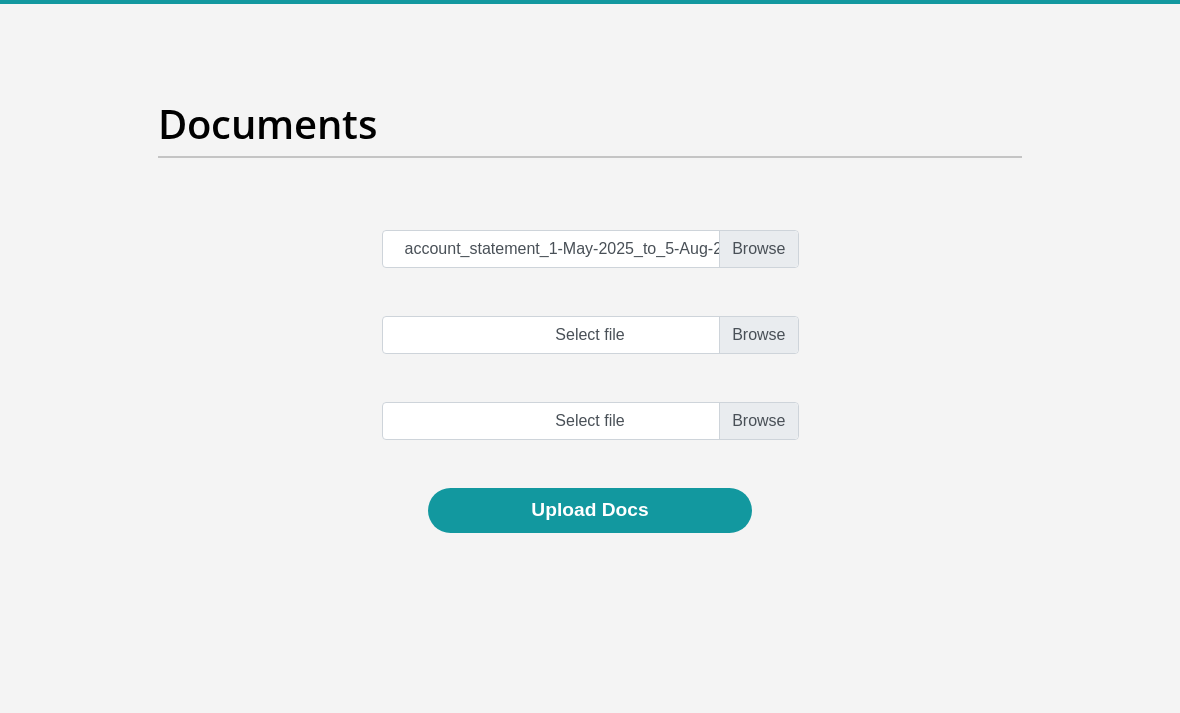scroll, scrollTop: 167, scrollLeft: 0, axis: vertical 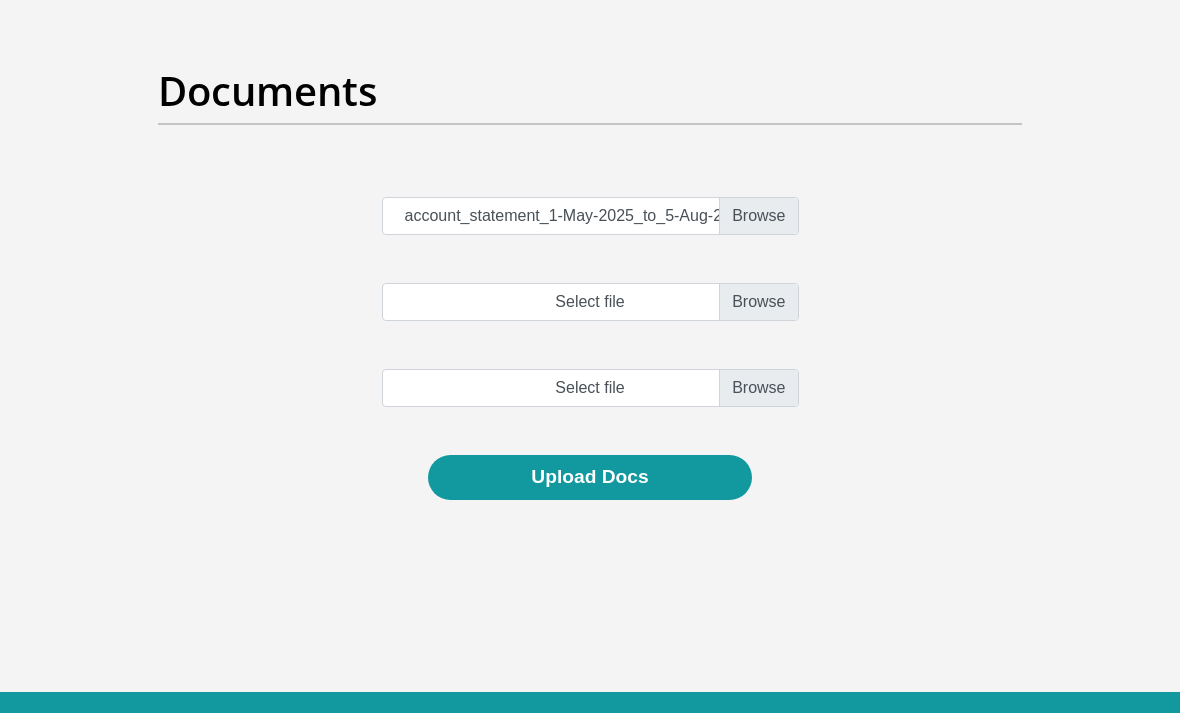 click on "Upload Docs" at bounding box center [589, 477] 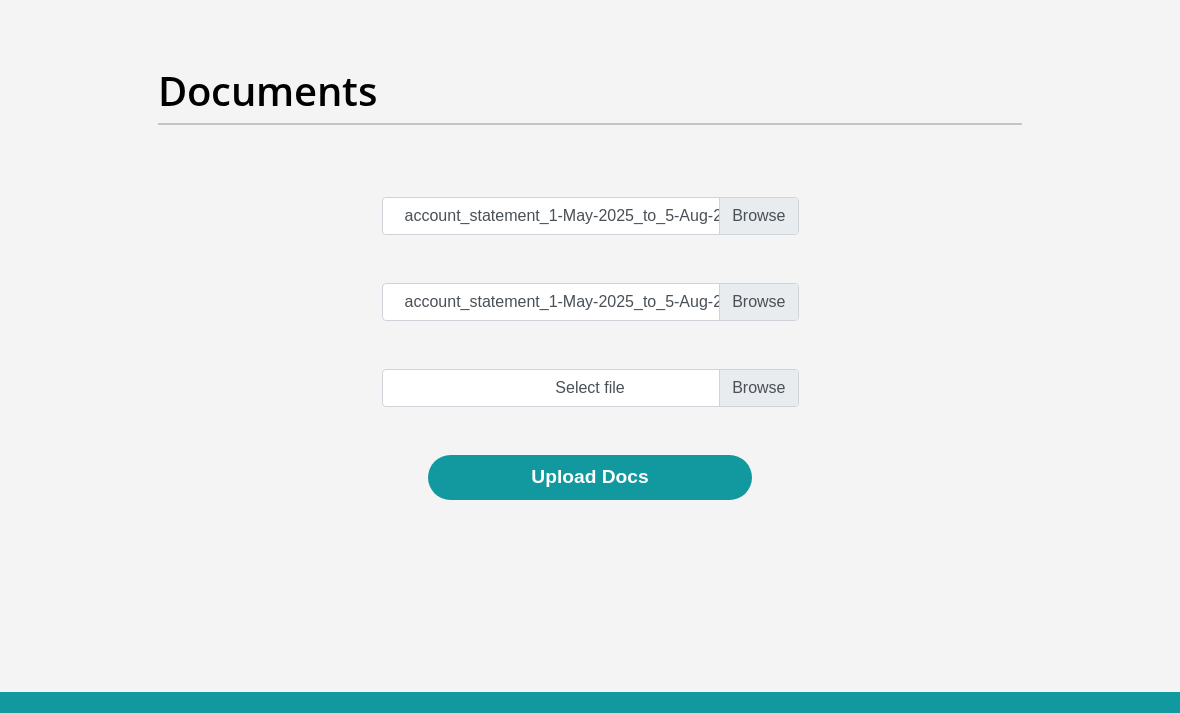 click at bounding box center [590, 388] 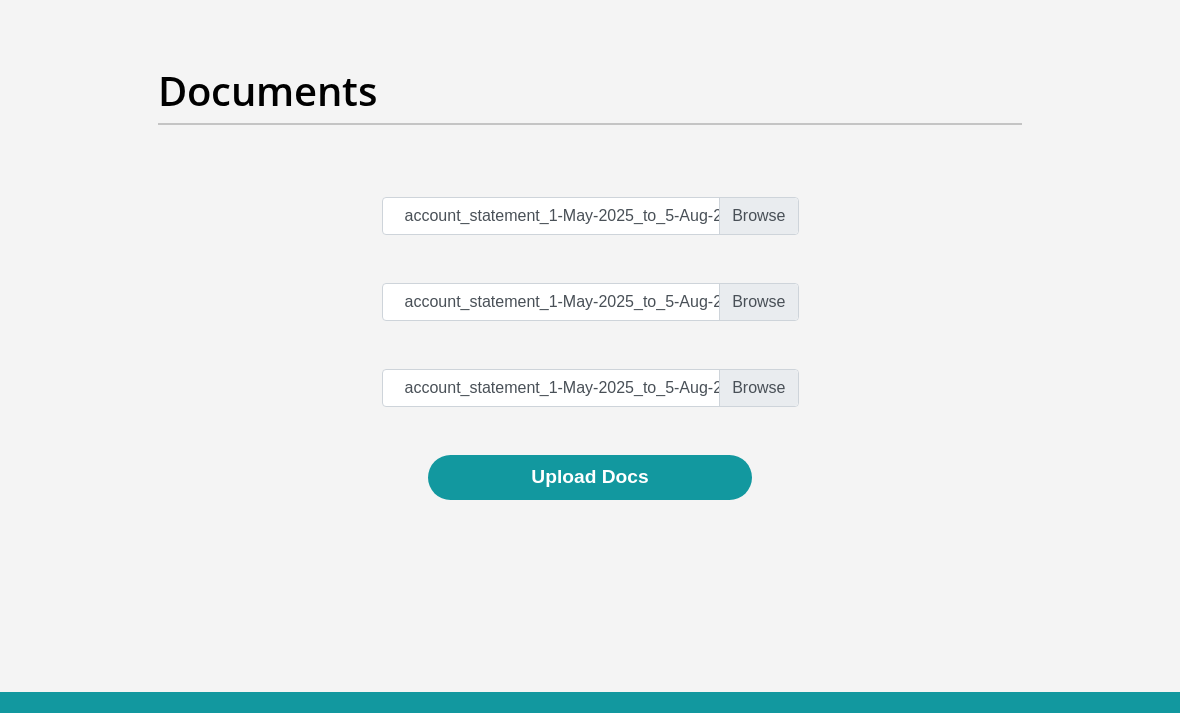 click on "Upload Docs" at bounding box center [589, 477] 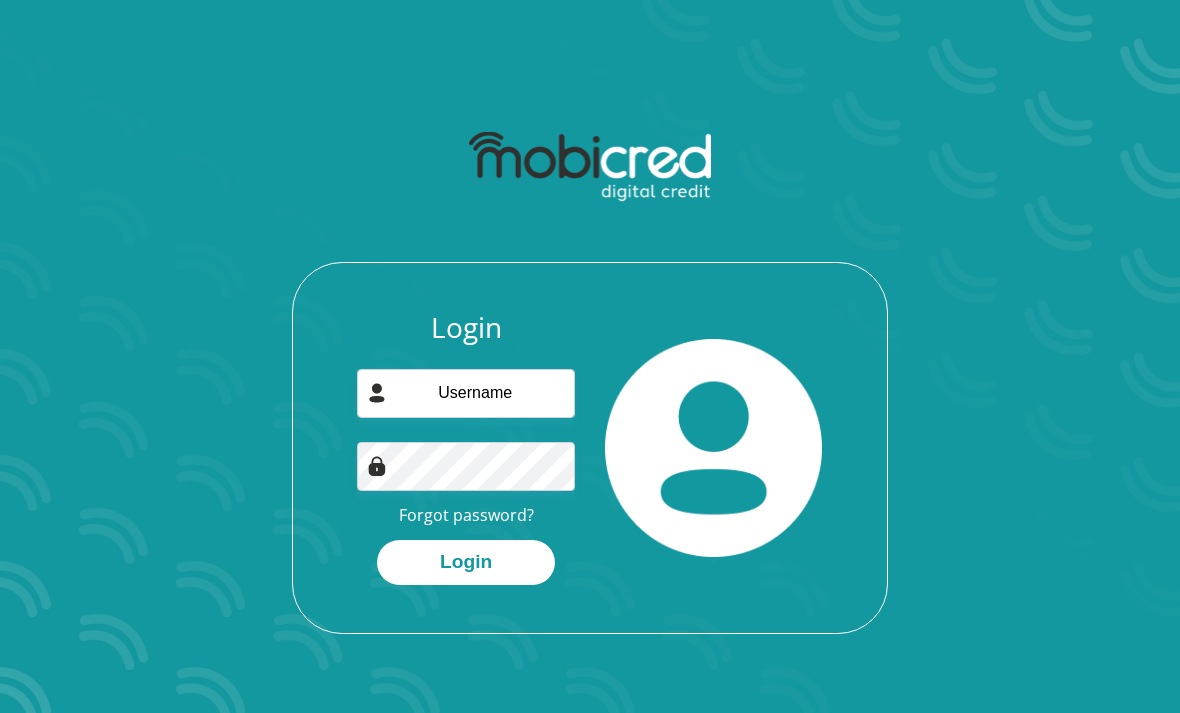 scroll, scrollTop: 216, scrollLeft: 0, axis: vertical 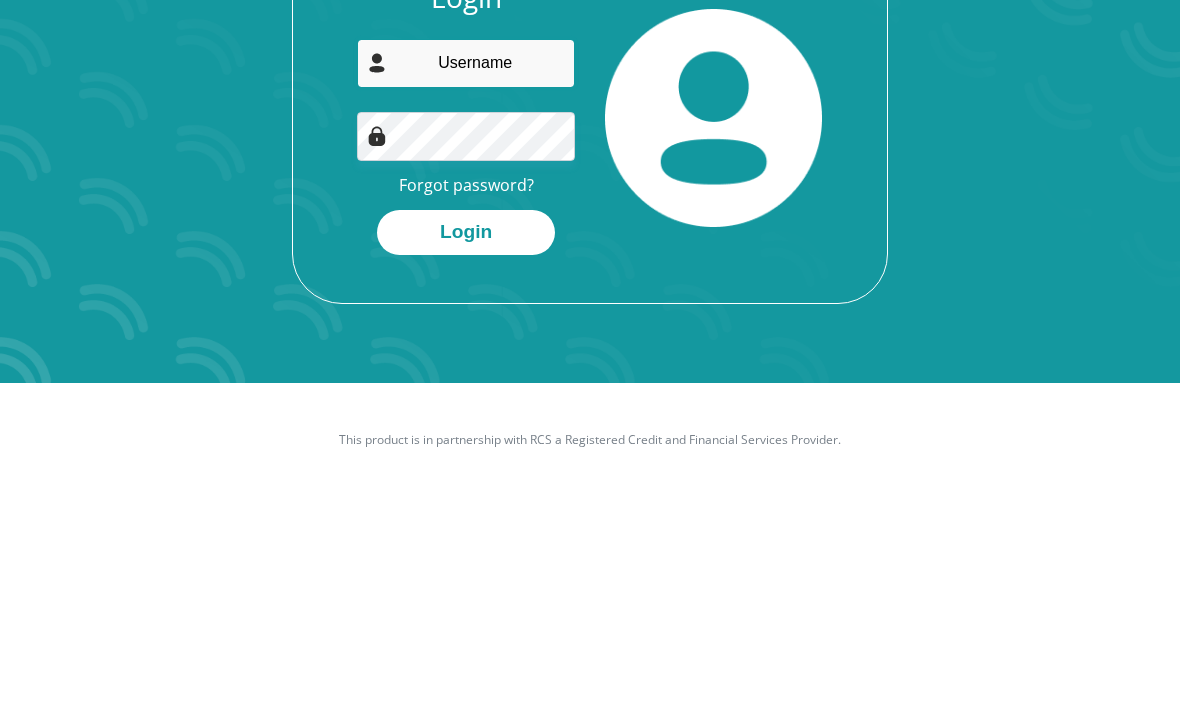 type on "[USERNAME]@example.com" 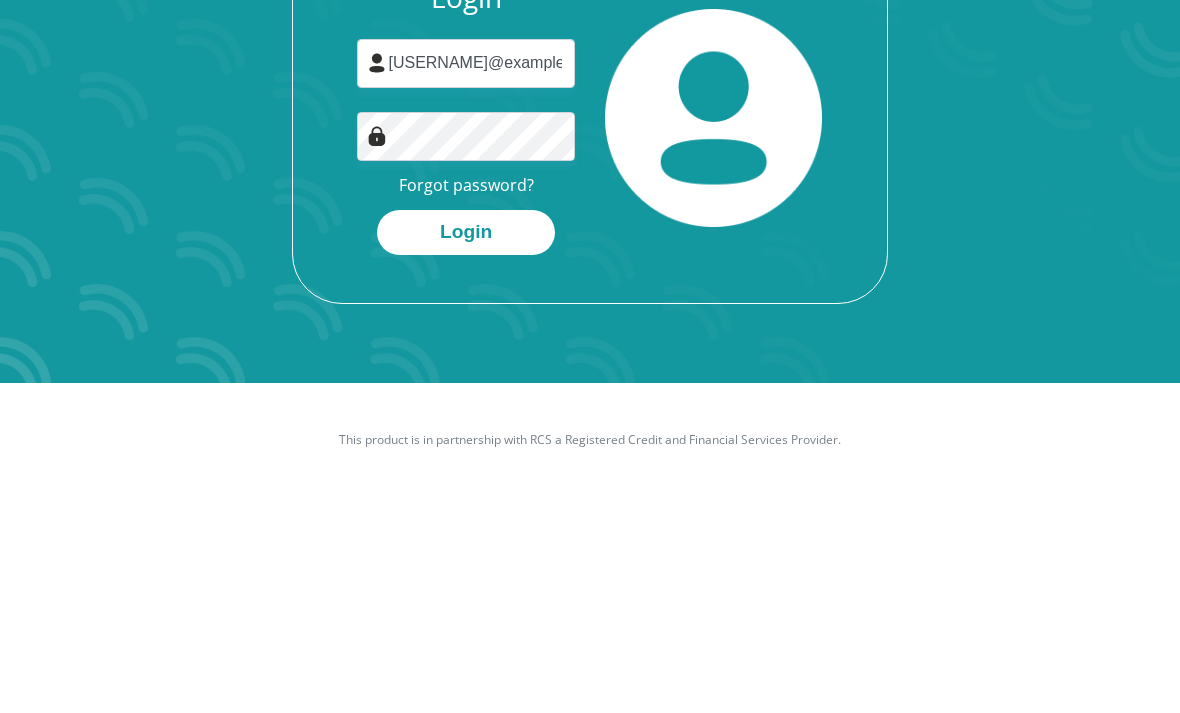 click on "Login" at bounding box center [466, 448] 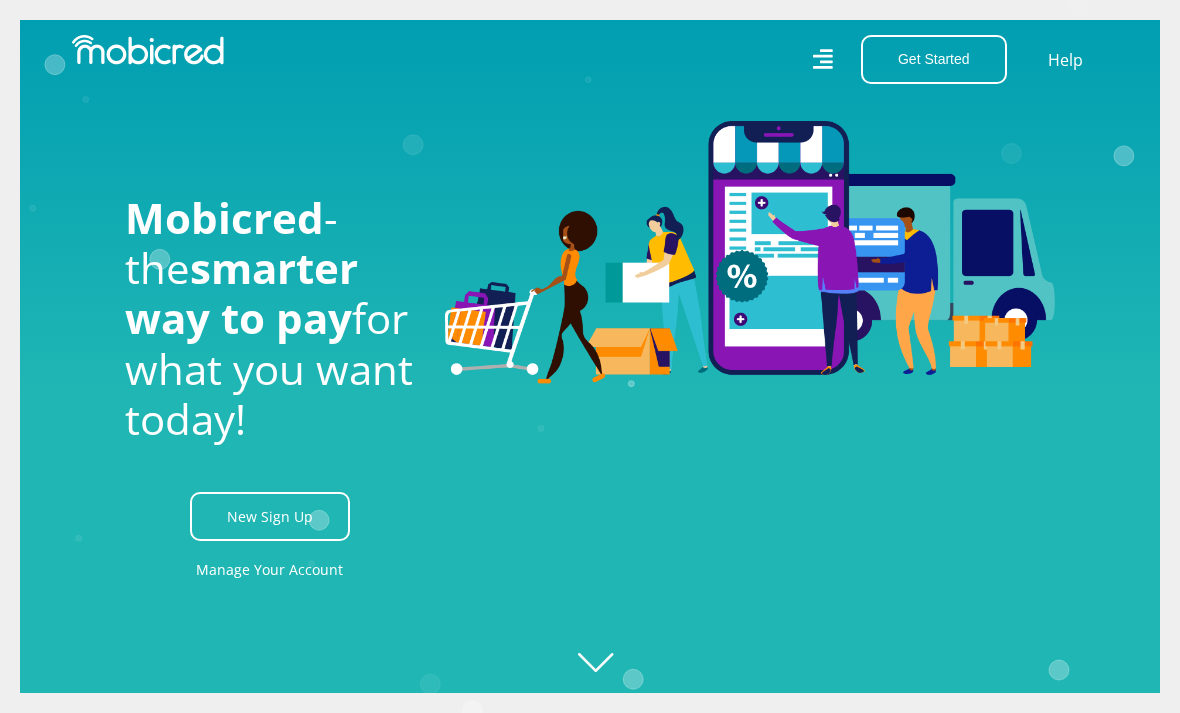 scroll, scrollTop: 107, scrollLeft: 0, axis: vertical 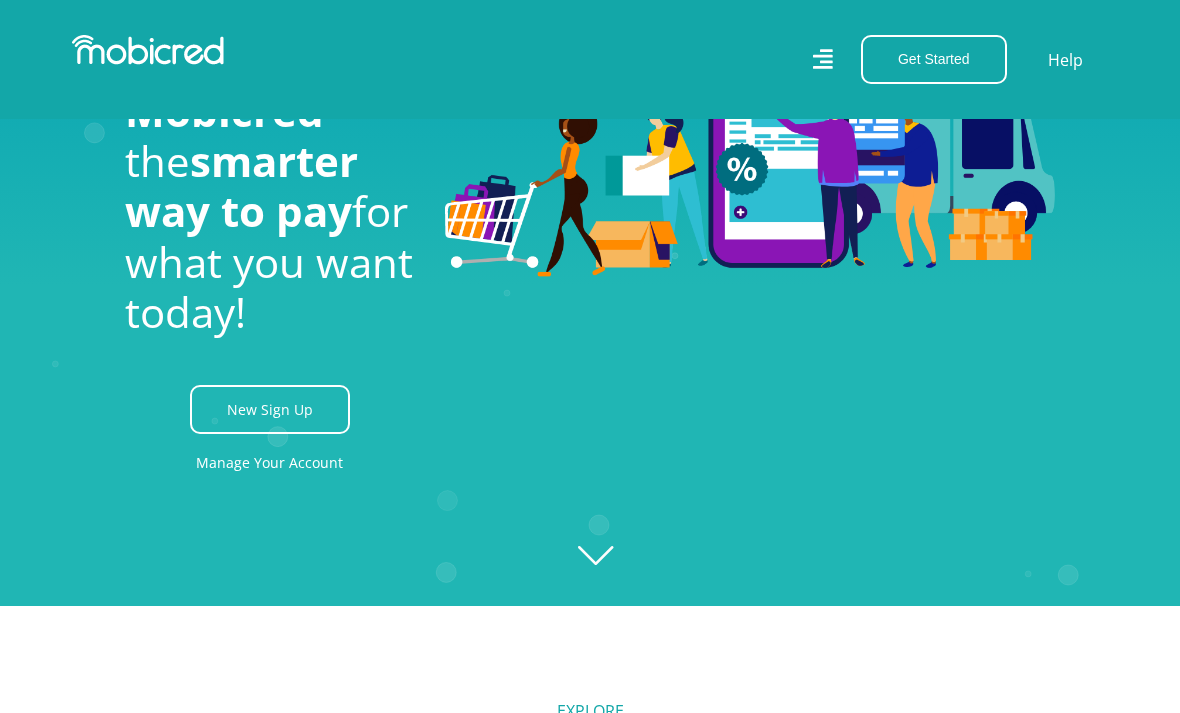 click on "Get Started" at bounding box center (934, 59) 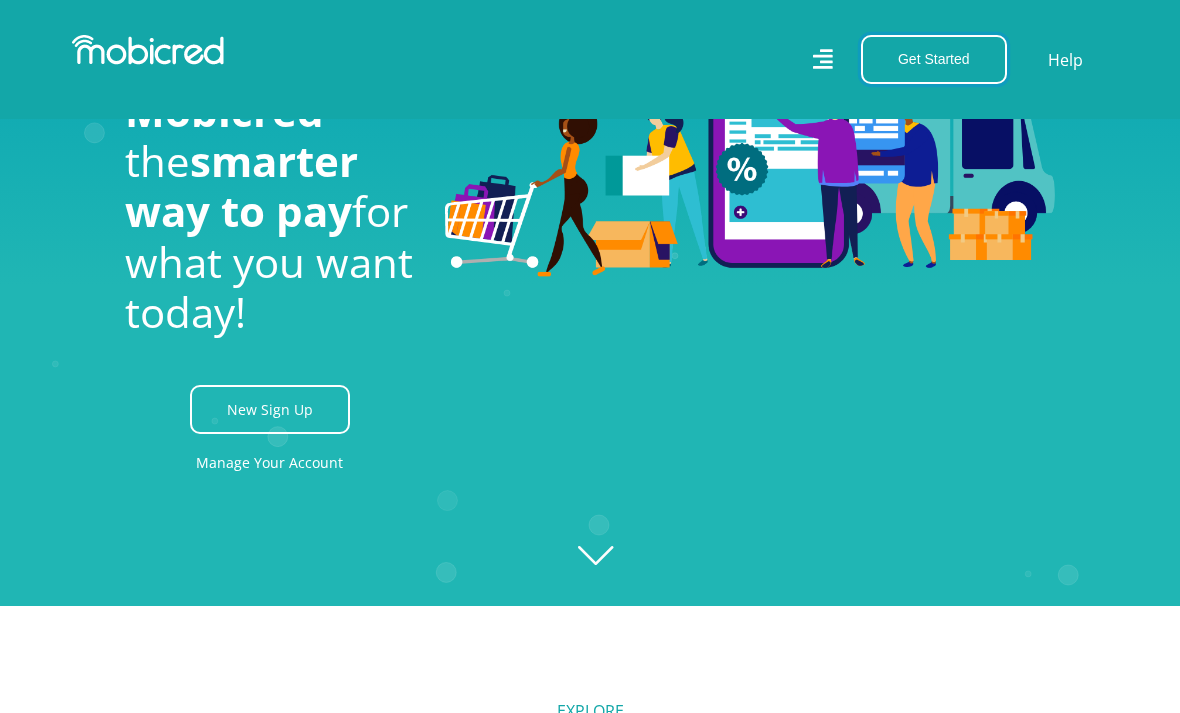 scroll, scrollTop: 0, scrollLeft: 1200, axis: horizontal 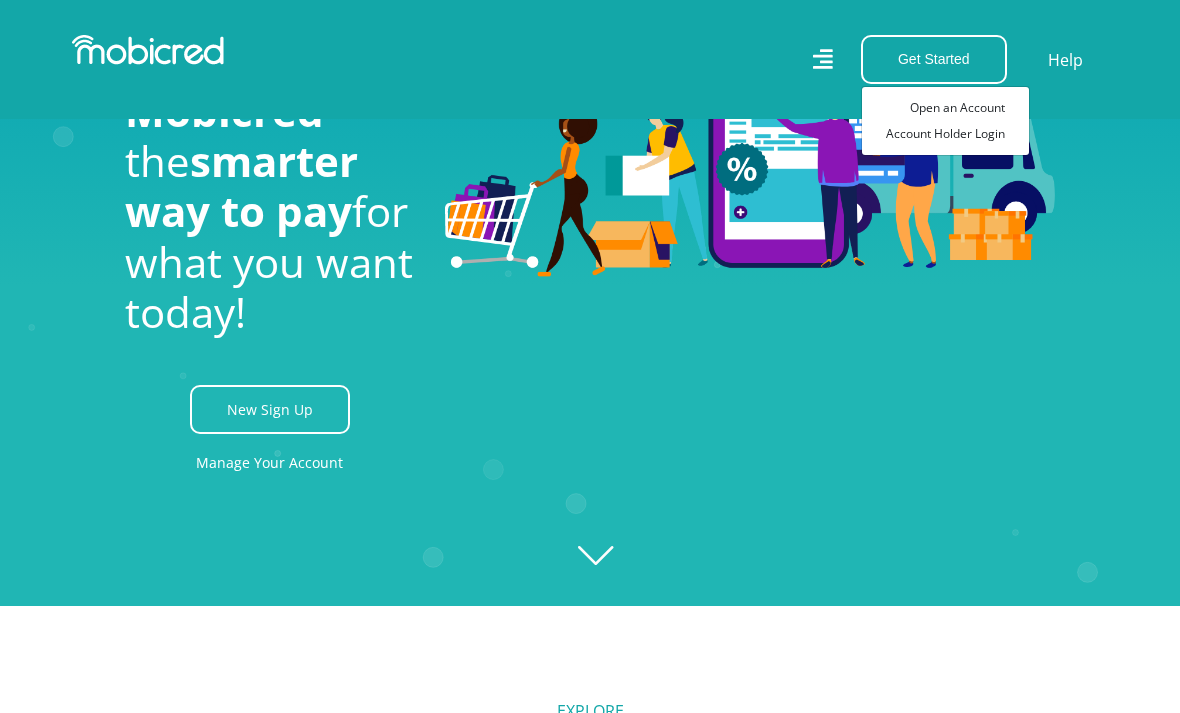 click on "Account Holder Login" at bounding box center [945, 134] 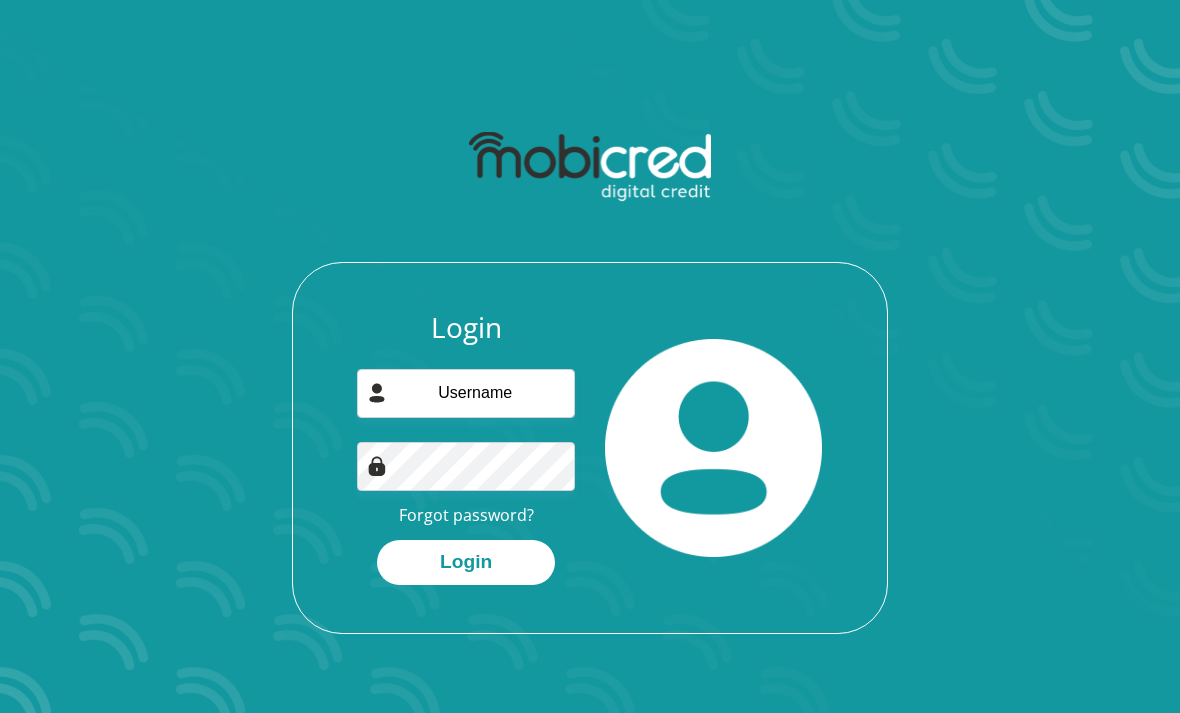 scroll, scrollTop: 189, scrollLeft: 0, axis: vertical 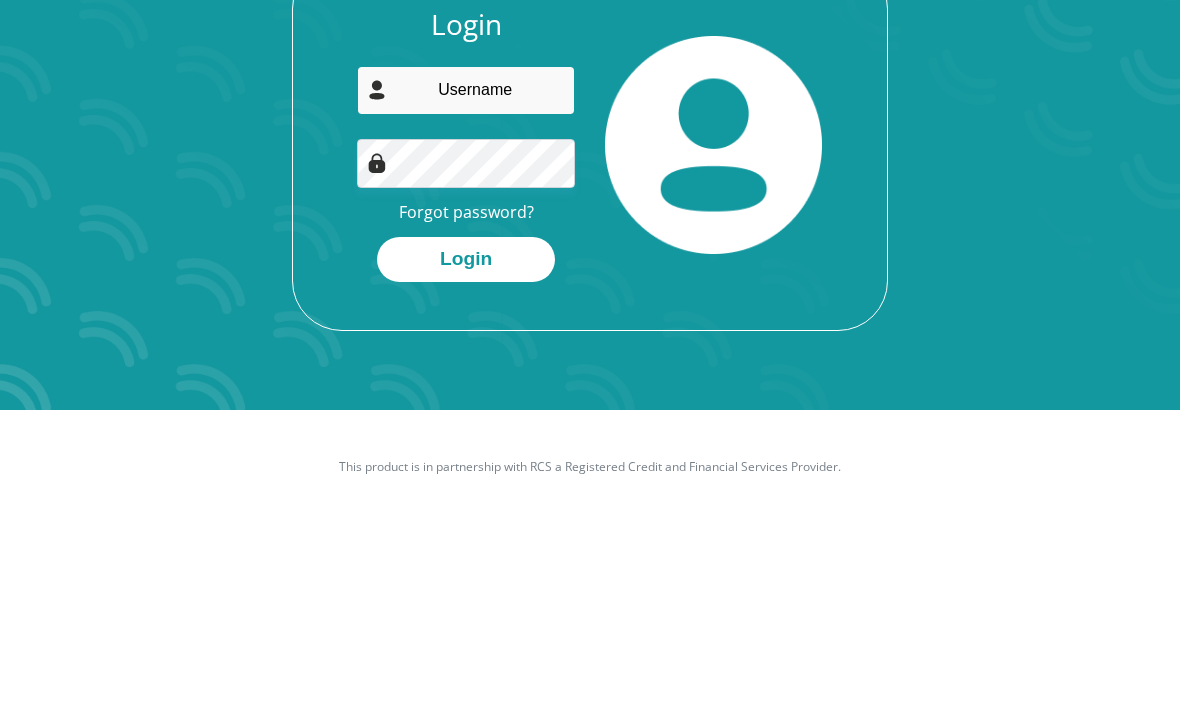 type on "[USERNAME]@example.com" 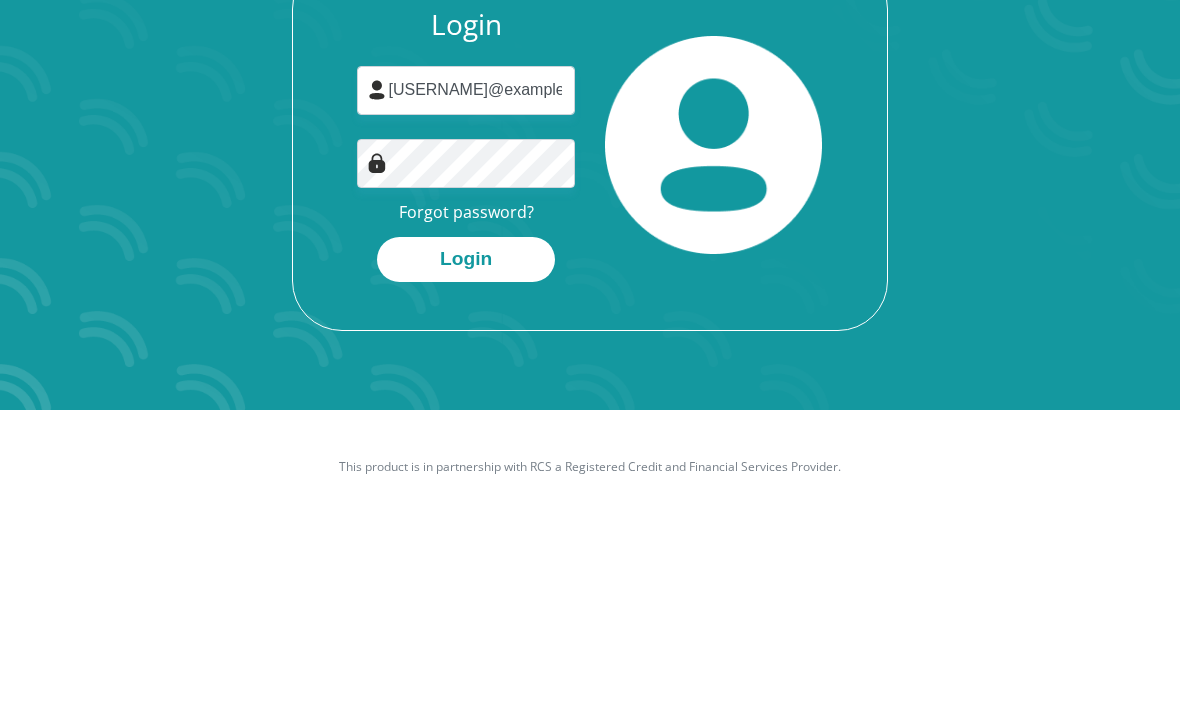 scroll, scrollTop: 178, scrollLeft: 0, axis: vertical 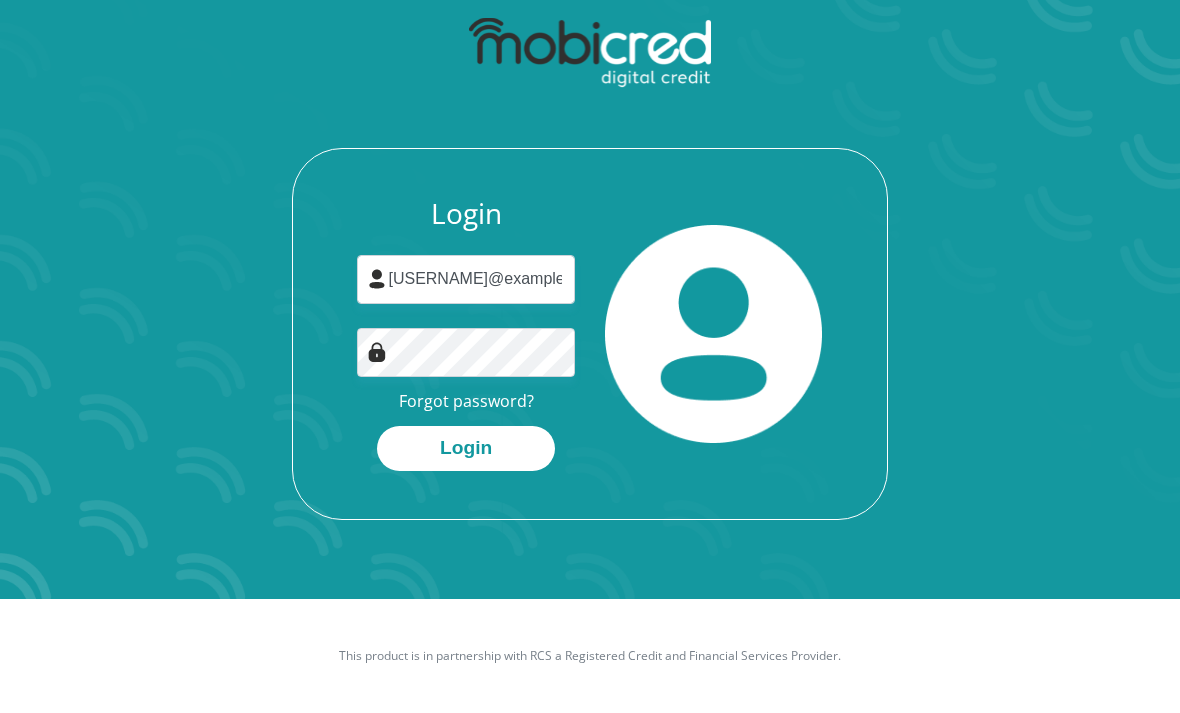 click on "Login" at bounding box center (466, 448) 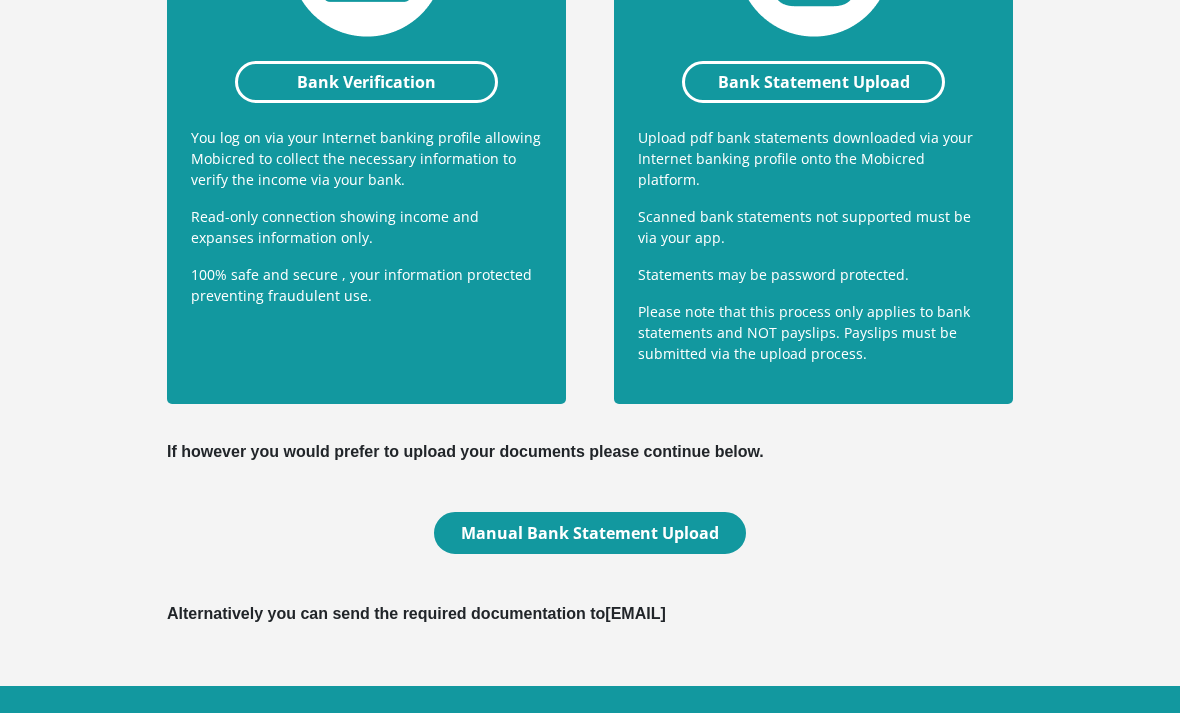 scroll, scrollTop: 707, scrollLeft: 0, axis: vertical 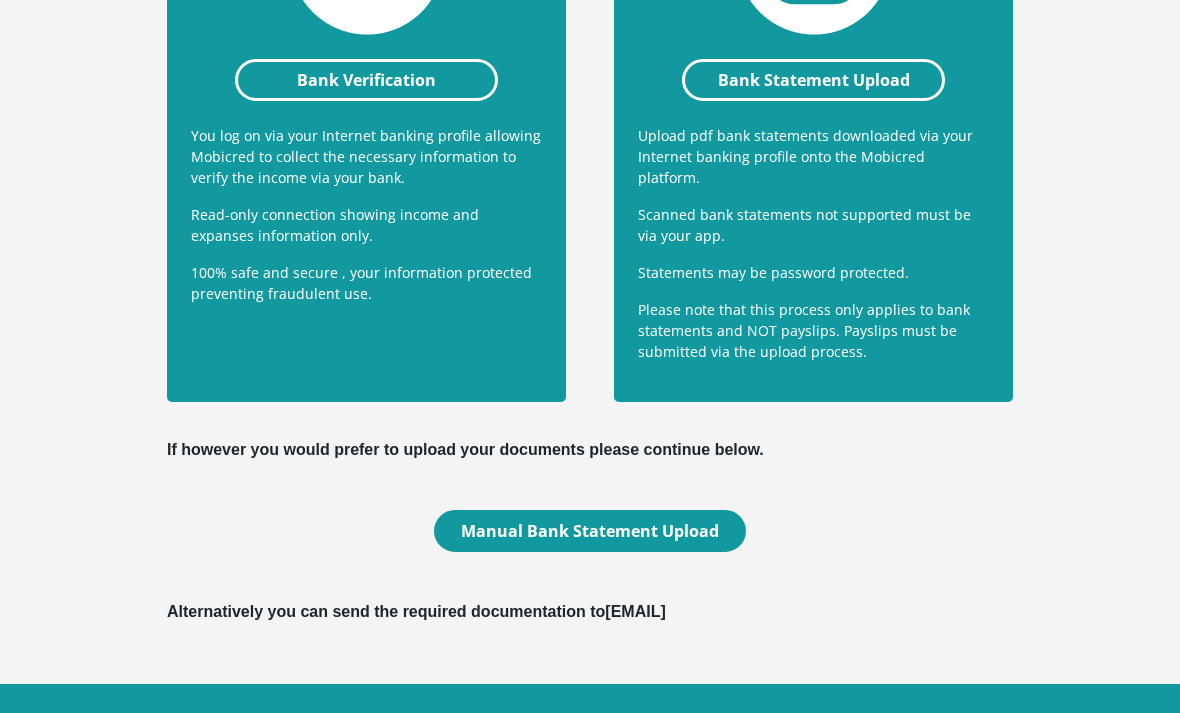 click on "Manual Bank Statement Upload" at bounding box center [590, 531] 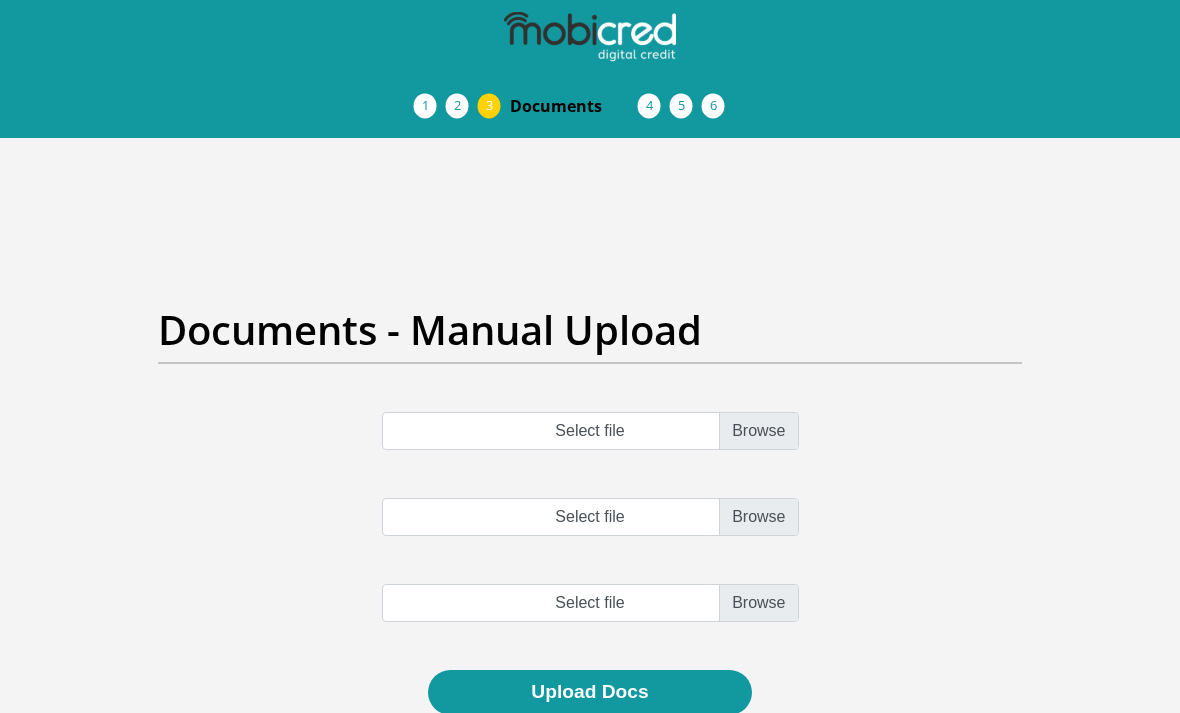 scroll, scrollTop: 0, scrollLeft: 0, axis: both 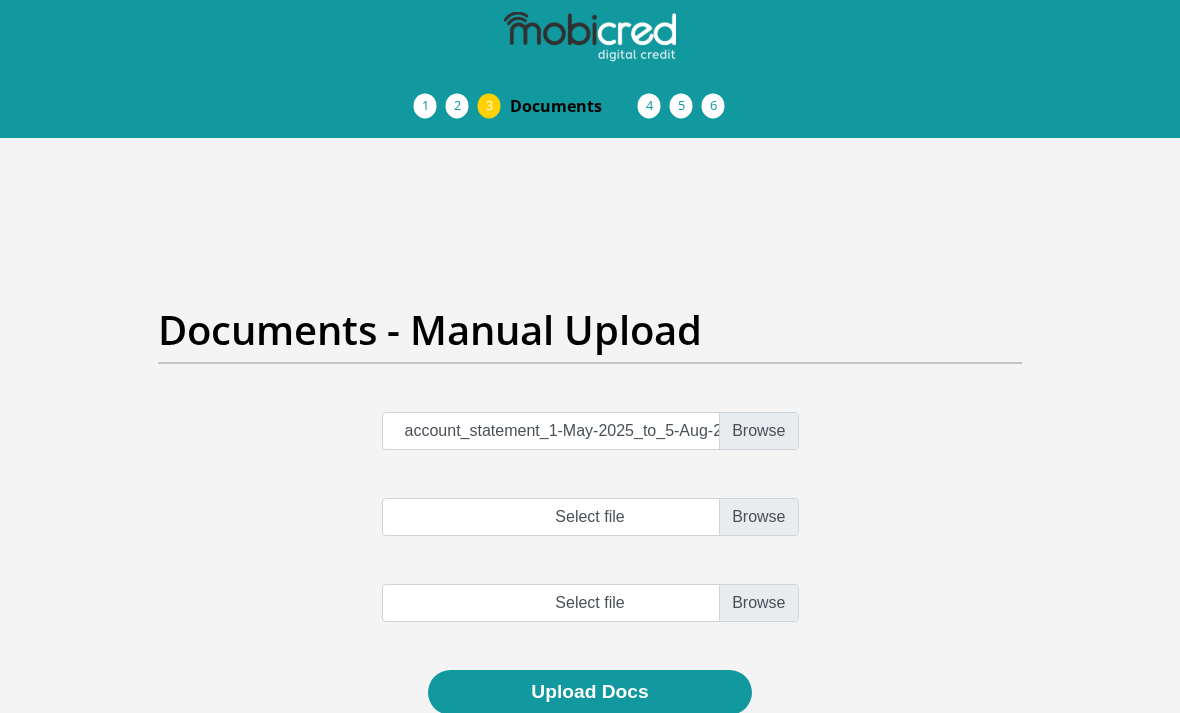 click on "Select file" at bounding box center [590, 517] 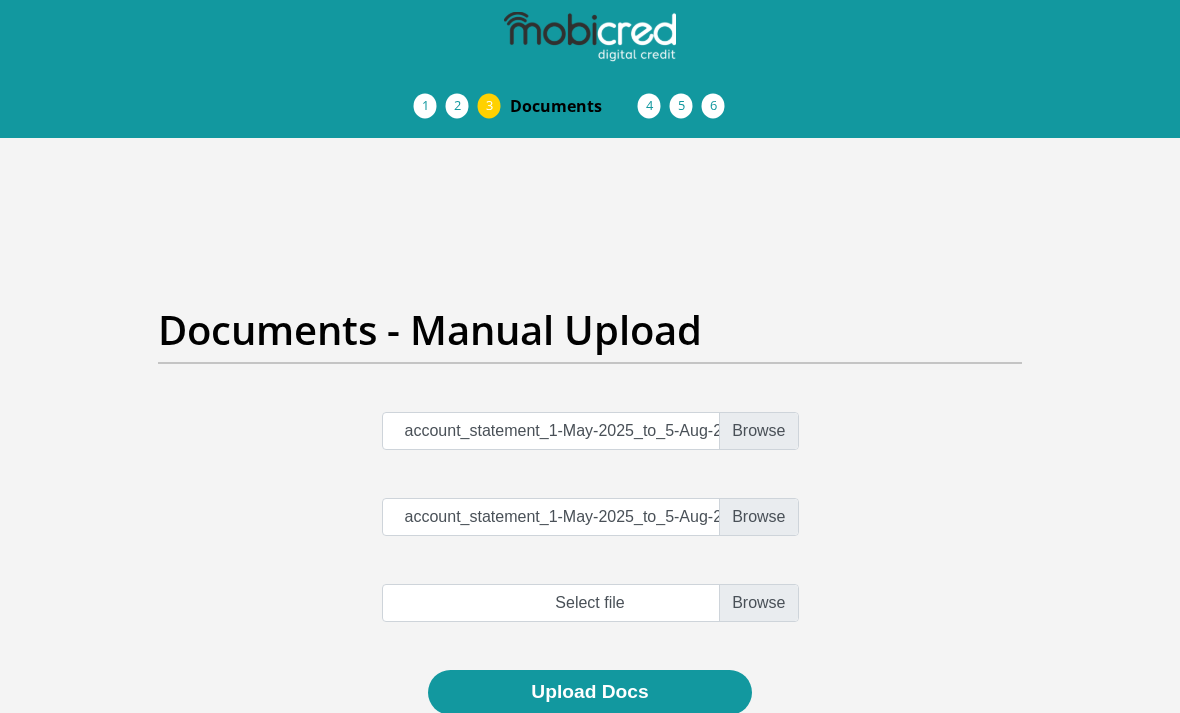 click at bounding box center [590, 603] 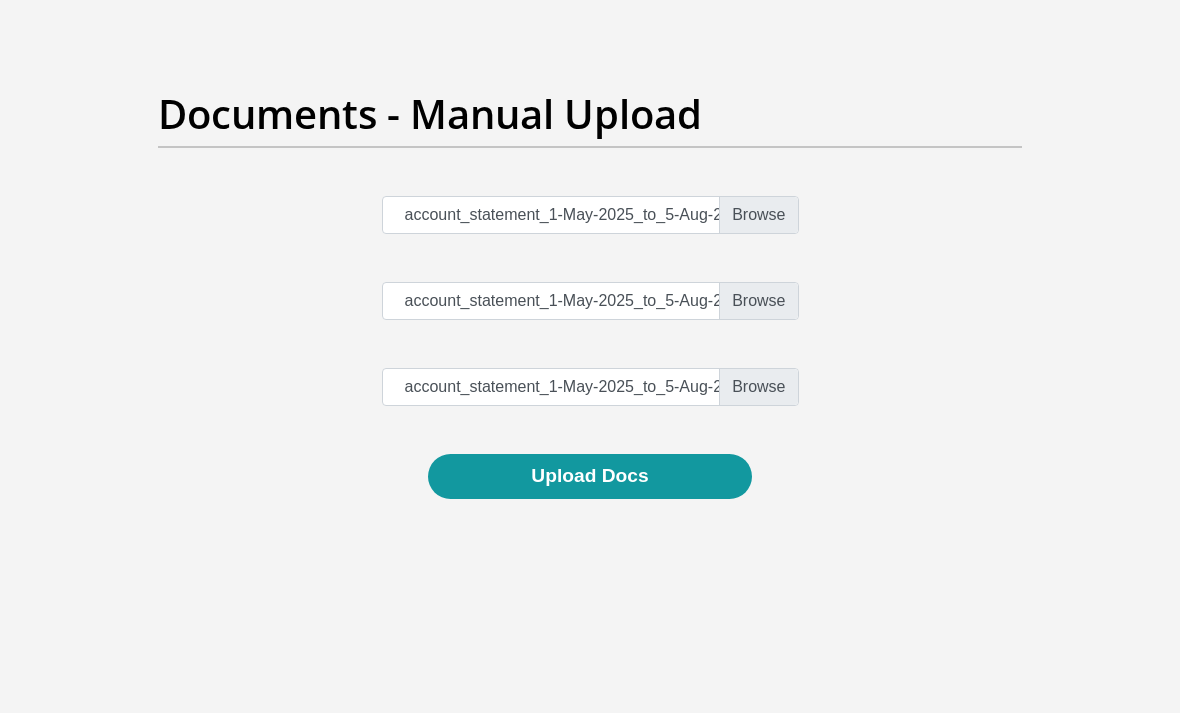 scroll, scrollTop: 217, scrollLeft: 0, axis: vertical 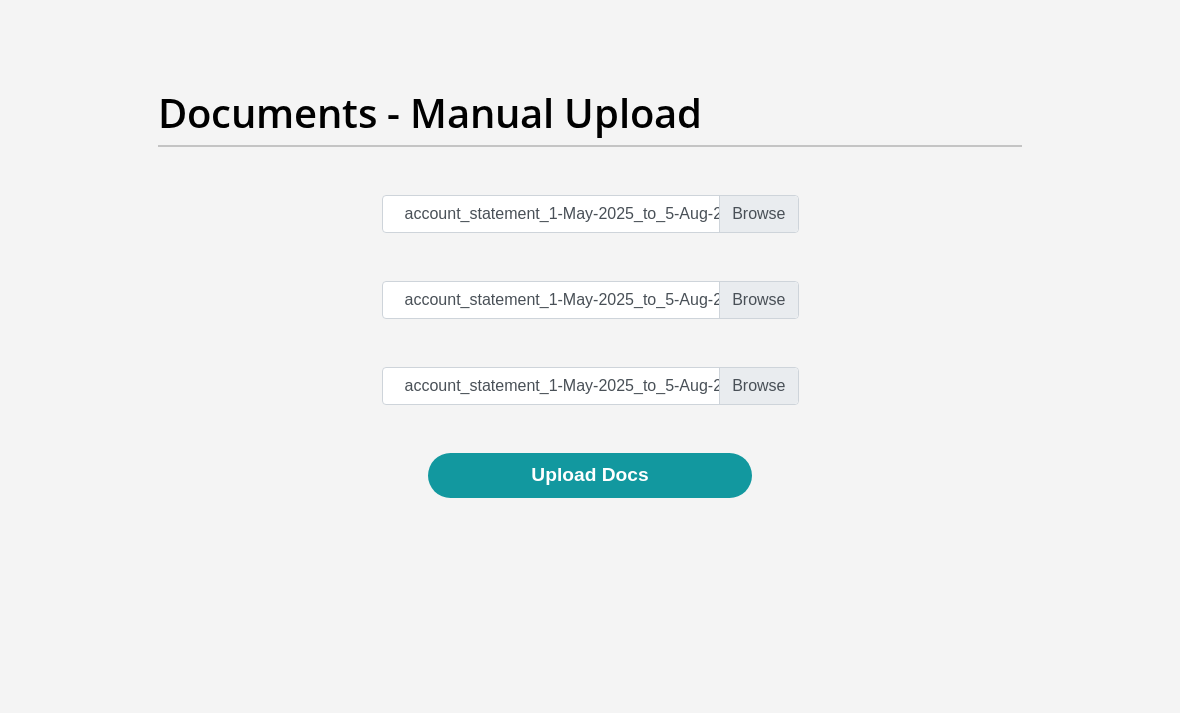 click on "Upload Docs" at bounding box center (589, 475) 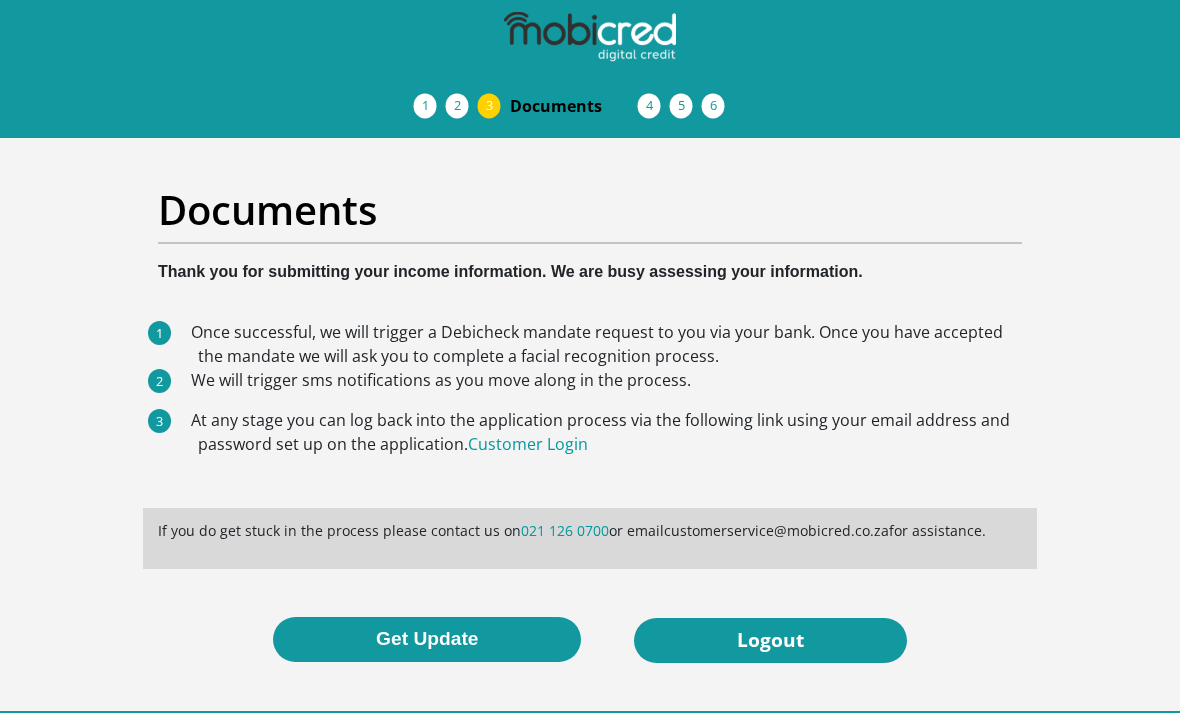 scroll, scrollTop: 0, scrollLeft: 0, axis: both 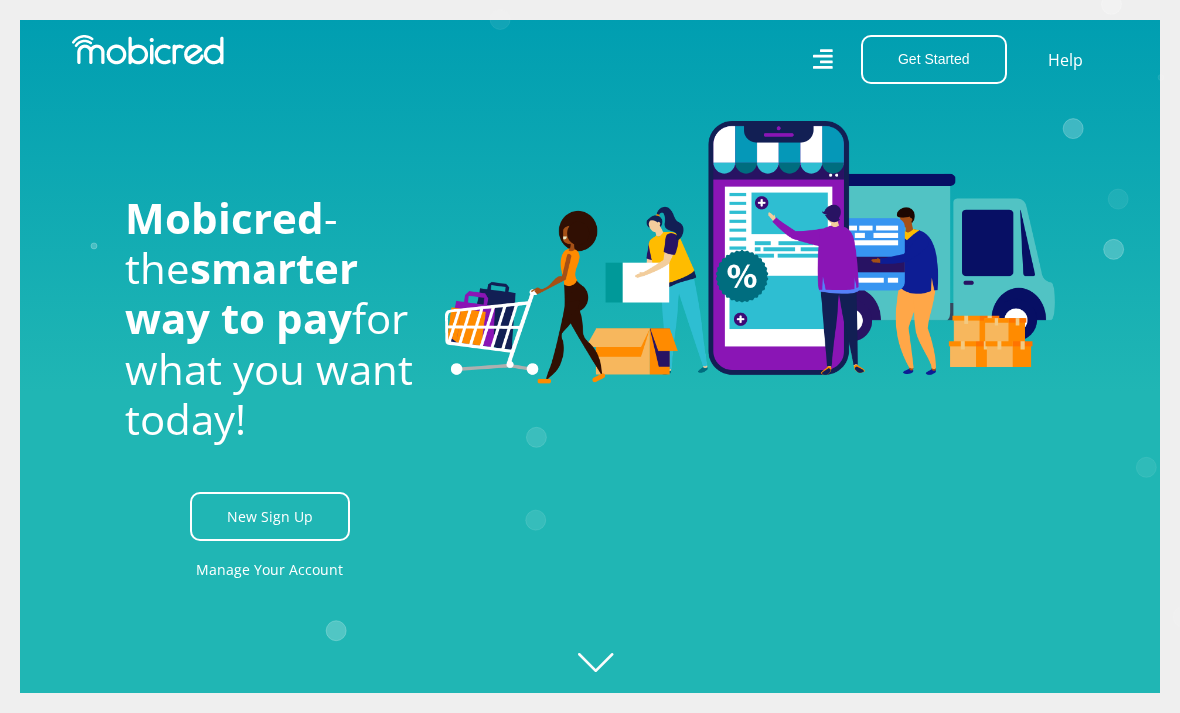 click on "Get Started" at bounding box center (934, 59) 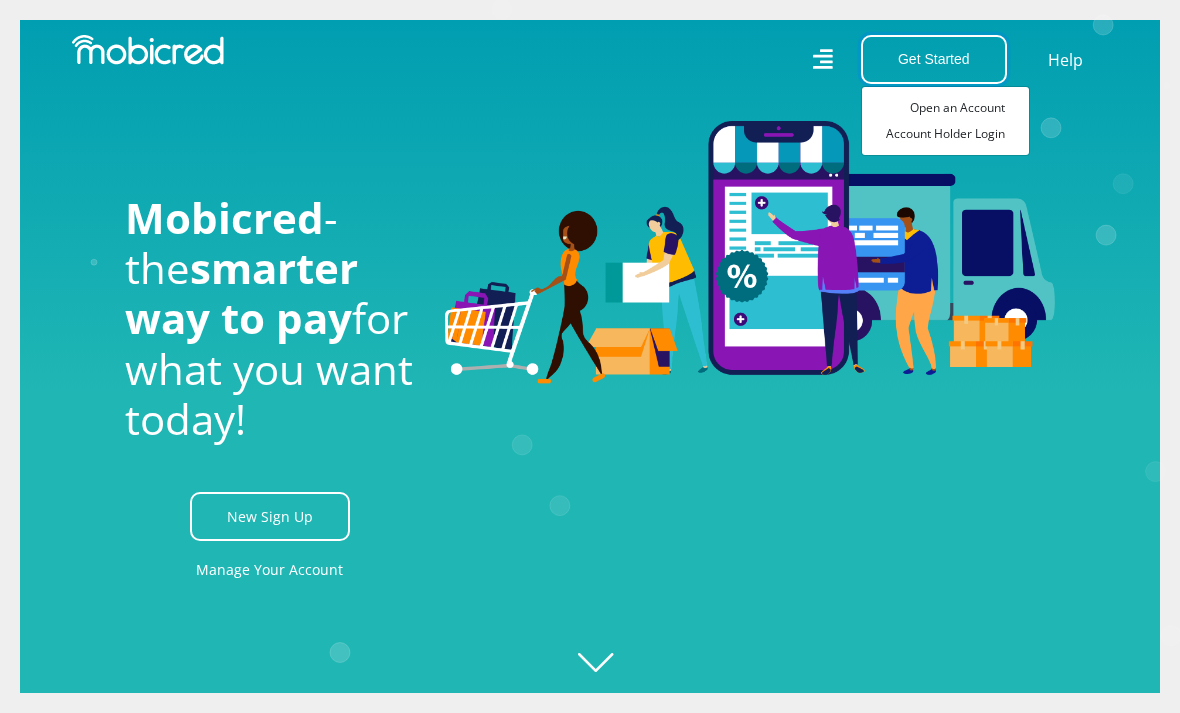 scroll, scrollTop: 0, scrollLeft: 1200, axis: horizontal 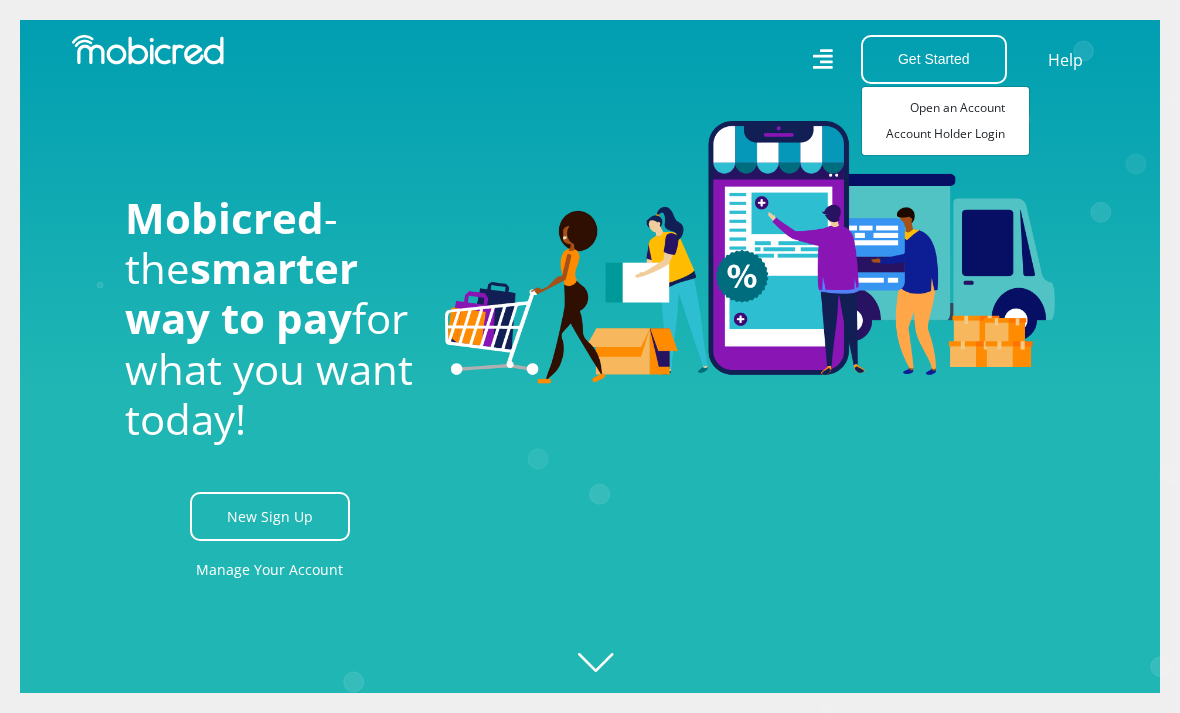 click on "Open an Account" at bounding box center (945, 108) 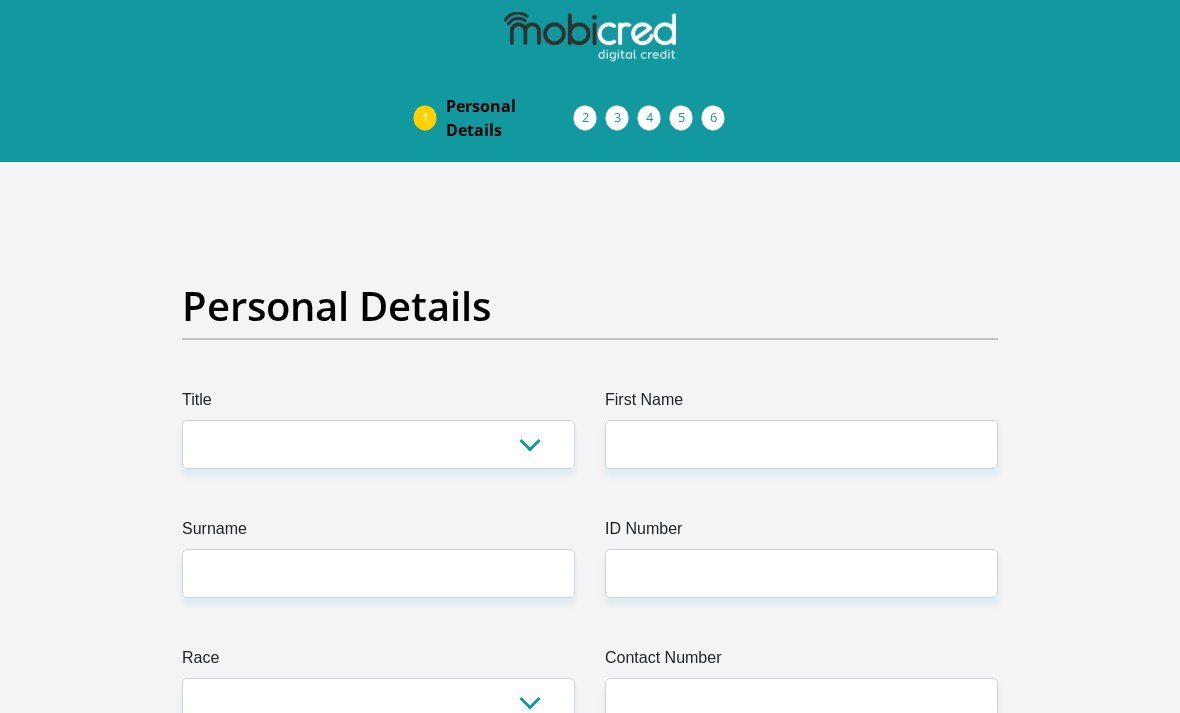 scroll, scrollTop: 0, scrollLeft: 0, axis: both 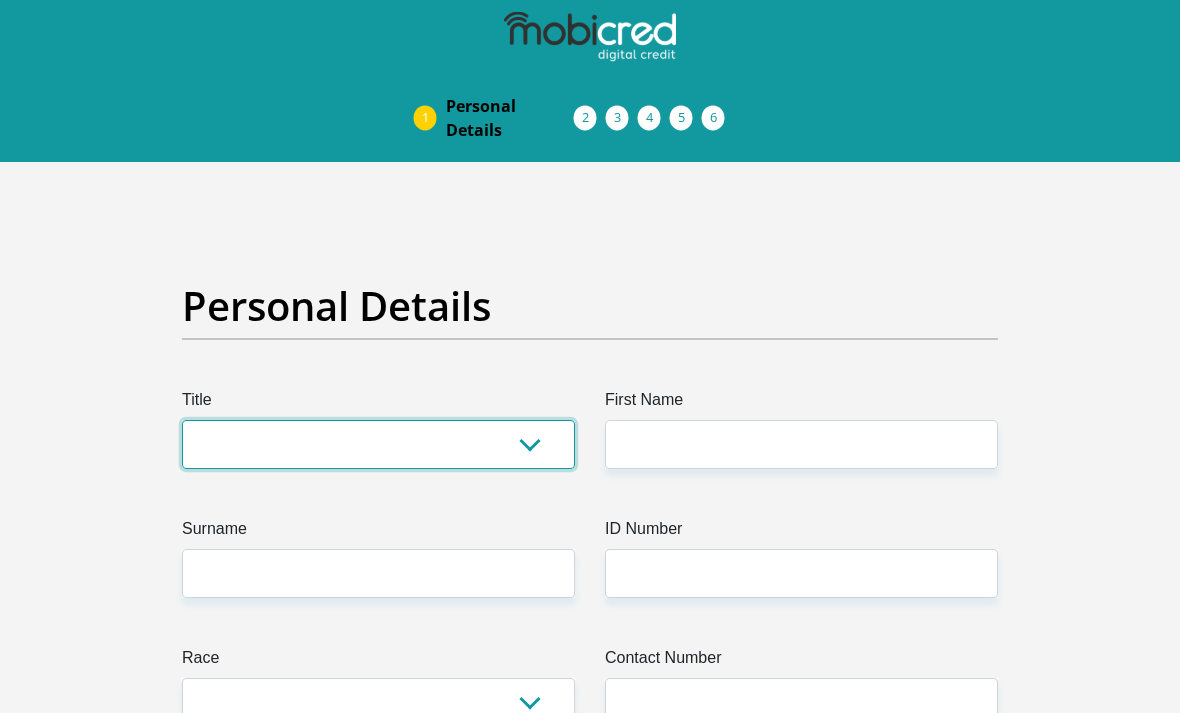 click on "Mr
Ms
Mrs
Dr
Other" at bounding box center (378, 444) 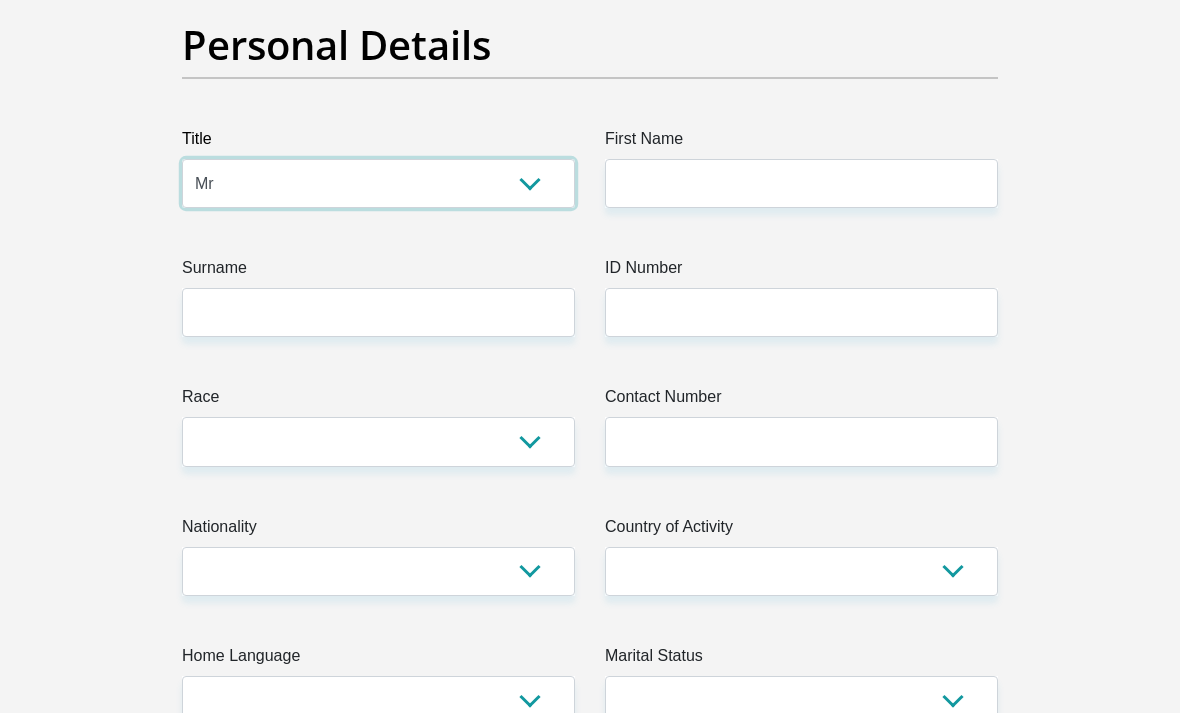 scroll, scrollTop: 254, scrollLeft: 0, axis: vertical 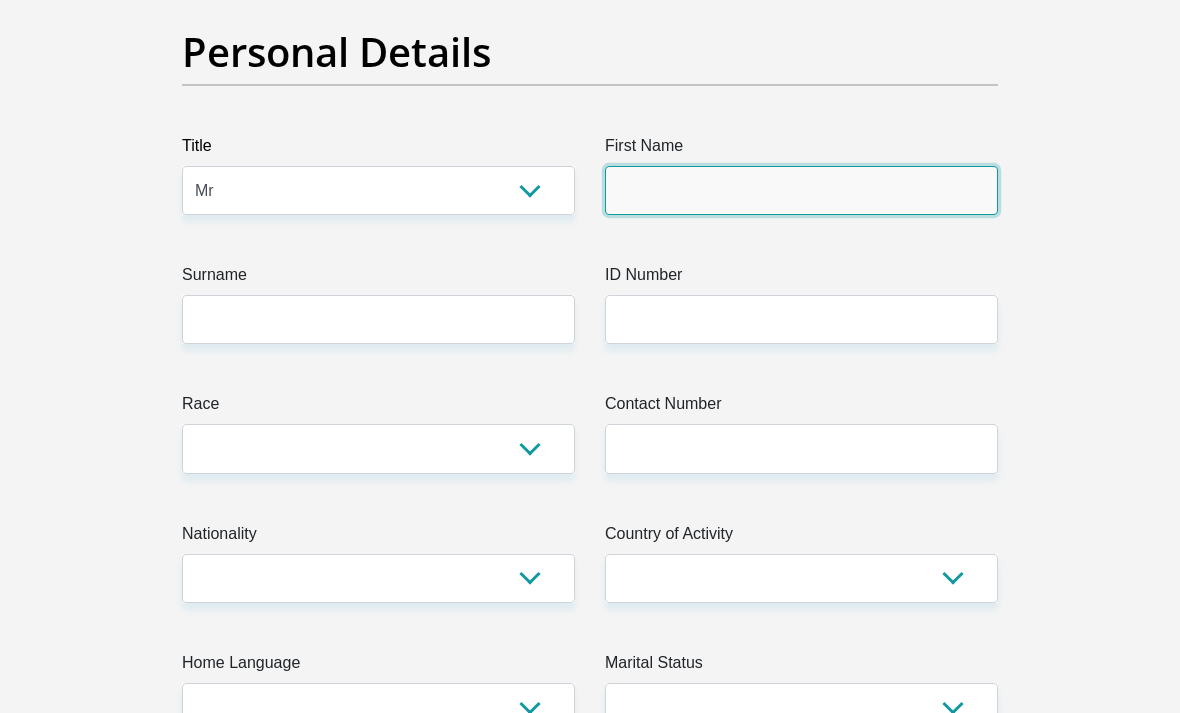 click on "First Name" at bounding box center (801, 190) 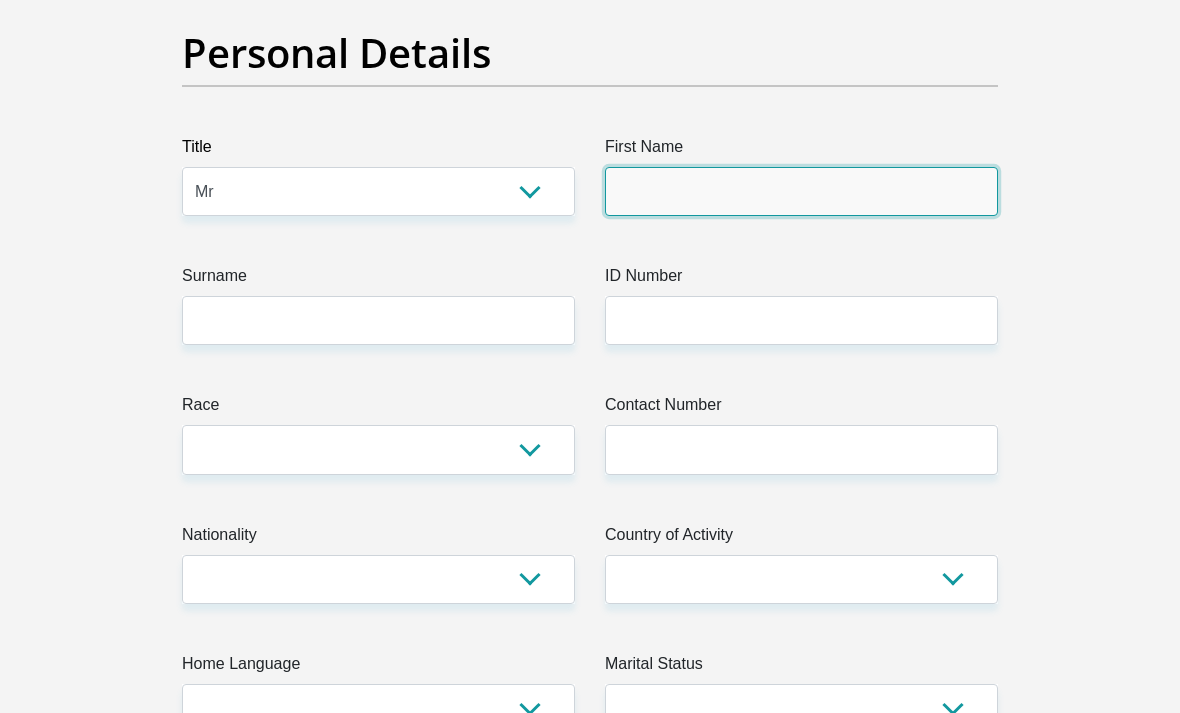 type on "C" 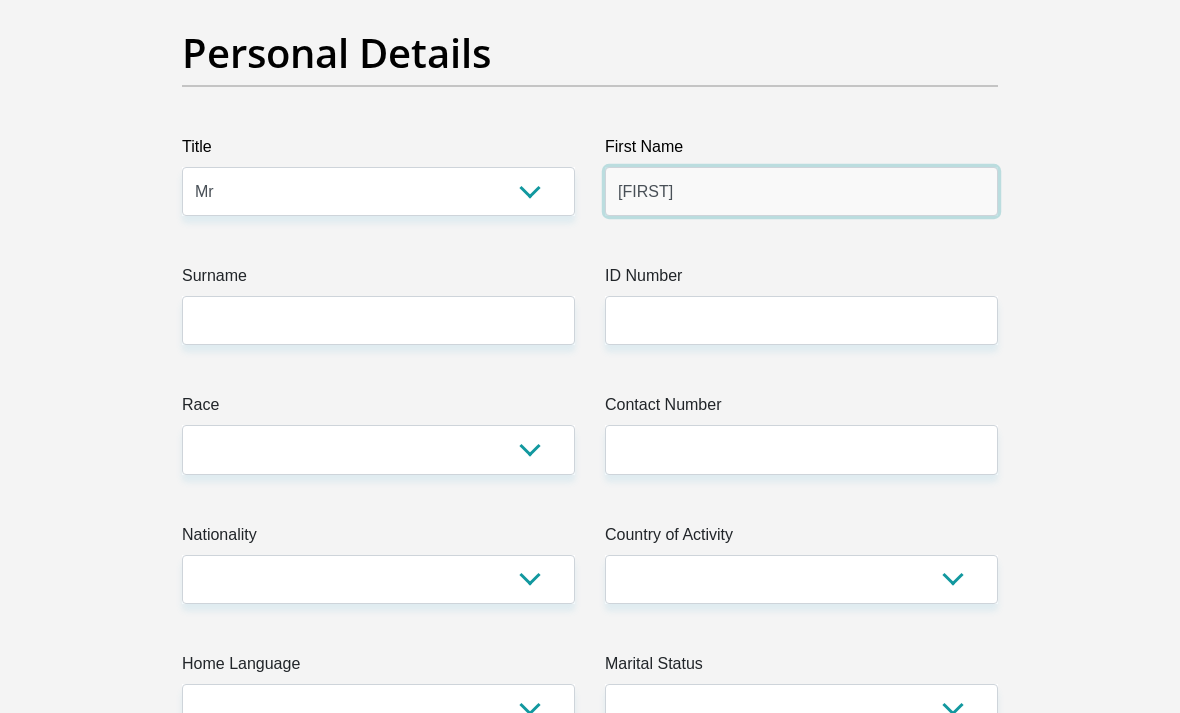 type on "Jose" 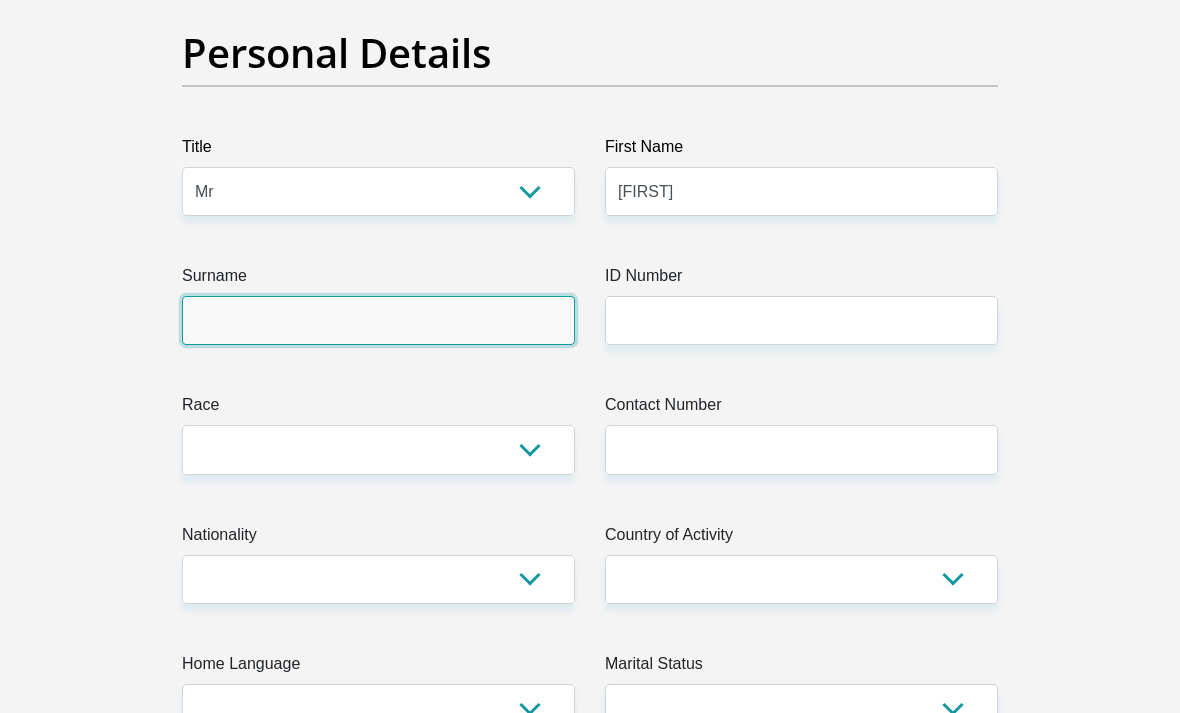 click on "Surname" at bounding box center (378, 320) 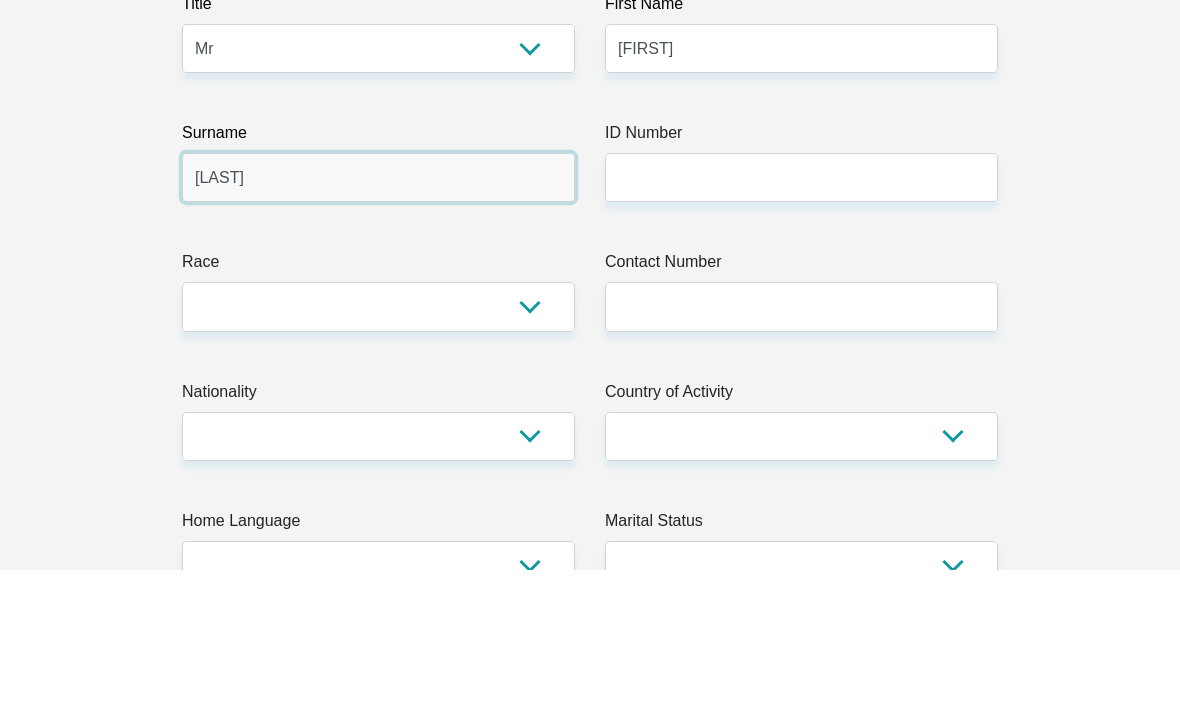 type on "Moniz" 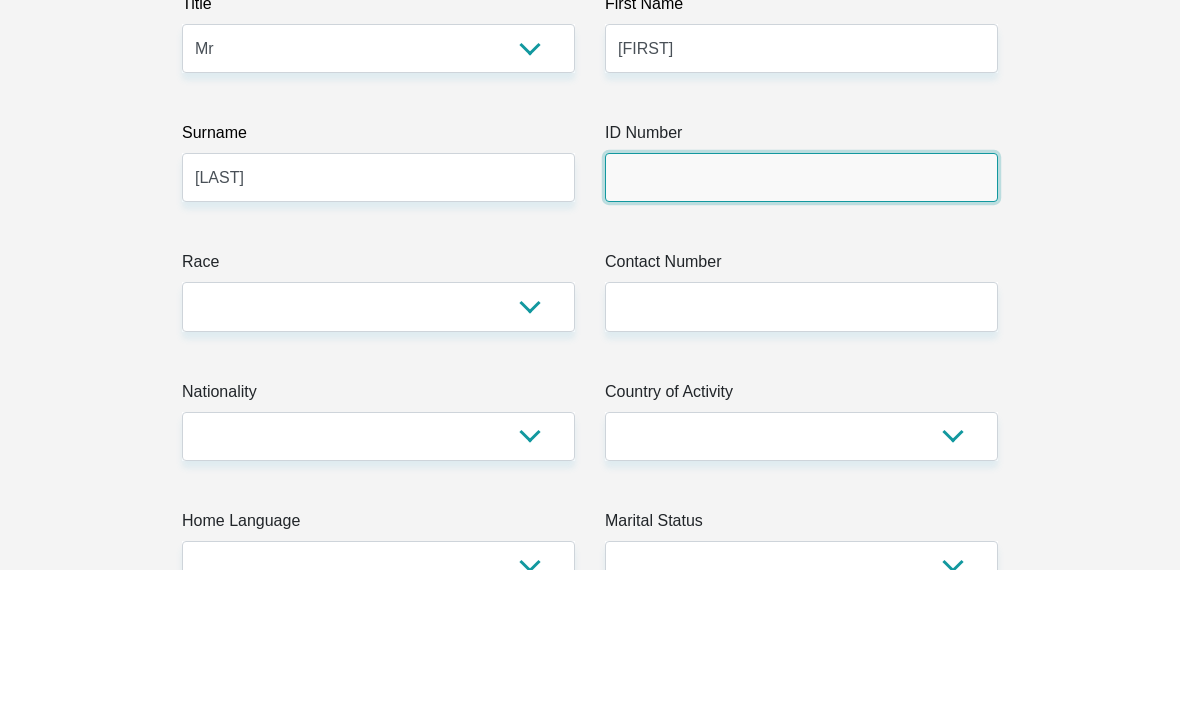 click on "ID Number" at bounding box center [801, 320] 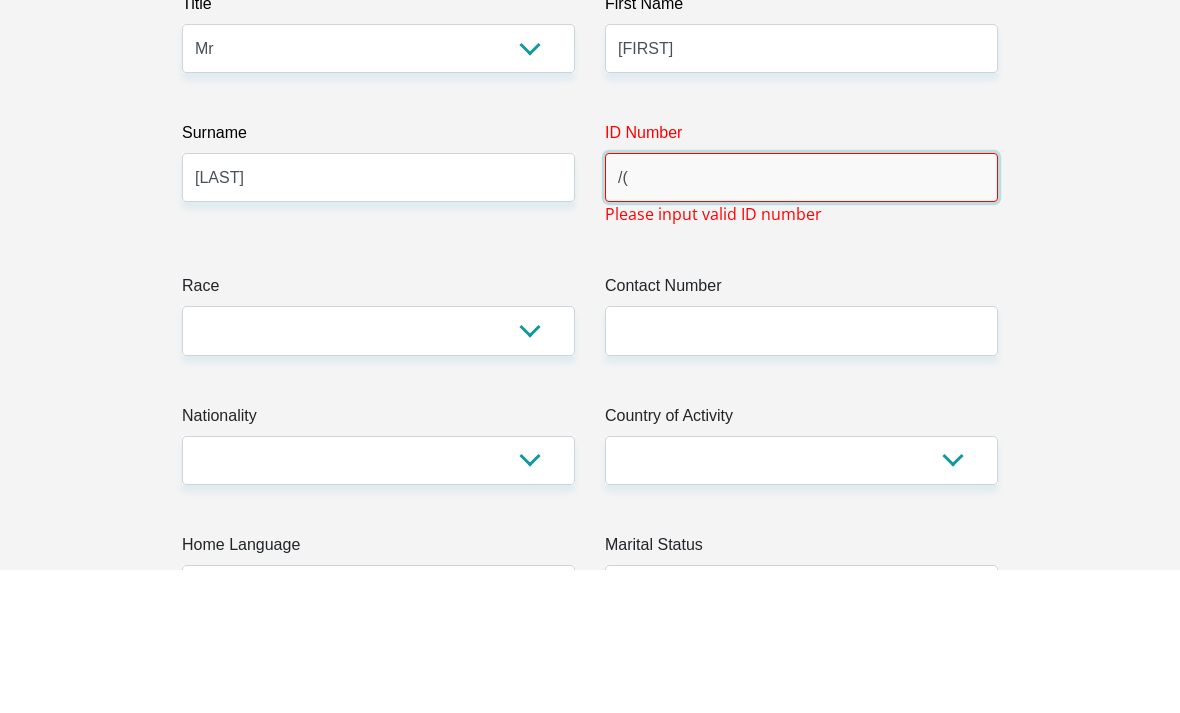type on "/" 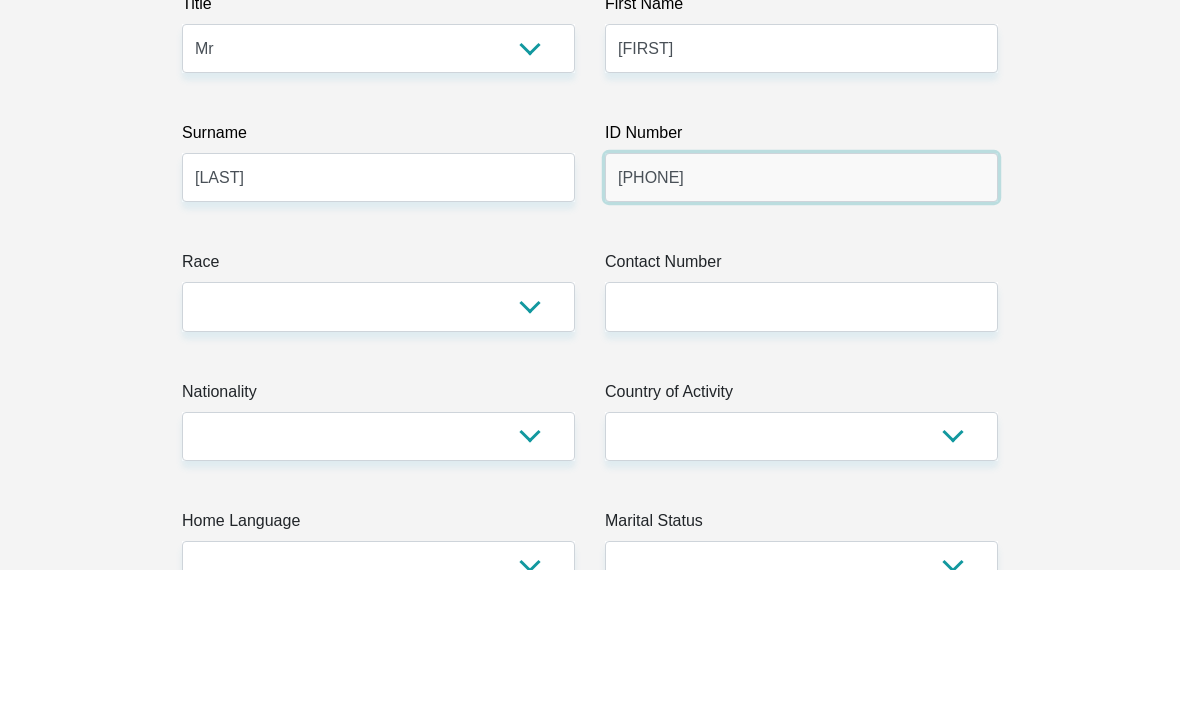 type on "6610205771181" 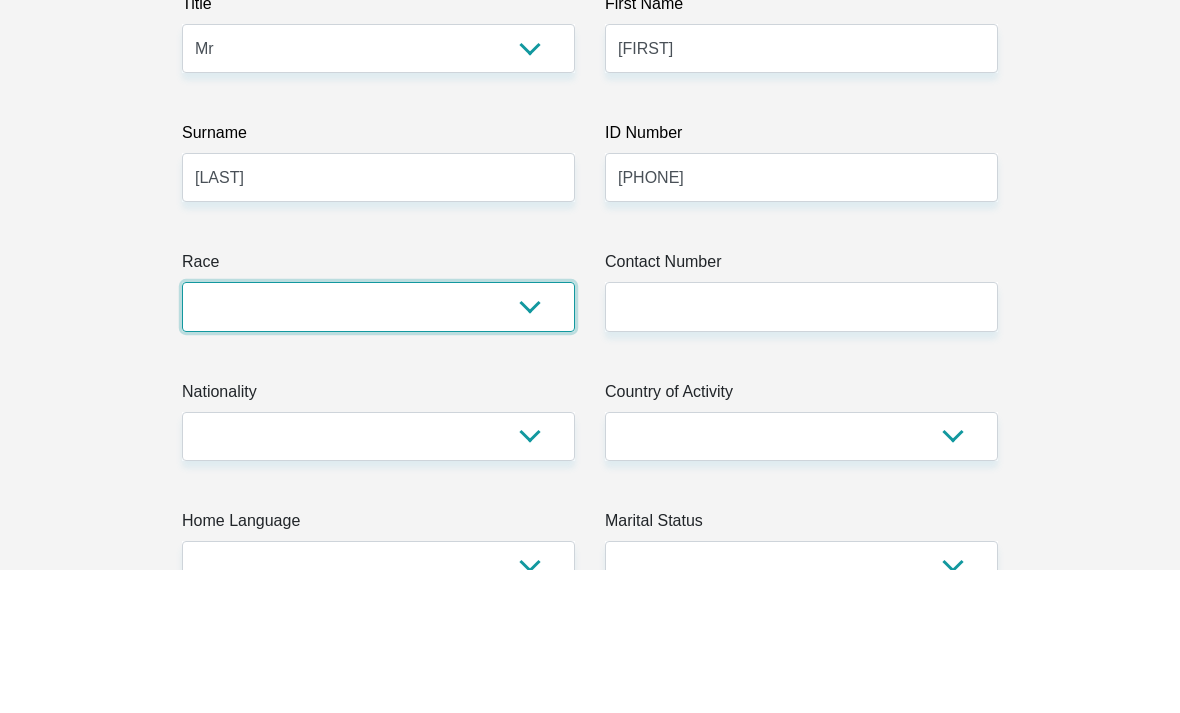 click on "Black
Coloured
Indian
White
Other" at bounding box center (378, 449) 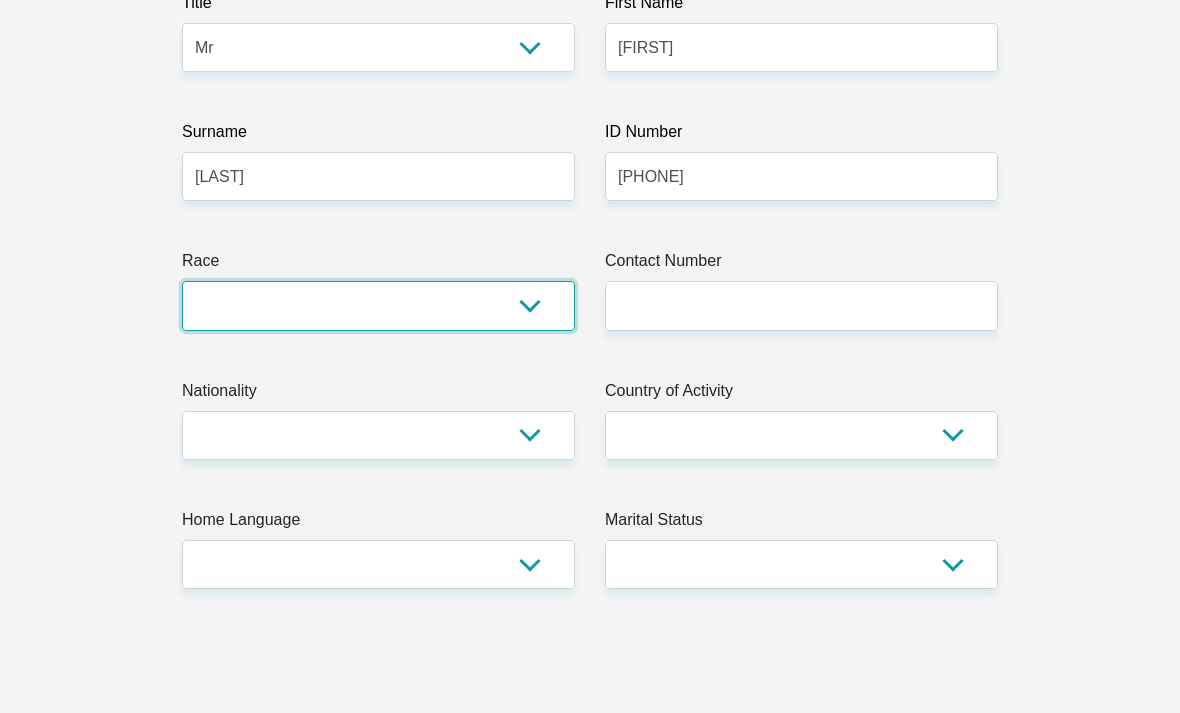 select on "4" 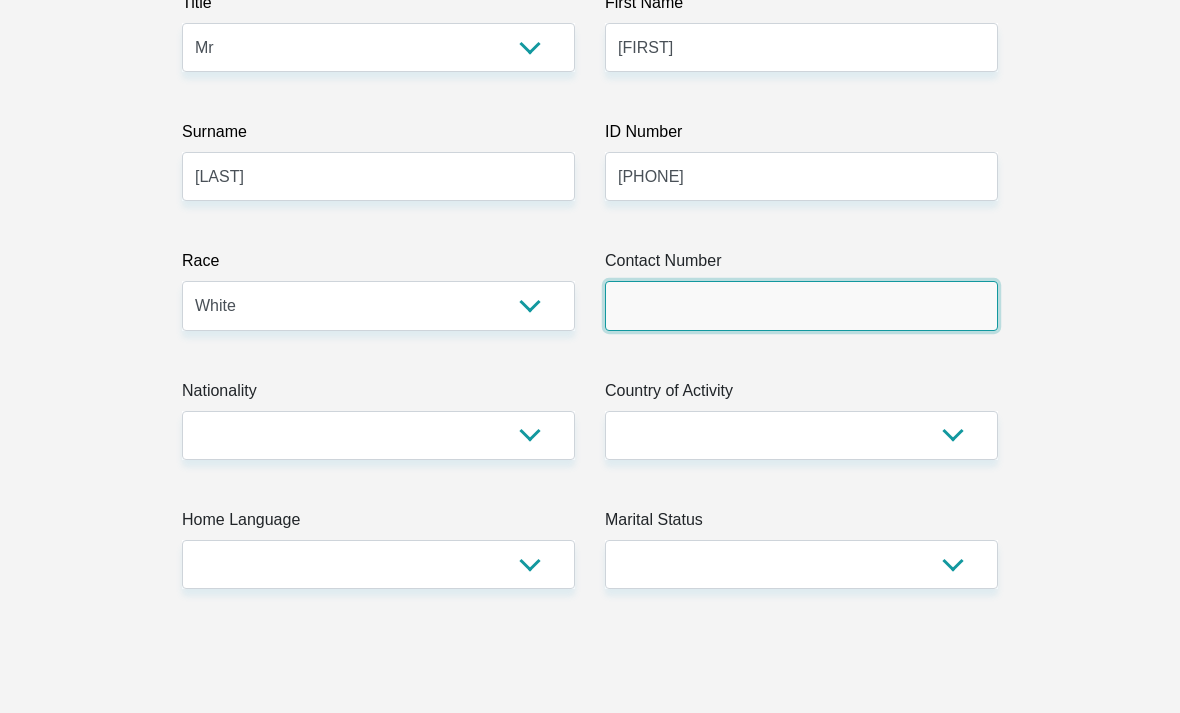 click on "Contact Number" at bounding box center (801, 305) 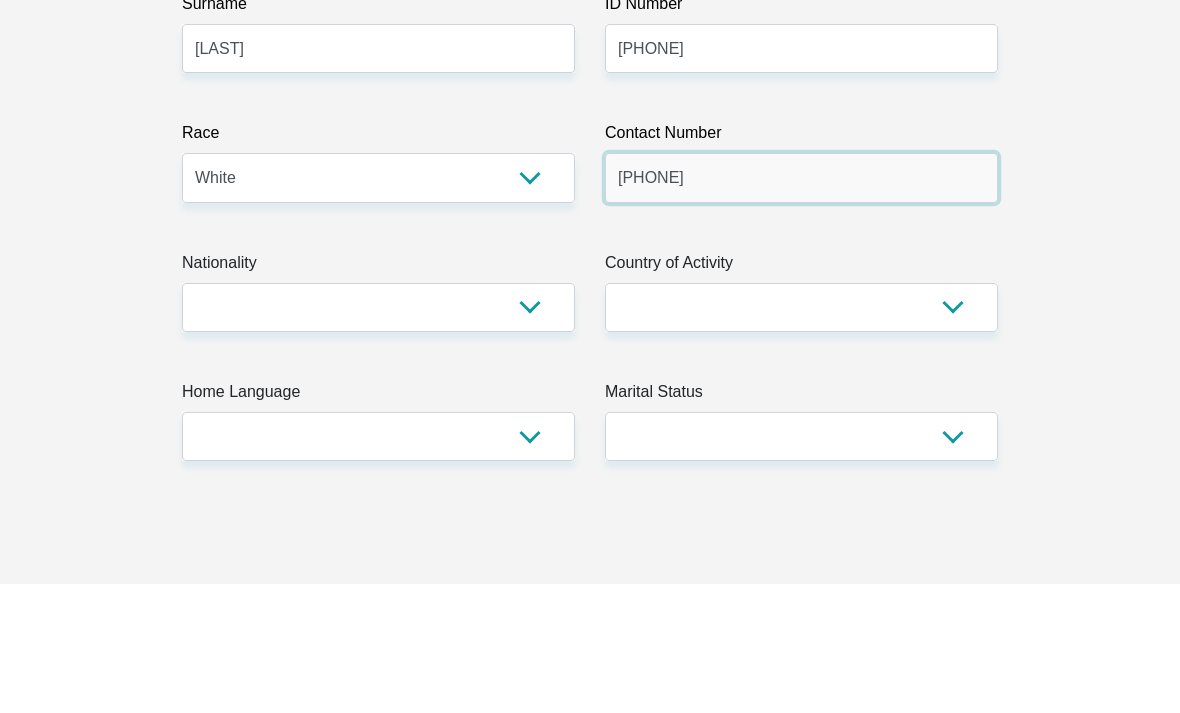 type on "0827077613" 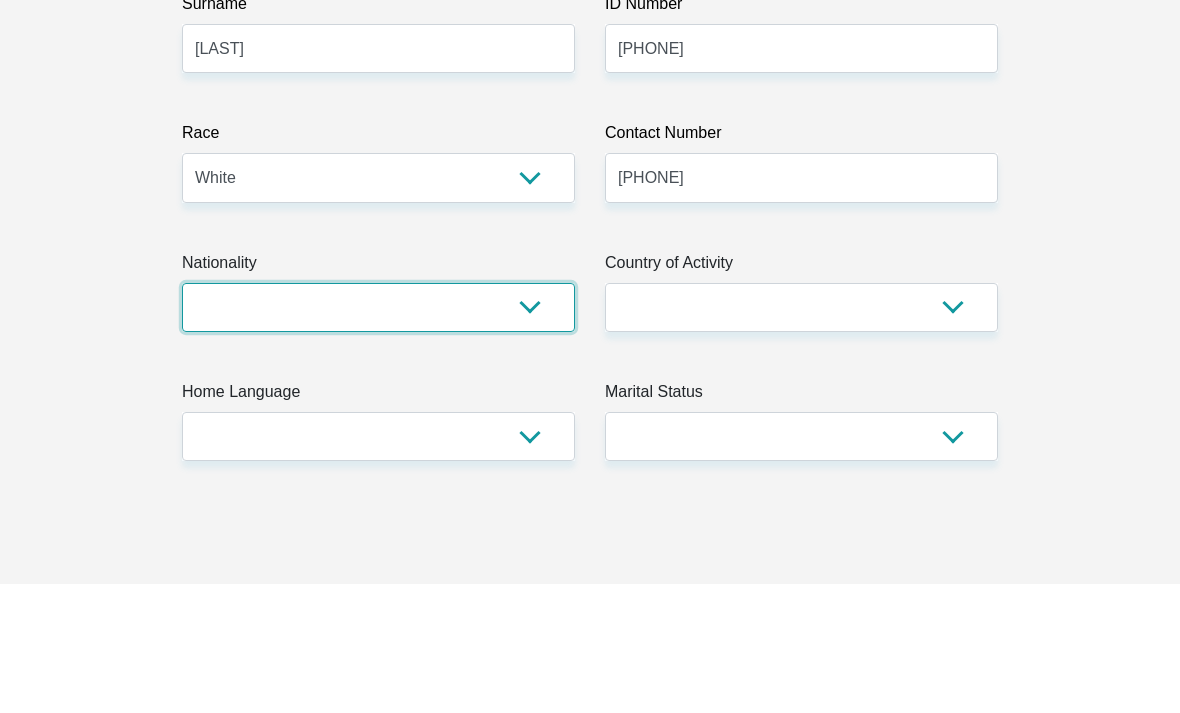 click on "South Africa
Afghanistan
Aland Islands
Albania
Algeria
America Samoa
American Virgin Islands
Andorra
Angola
Anguilla
Antarctica
Antigua and Barbuda
Argentina
Armenia
Aruba
Ascension Island
Australia
Austria
Azerbaijan
Bahamas
Bahrain
Bangladesh
Barbados
Chad" at bounding box center (378, 436) 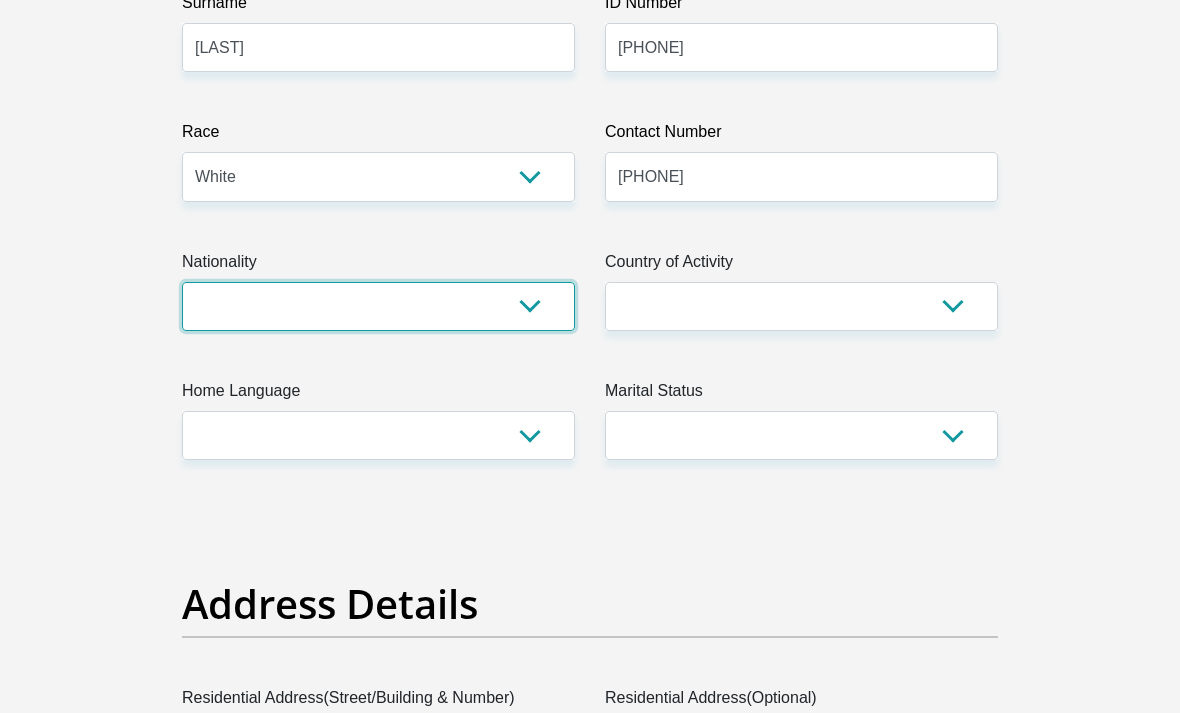 select on "ZAF" 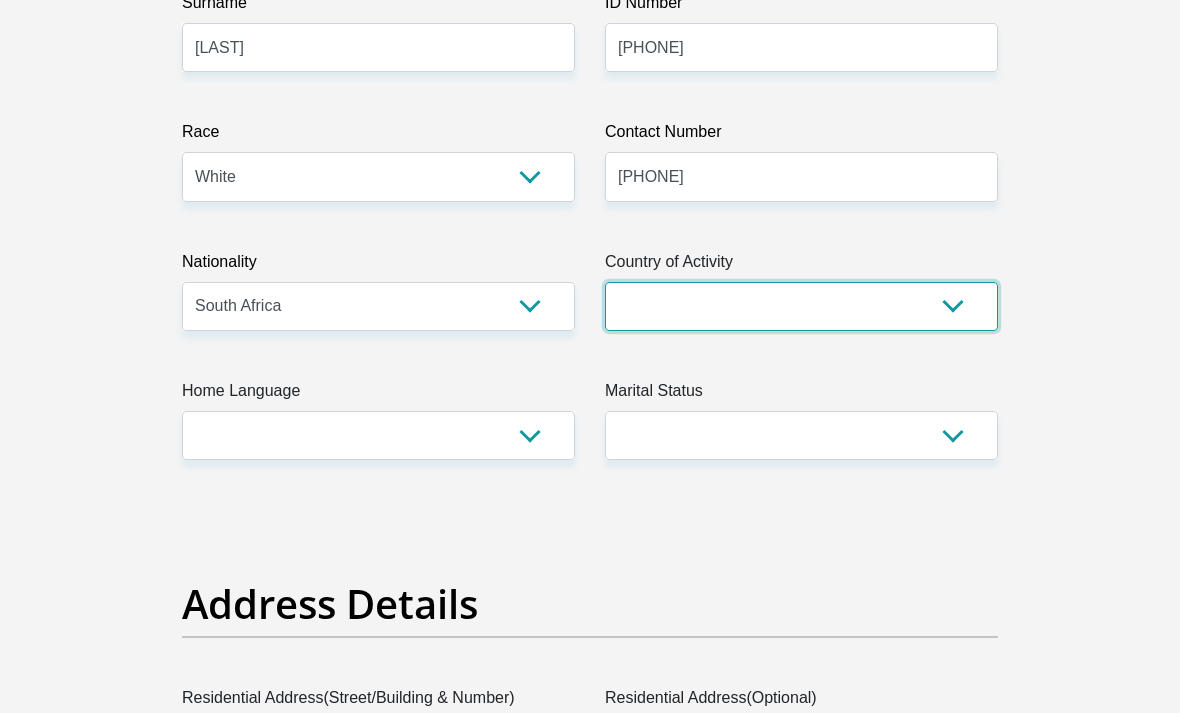 click on "South Africa
Afghanistan
Aland Islands
Albania
Algeria
America Samoa
American Virgin Islands
Andorra
Angola
Anguilla
Antarctica
Antigua and Barbuda
Argentina
Armenia
Aruba
Ascension Island
Australia
Austria
Azerbaijan
Chad" at bounding box center [801, 306] 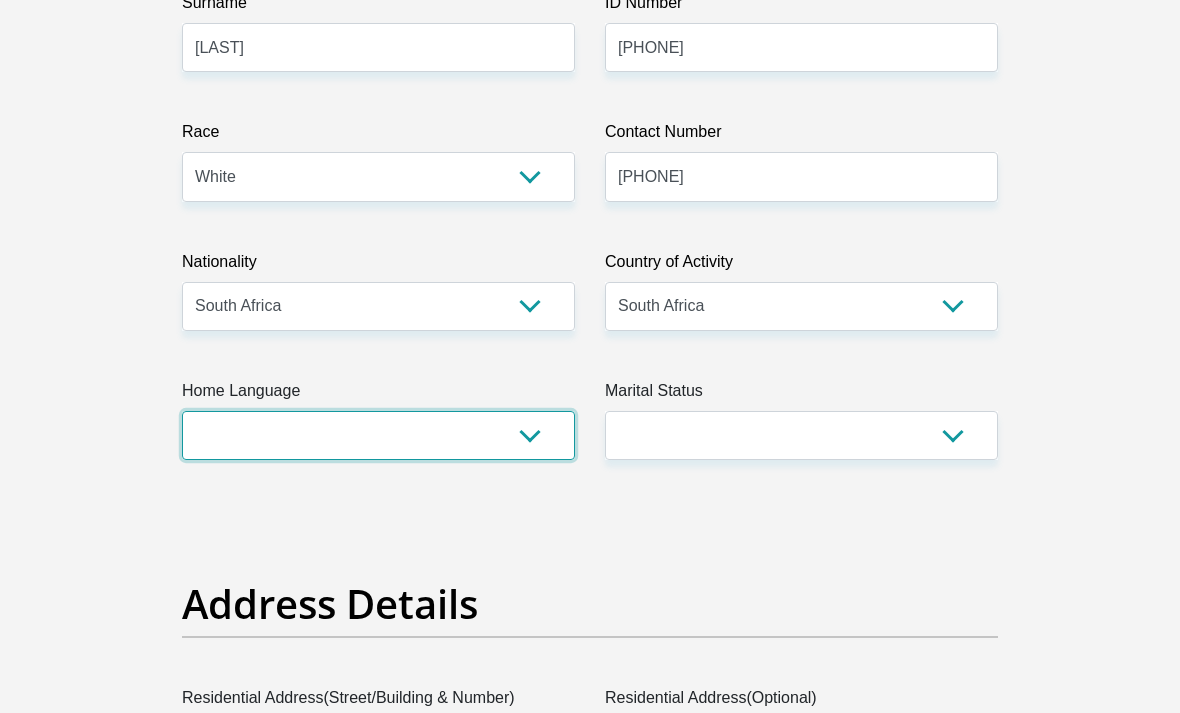 click on "Afrikaans
English
Sepedi
South Ndebele
Southern Sotho
Swati
Tsonga
Tswana
Venda
Xhosa
Zulu
Other" at bounding box center [378, 435] 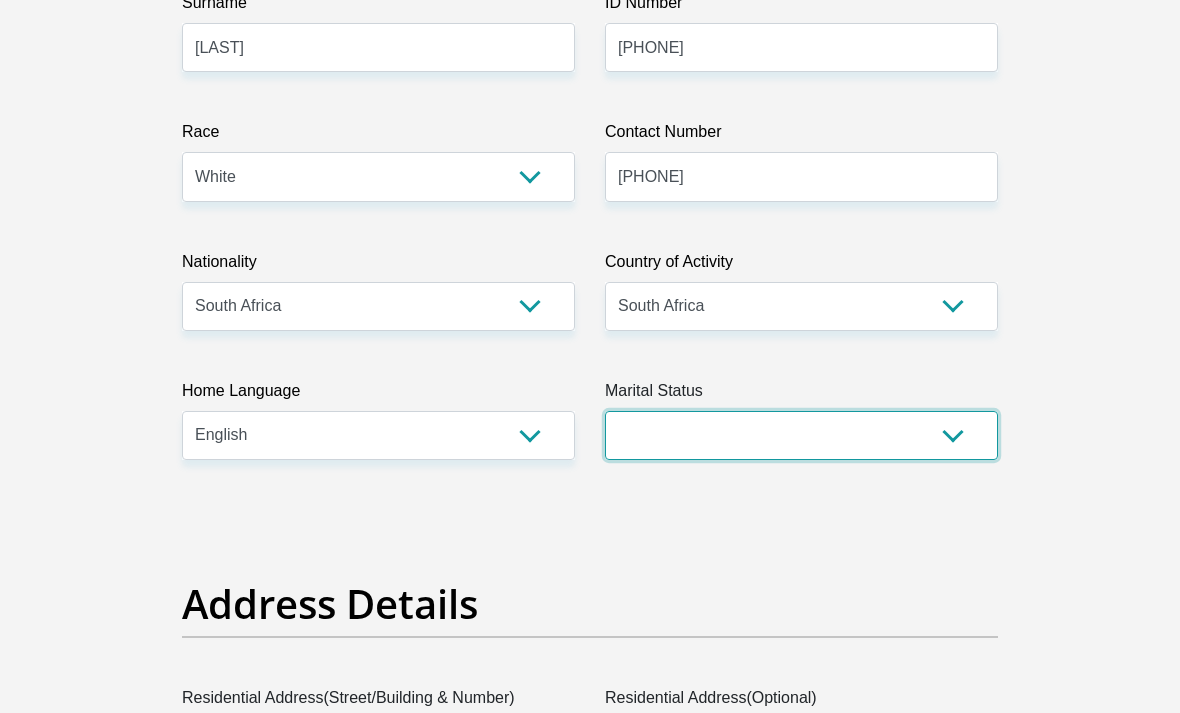 click on "Married ANC
Single
Divorced
Widowed
Married COP or Customary Law" at bounding box center (801, 435) 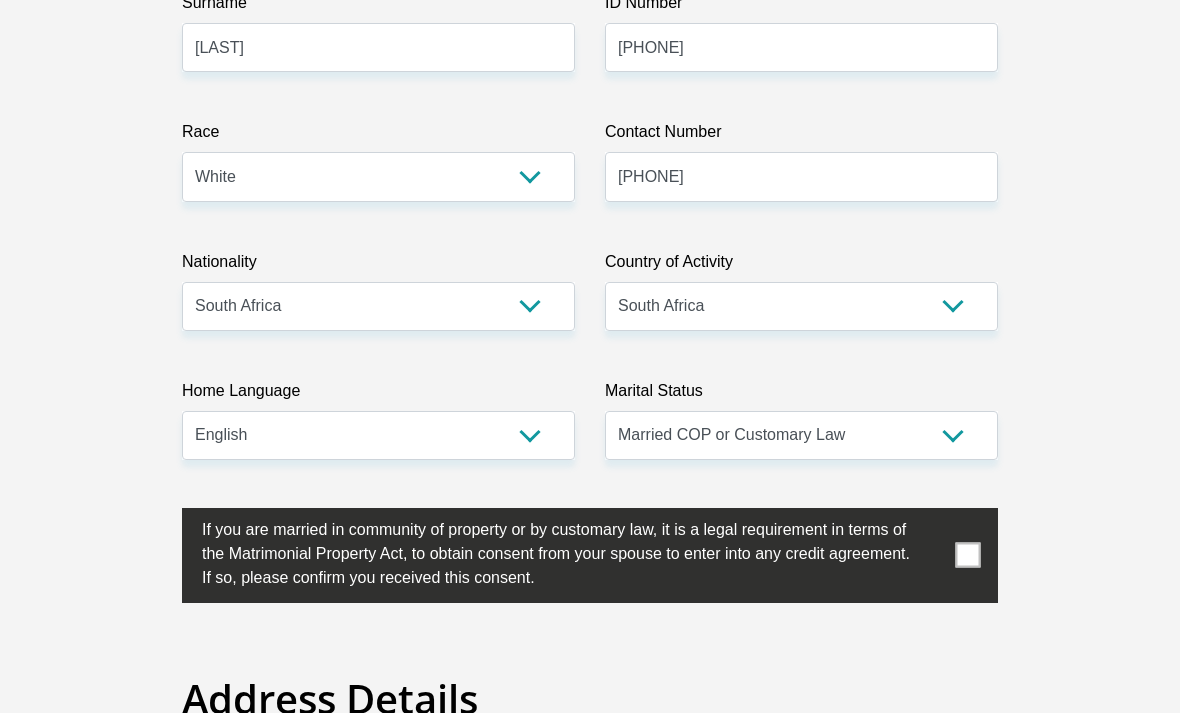 click at bounding box center [590, 555] 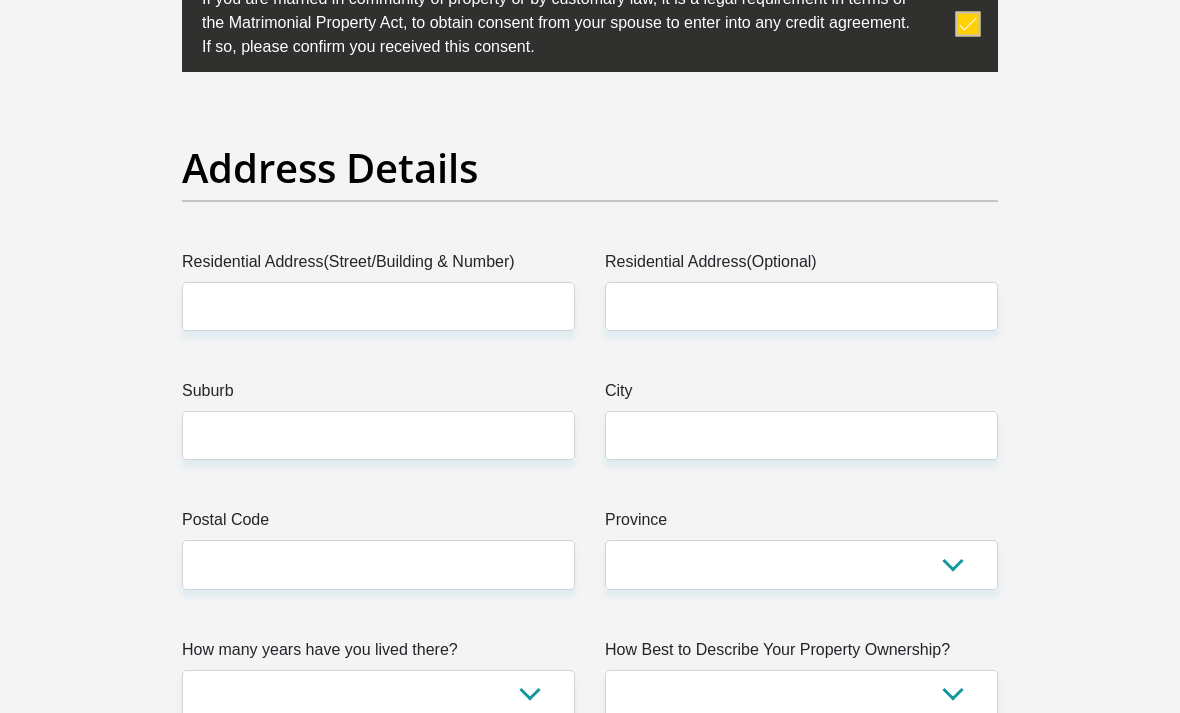 scroll, scrollTop: 1059, scrollLeft: 0, axis: vertical 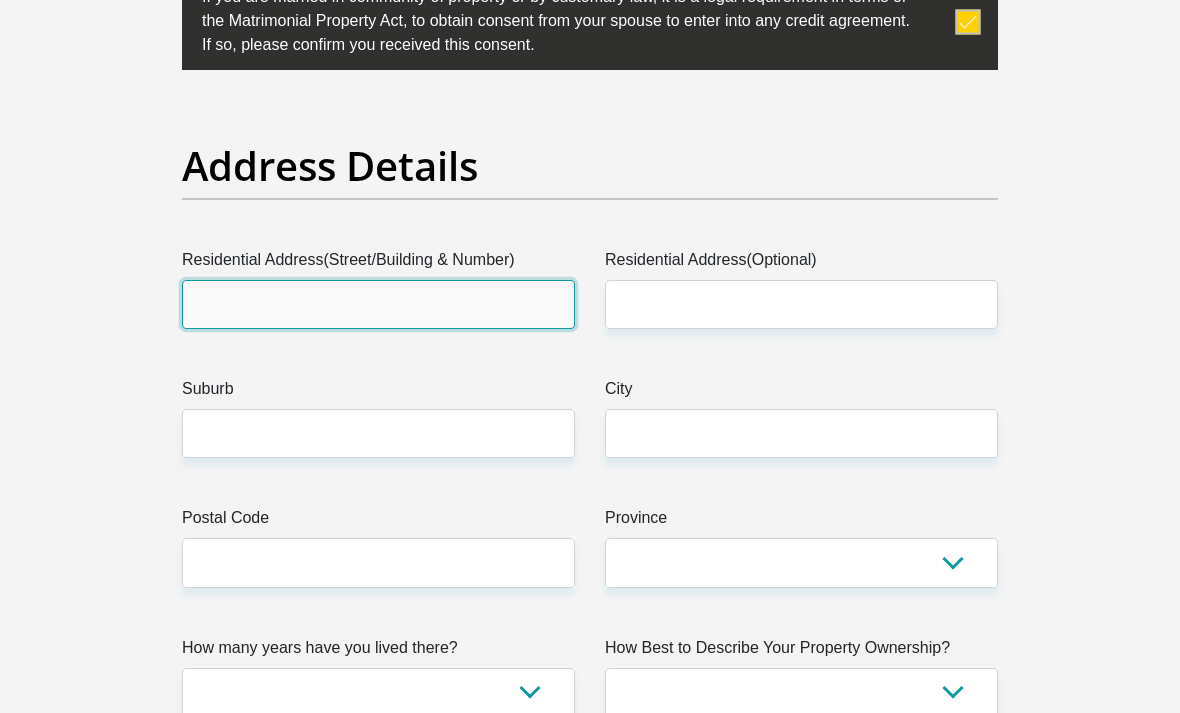 click on "Residential Address(Street/Building & Number)" at bounding box center (378, 304) 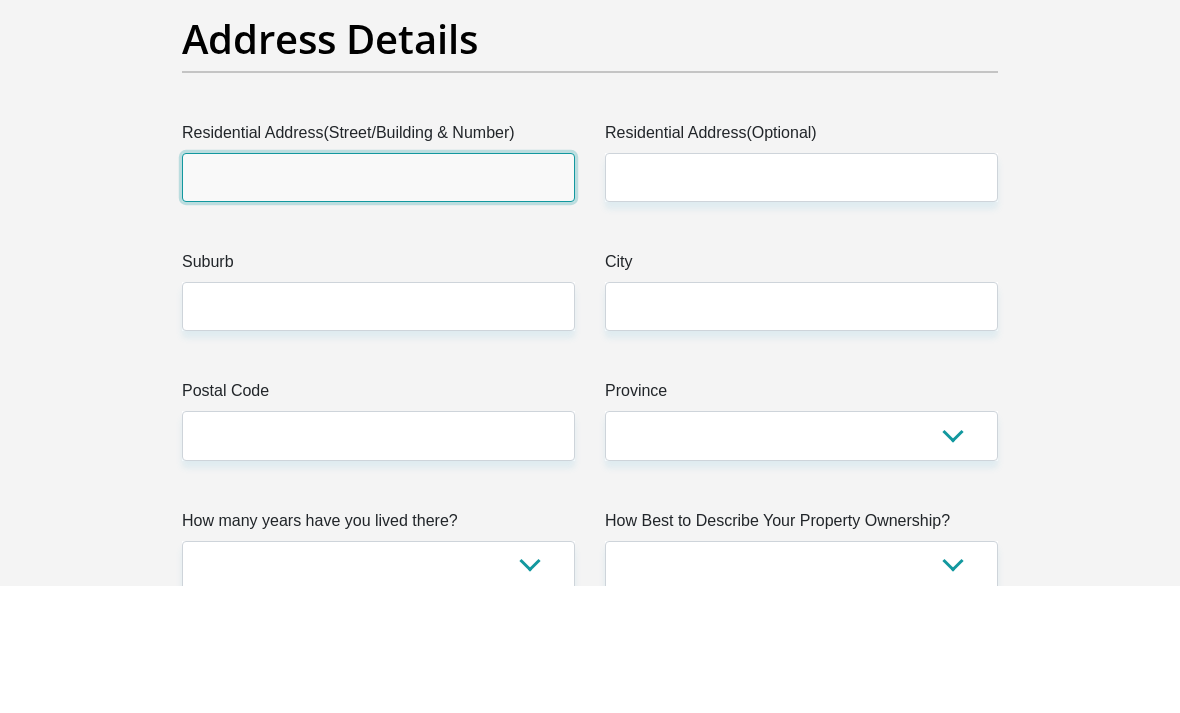 type on "113" 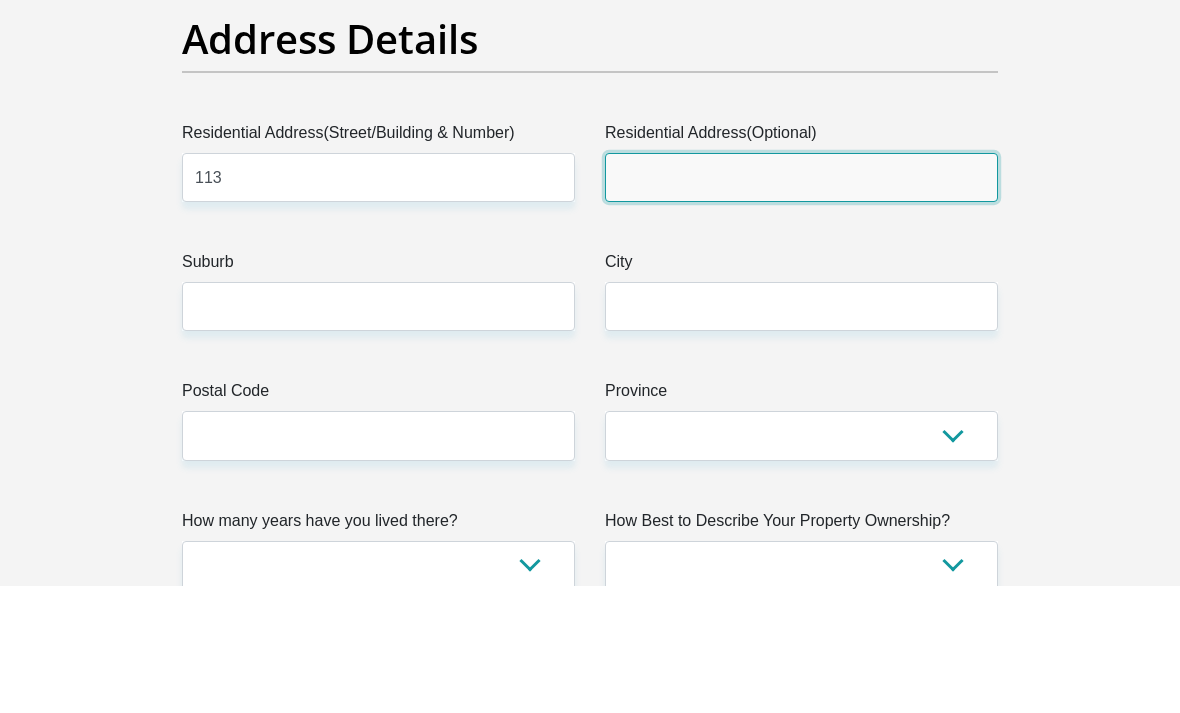 type on "Gie Road" 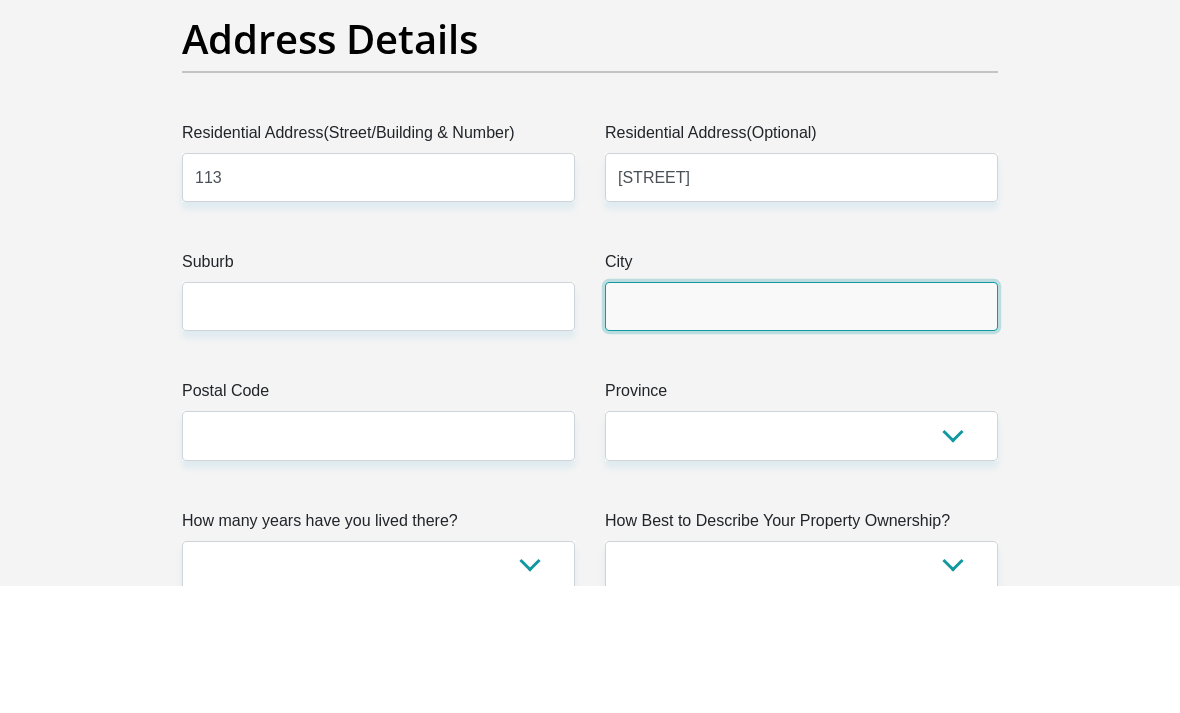 type on "Parklands" 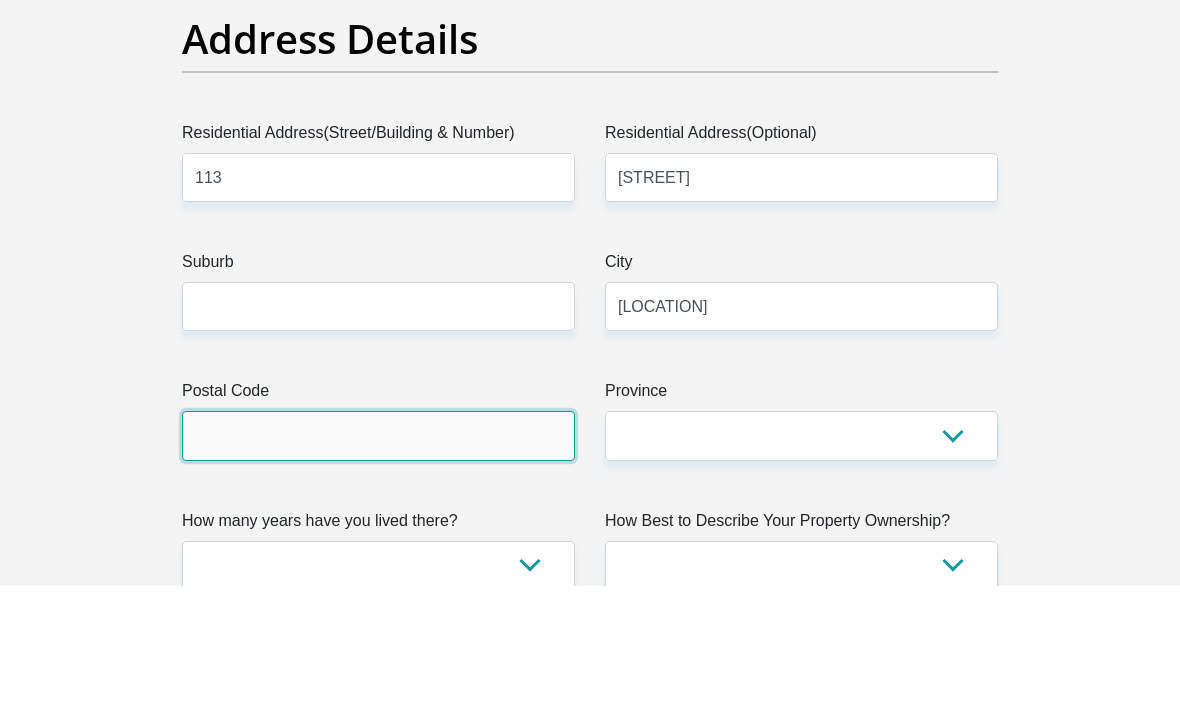 type on "7441" 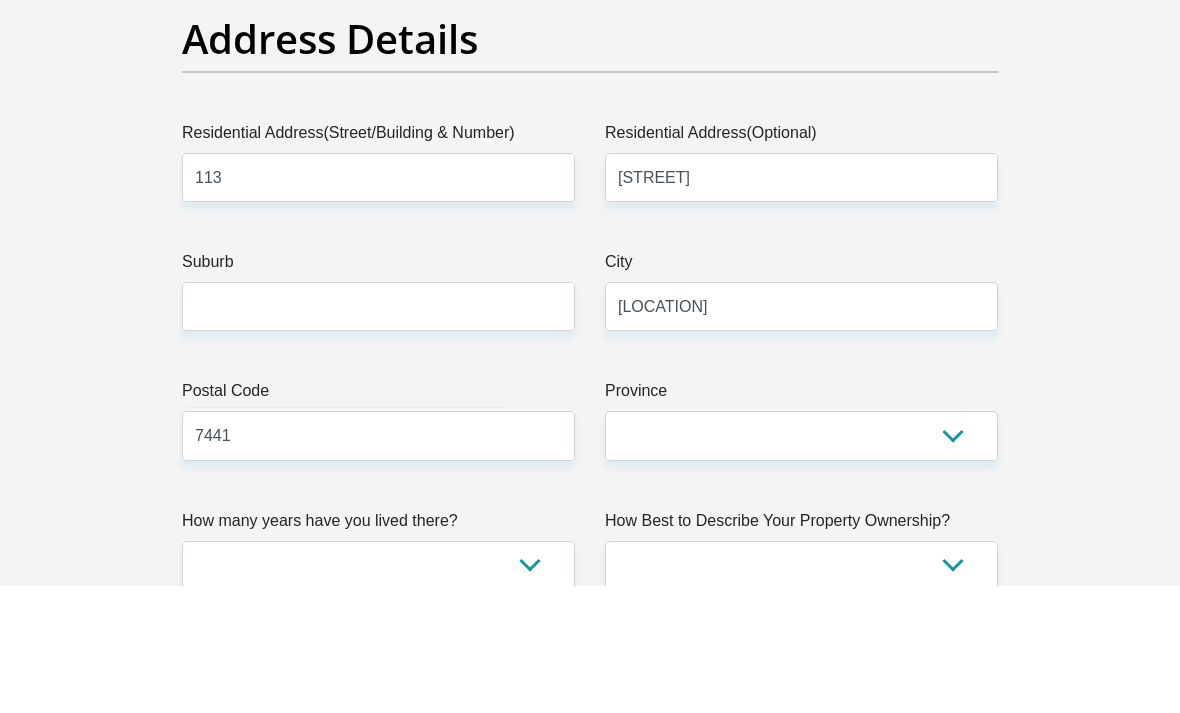 select on "Western Cape" 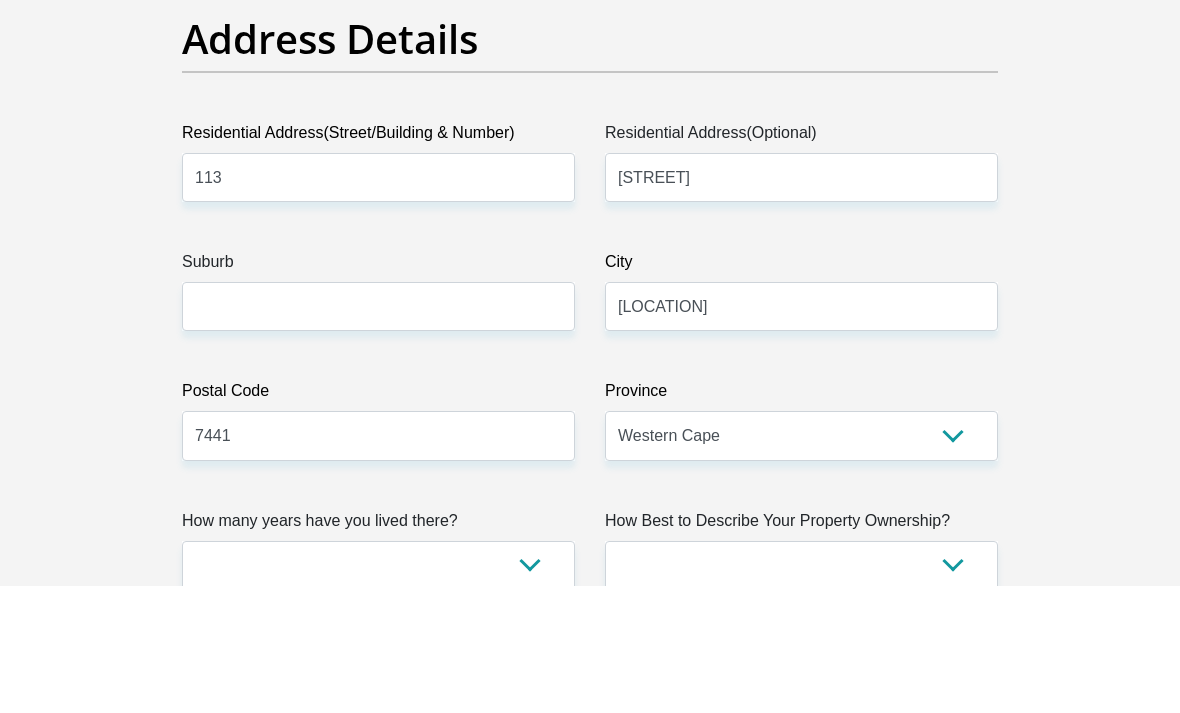 scroll, scrollTop: 1186, scrollLeft: 0, axis: vertical 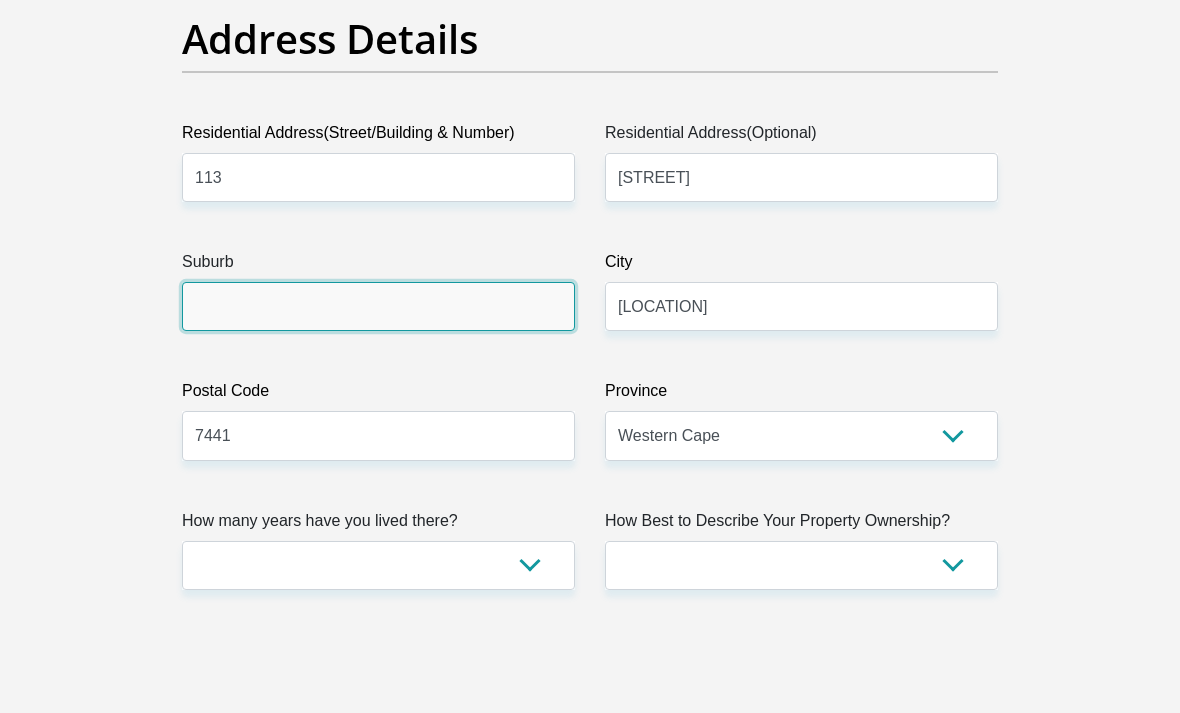 click on "Suburb" at bounding box center [378, 306] 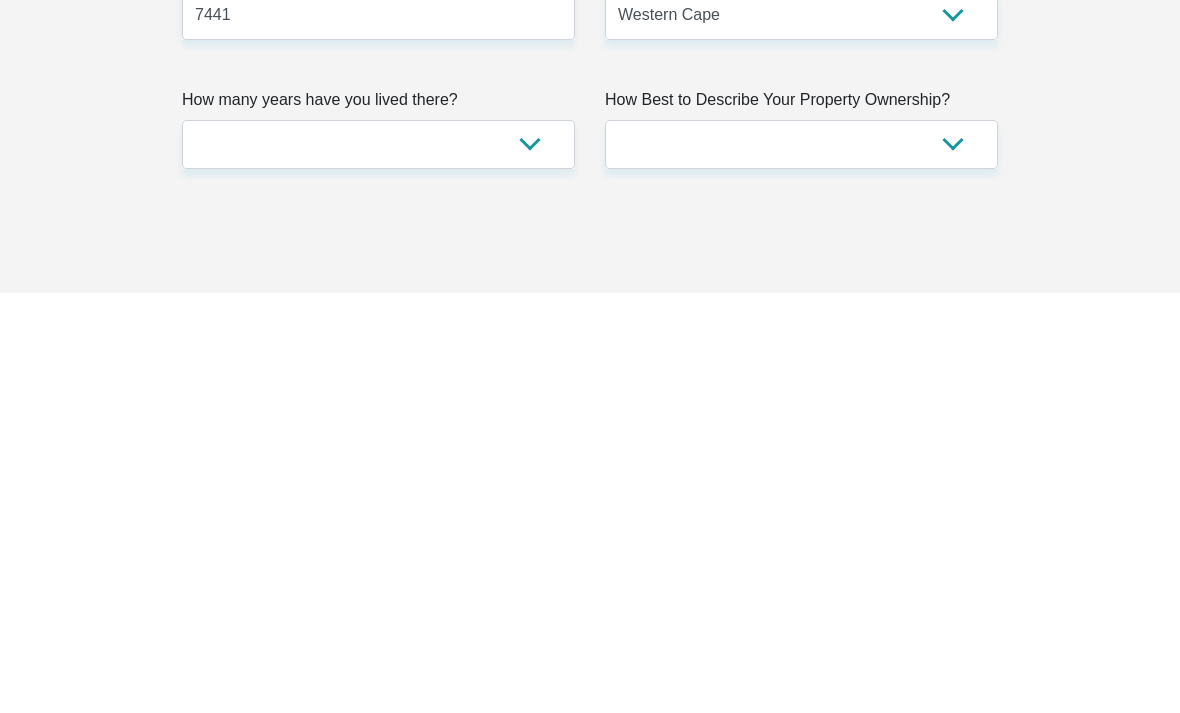type on "Parklands" 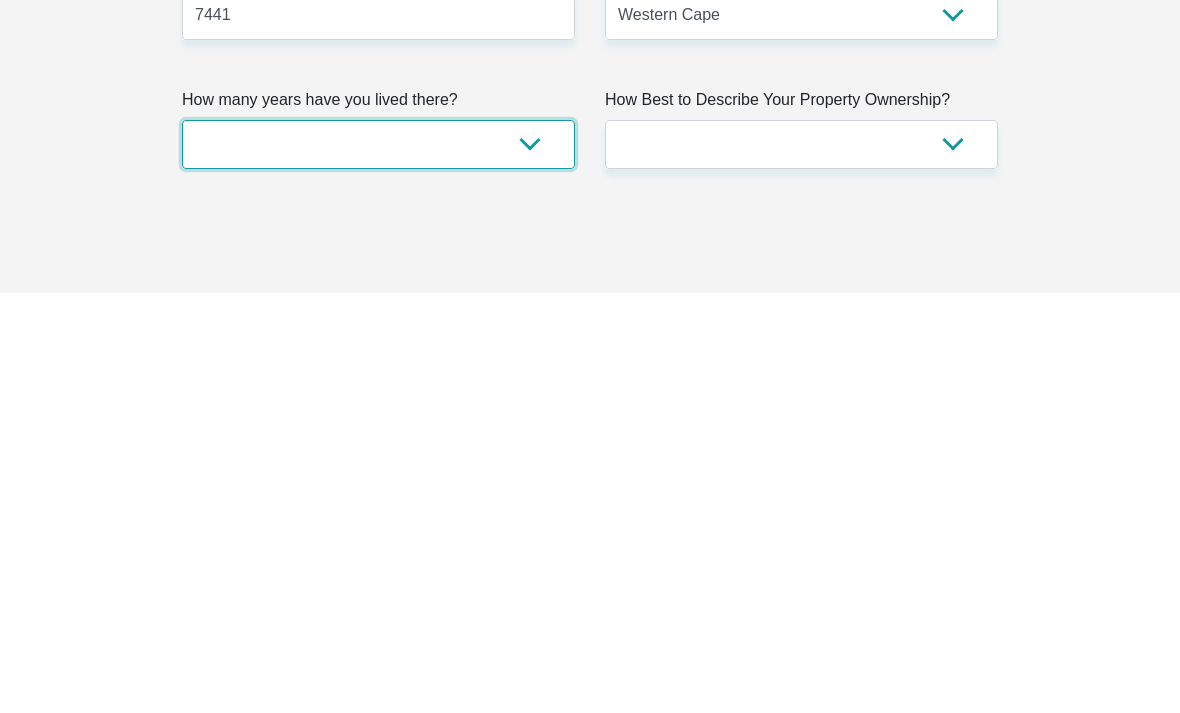 click on "less than 1 year
1-3 years
3-5 years
5+ years" at bounding box center [378, 565] 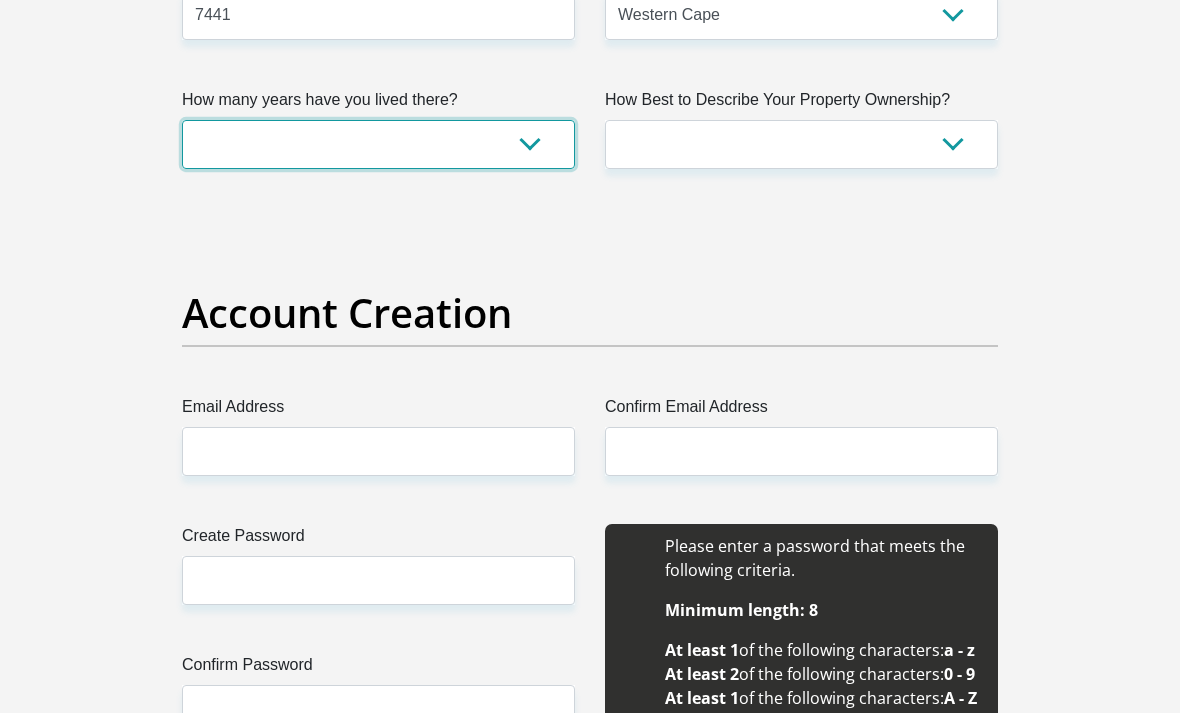 select on "5" 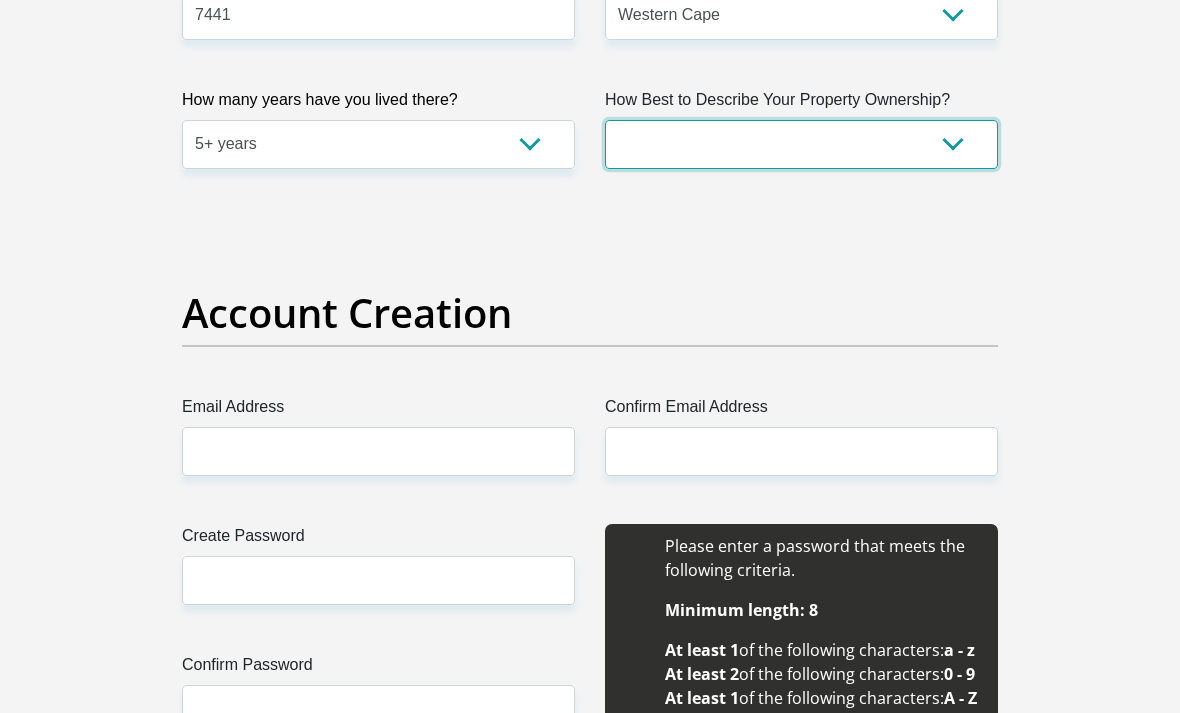 click on "Owned
Rented
Family Owned
Company Dwelling" at bounding box center (801, 144) 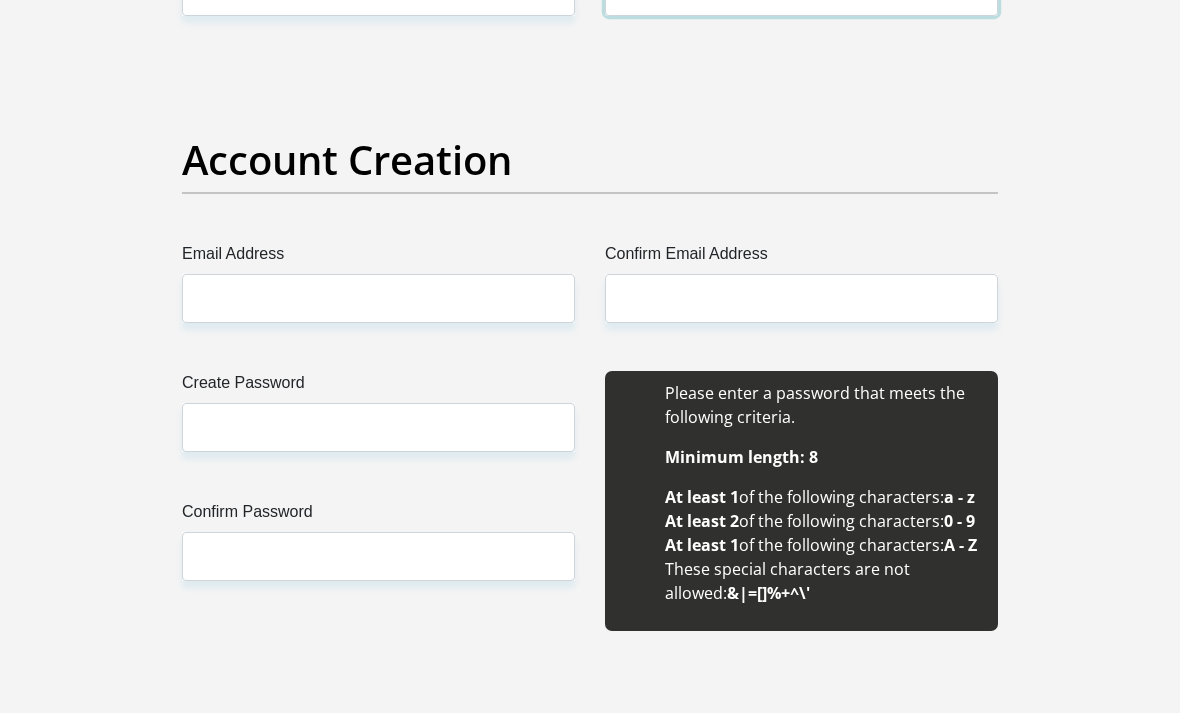 scroll, scrollTop: 1761, scrollLeft: 0, axis: vertical 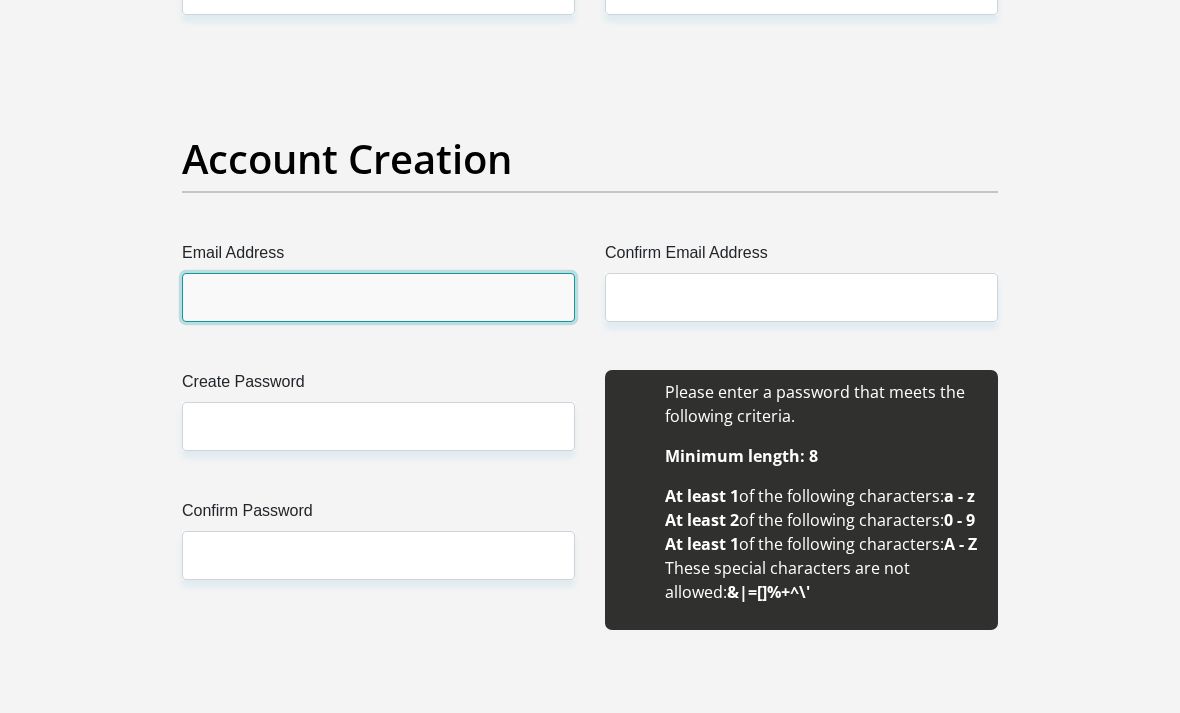 click on "Email Address" at bounding box center [378, 297] 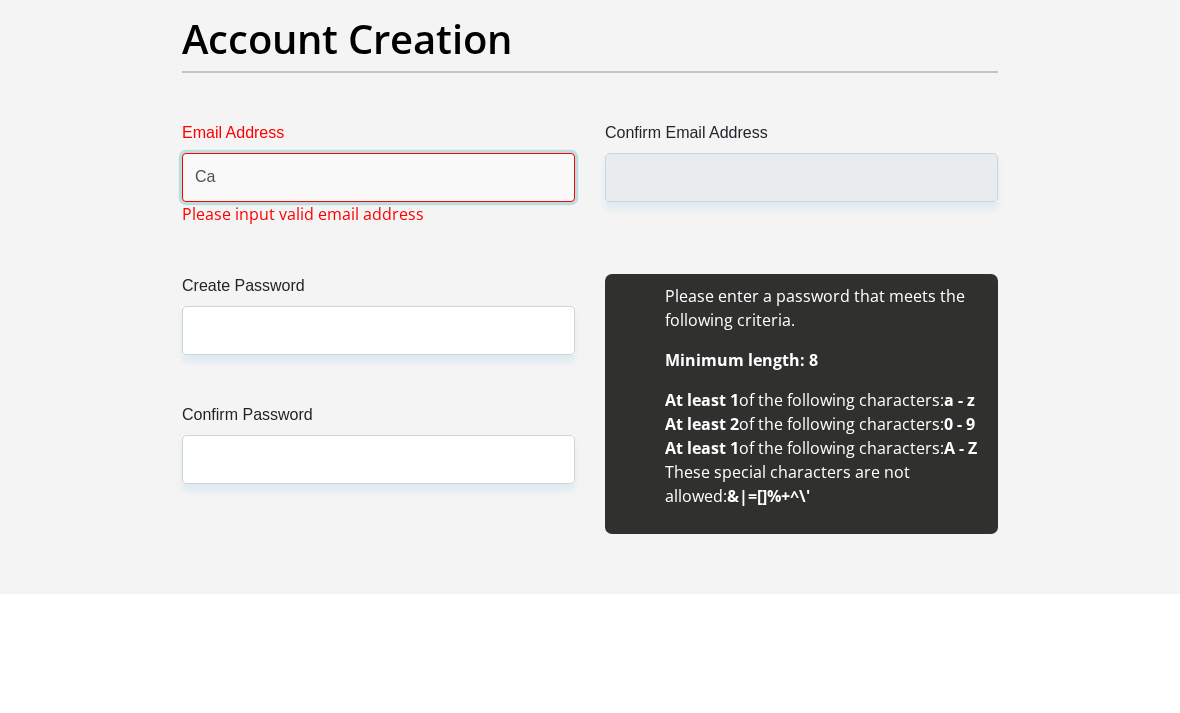 type on "C" 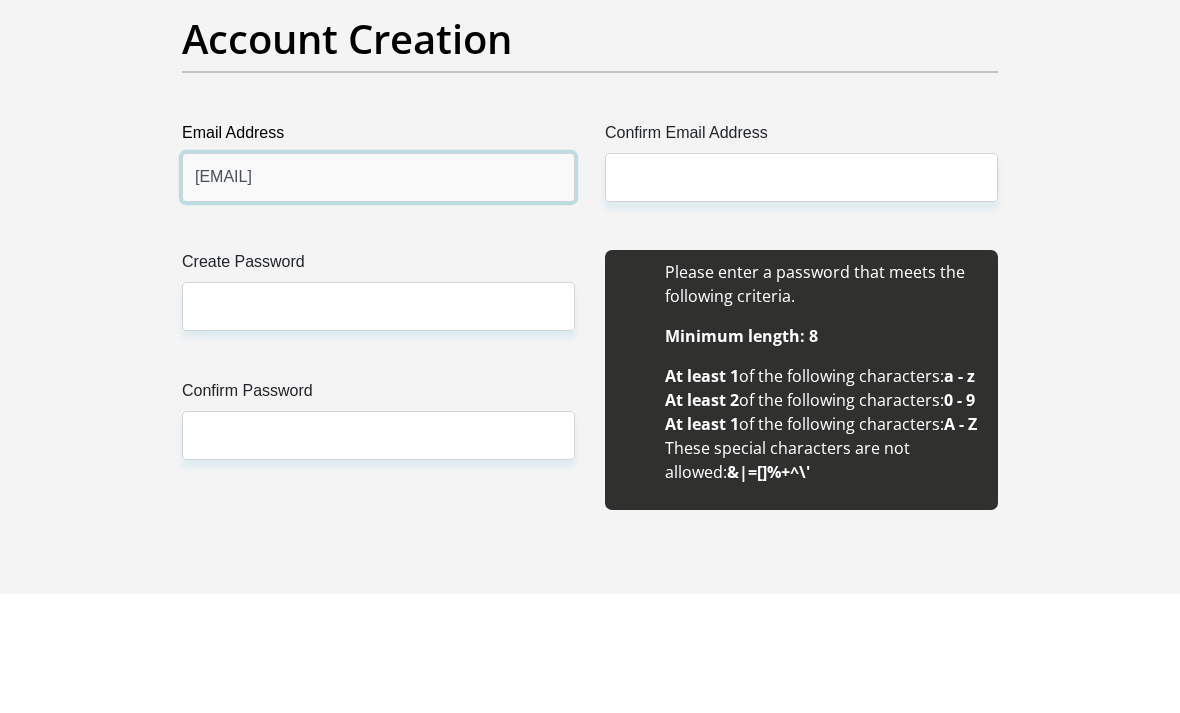 type on "[USERNAME]@[DOMAIN]" 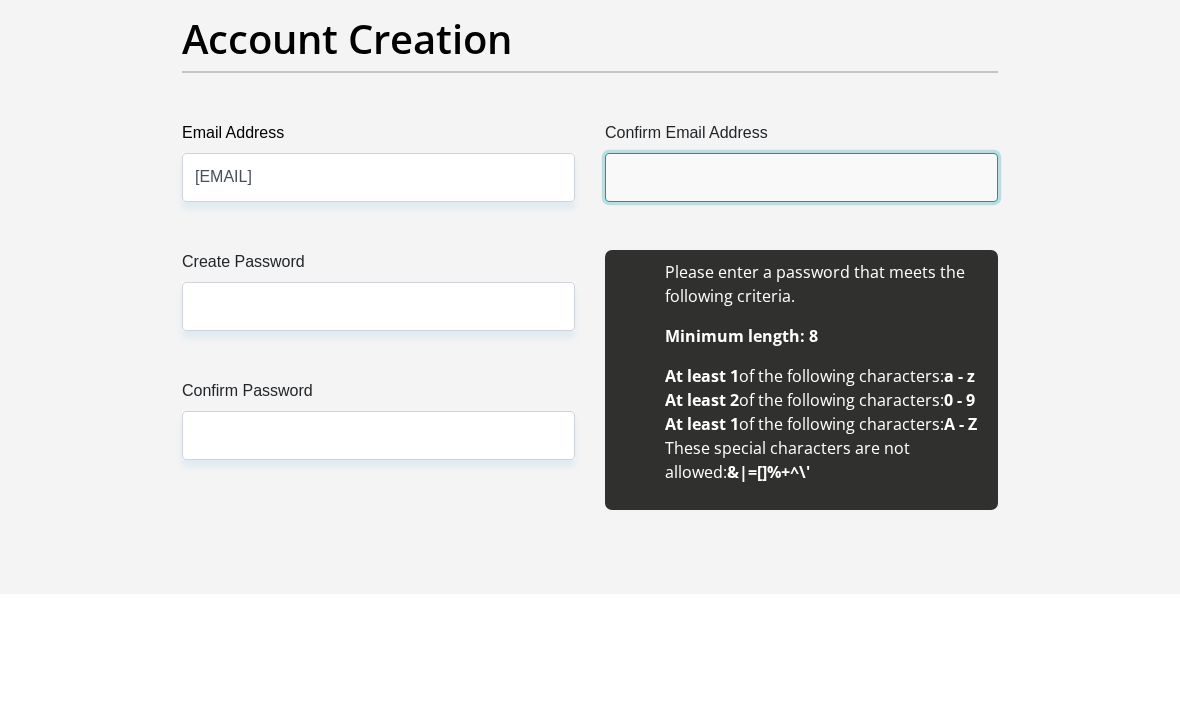 click on "Confirm Email Address" at bounding box center (801, 297) 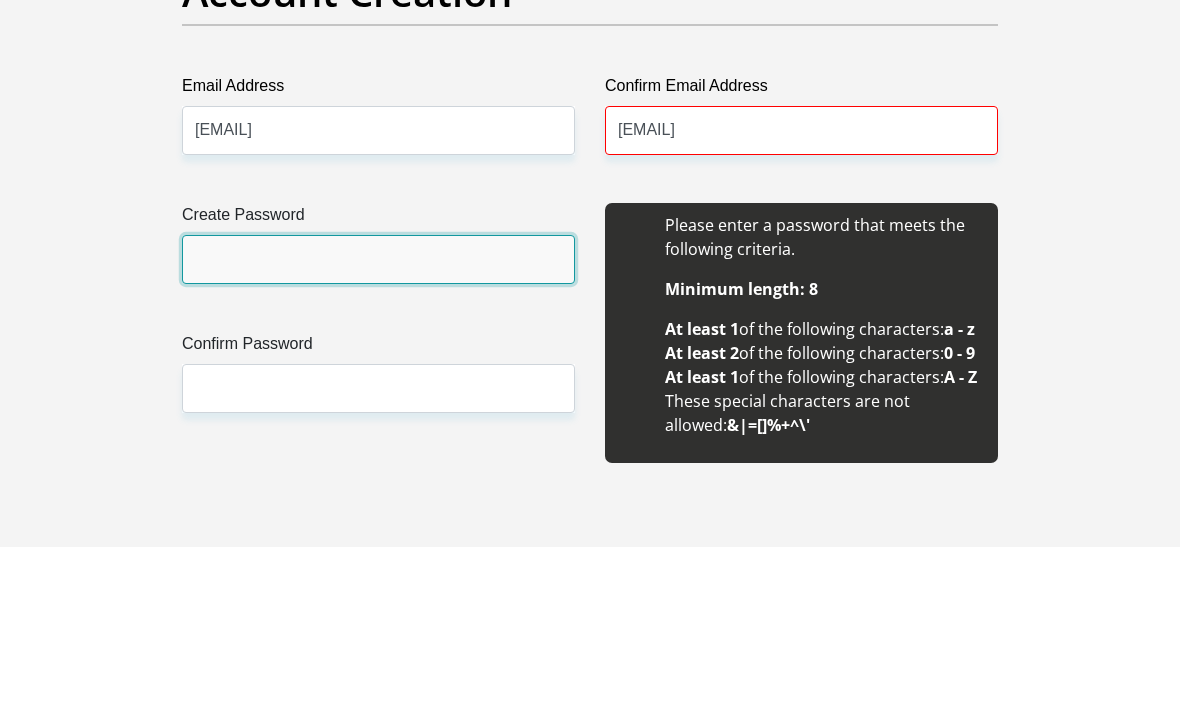 click on "Create Password" at bounding box center (378, 426) 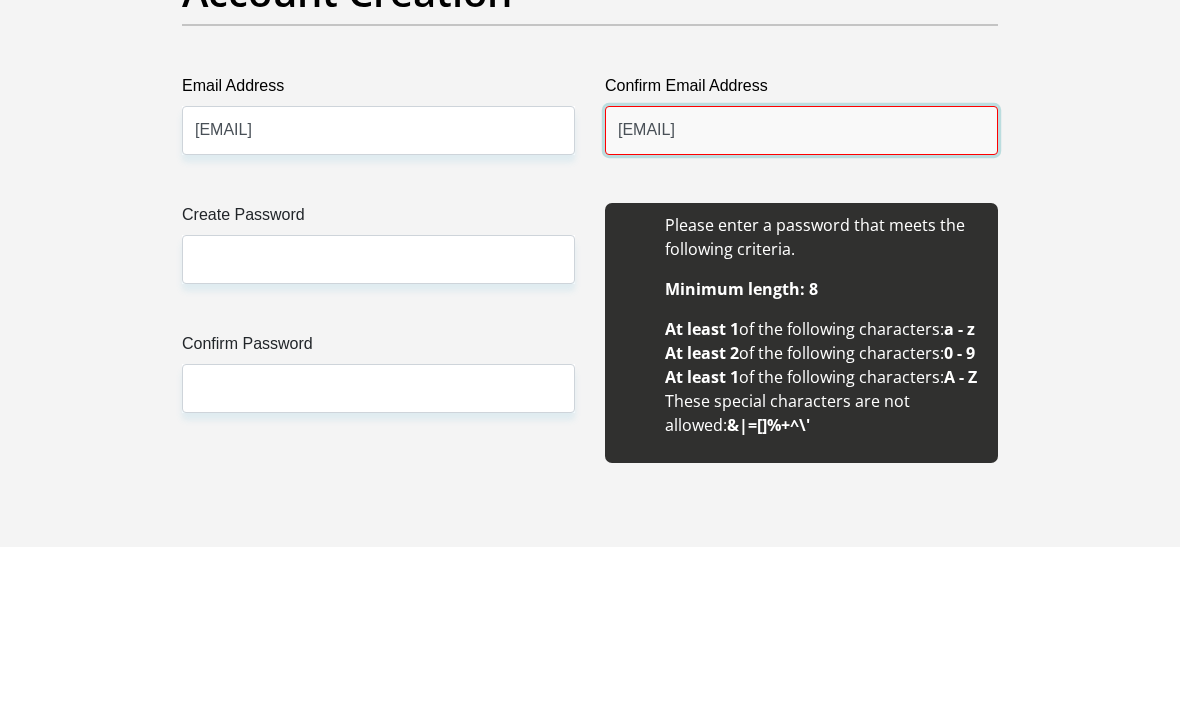 click on "Carlosmoniz966@gmail.com" at bounding box center (801, 297) 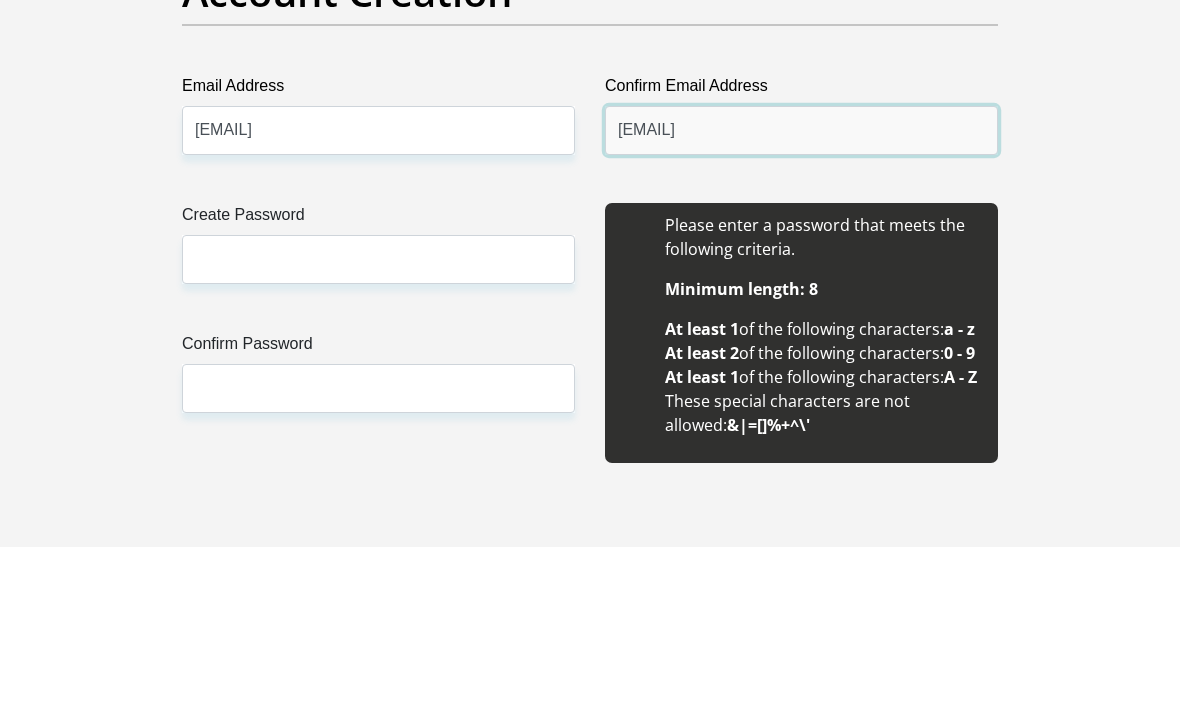 type on "[USERNAME]@[DOMAIN]" 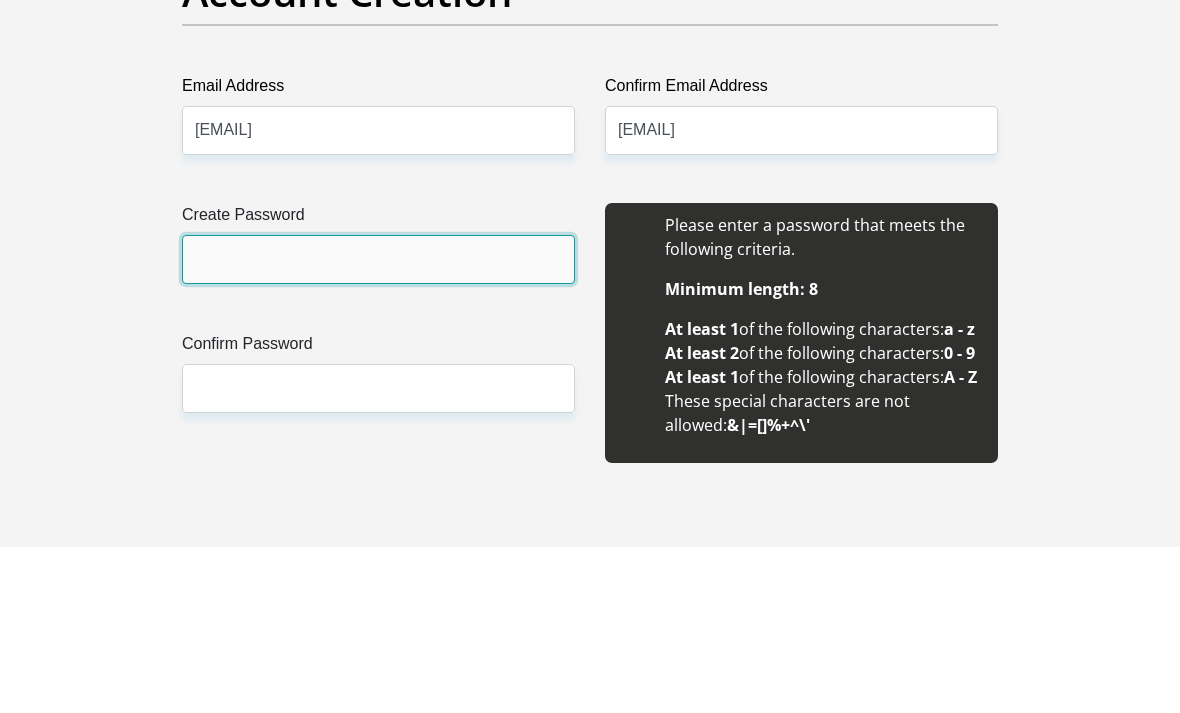 click on "Create Password" at bounding box center (378, 426) 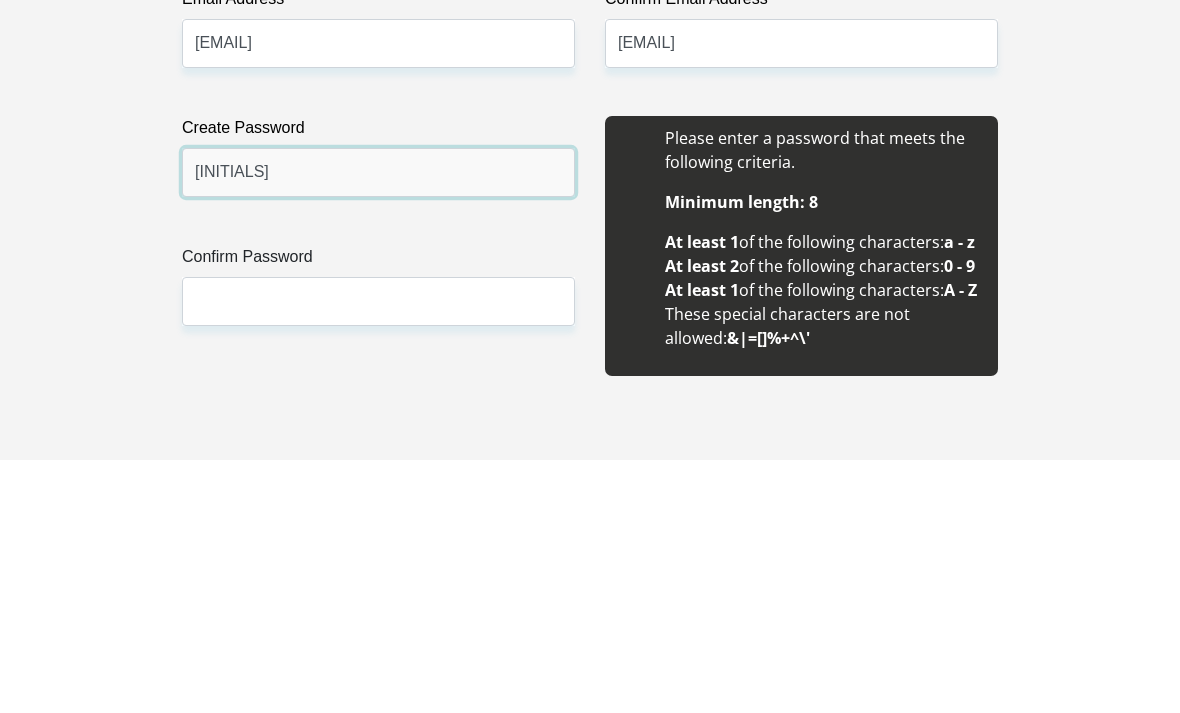 type on "AyMo4312!" 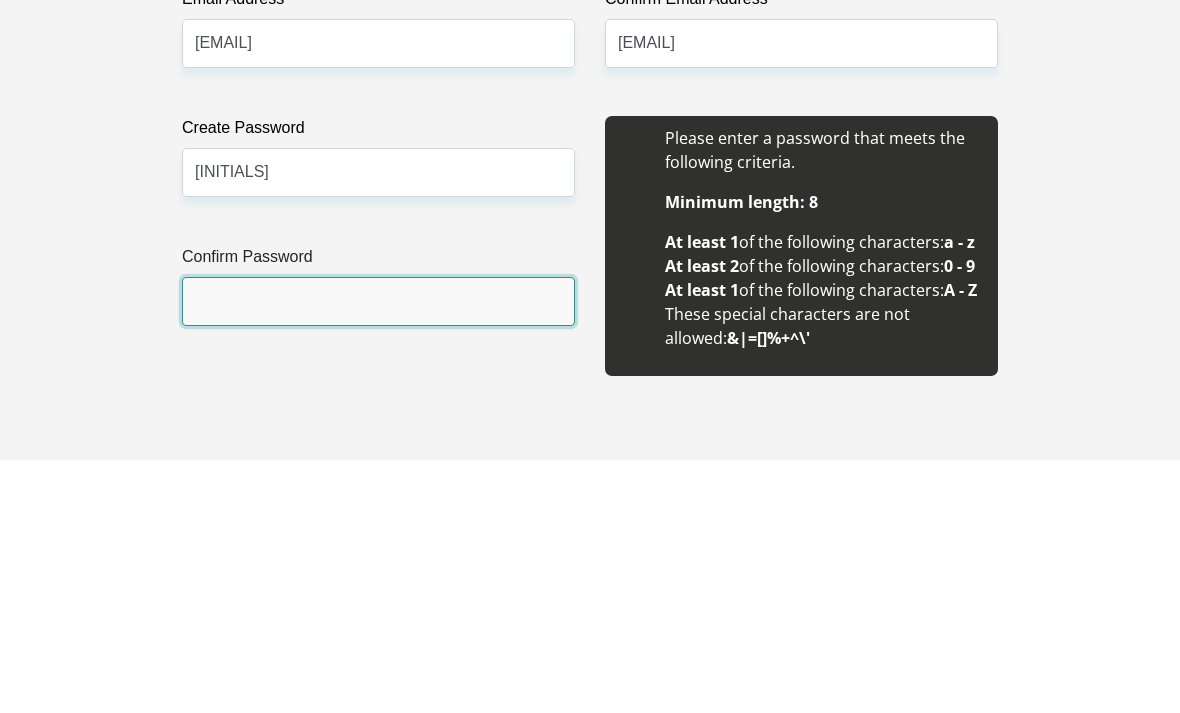 click on "Confirm Password" at bounding box center (378, 555) 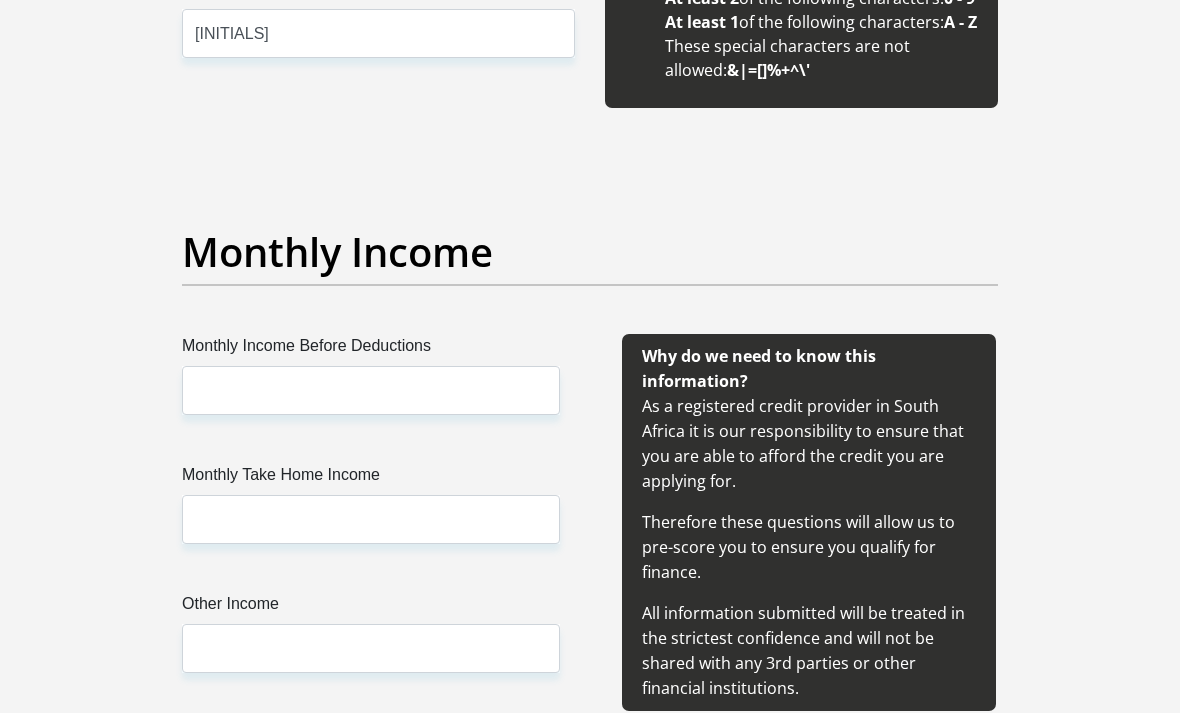 scroll, scrollTop: 2293, scrollLeft: 0, axis: vertical 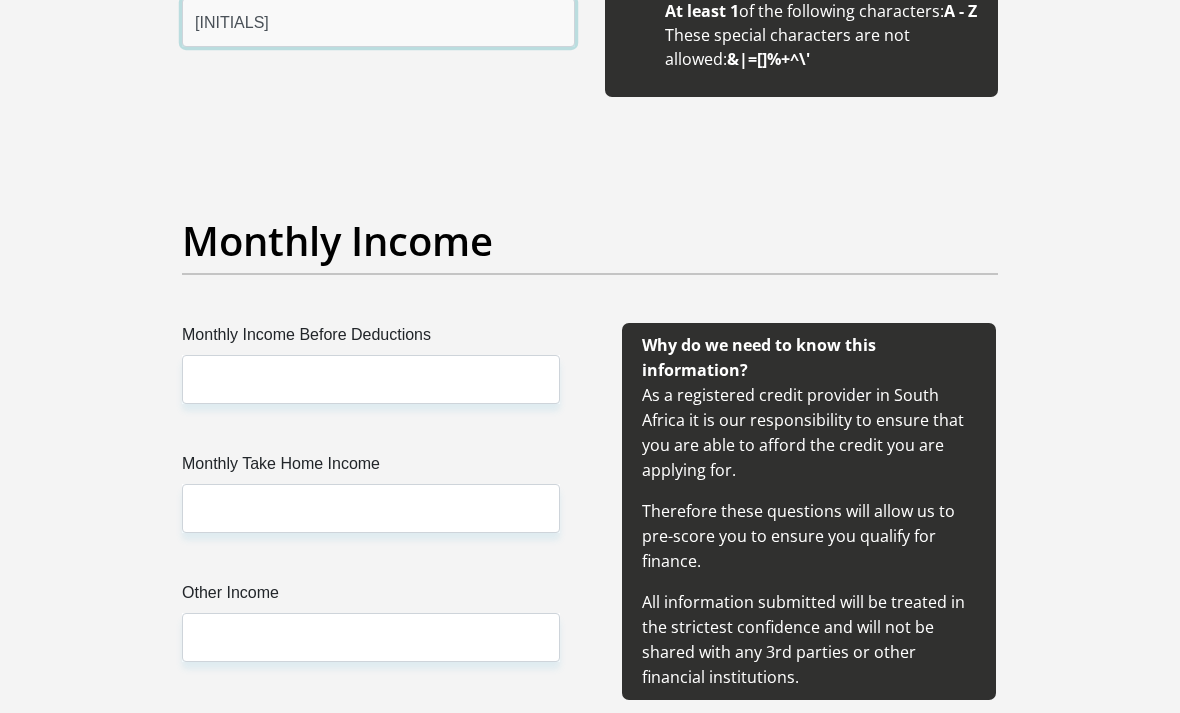 type on "AyMo4312!" 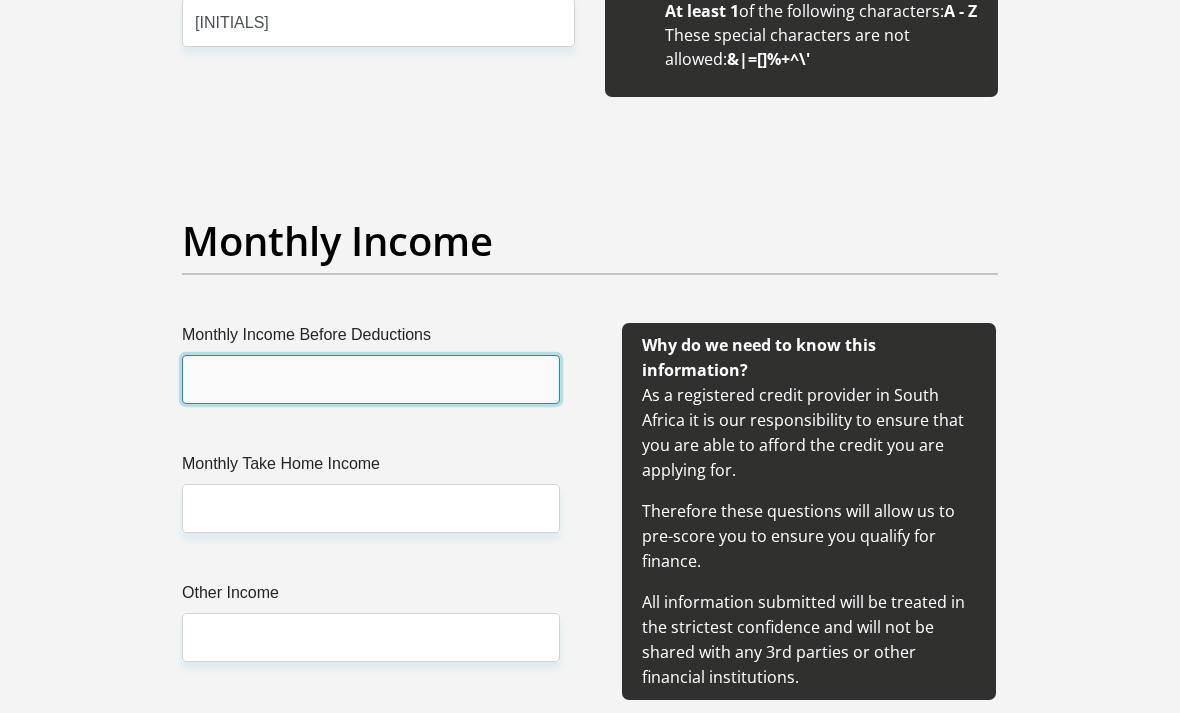 click on "Monthly Income Before Deductions" at bounding box center (371, 380) 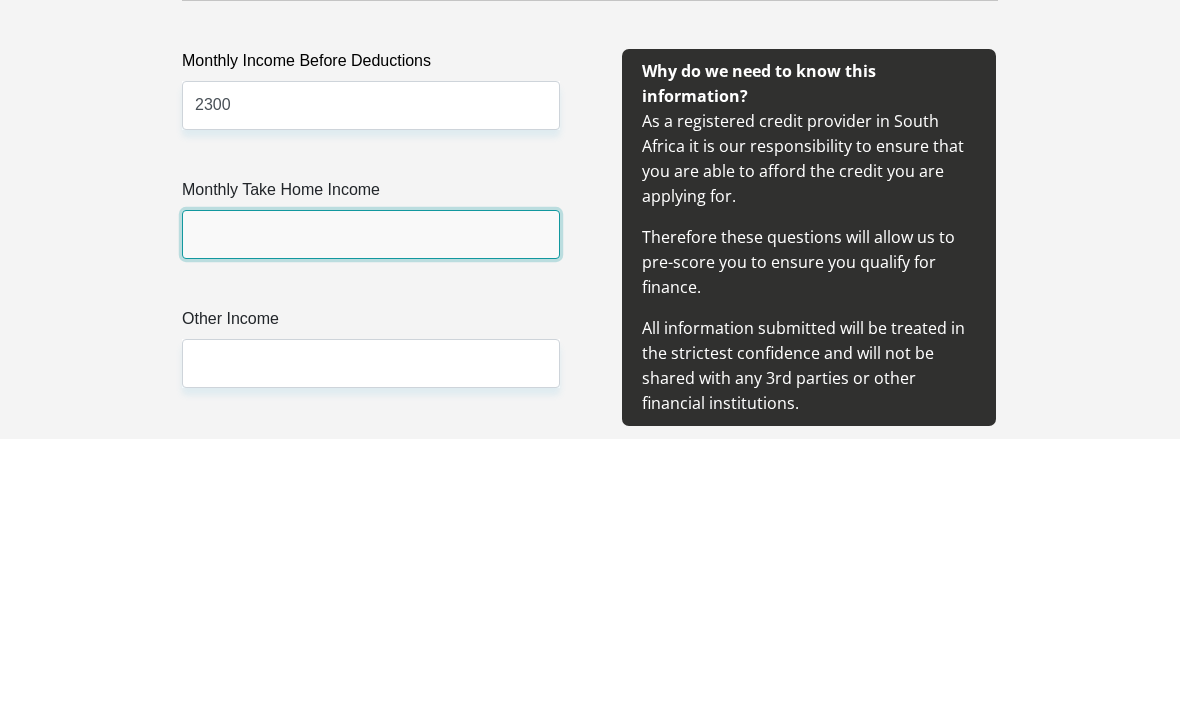 click on "Monthly Take Home Income" at bounding box center [371, 509] 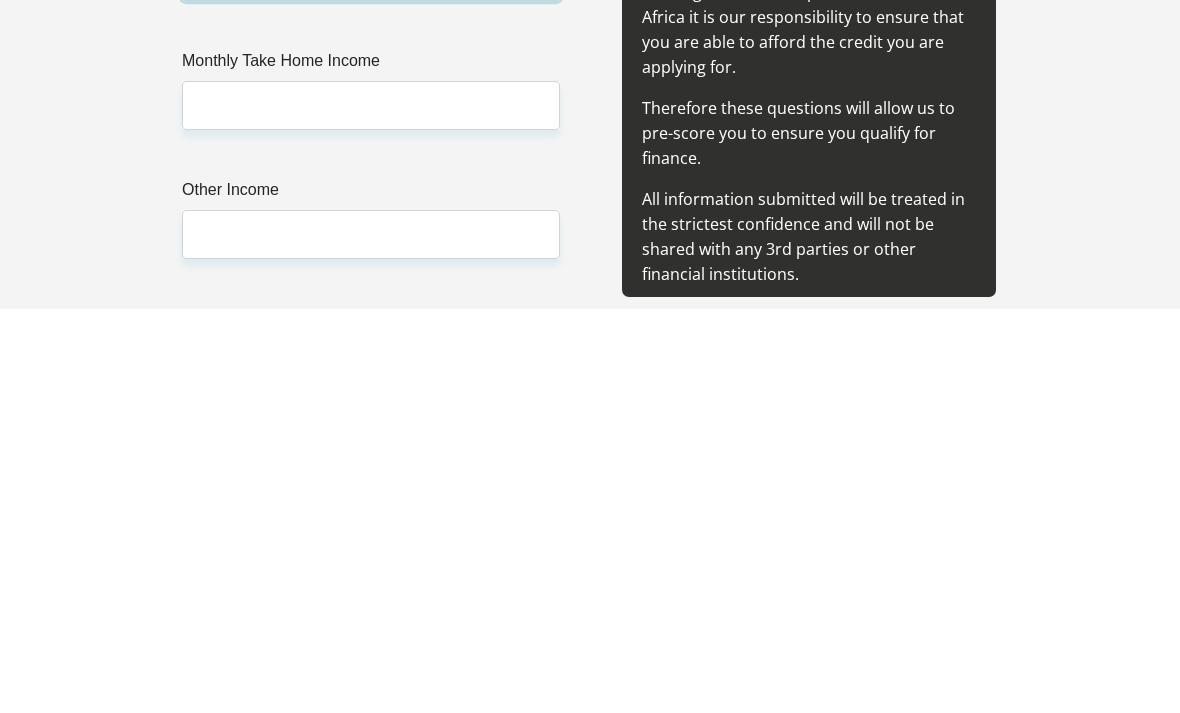 click on "2300" at bounding box center [371, 380] 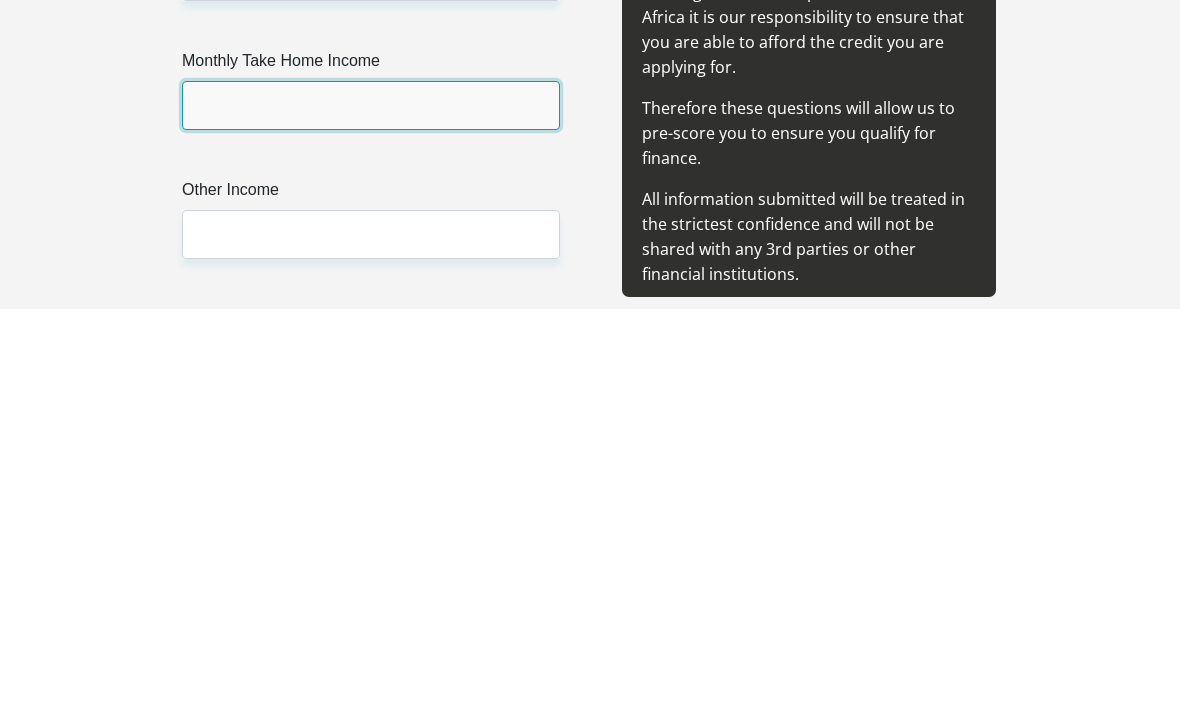 click on "Monthly Take Home Income" at bounding box center (371, 509) 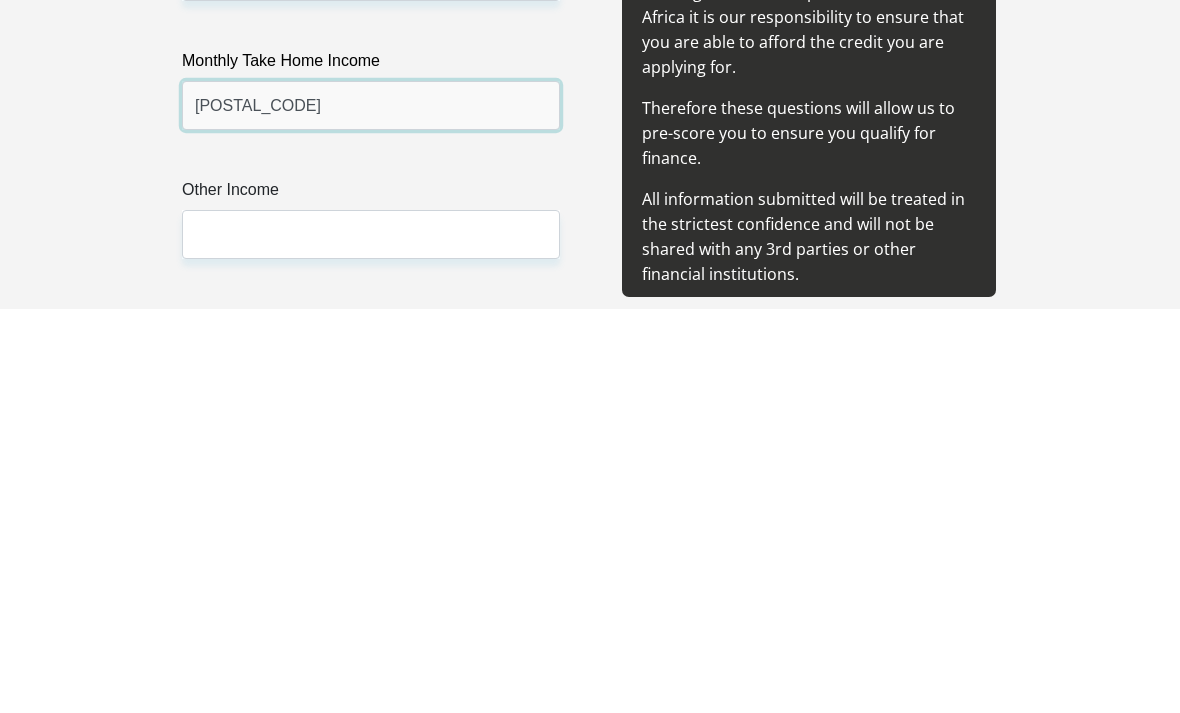 type on "20800" 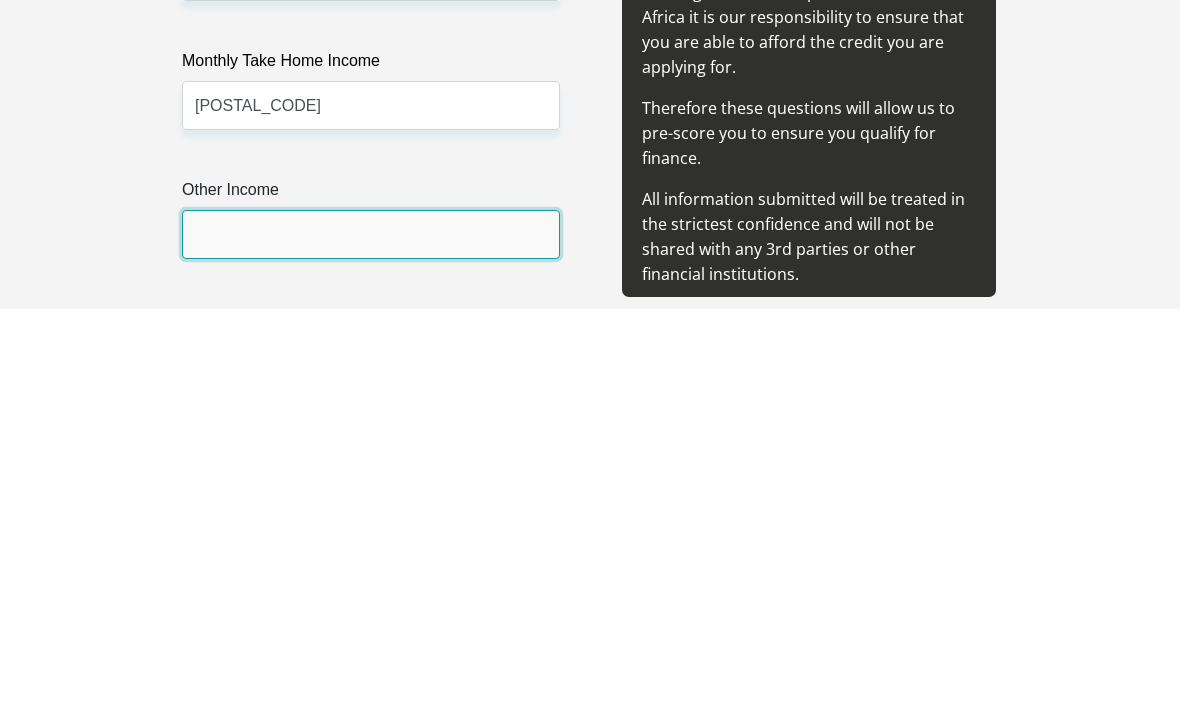 click on "Other Income" at bounding box center [371, 638] 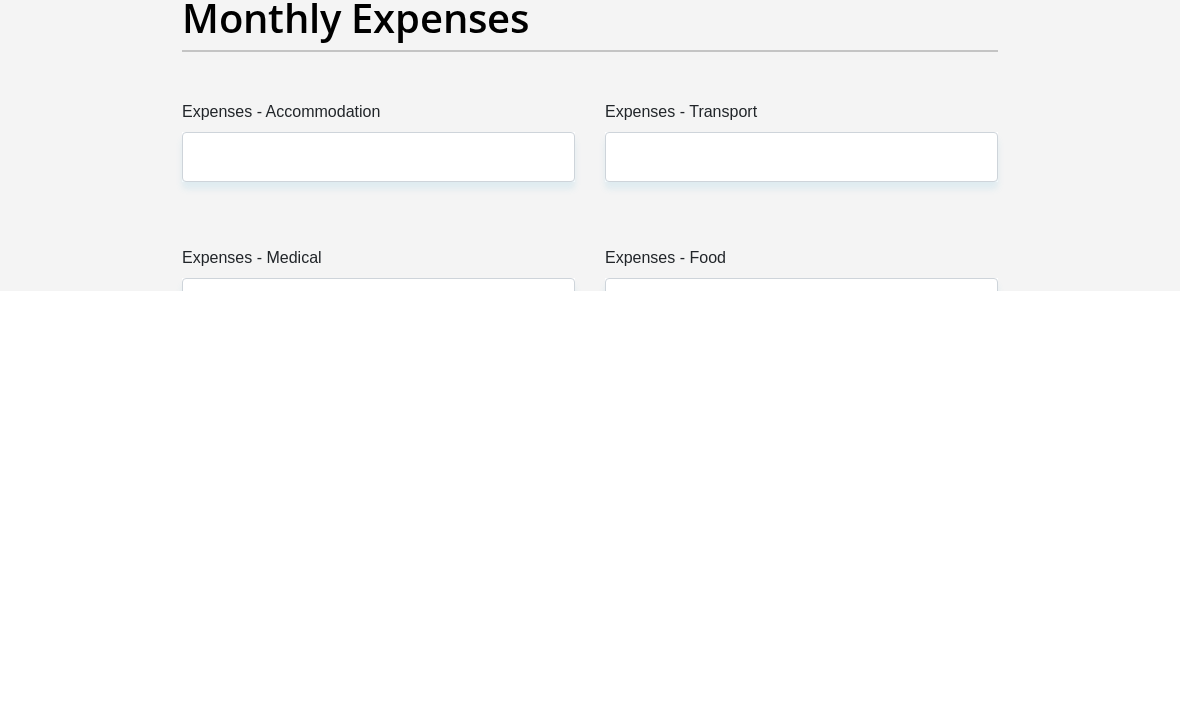 scroll, scrollTop: 2664, scrollLeft: 0, axis: vertical 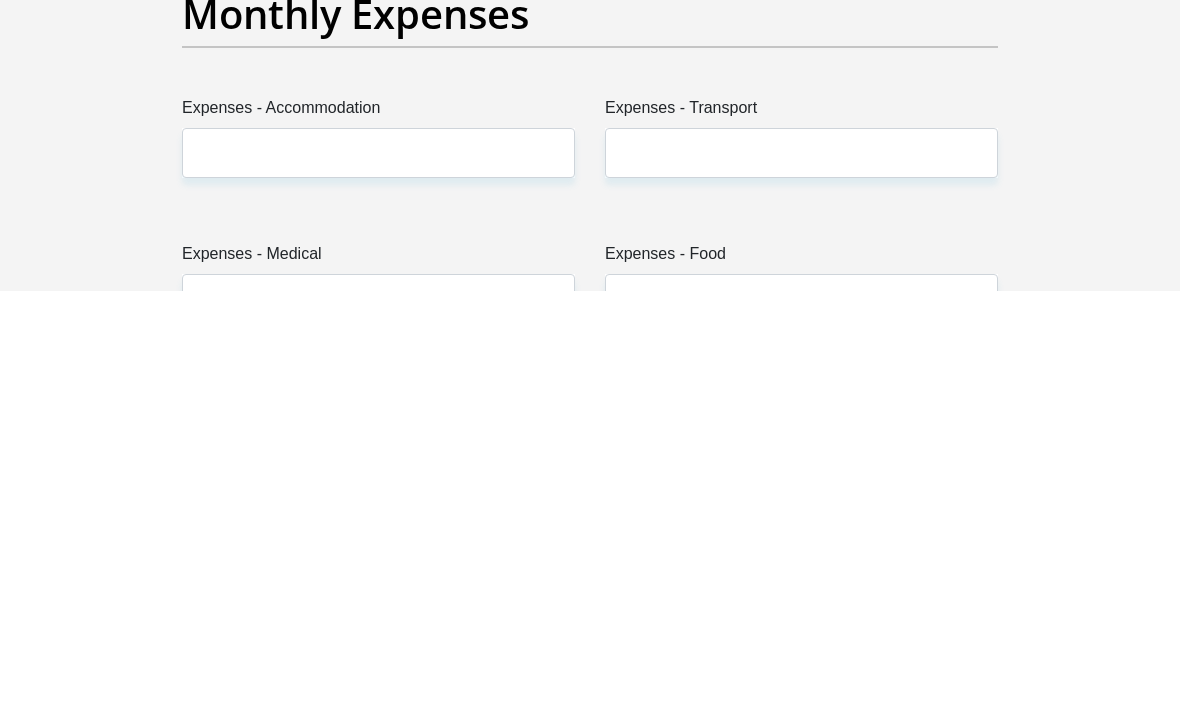 type on "0" 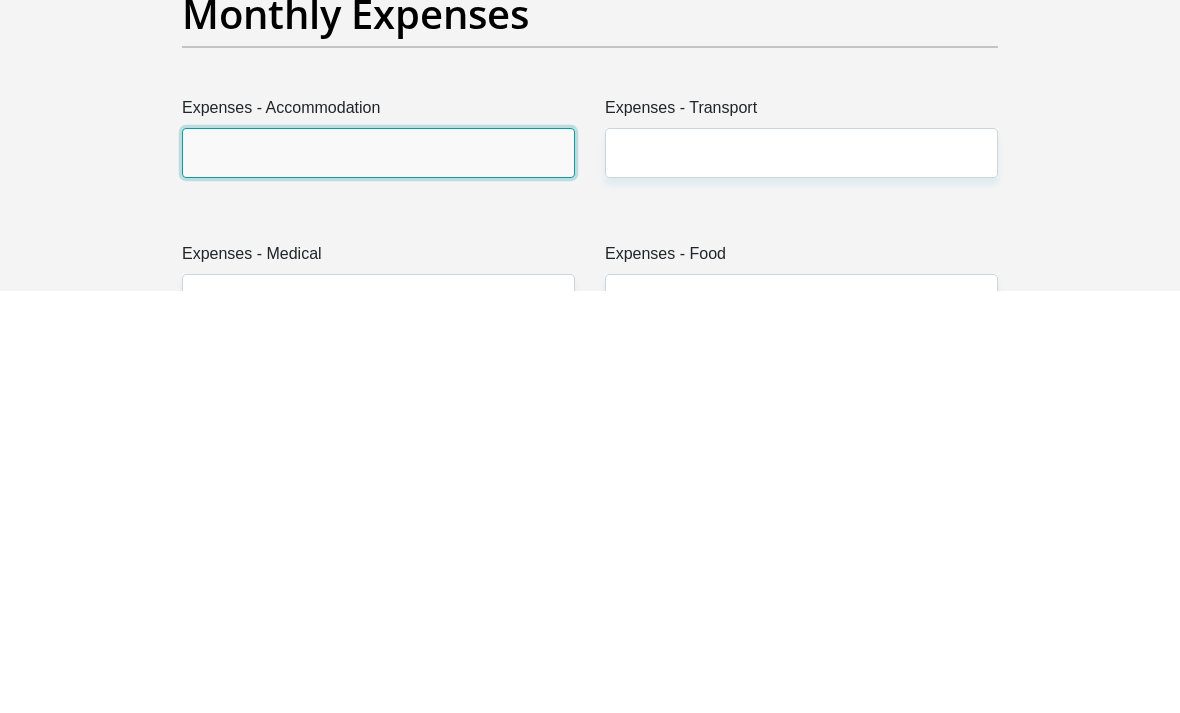 click on "Expenses - Accommodation" at bounding box center (378, 574) 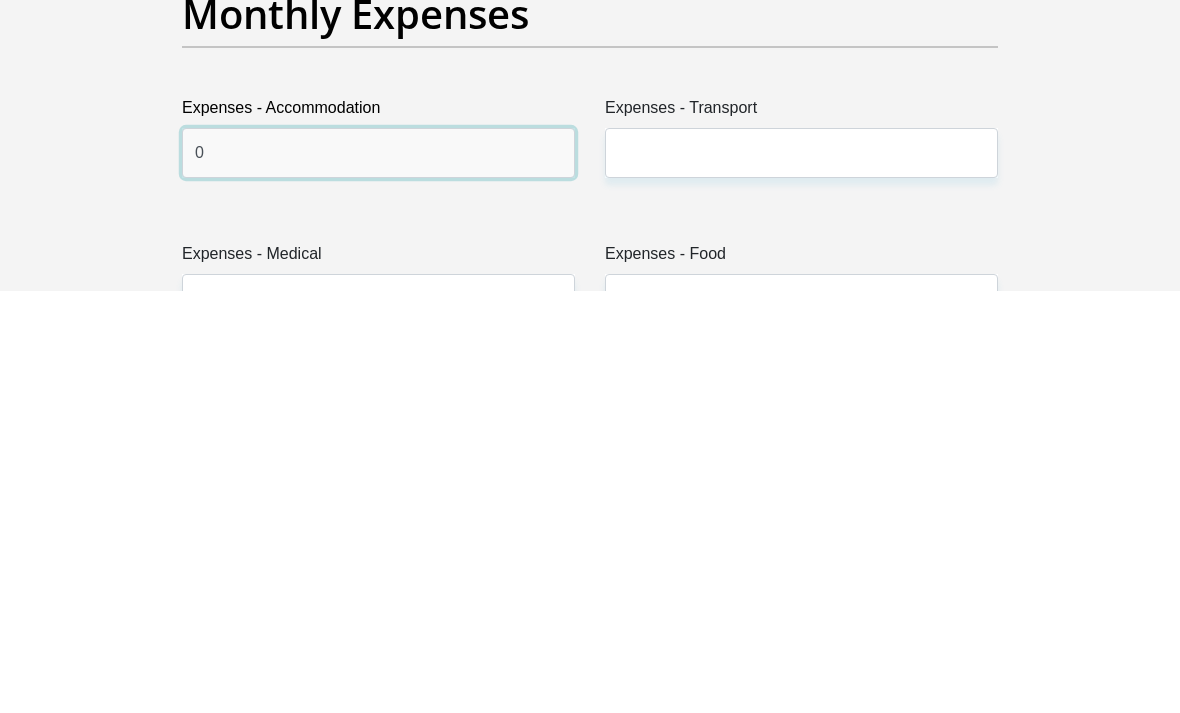 type on "0" 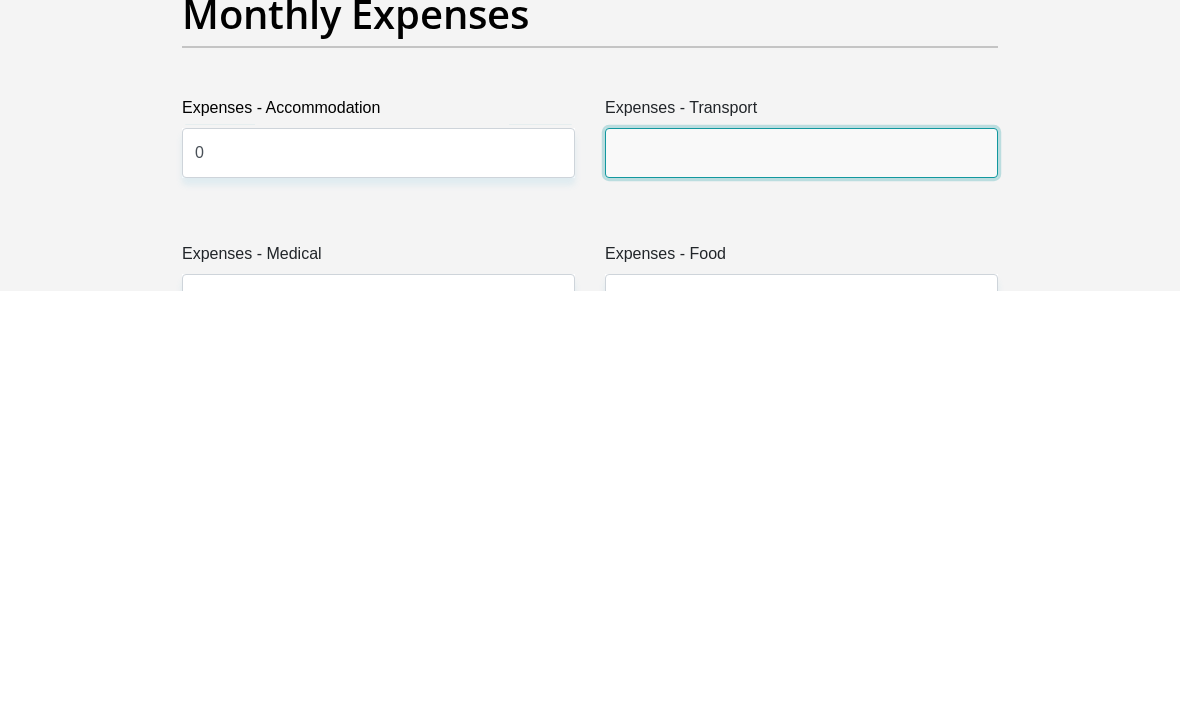 click on "Expenses - Transport" at bounding box center [801, 574] 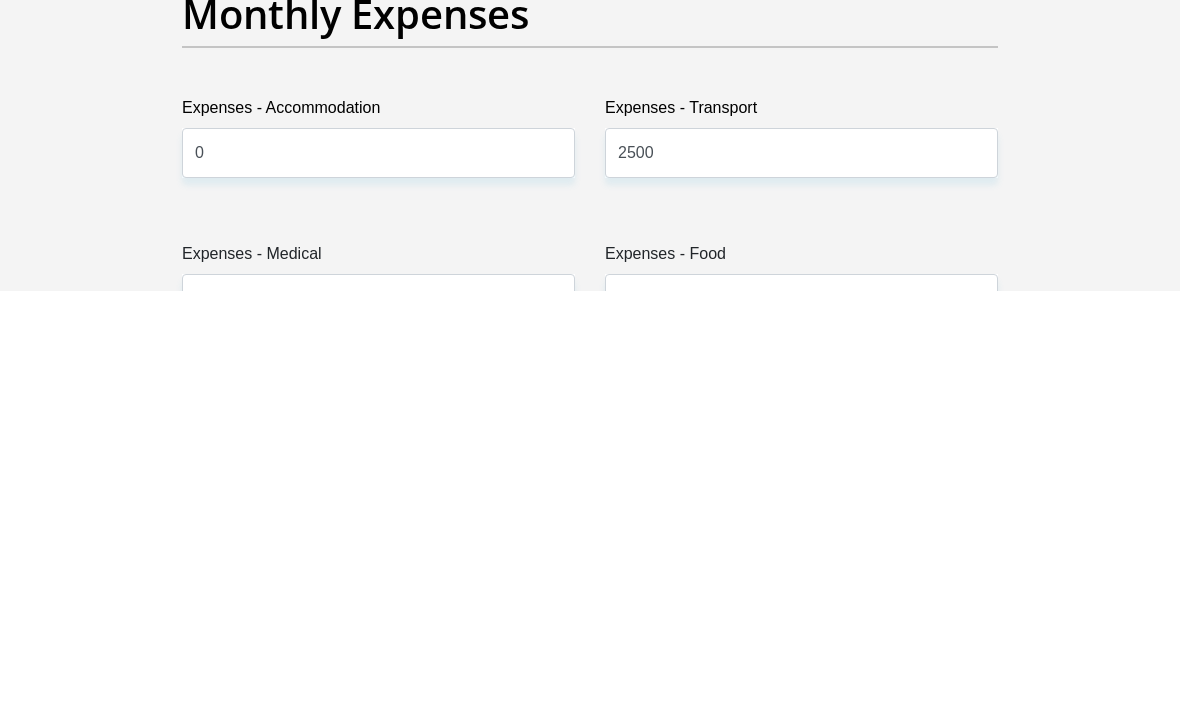 scroll, scrollTop: 3086, scrollLeft: 0, axis: vertical 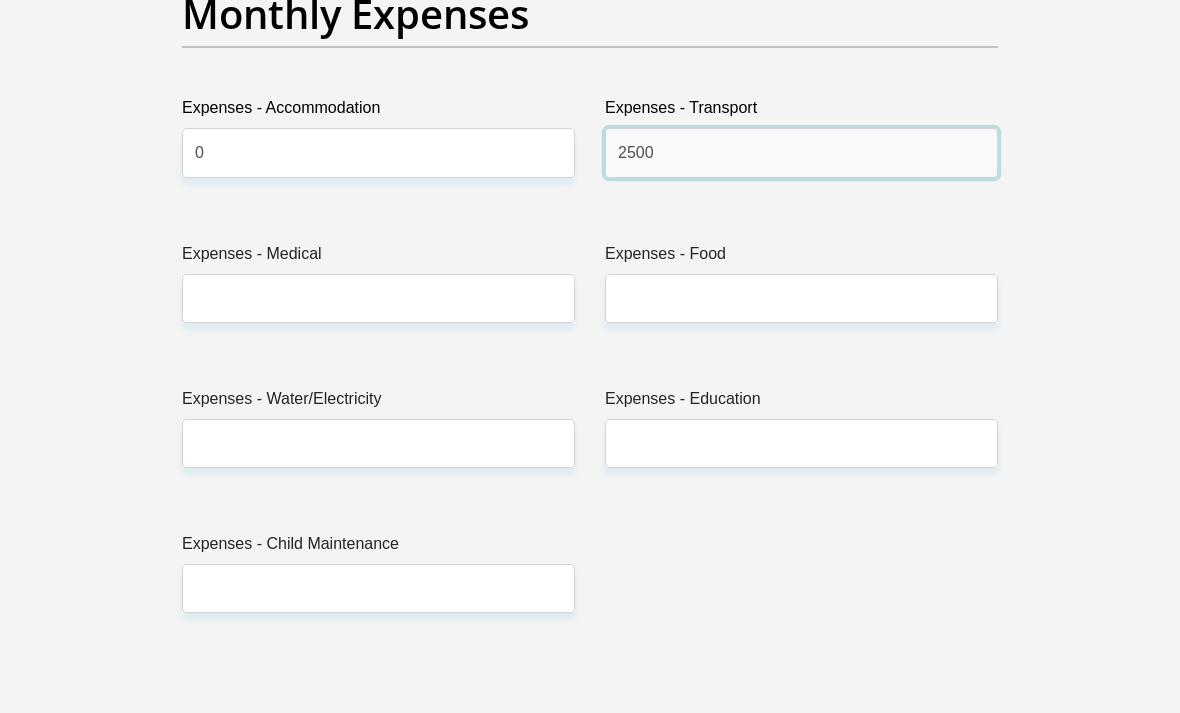 type on "2500" 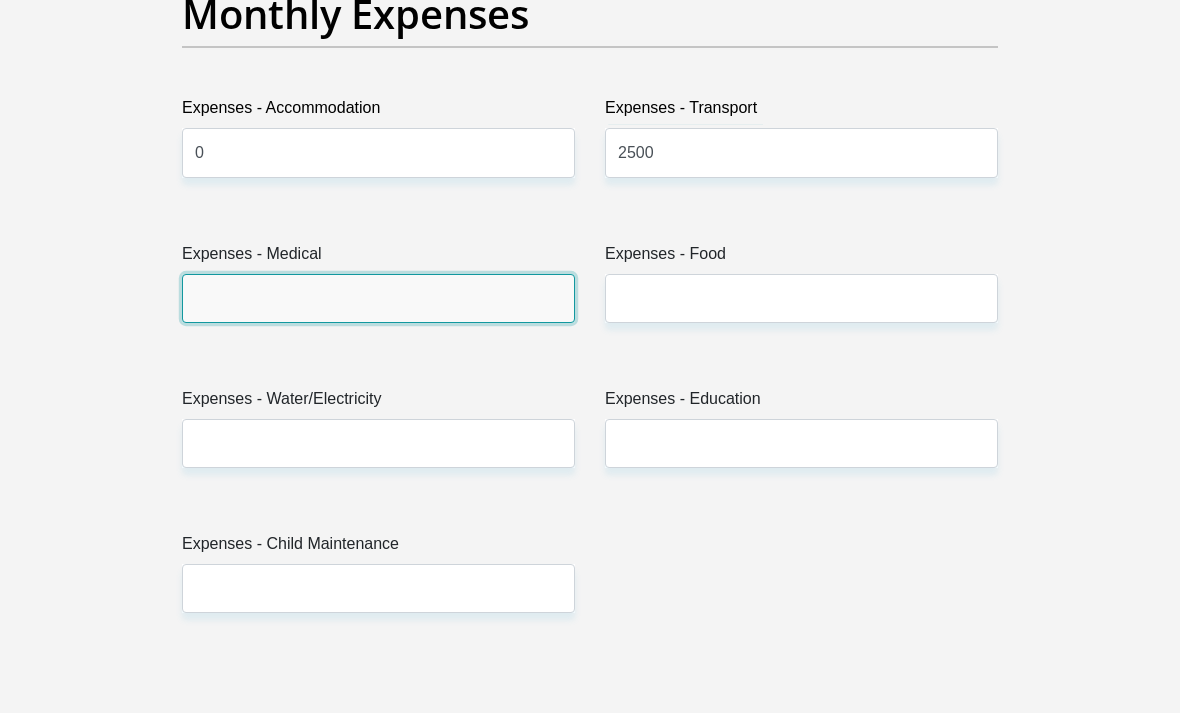 click on "Expenses - Medical" at bounding box center [378, 298] 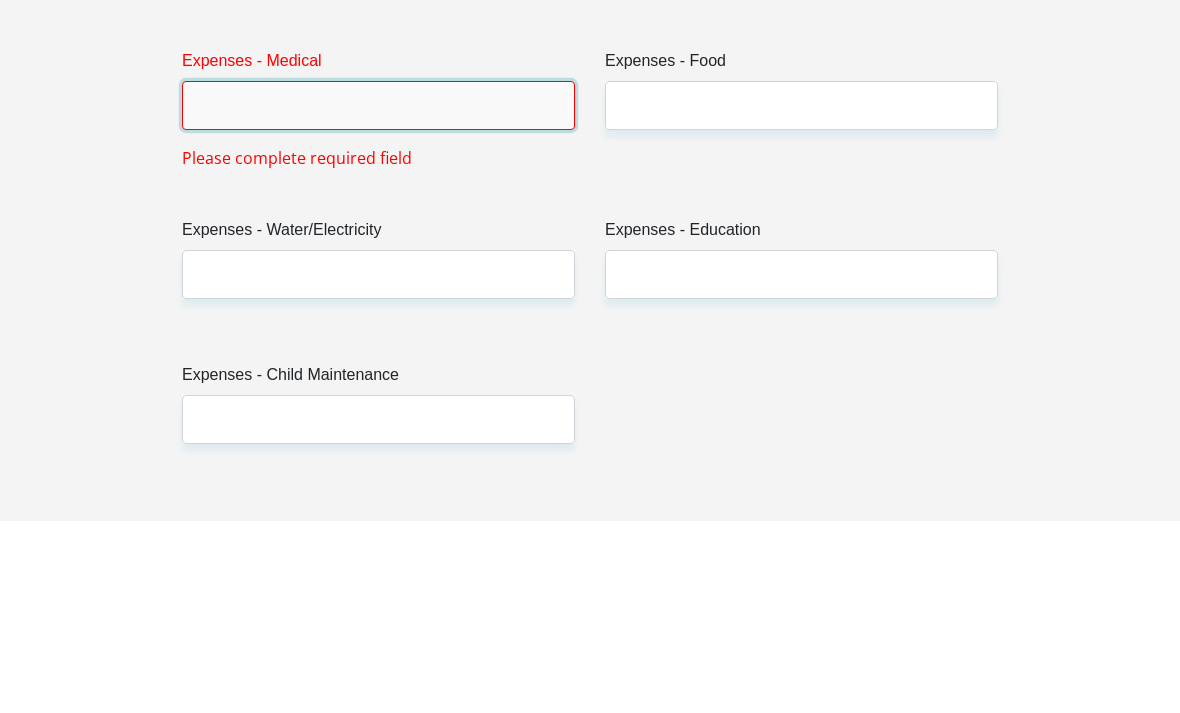 type on "8" 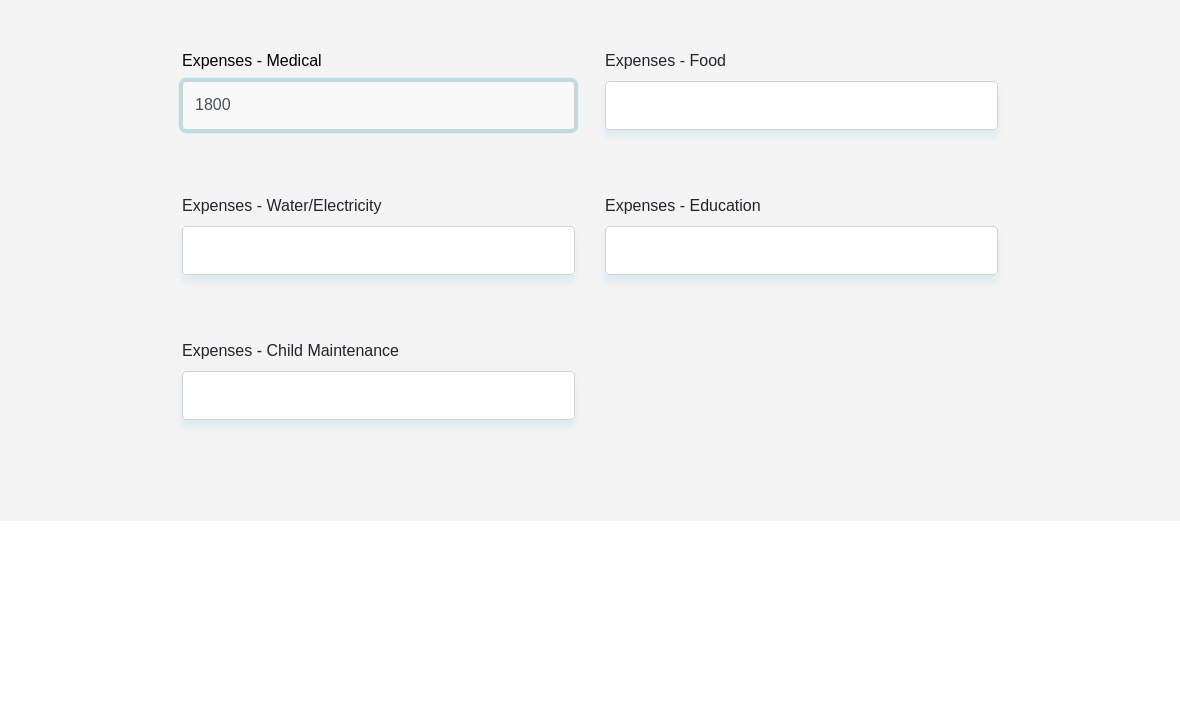 type on "1800" 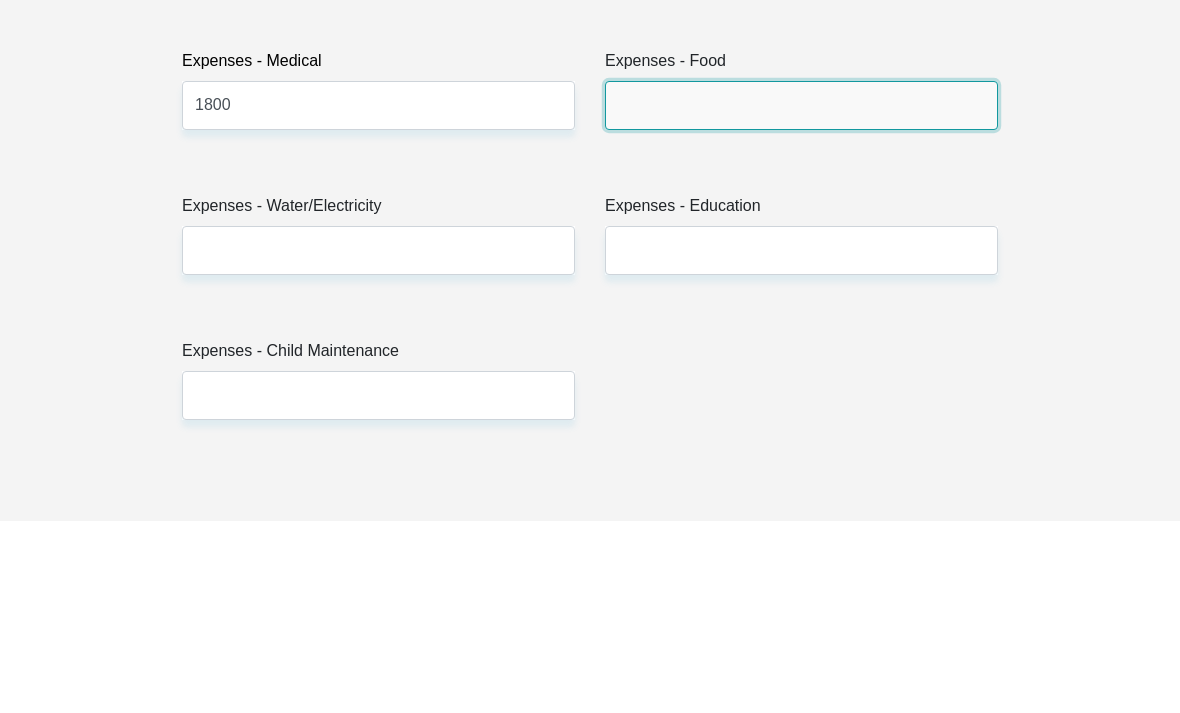 click on "Expenses - Food" at bounding box center (801, 298) 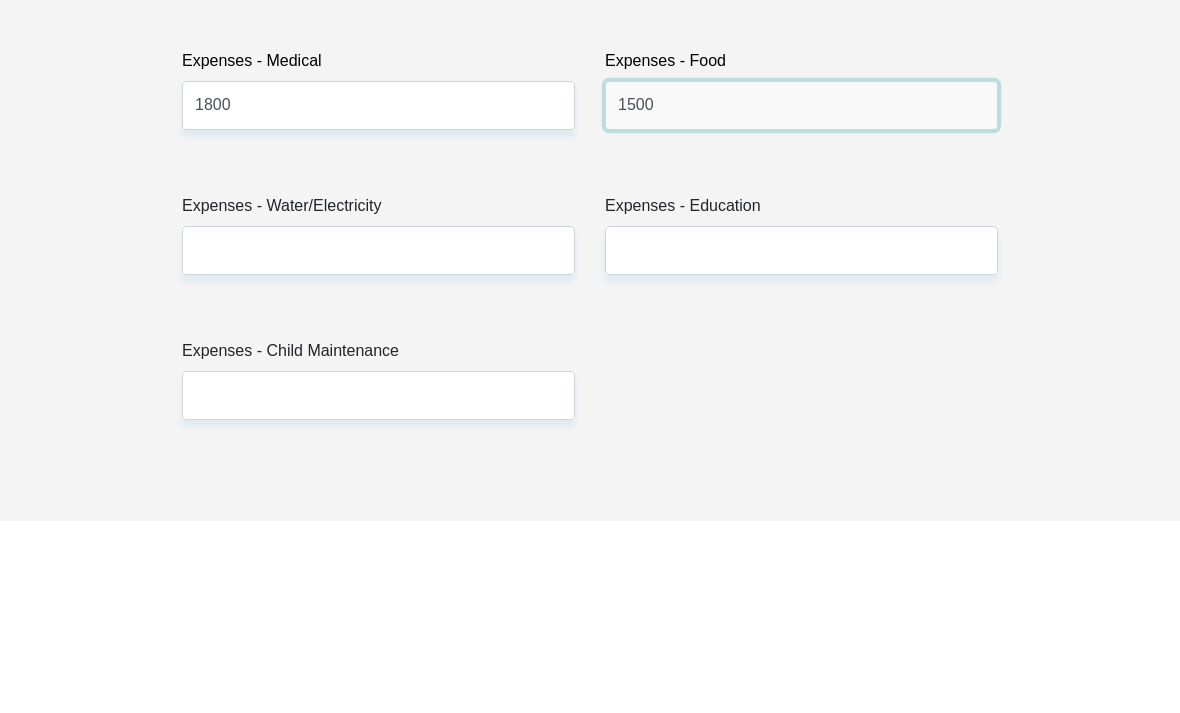 type on "1500" 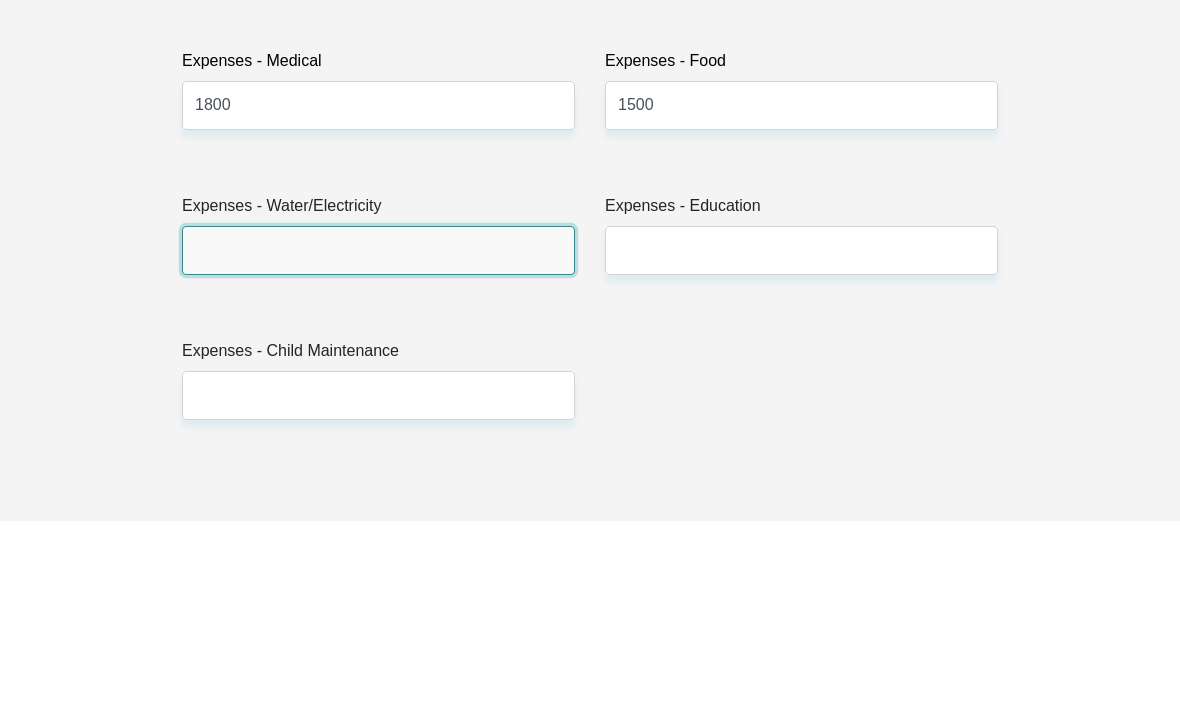 click on "Expenses - Water/Electricity" at bounding box center (378, 443) 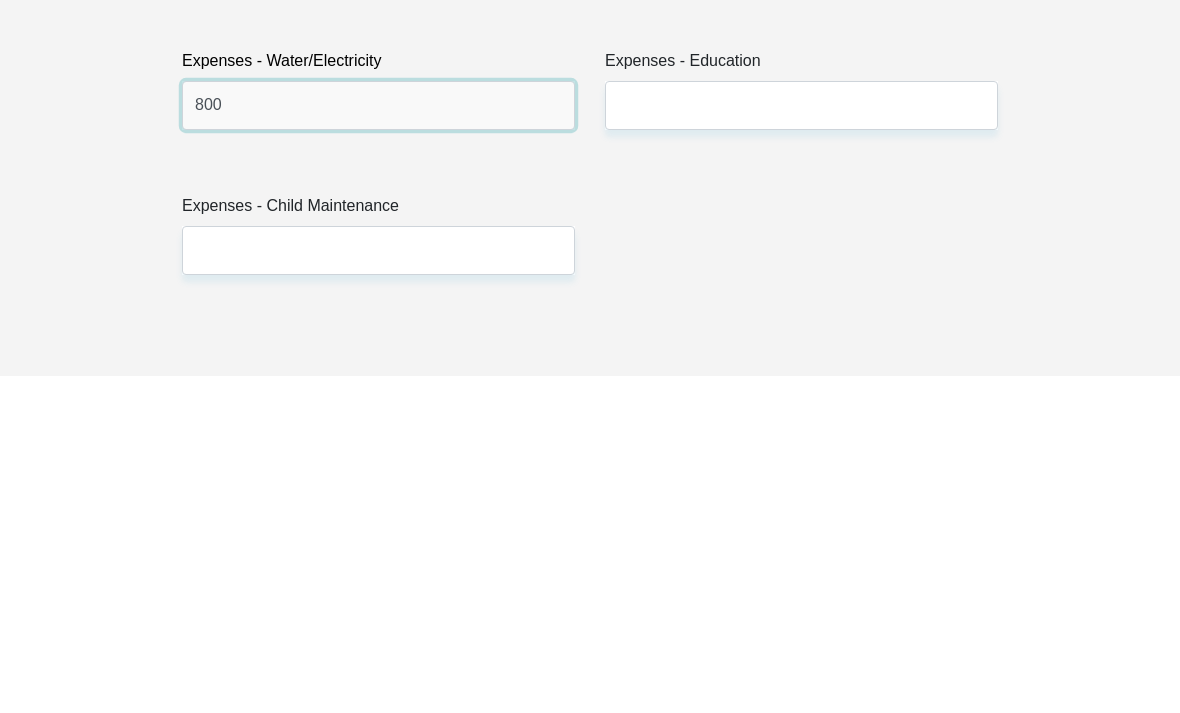 type on "800" 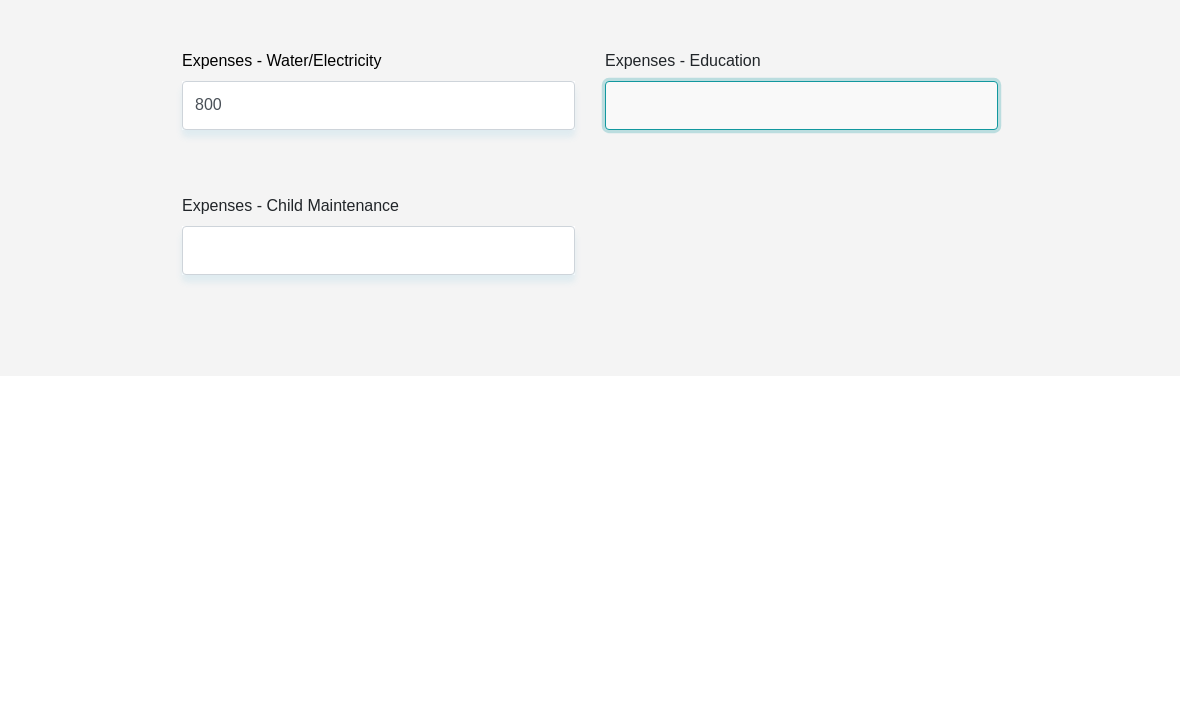 click on "Expenses - Education" at bounding box center (801, 443) 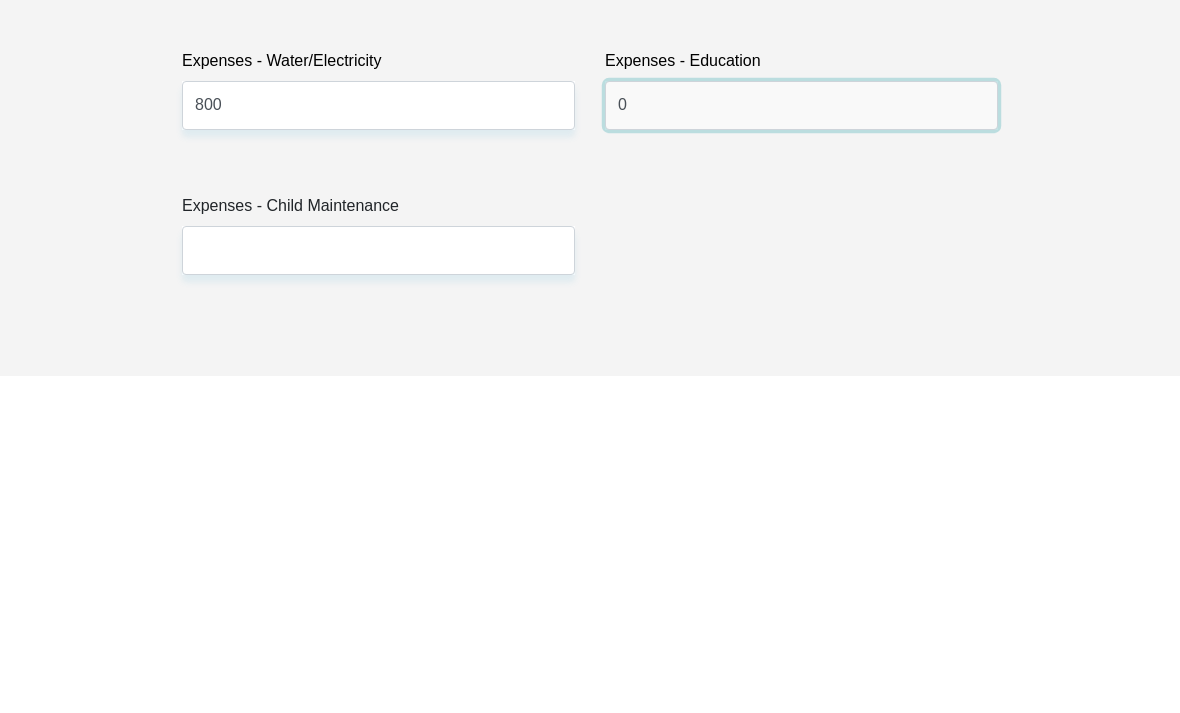 type on "0" 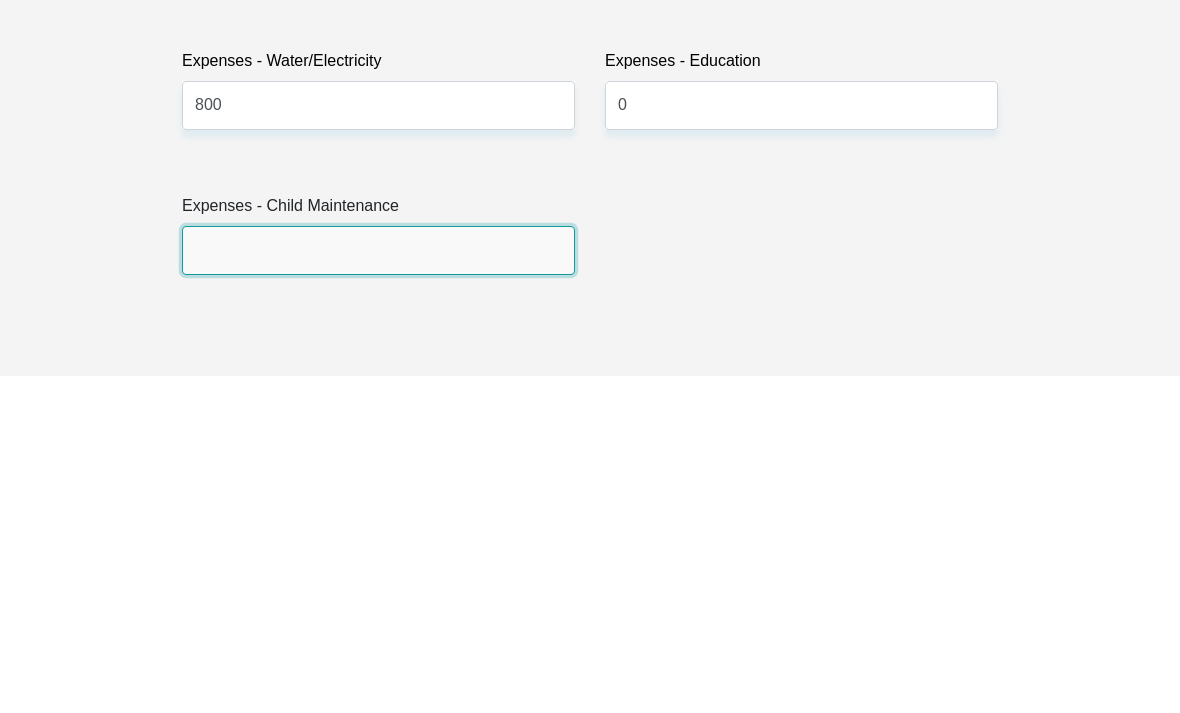 click on "Expenses - Child Maintenance" at bounding box center [378, 588] 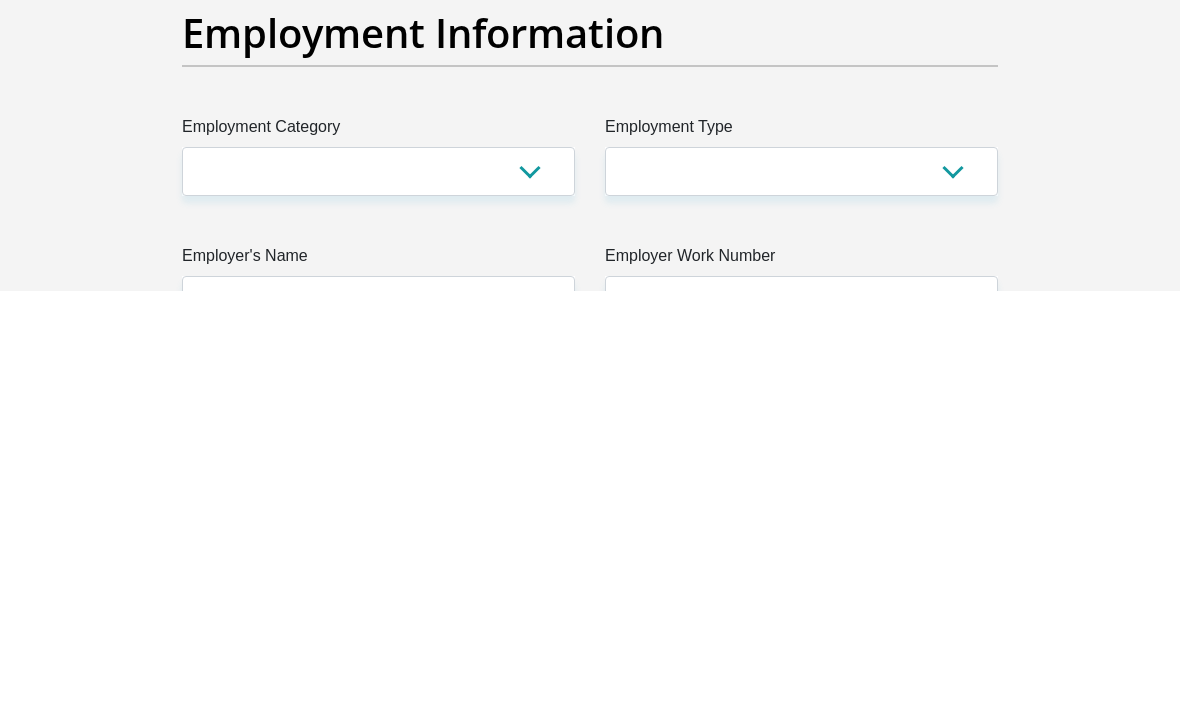 type on "0" 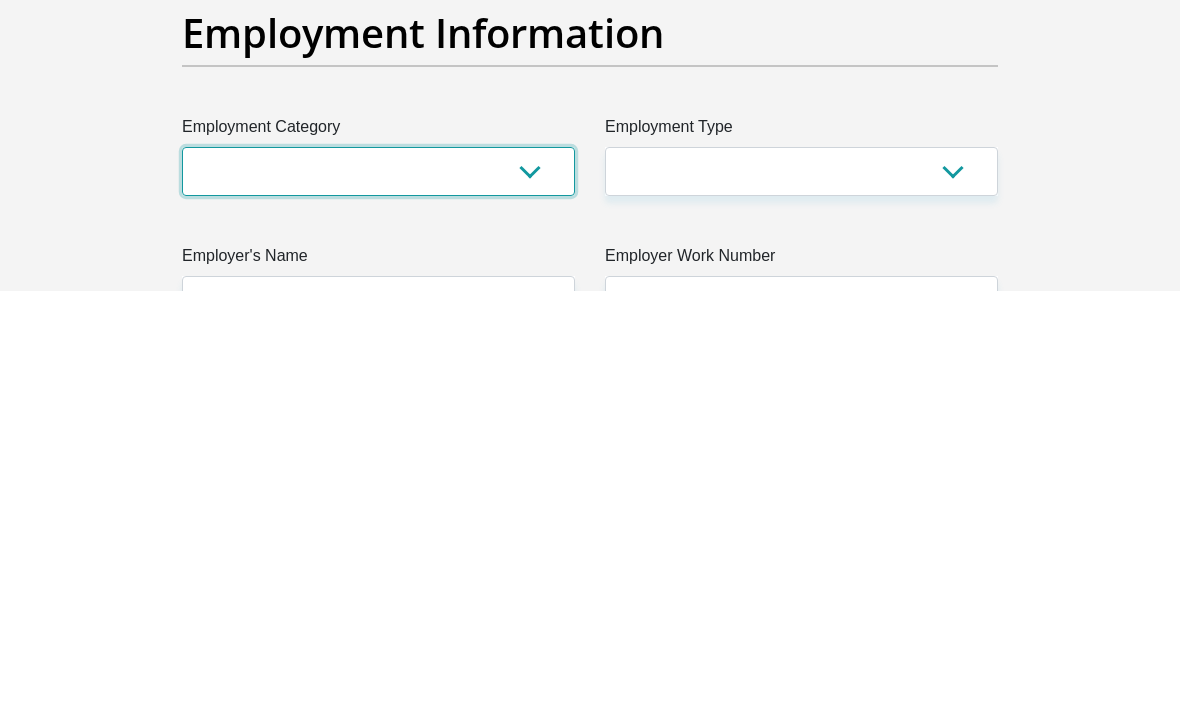 click on "AGRICULTURE
ALCOHOL & TOBACCO
CONSTRUCTION MATERIALS
METALLURGY
EQUIPMENT FOR RENEWABLE ENERGY
SPECIALIZED CONTRACTORS
CAR
GAMING (INCL. INTERNET
OTHER WHOLESALE
UNLICENSED PHARMACEUTICALS
CURRENCY EXCHANGE HOUSES
OTHER FINANCIAL INSTITUTIONS & INSURANCE
REAL ESTATE AGENTS
OIL & GAS
OTHER MATERIALS (E.G. IRON ORE)
PRECIOUS STONES & PRECIOUS METALS
POLITICAL ORGANIZATIONS
RELIGIOUS ORGANIZATIONS(NOT SECTS)
ACTI. HAVING BUSINESS DEAL WITH PUBLIC ADMINISTRATION
LAUNDROMATS" at bounding box center (378, 593) 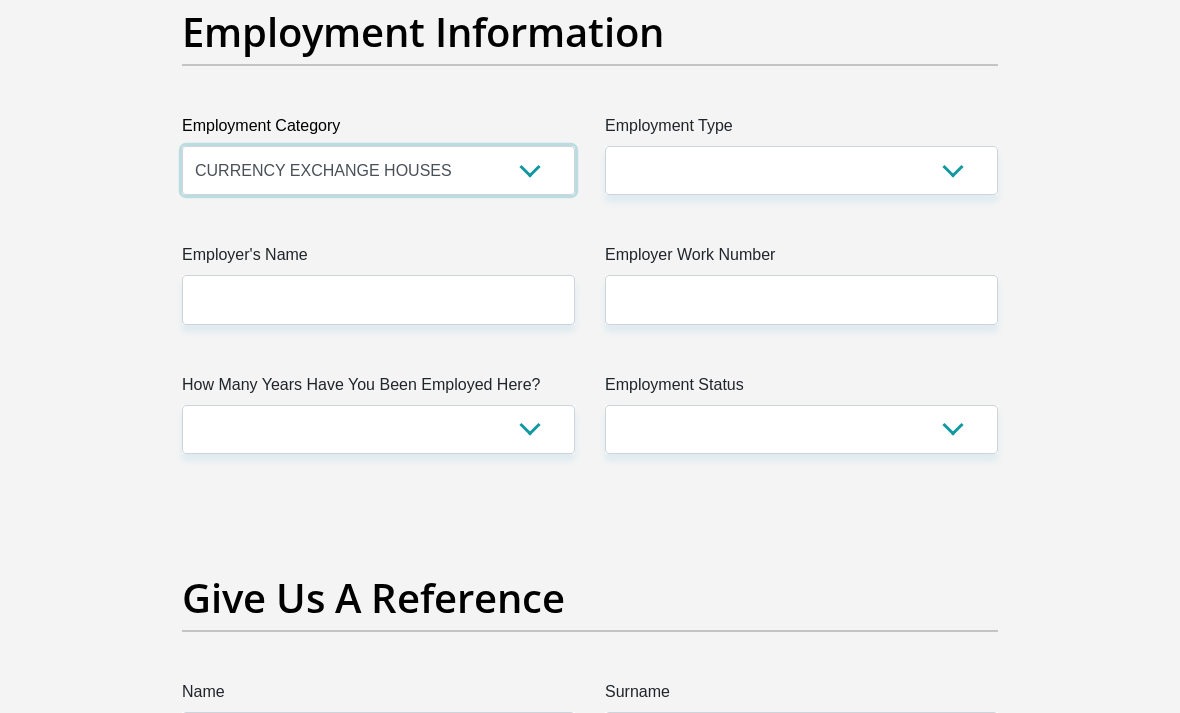 click on "AGRICULTURE
ALCOHOL & TOBACCO
CONSTRUCTION MATERIALS
METALLURGY
EQUIPMENT FOR RENEWABLE ENERGY
SPECIALIZED CONTRACTORS
CAR
GAMING (INCL. INTERNET
OTHER WHOLESALE
UNLICENSED PHARMACEUTICALS
CURRENCY EXCHANGE HOUSES
OTHER FINANCIAL INSTITUTIONS & INSURANCE
REAL ESTATE AGENTS
OIL & GAS
OTHER MATERIALS (E.G. IRON ORE)
PRECIOUS STONES & PRECIOUS METALS
POLITICAL ORGANIZATIONS
RELIGIOUS ORGANIZATIONS(NOT SECTS)
ACTI. HAVING BUSINESS DEAL WITH PUBLIC ADMINISTRATION
LAUNDROMATS" at bounding box center (378, 170) 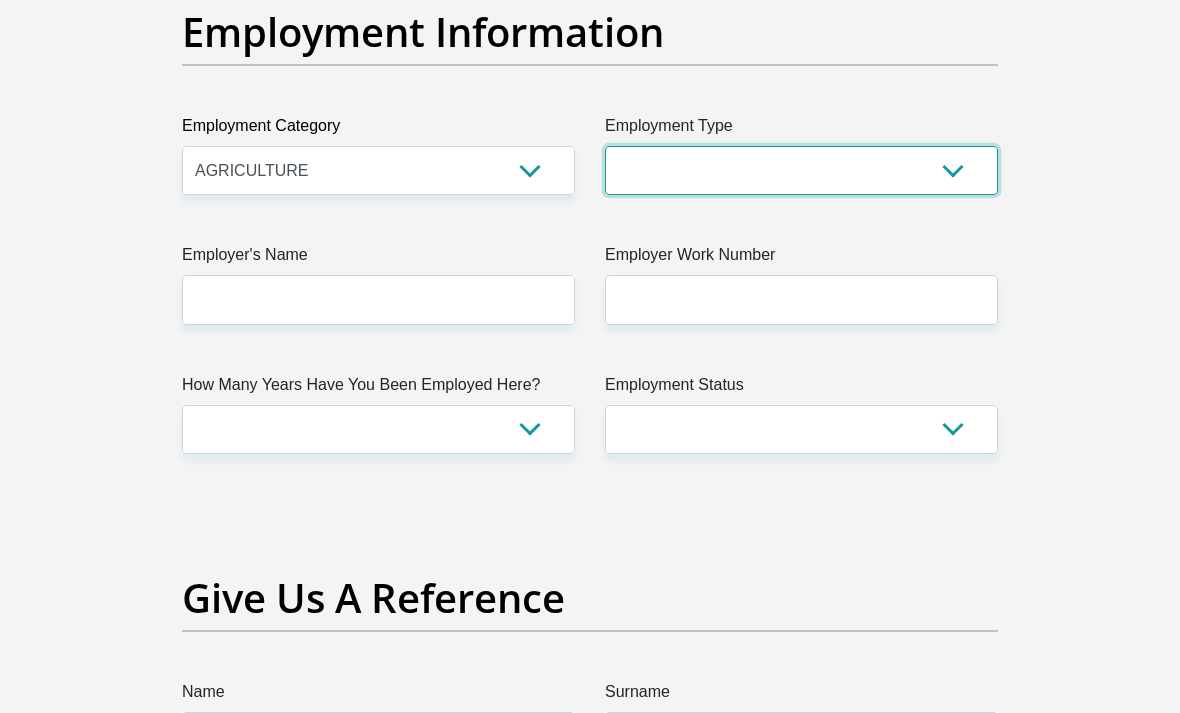 click on "College/Lecturer
Craft Seller
Creative
Driver
Executive
Farmer
Forces - Non Commissioned
Forces - Officer
Hawker
Housewife
Labourer
Licenced Professional
Manager
Miner
Non Licenced Professional
Office Staff/Clerk
Outside Worker
Pensioner
Permanent Teacher
Production/Manufacturing
Sales
Self-Employed
Semi-Professional Worker
Service Industry  Social Worker  Student" at bounding box center [801, 170] 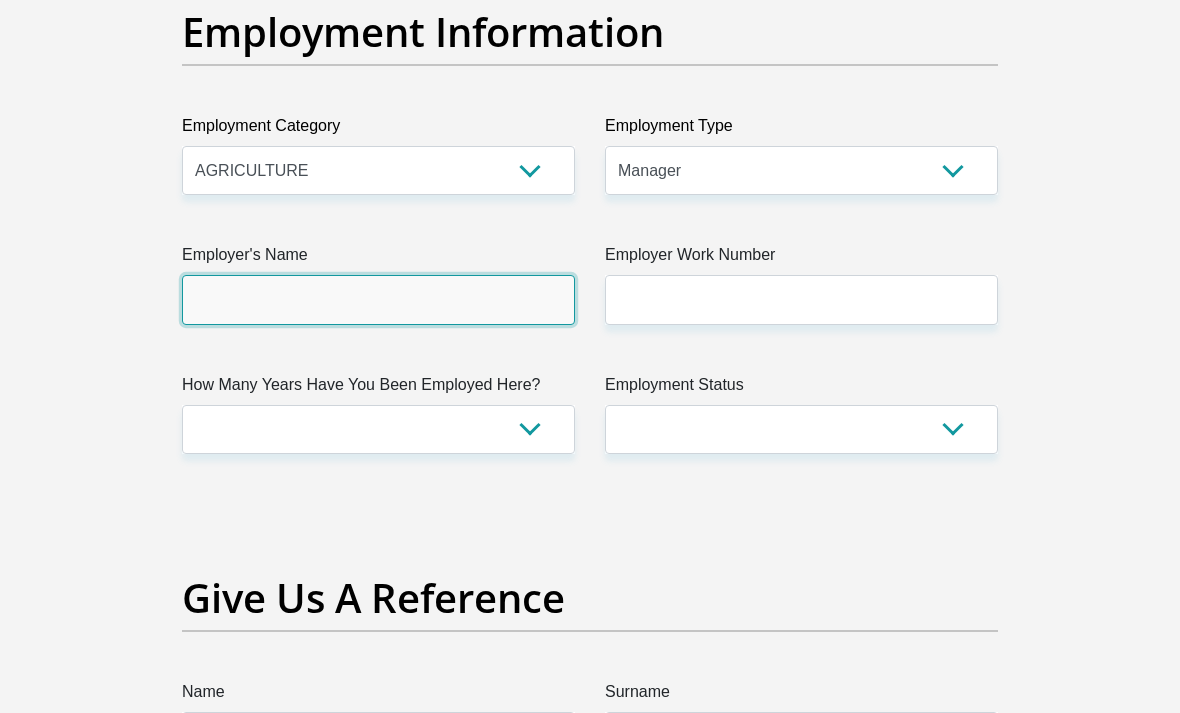click on "Employer's Name" at bounding box center [378, 299] 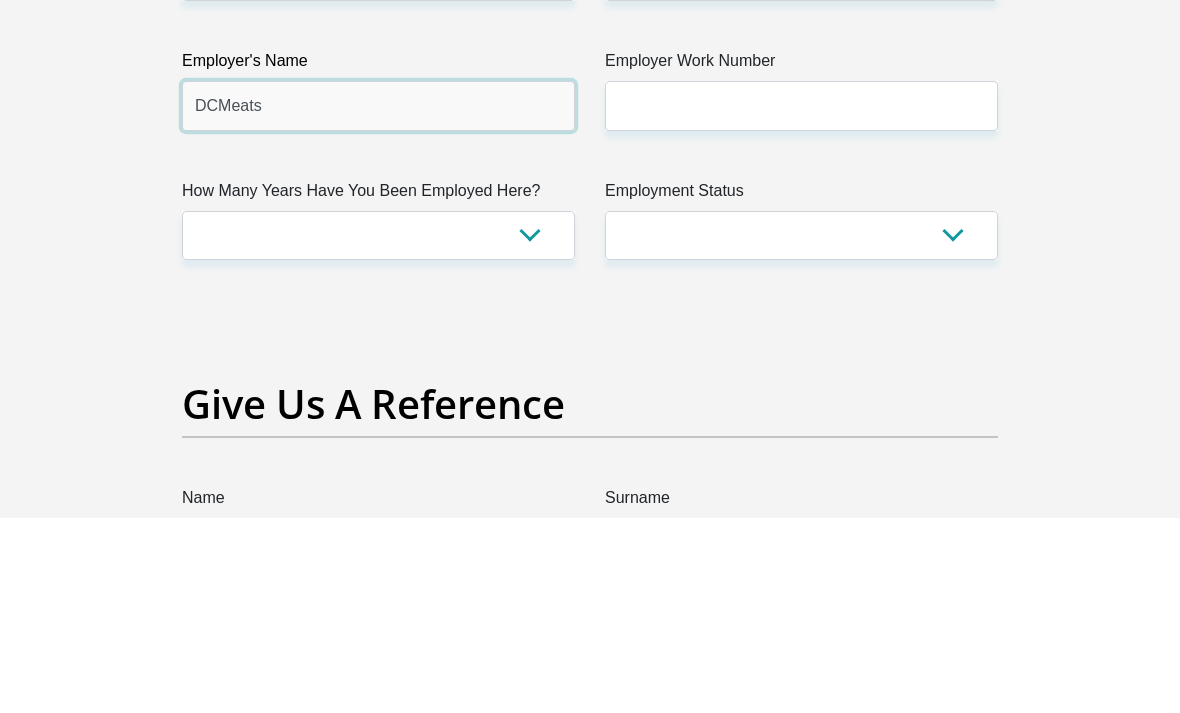 type on "DCMeats" 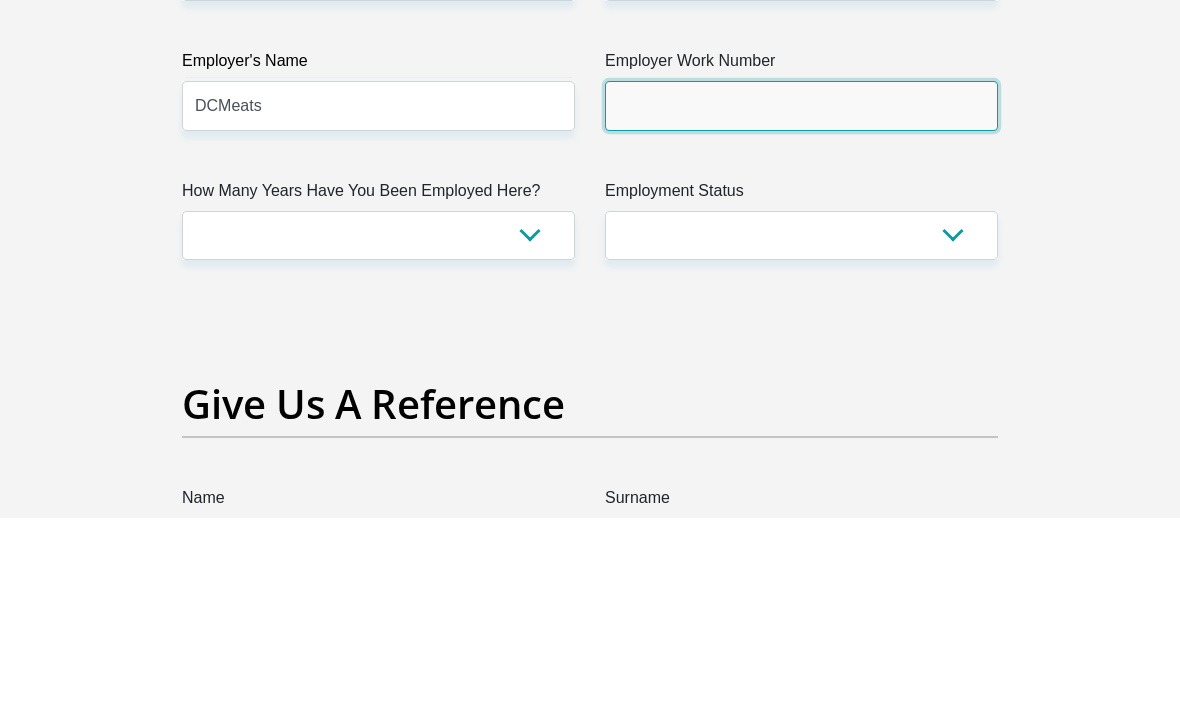 click on "Employer Work Number" at bounding box center [801, 300] 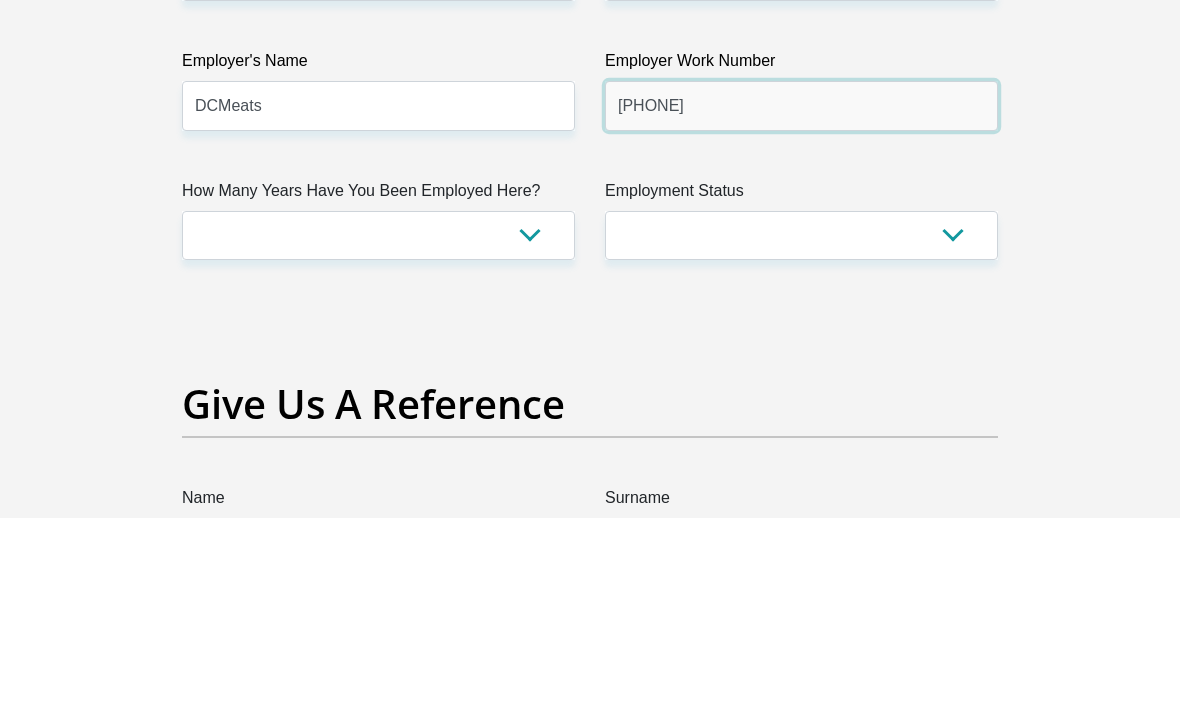 type on "0213767280" 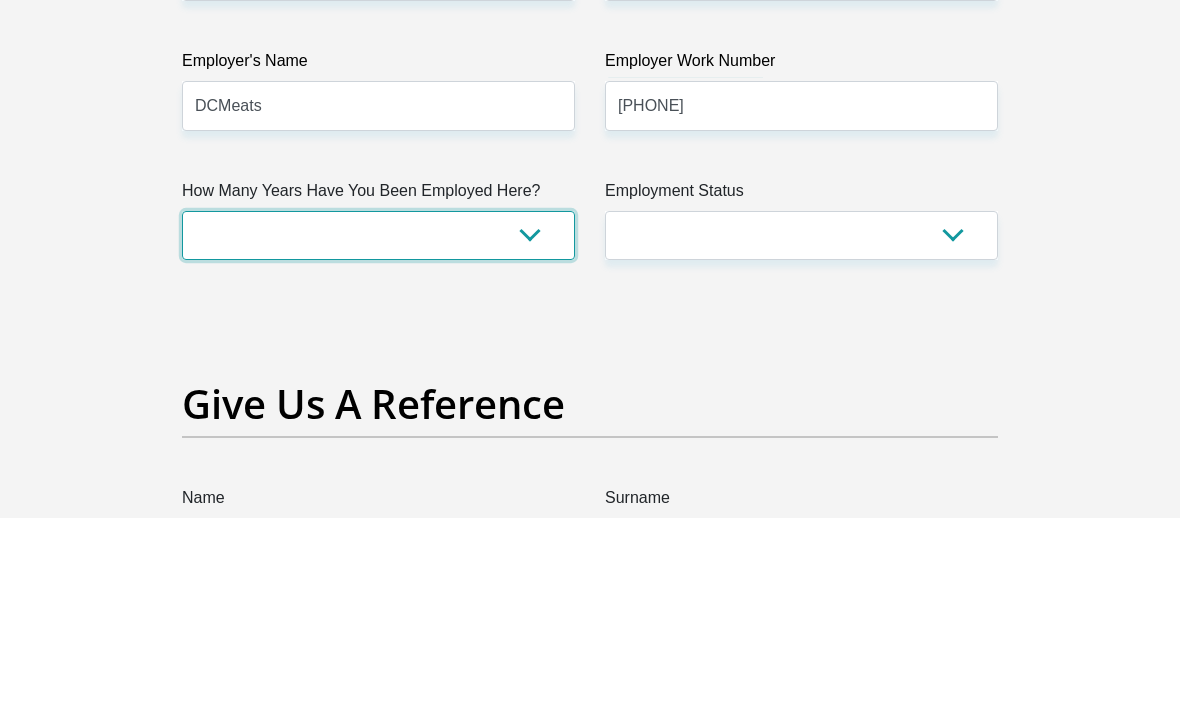 click on "less than 1 year
1-3 years
3-5 years
5+ years" at bounding box center [378, 430] 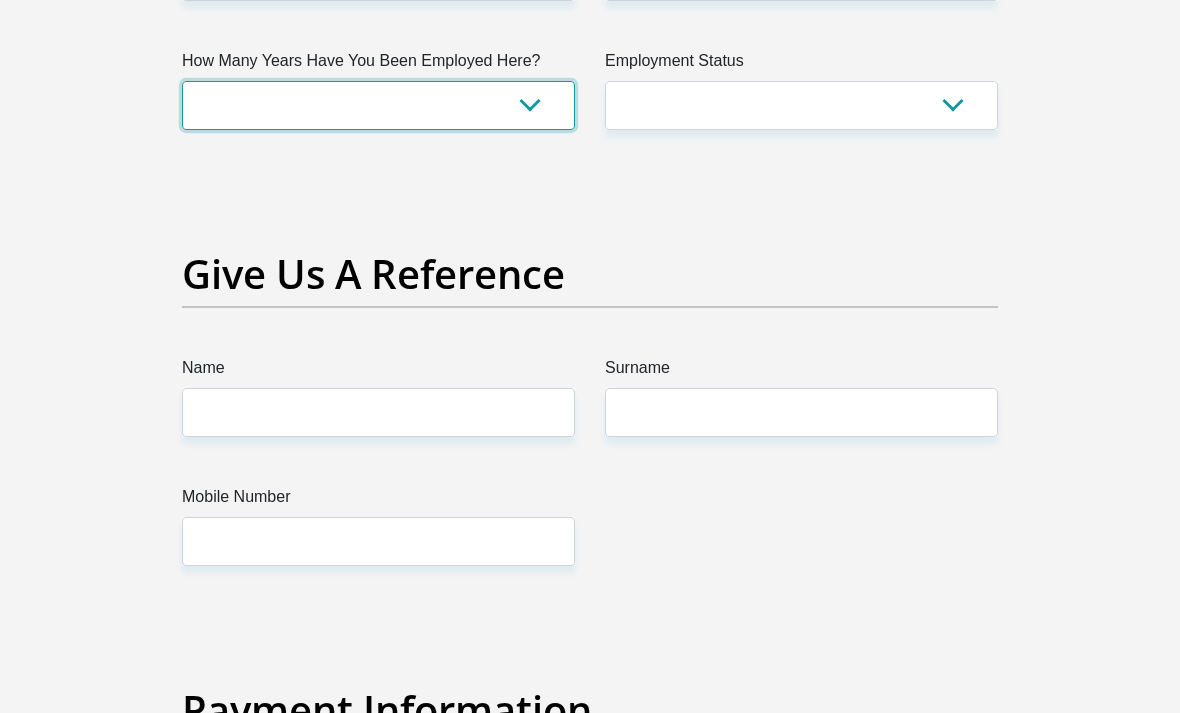 select on "60" 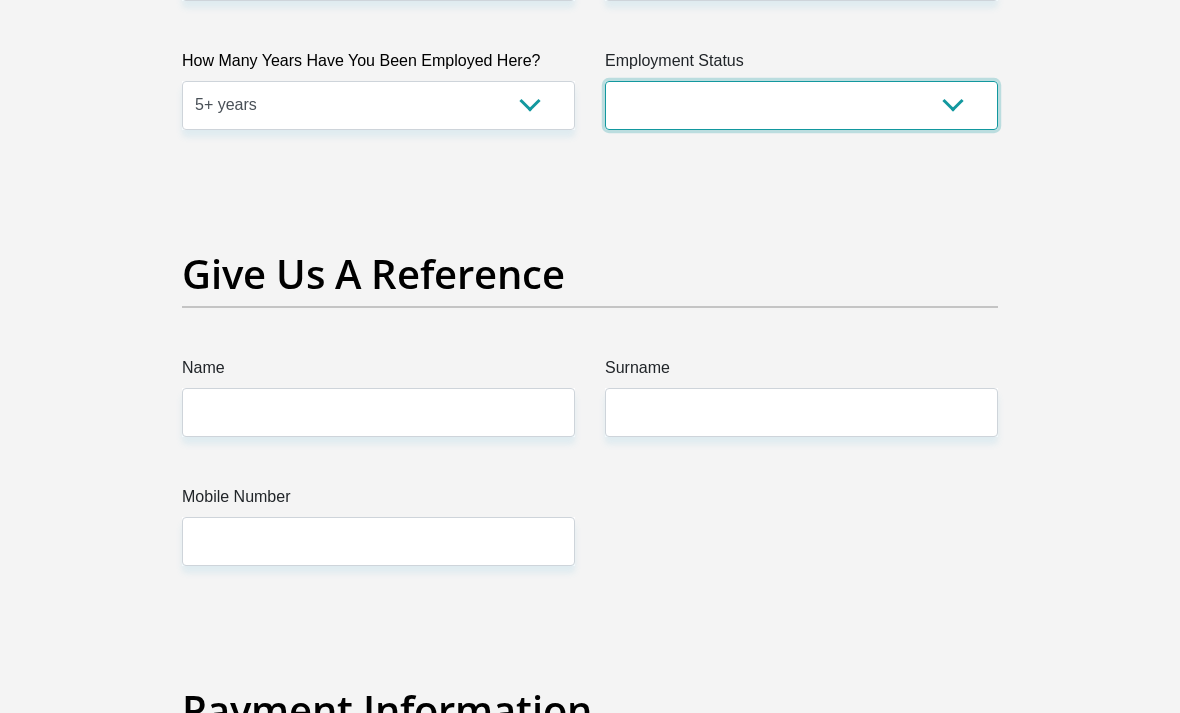 click on "Permanent/Full-time
Part-time/Casual
Contract Worker
Self-Employed
Housewife
Retired
Student
Medically Boarded
Disability
Unemployed" at bounding box center (801, 105) 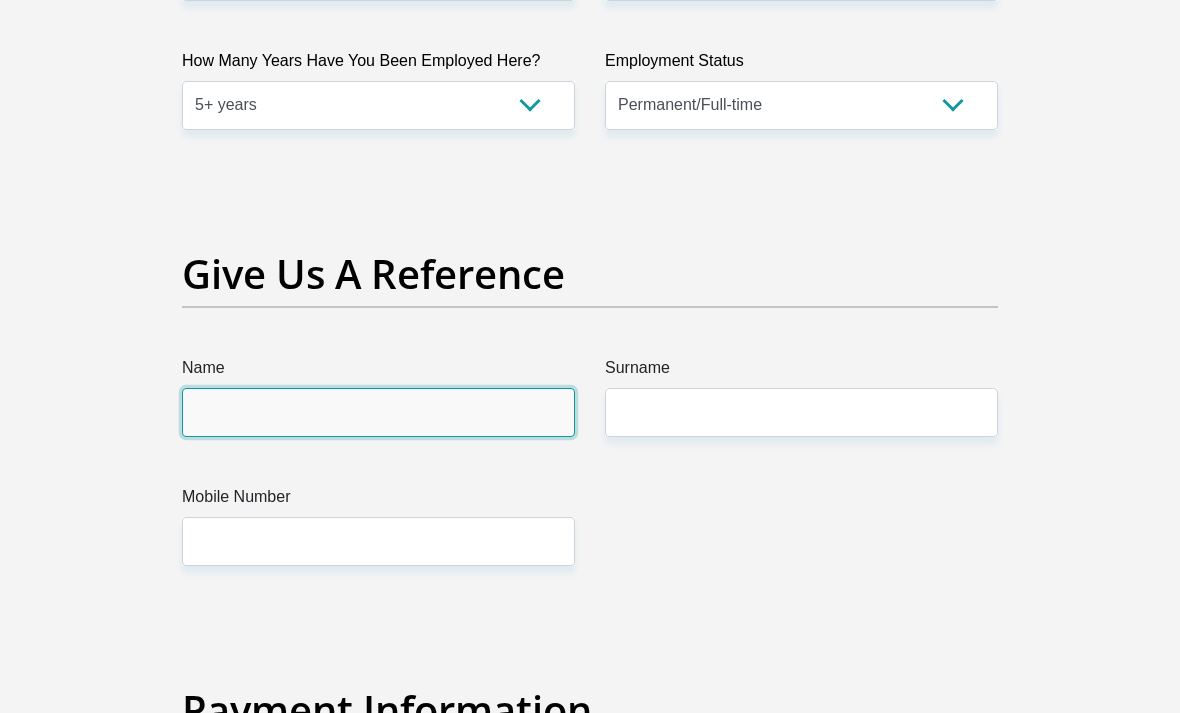 click on "Name" at bounding box center (378, 412) 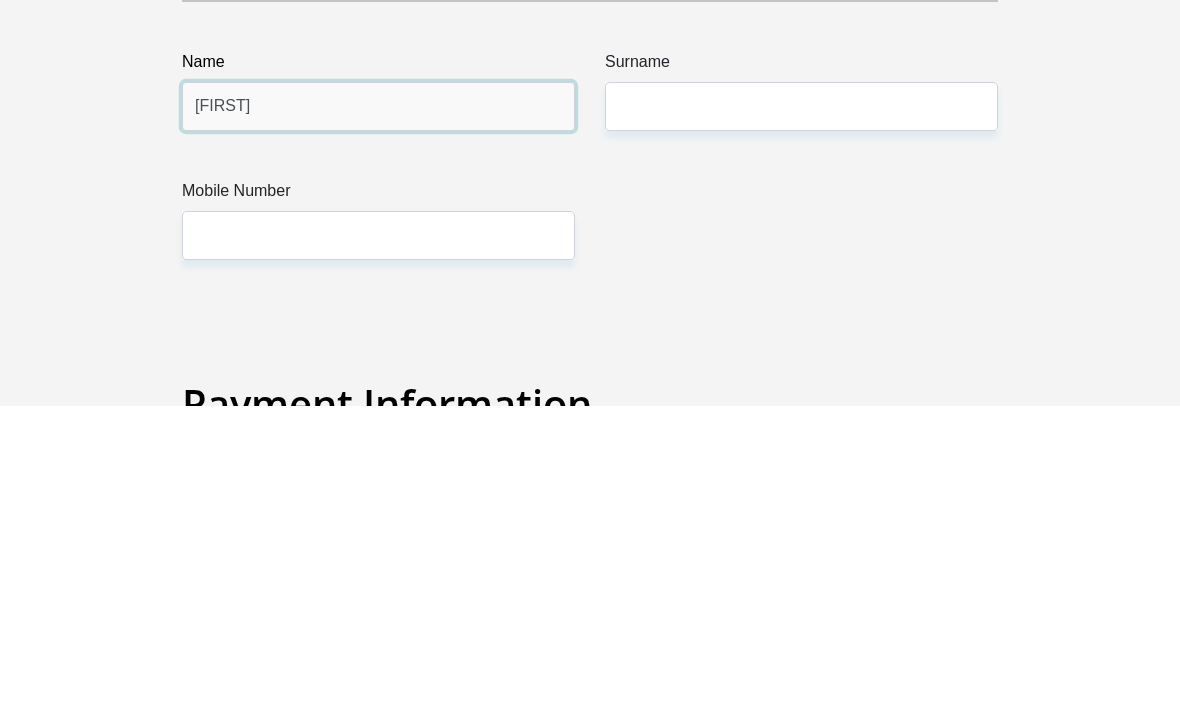 type on "Ayrton" 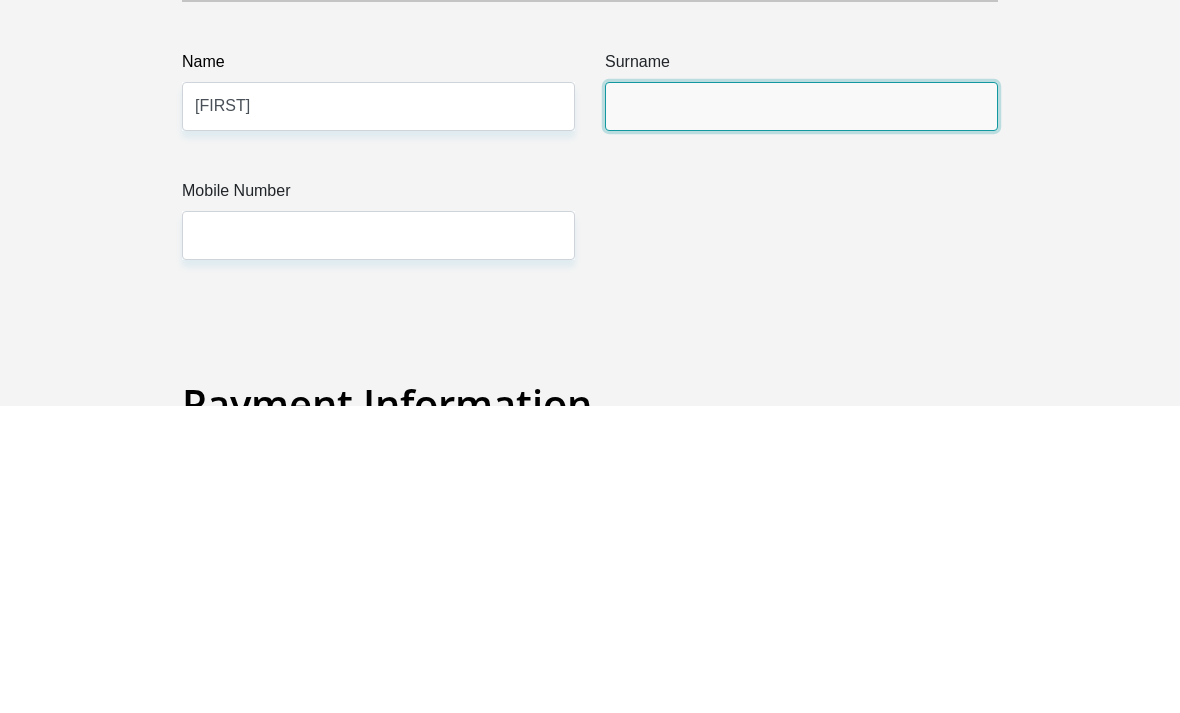 click on "Surname" at bounding box center (801, 413) 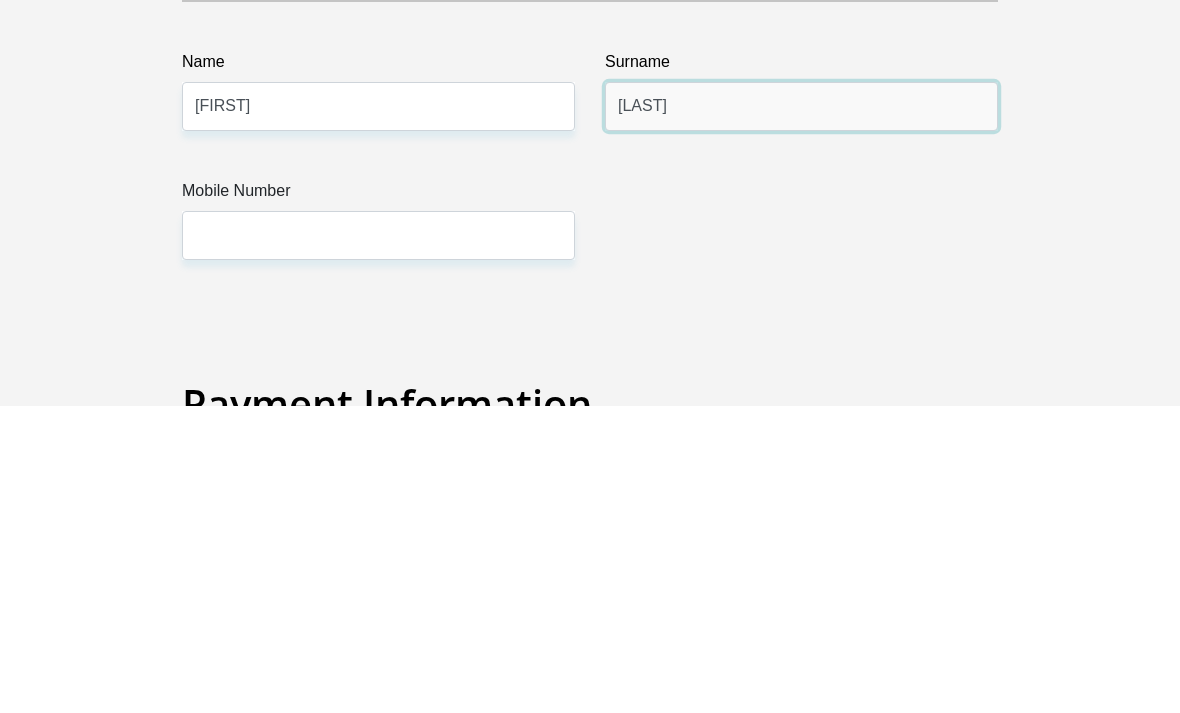 type on "Moniz" 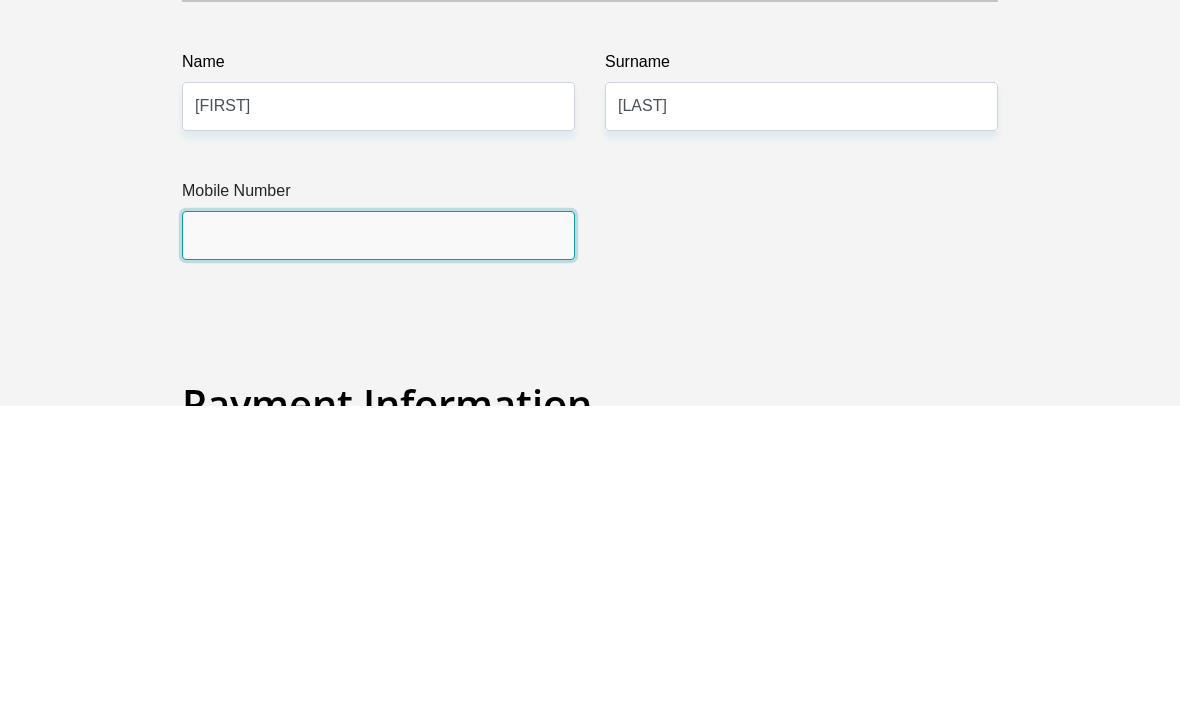 click on "Mobile Number" at bounding box center (378, 542) 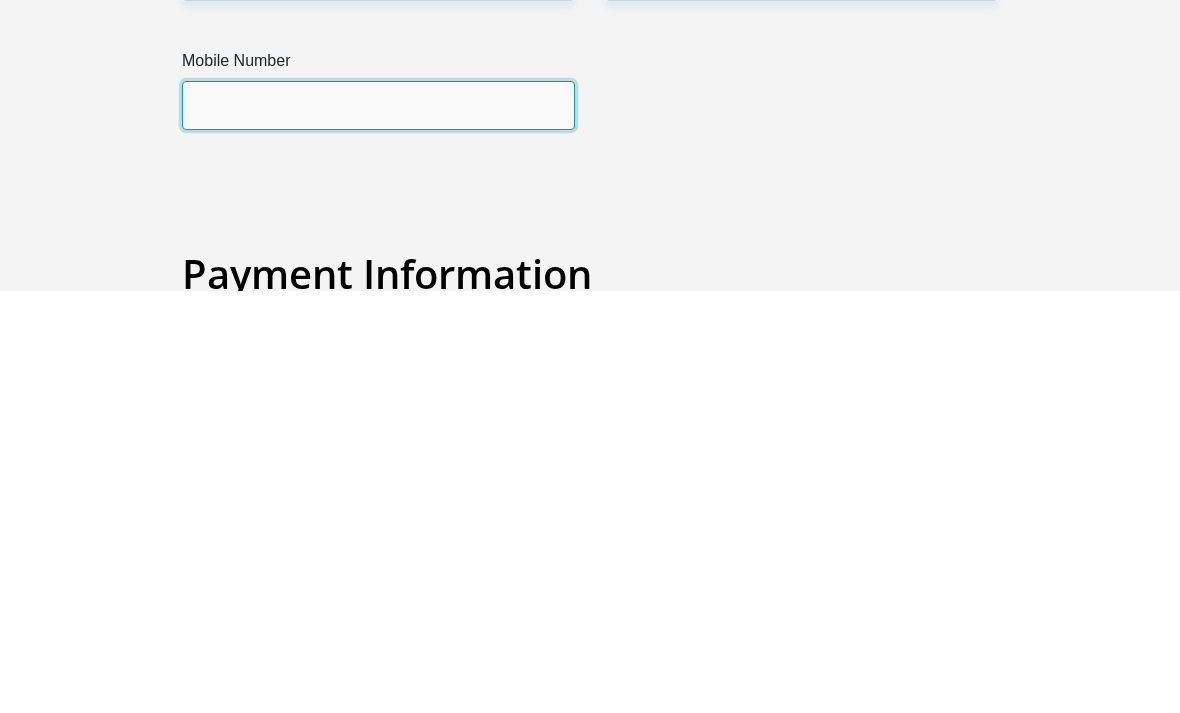 type on "0827866803" 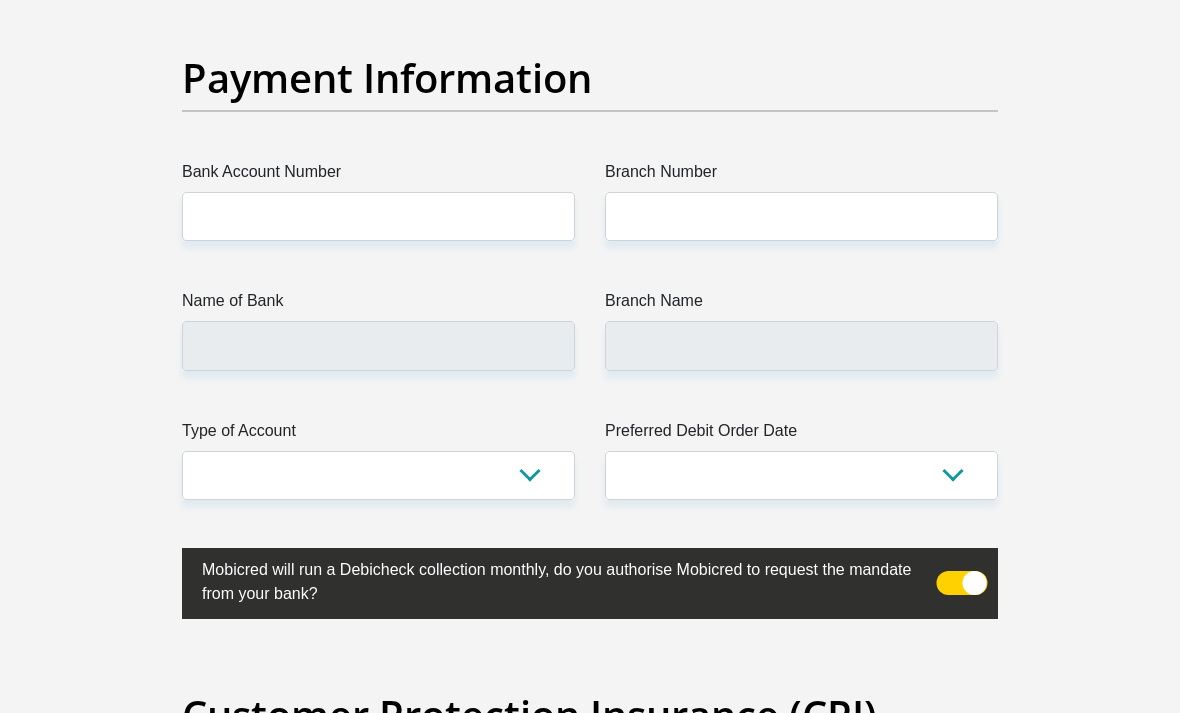 scroll, scrollTop: 4772, scrollLeft: 0, axis: vertical 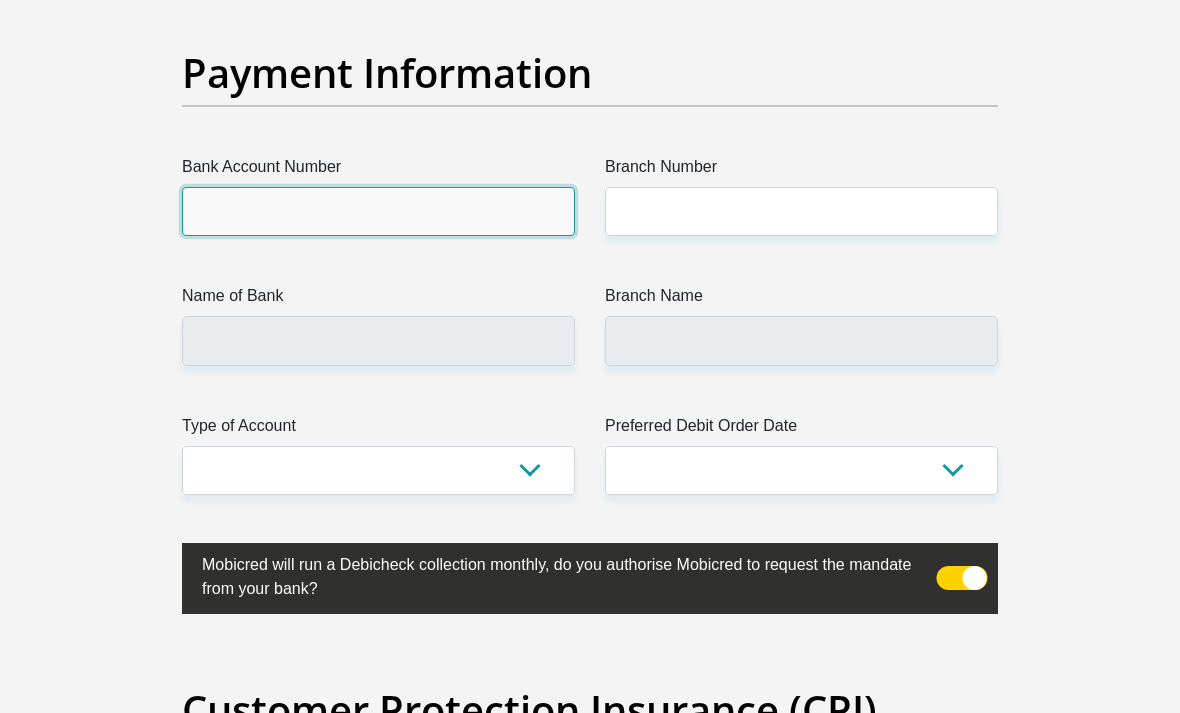 click on "Bank Account Number" at bounding box center [378, 211] 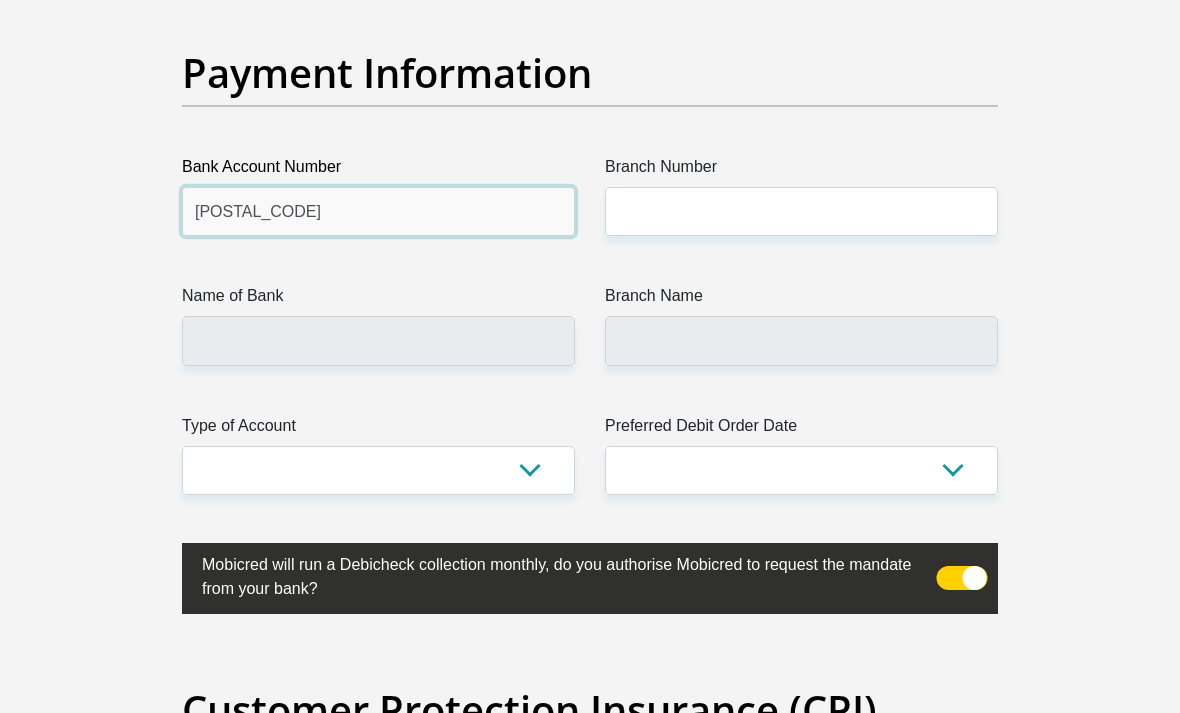 type on "9300167042" 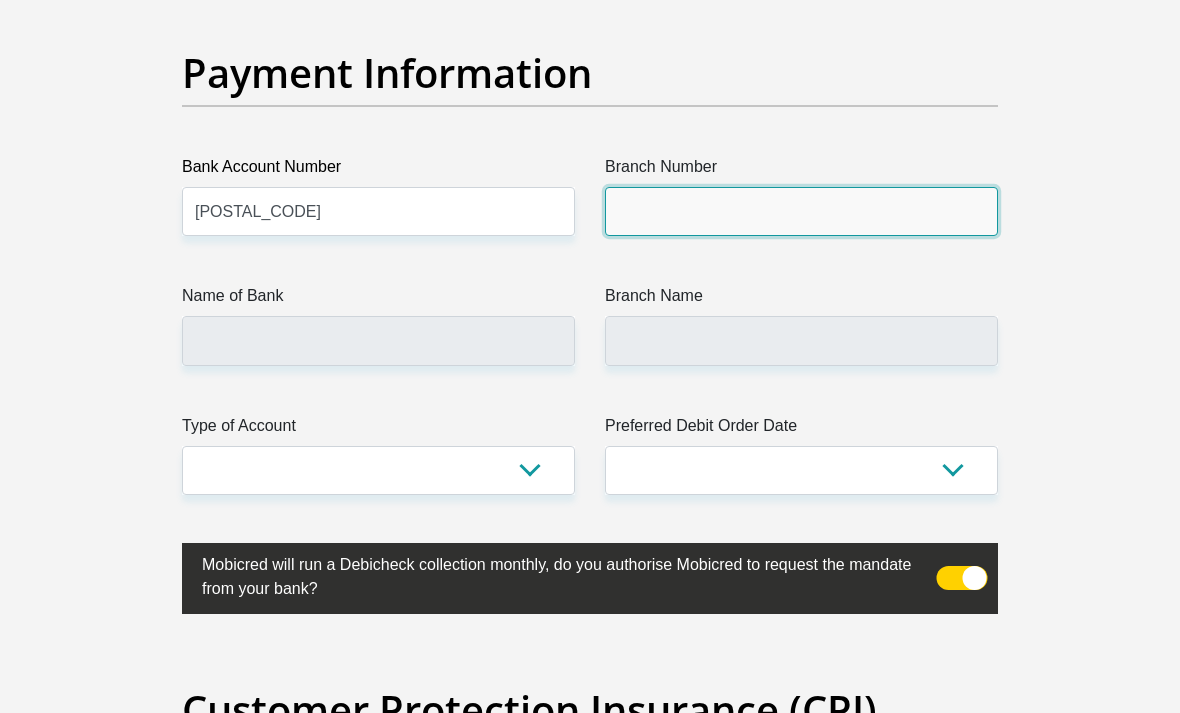 click on "Branch Number" at bounding box center [801, 211] 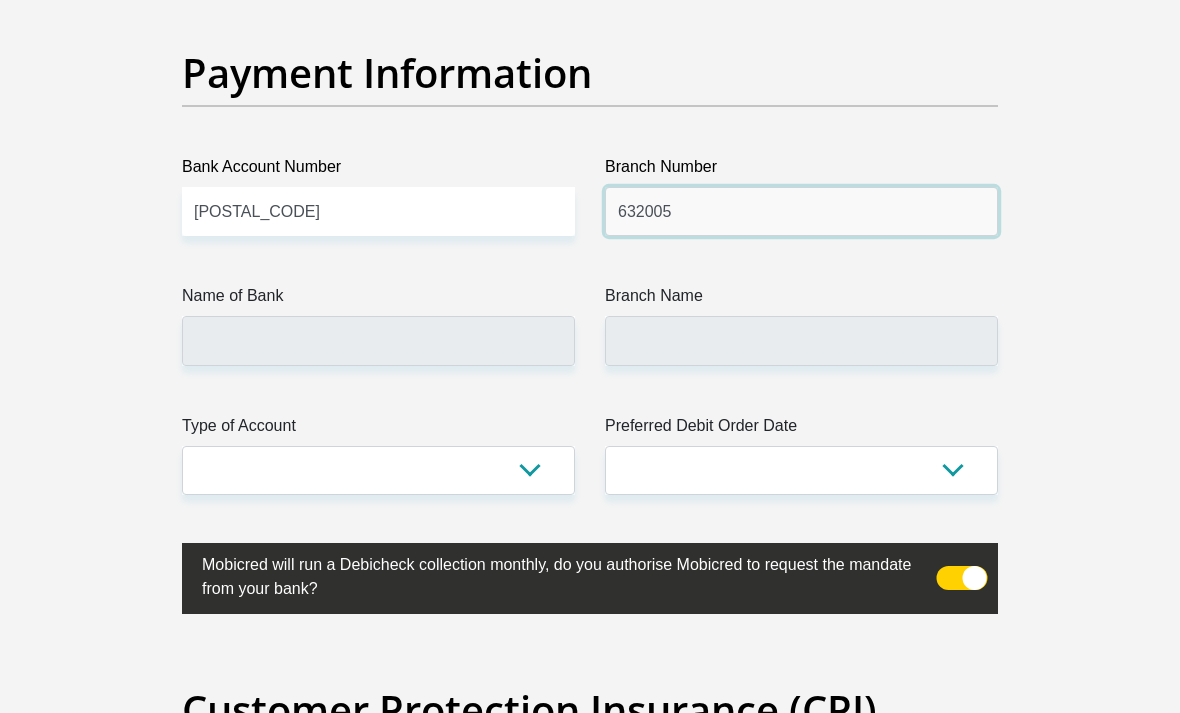 type on "632005" 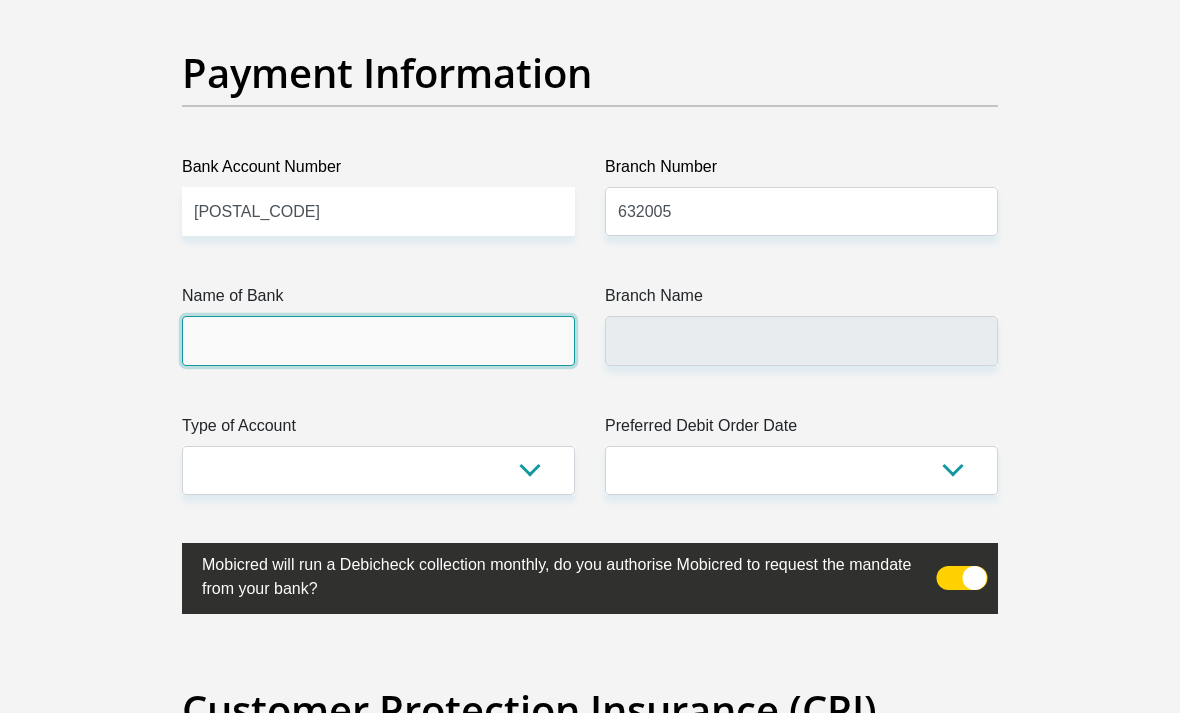 click on "Name of Bank" at bounding box center (378, 340) 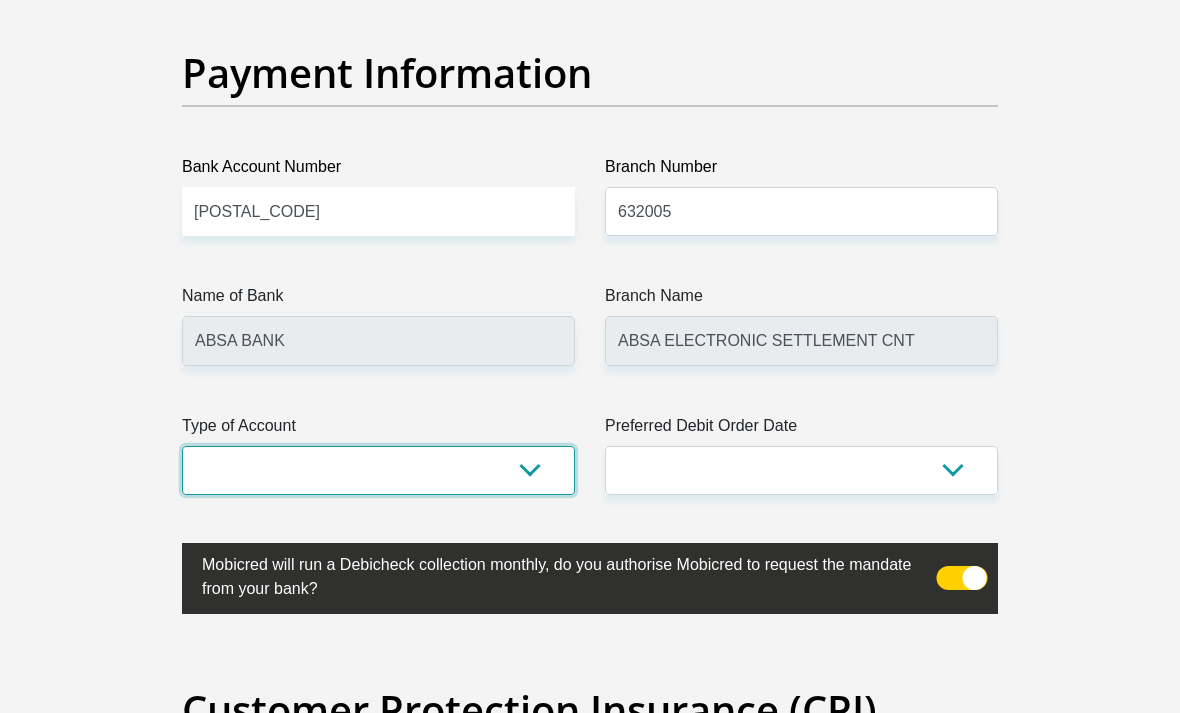 click on "Cheque
Savings" at bounding box center [378, 470] 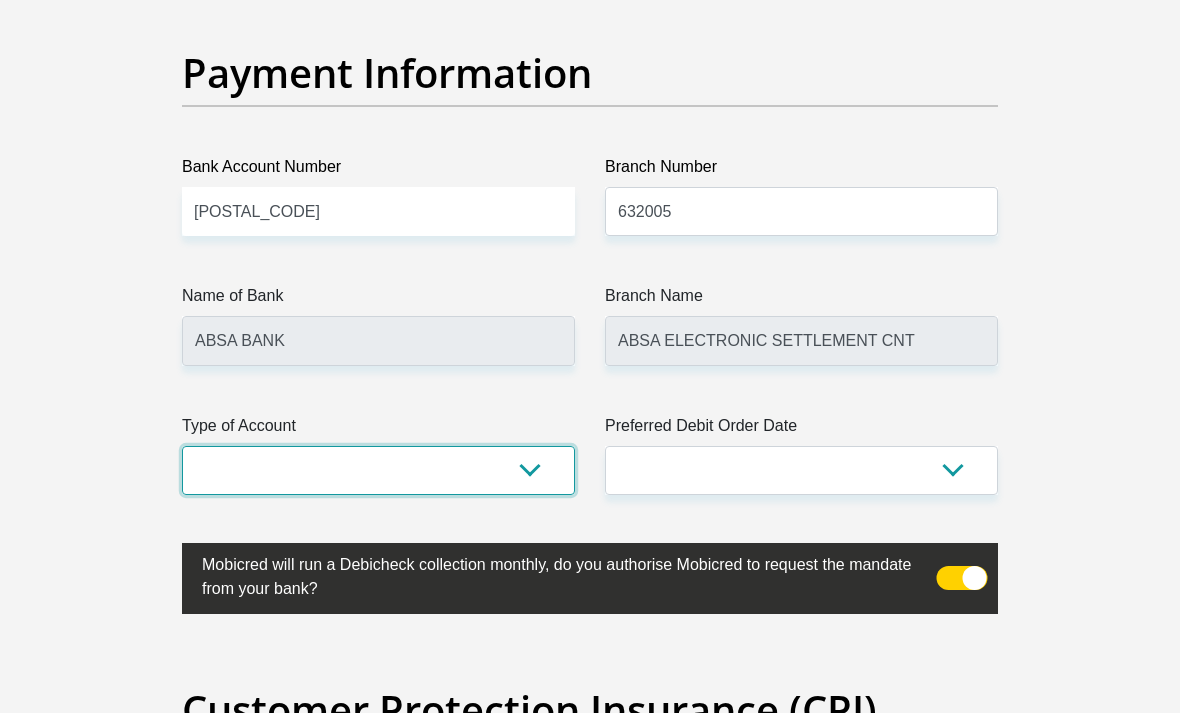 select on "CUR" 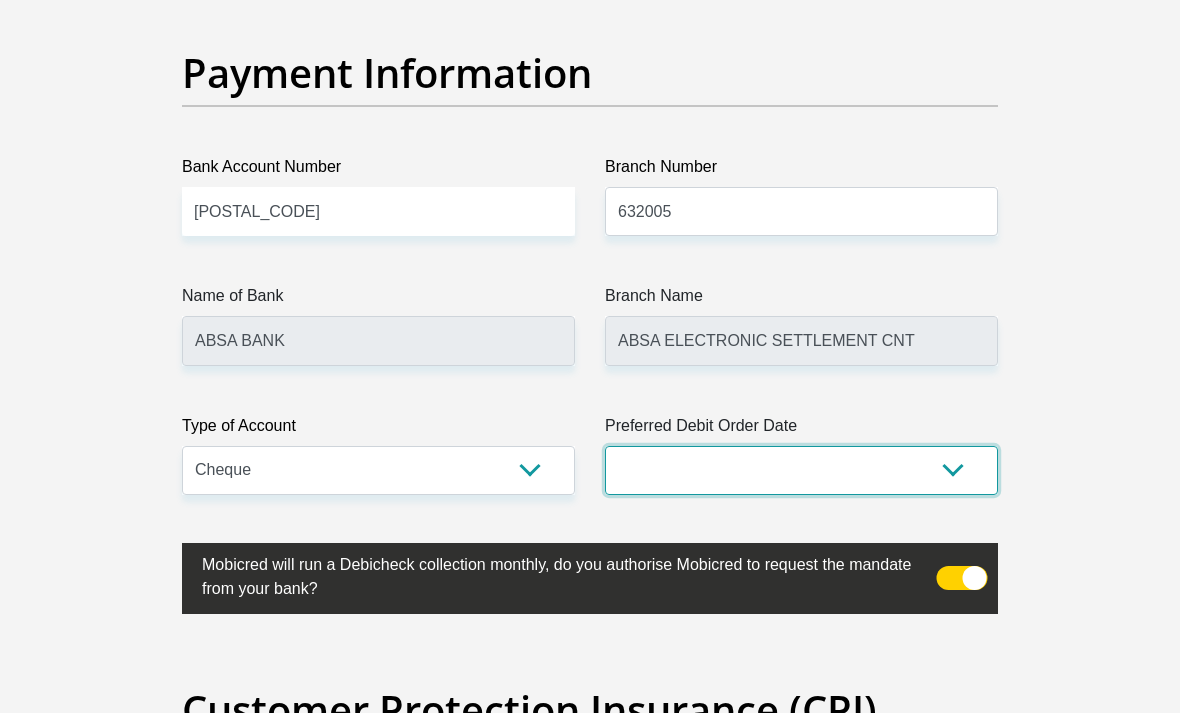 click on "1st
2nd
3rd
4th
5th
7th
18th
19th
20th
21st
22nd
23rd
24th
25th
26th
27th
28th
29th
30th" at bounding box center [801, 470] 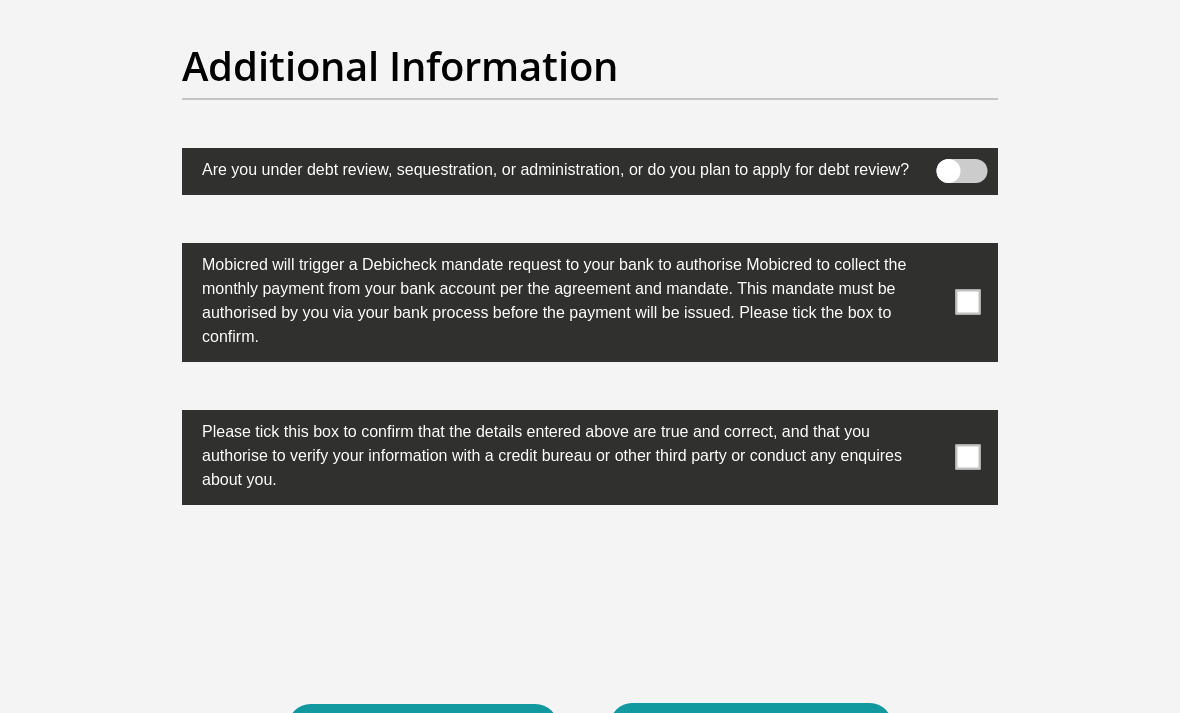 scroll, scrollTop: 6497, scrollLeft: 0, axis: vertical 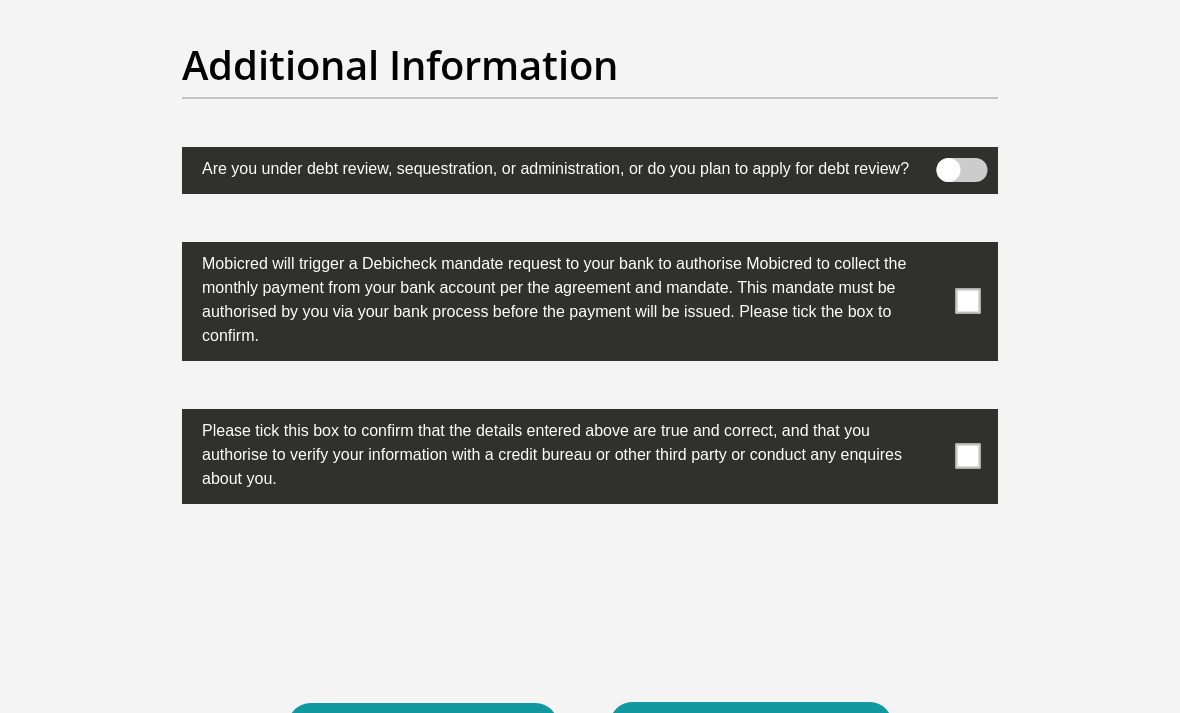 click at bounding box center [968, 301] 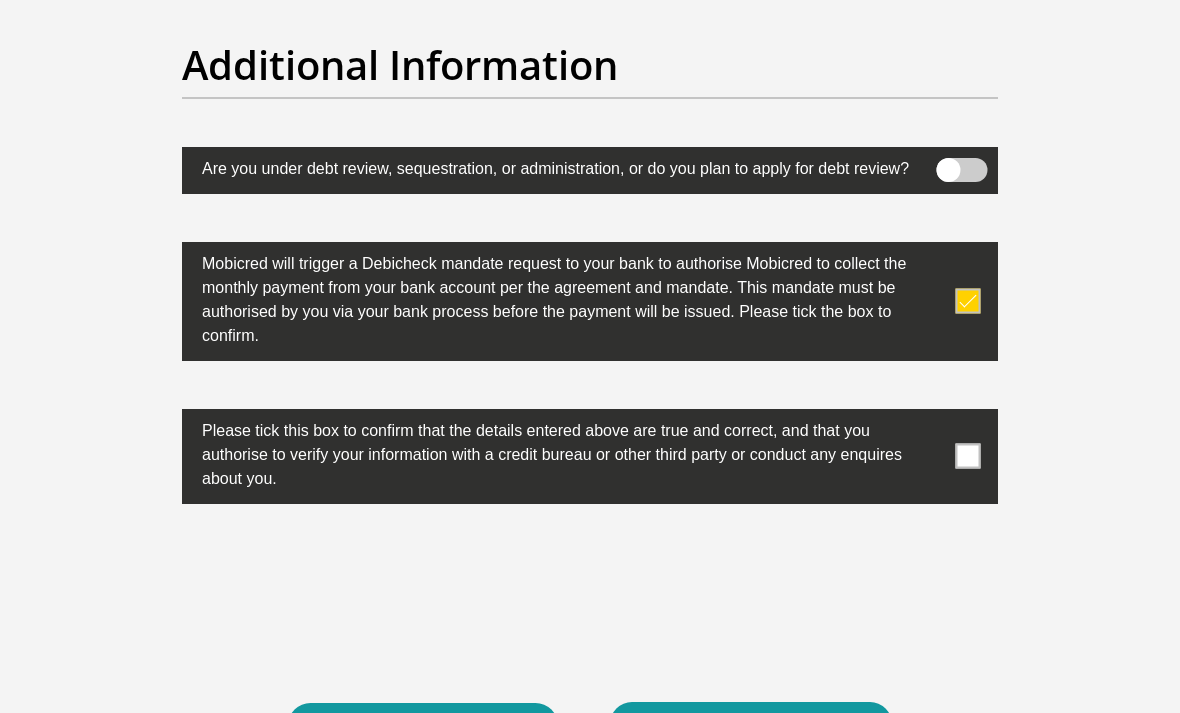 click at bounding box center (968, 456) 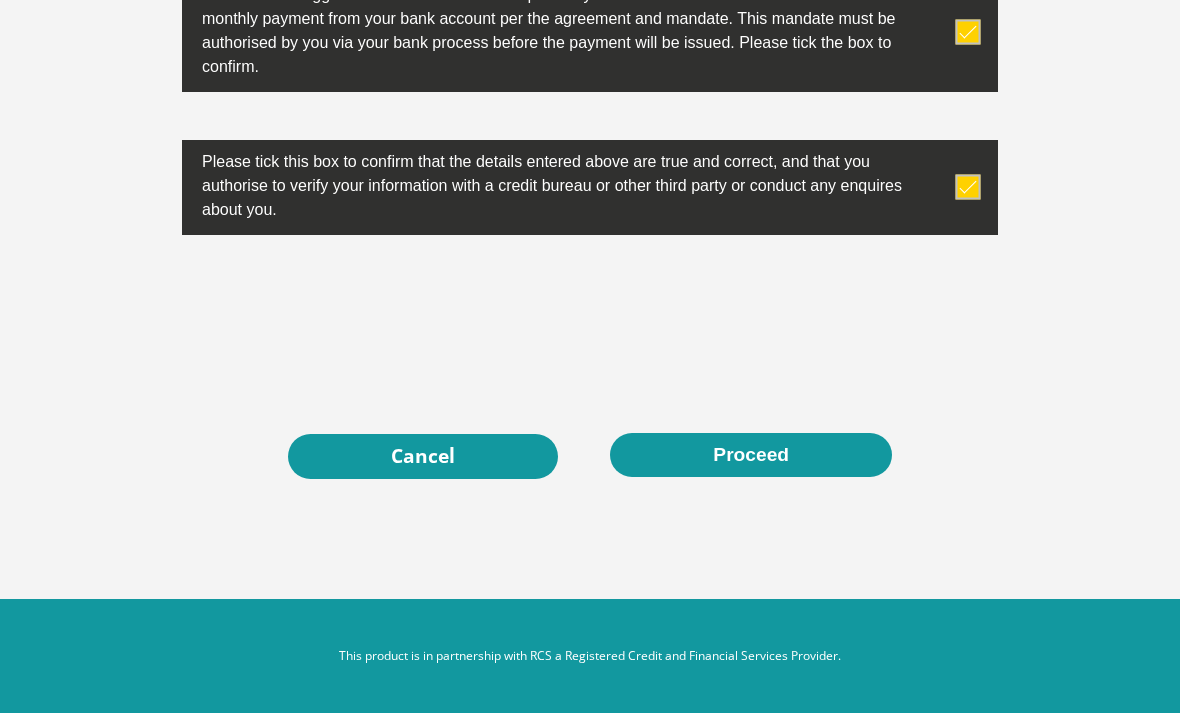 scroll, scrollTop: 6798, scrollLeft: 0, axis: vertical 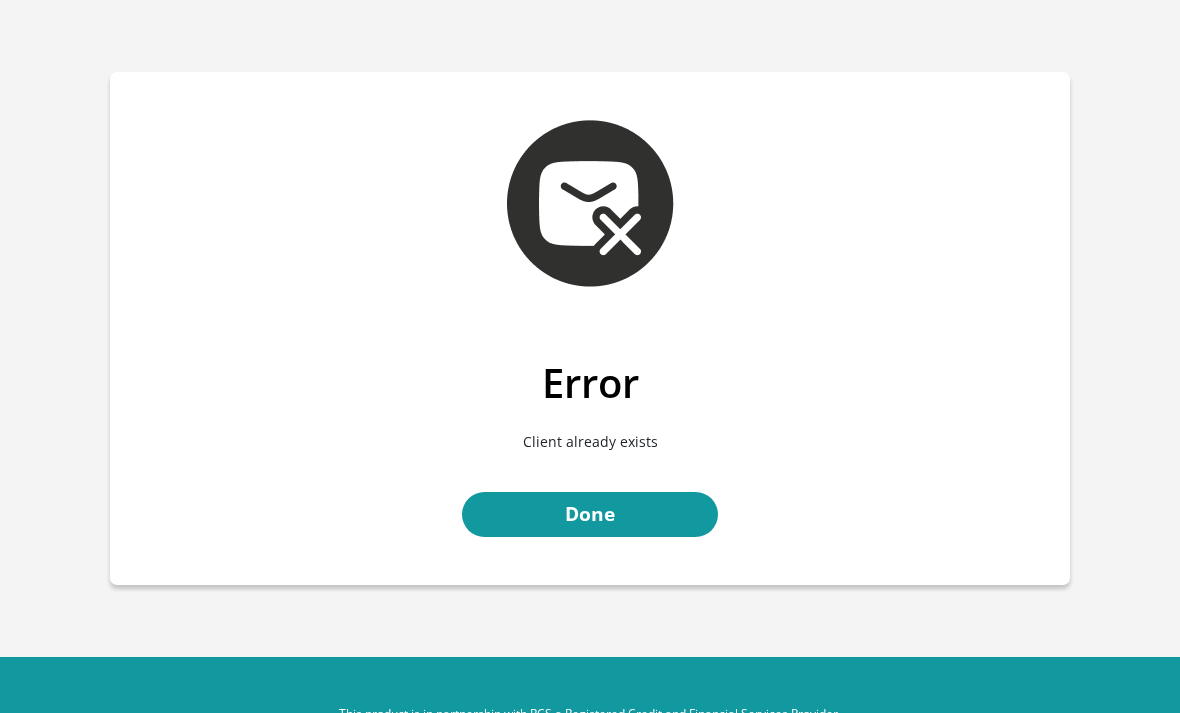click on "Done" at bounding box center [590, 514] 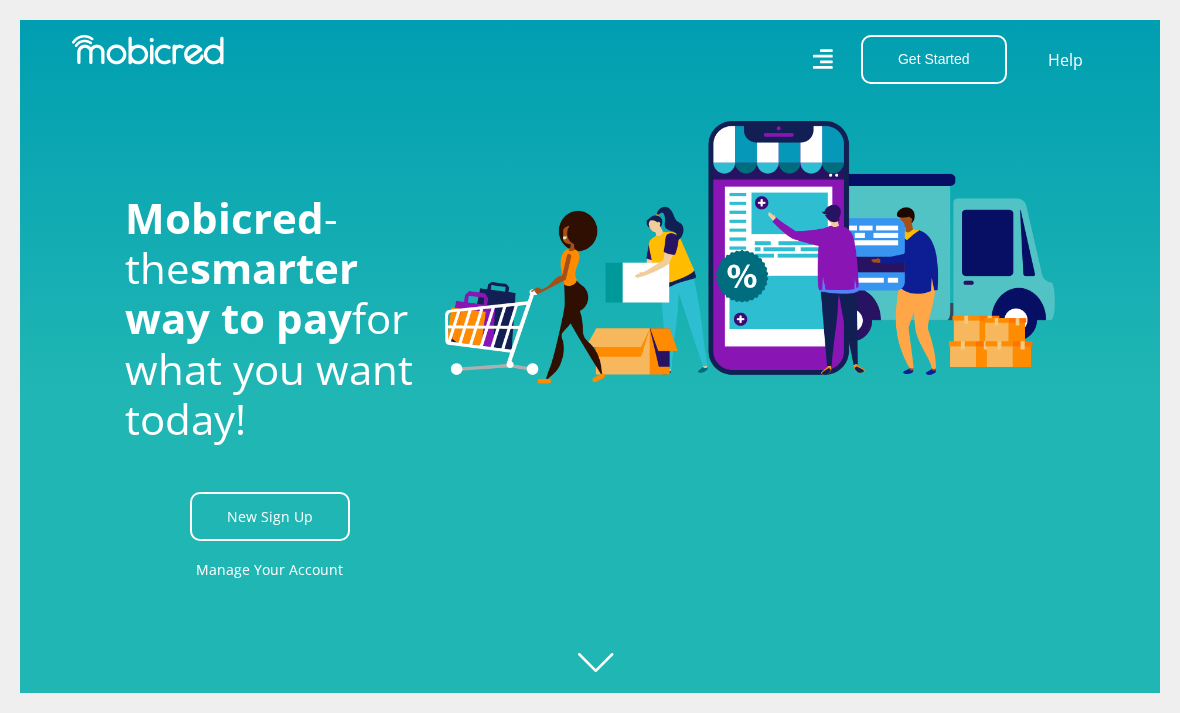 scroll, scrollTop: 0, scrollLeft: 0, axis: both 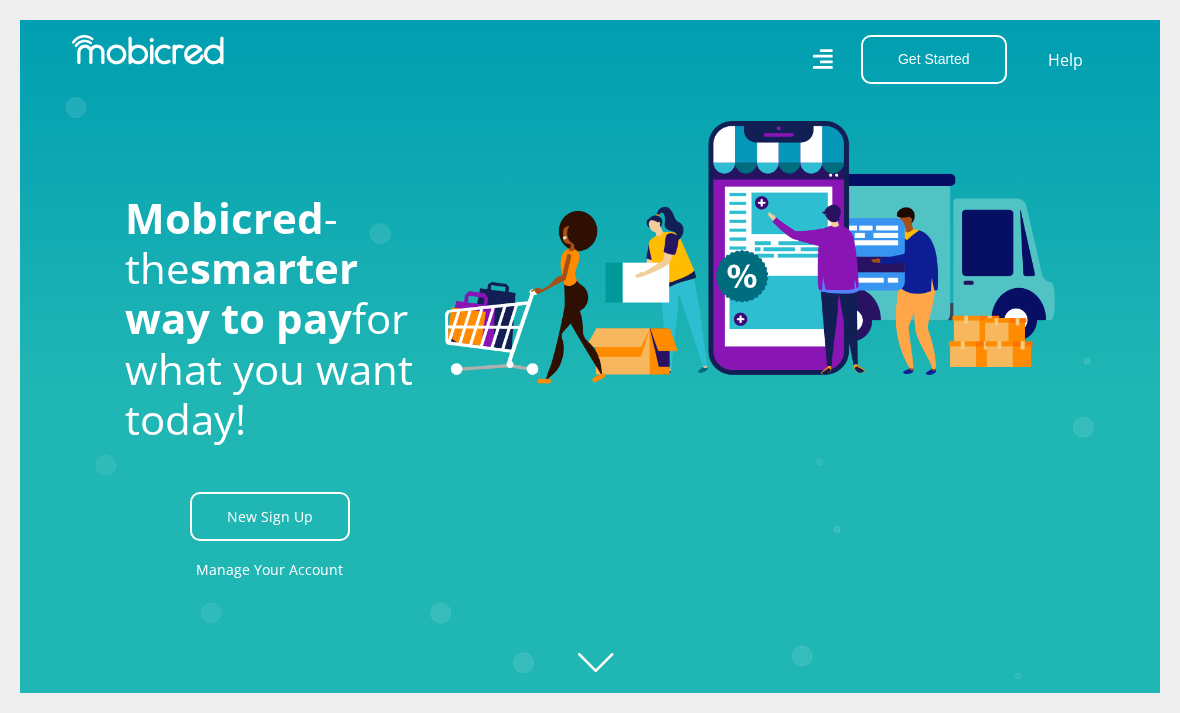 click on "Get Started" at bounding box center (934, 59) 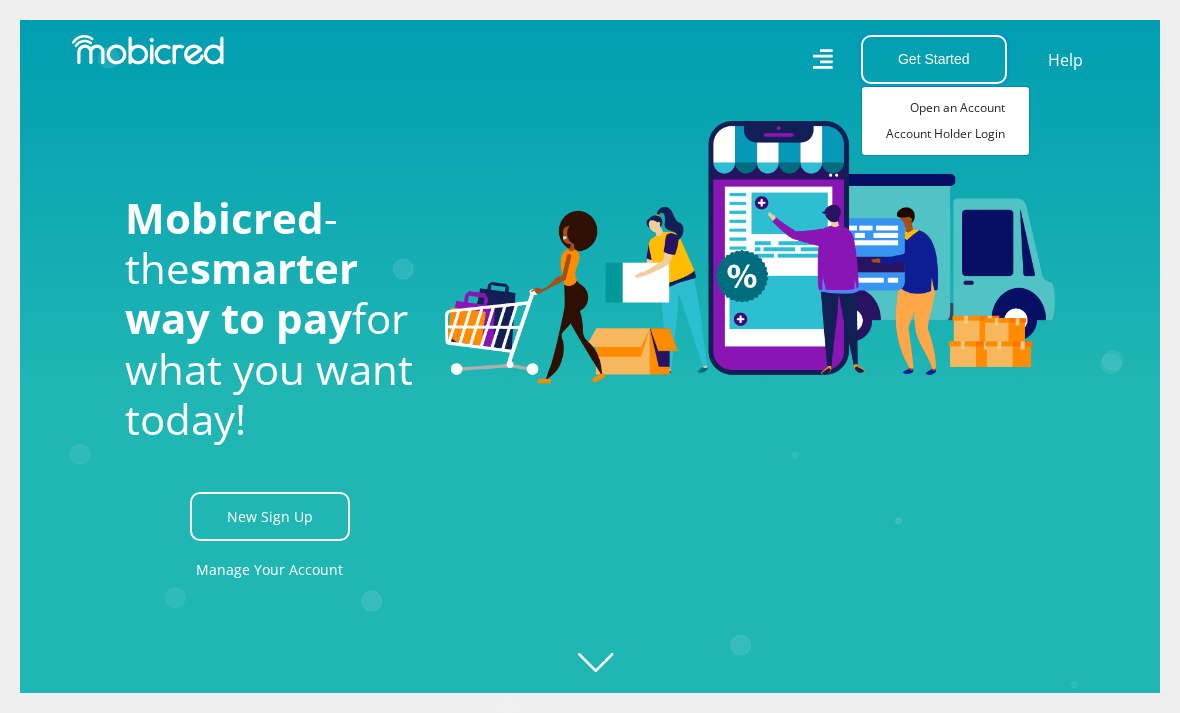 click on "Account Holder Login" at bounding box center (945, 134) 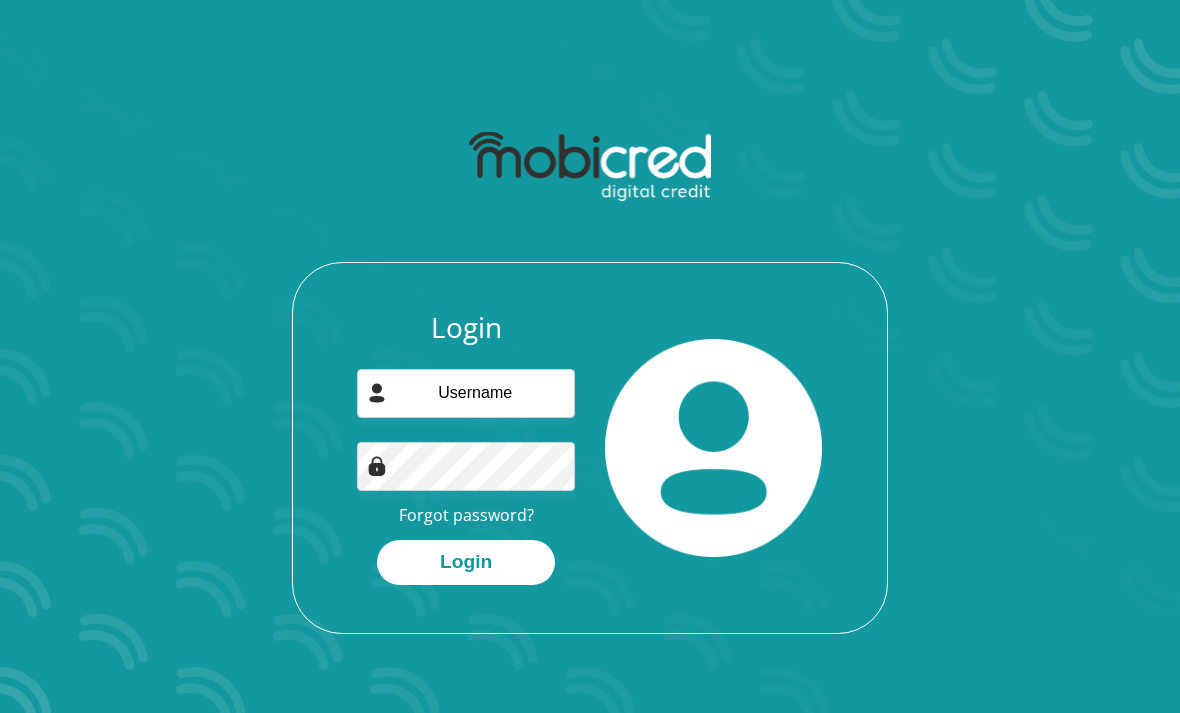 scroll, scrollTop: 216, scrollLeft: 0, axis: vertical 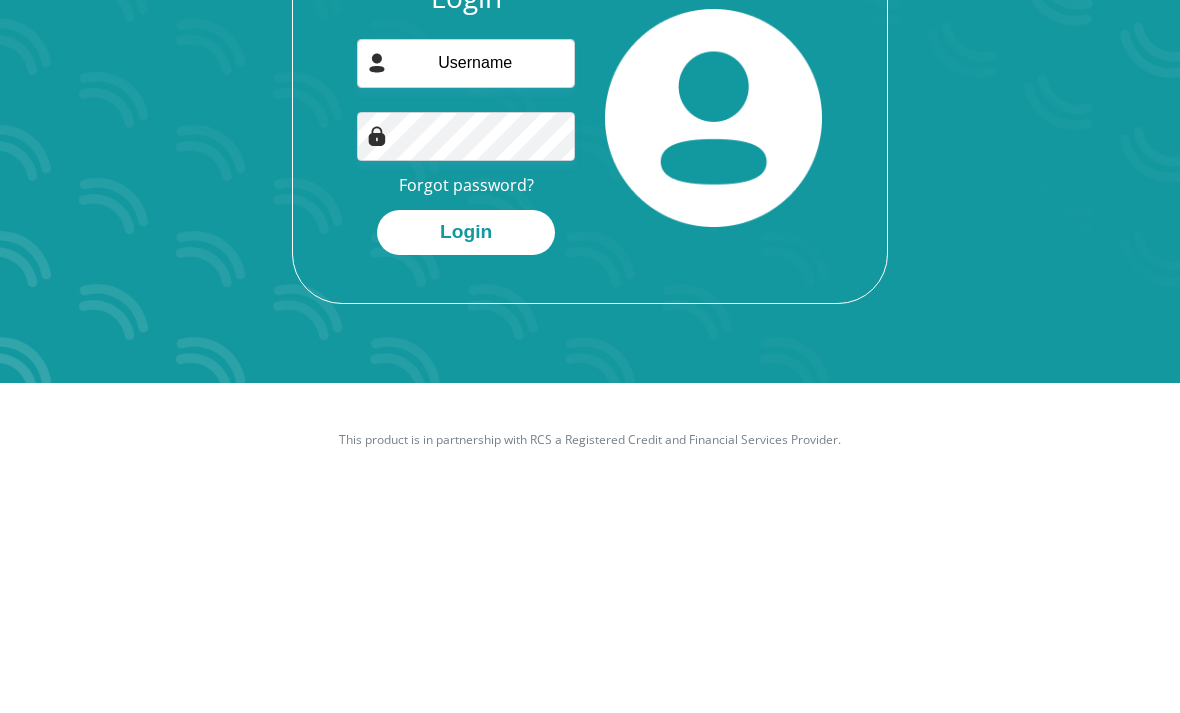 click on "Forgot password?" at bounding box center (466, 401) 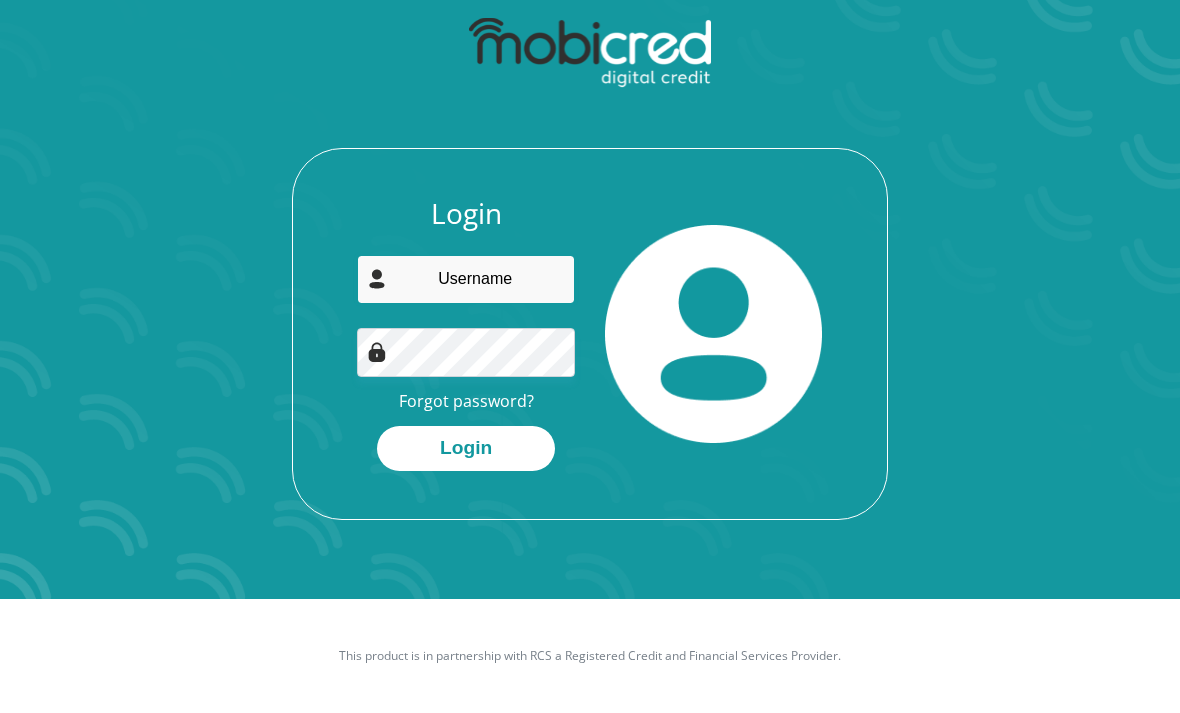 click at bounding box center [465, 279] 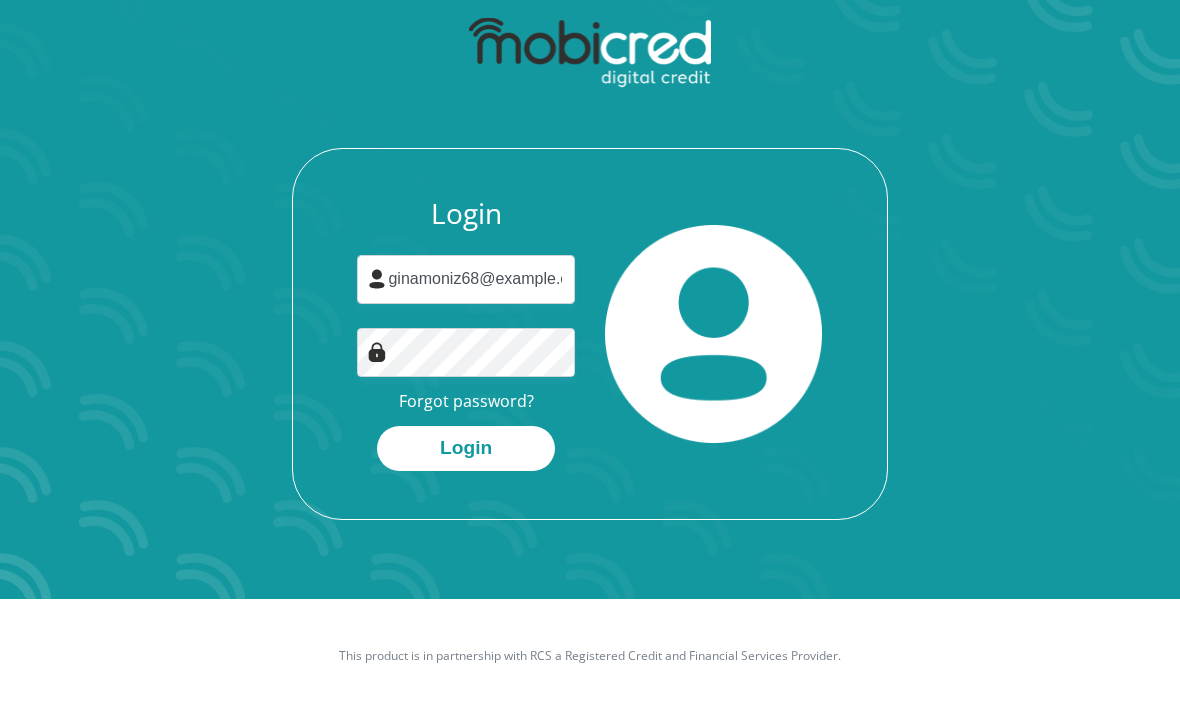 click on "Login" at bounding box center [466, 448] 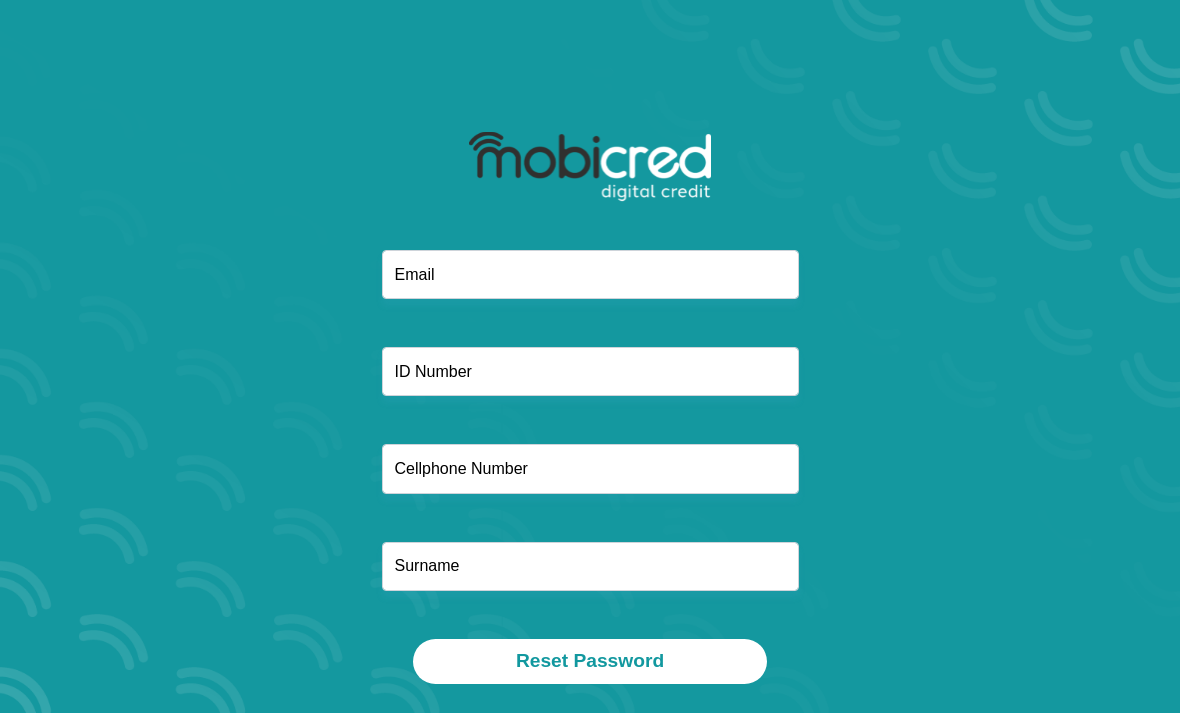 scroll, scrollTop: 0, scrollLeft: 0, axis: both 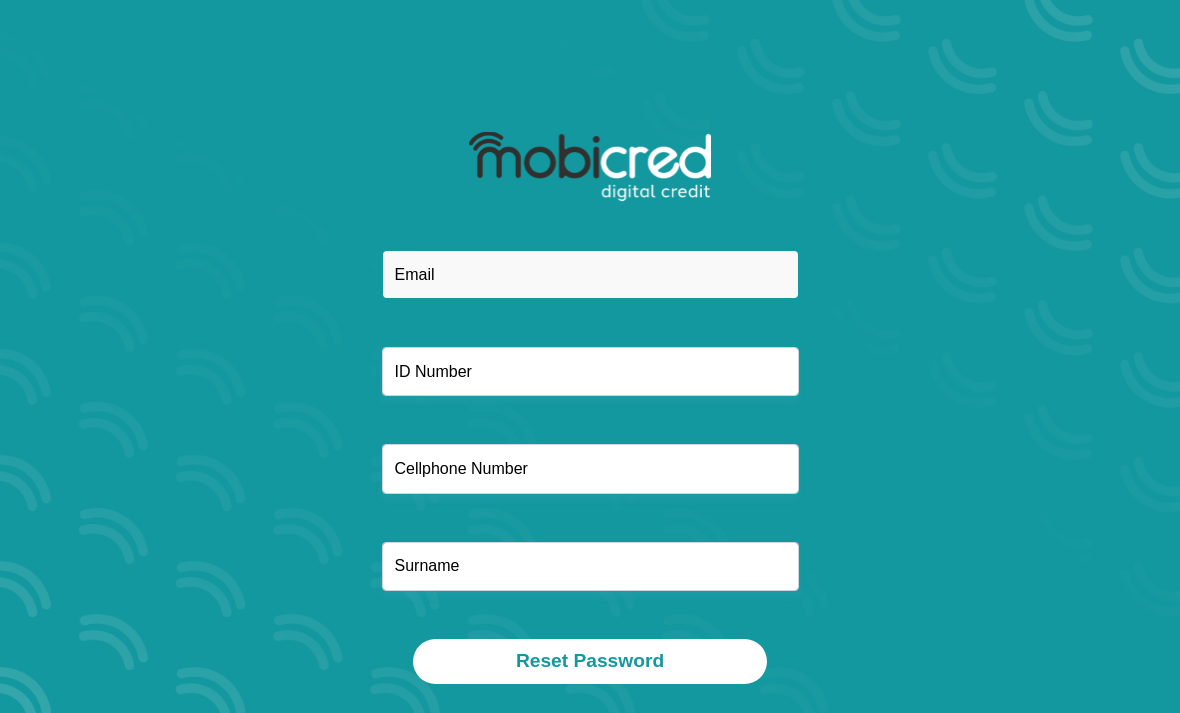 click at bounding box center (590, 274) 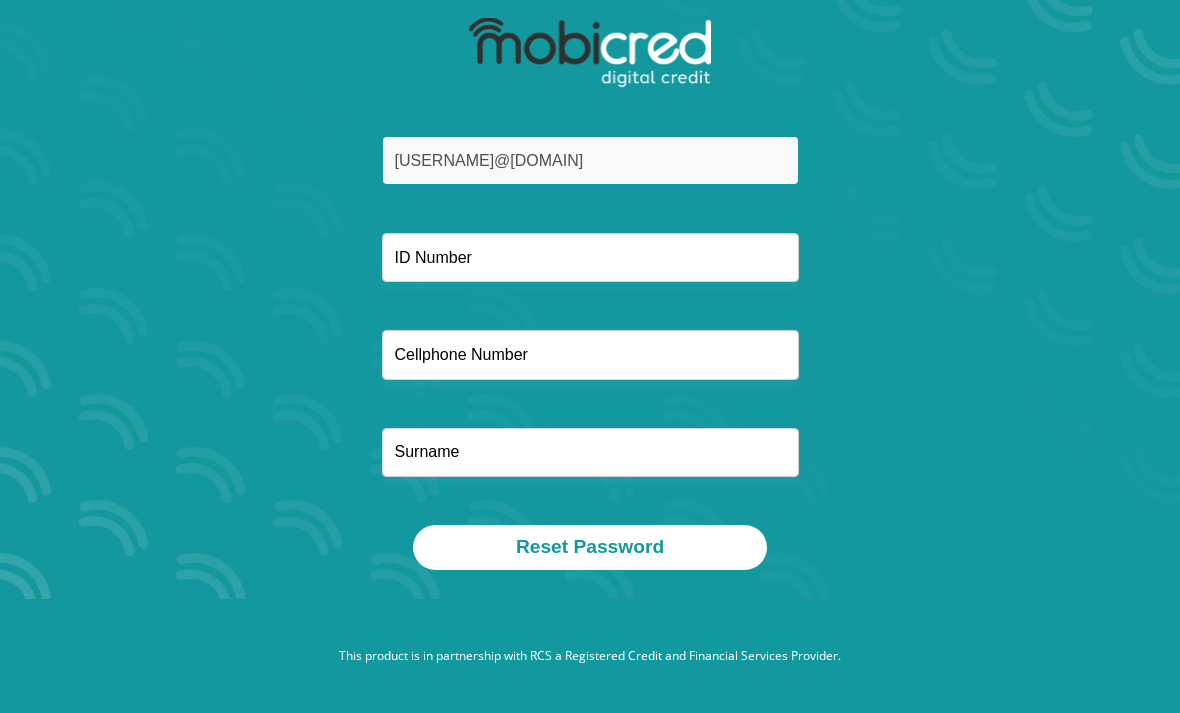 type on "[USERNAME]@[DOMAIN]" 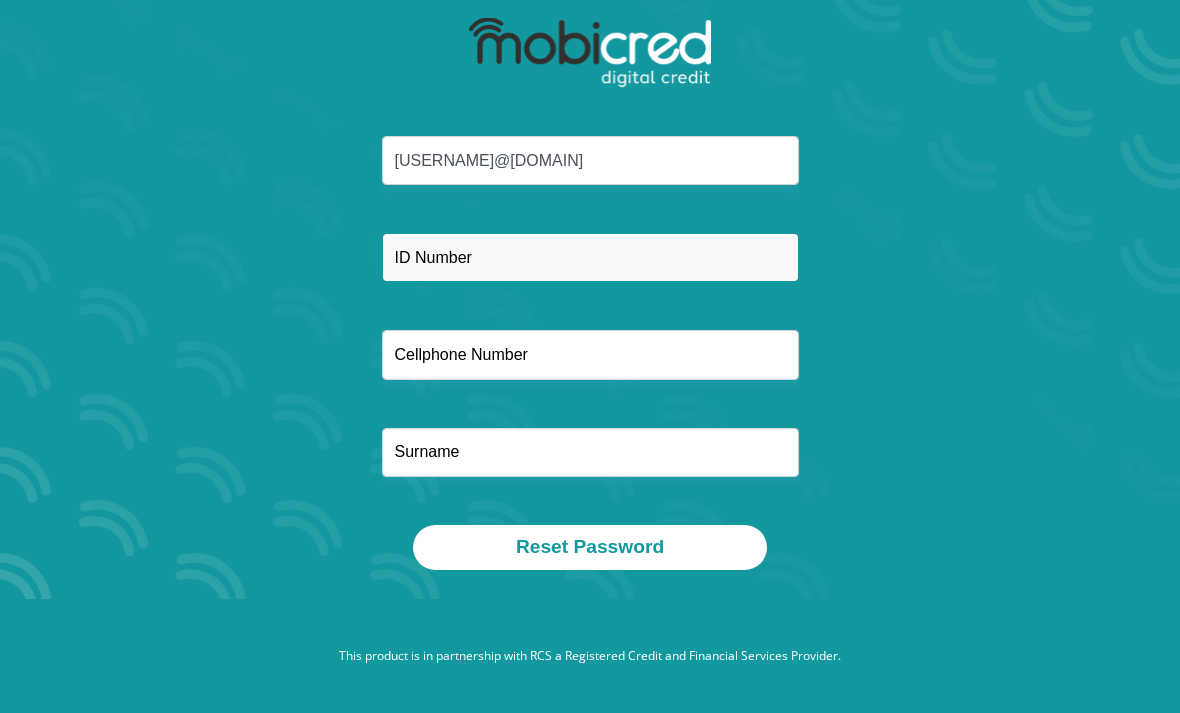 click at bounding box center (590, 257) 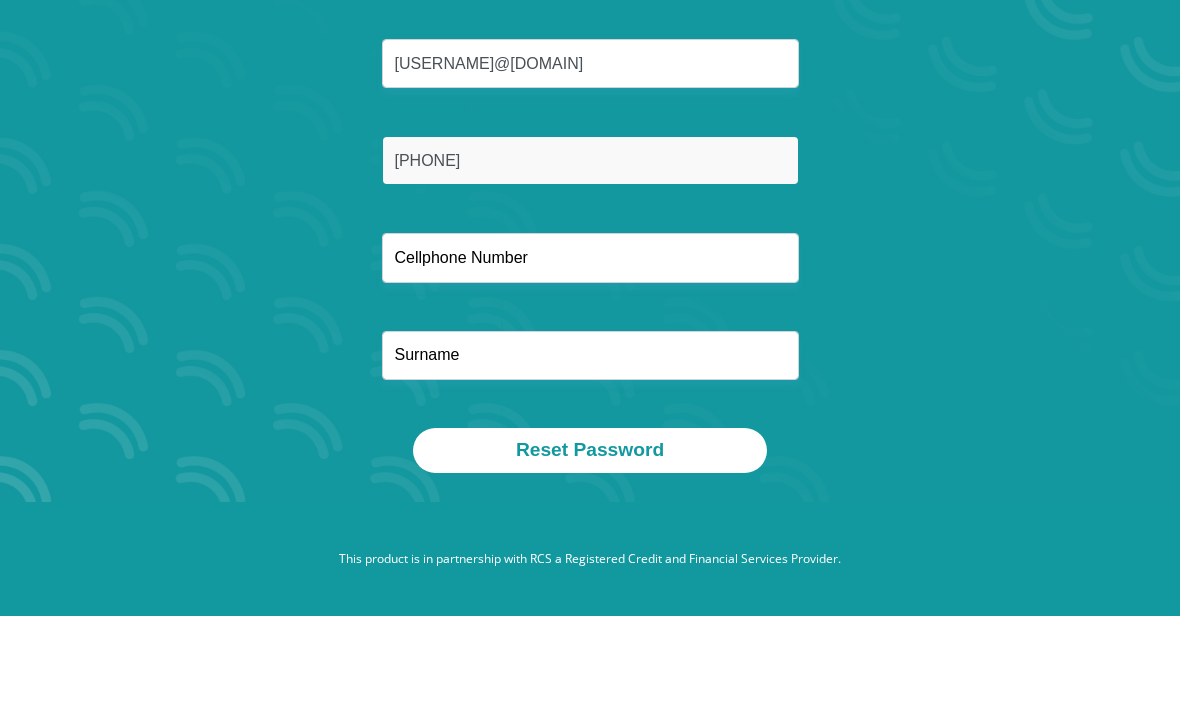 type on "[PHONE]" 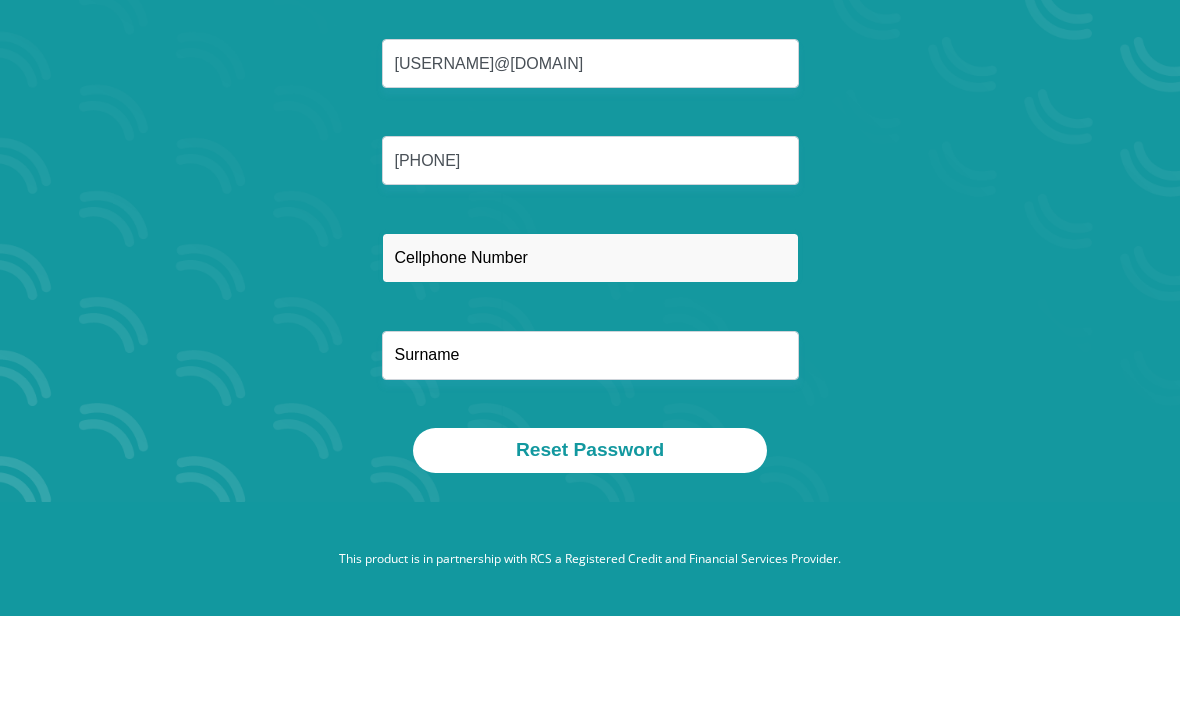 click at bounding box center (590, 354) 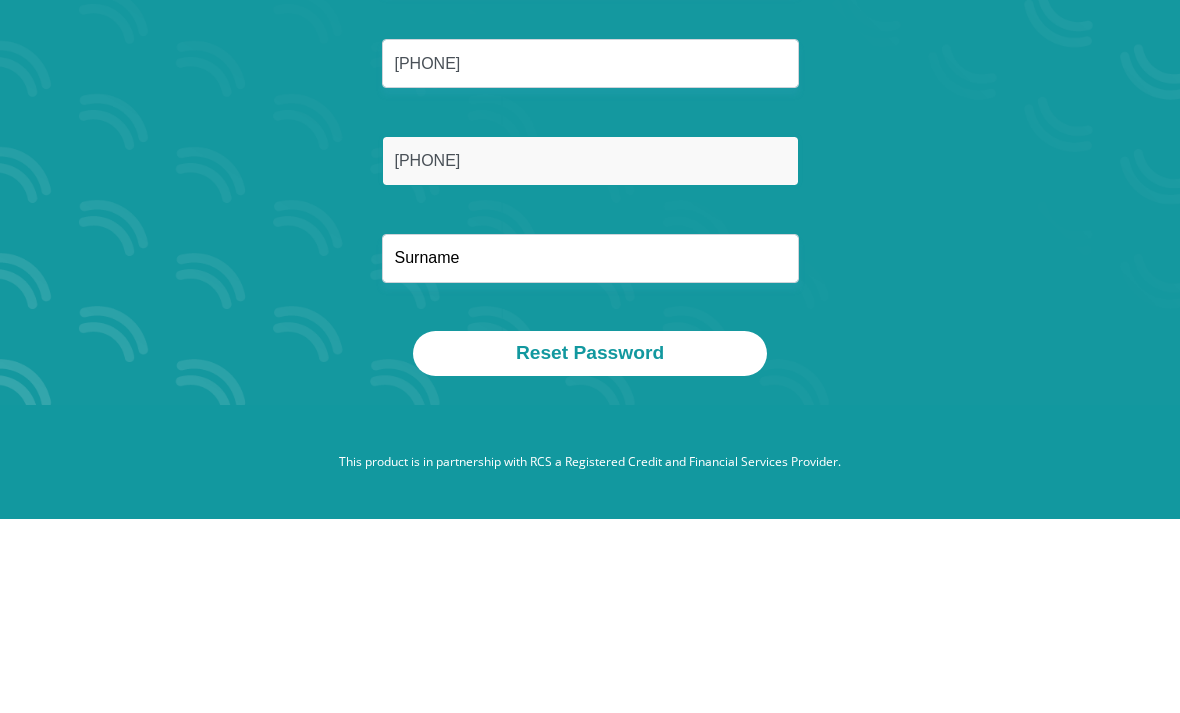 type on "[PHONE]" 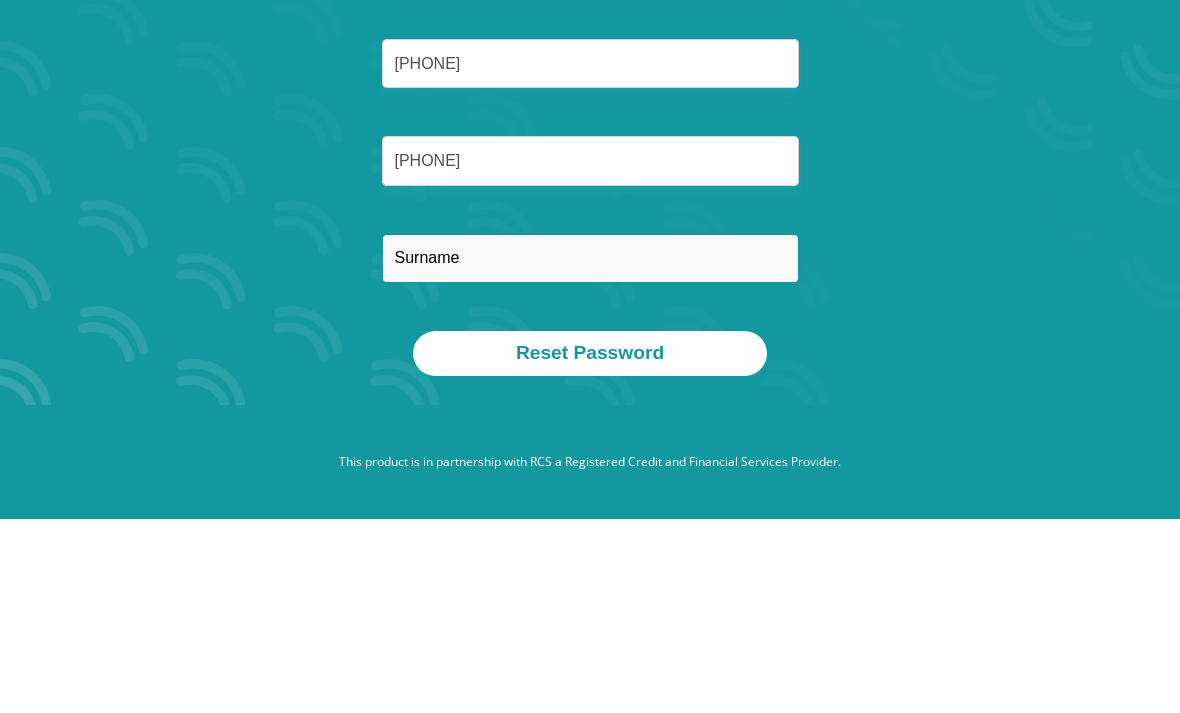click at bounding box center (590, 452) 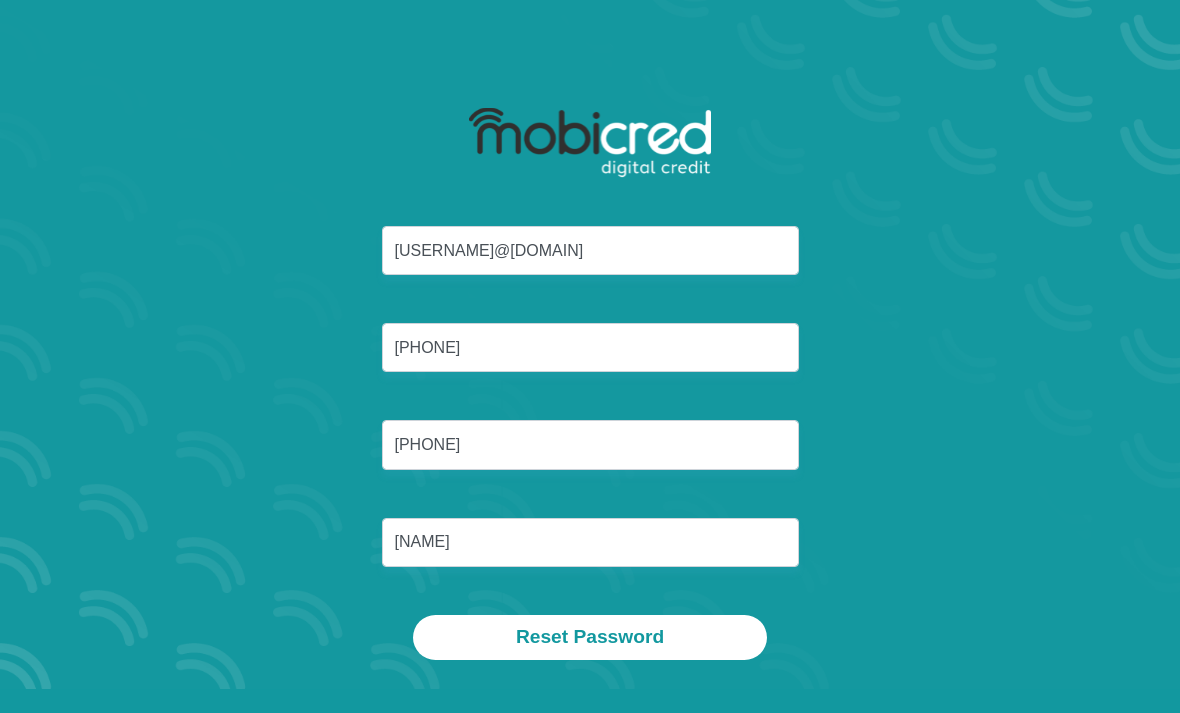 scroll, scrollTop: 24, scrollLeft: 0, axis: vertical 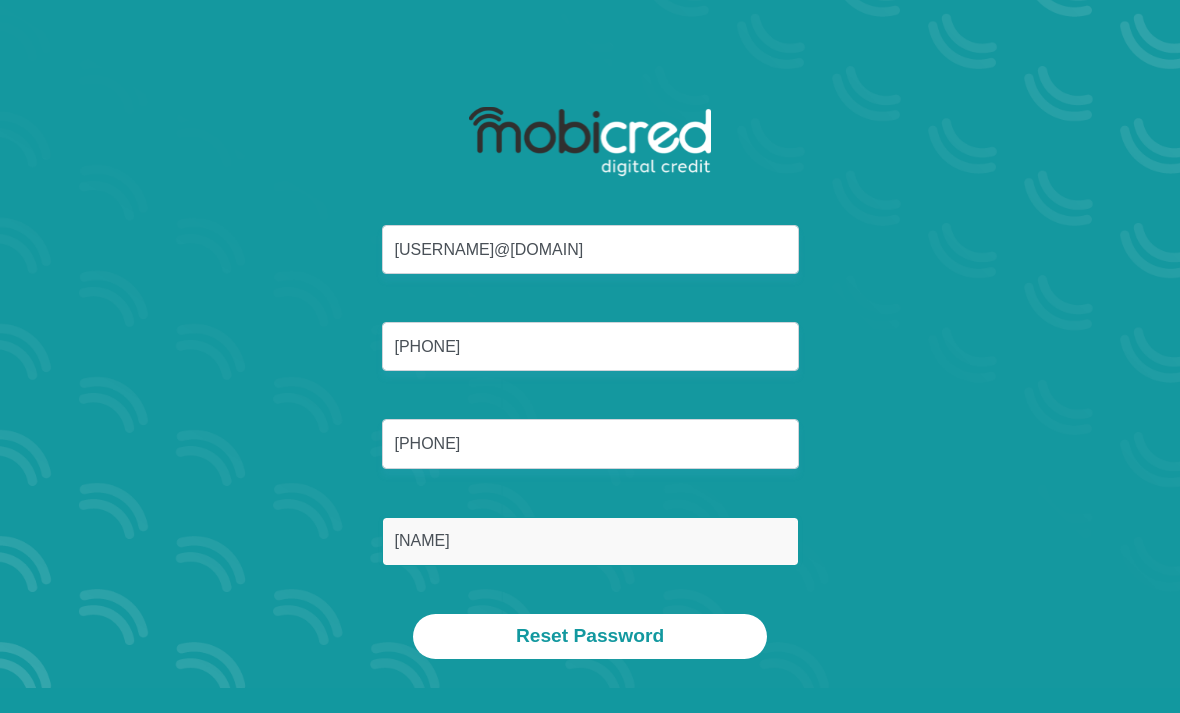 type on "[NAME]" 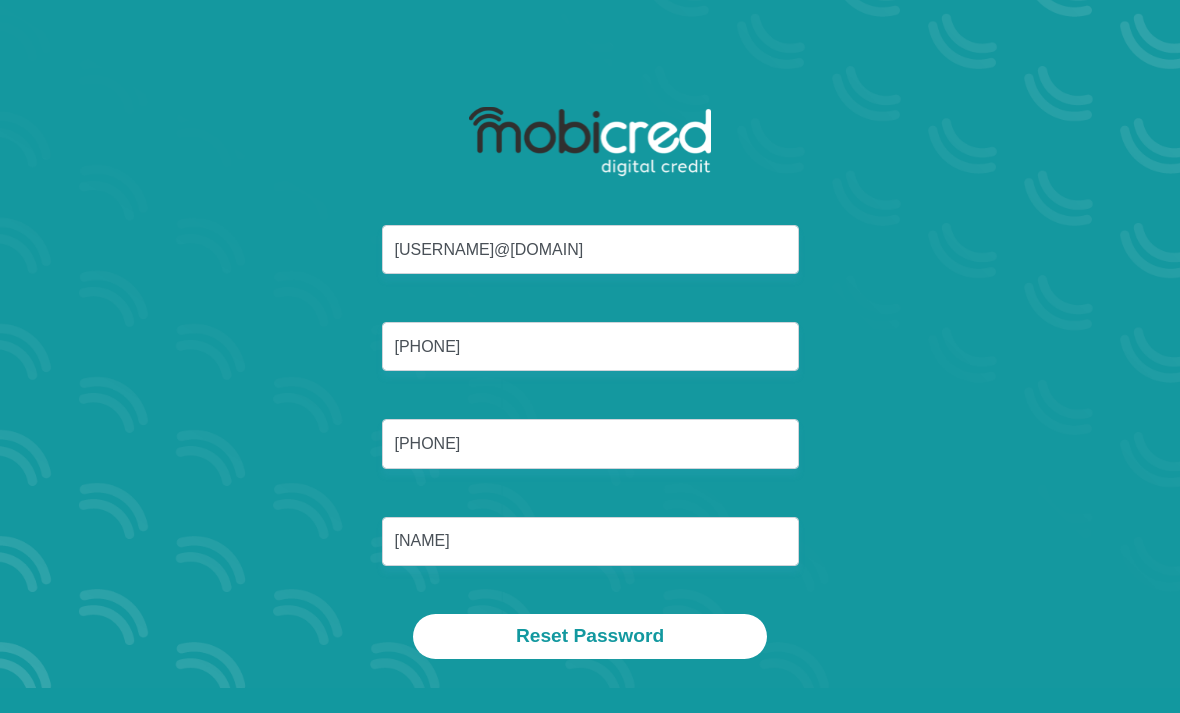 click on "Reset Password" at bounding box center [590, 637] 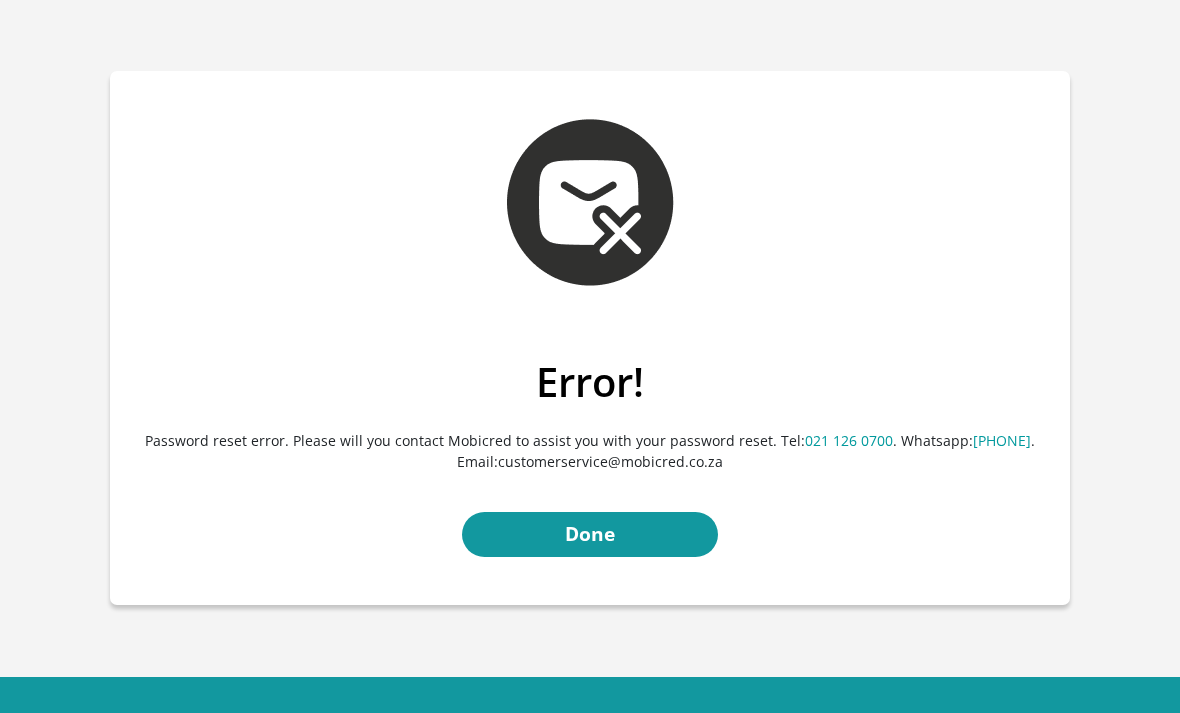 scroll, scrollTop: 0, scrollLeft: 0, axis: both 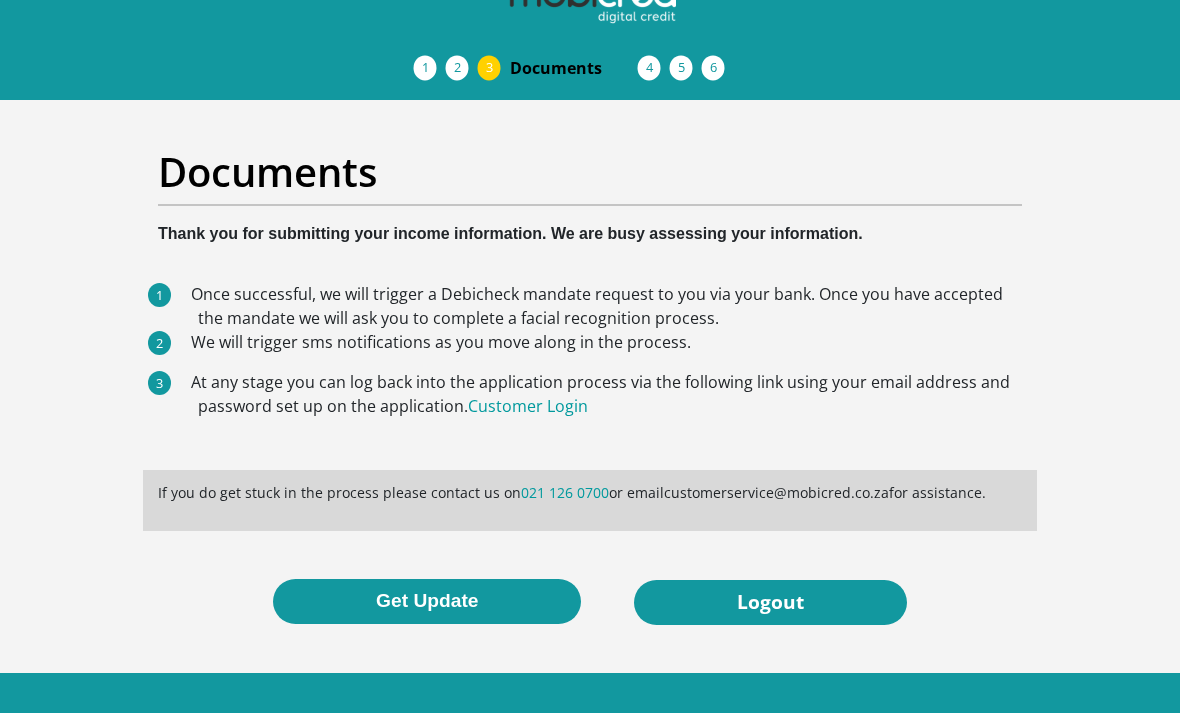 click on "Get Update" at bounding box center [427, 602] 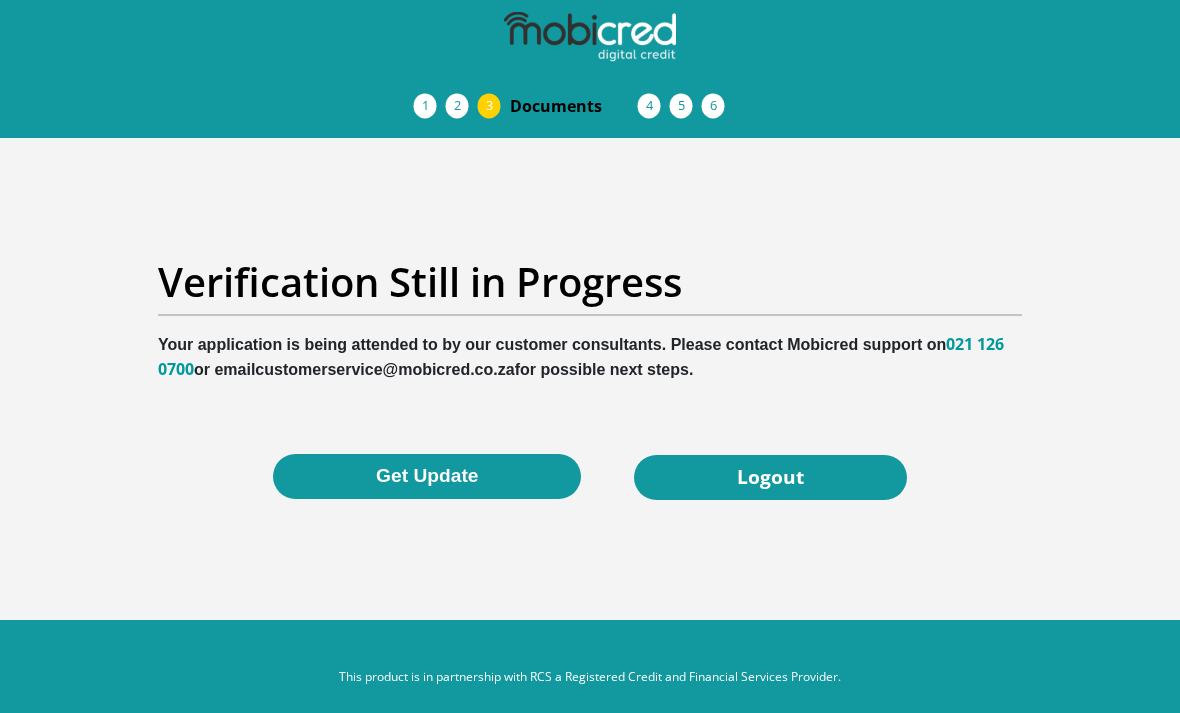 scroll, scrollTop: 0, scrollLeft: 0, axis: both 